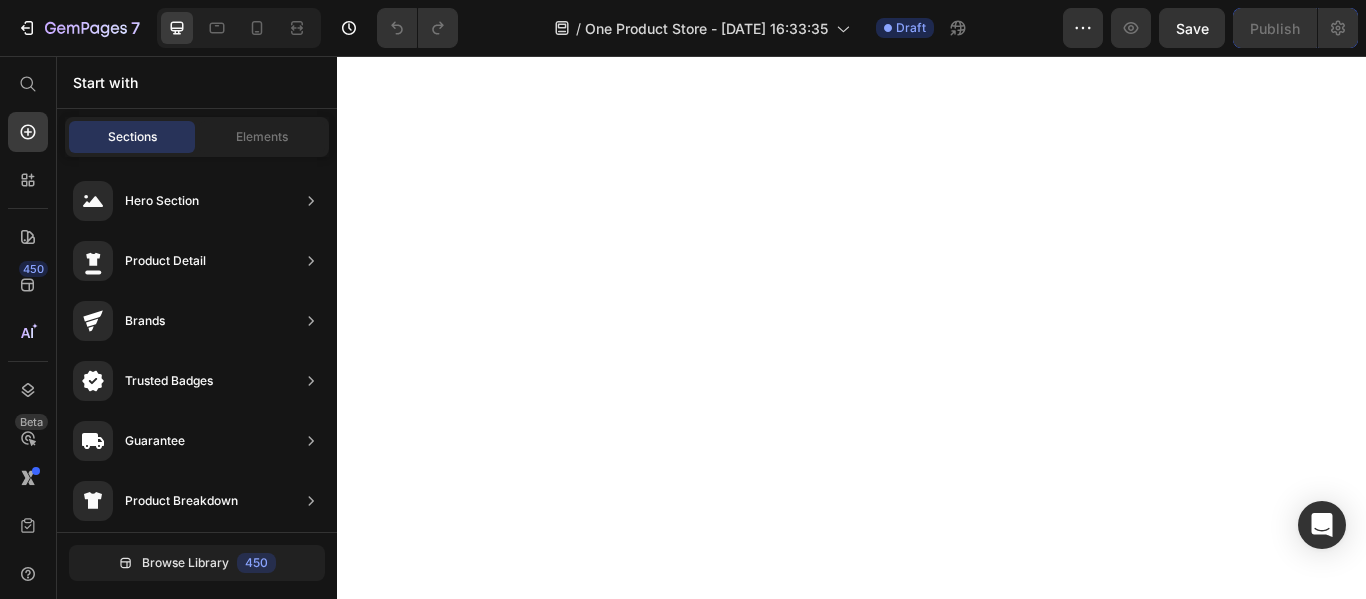 scroll, scrollTop: 0, scrollLeft: 0, axis: both 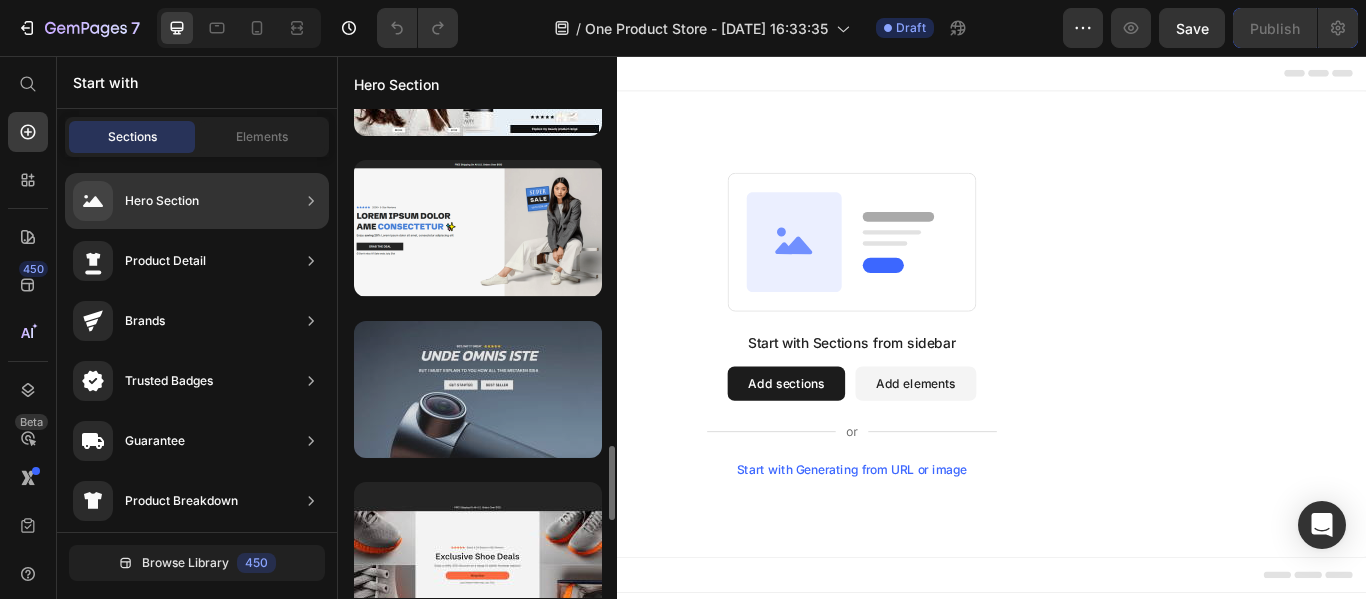 click at bounding box center (478, 389) 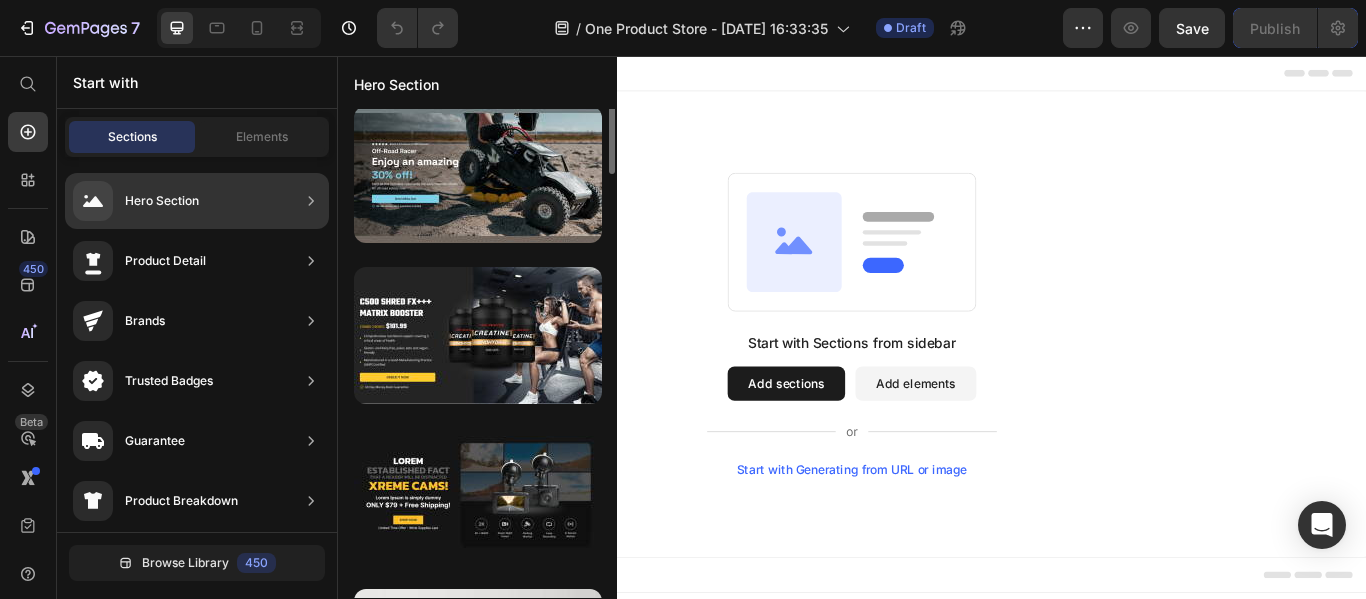 scroll, scrollTop: 0, scrollLeft: 0, axis: both 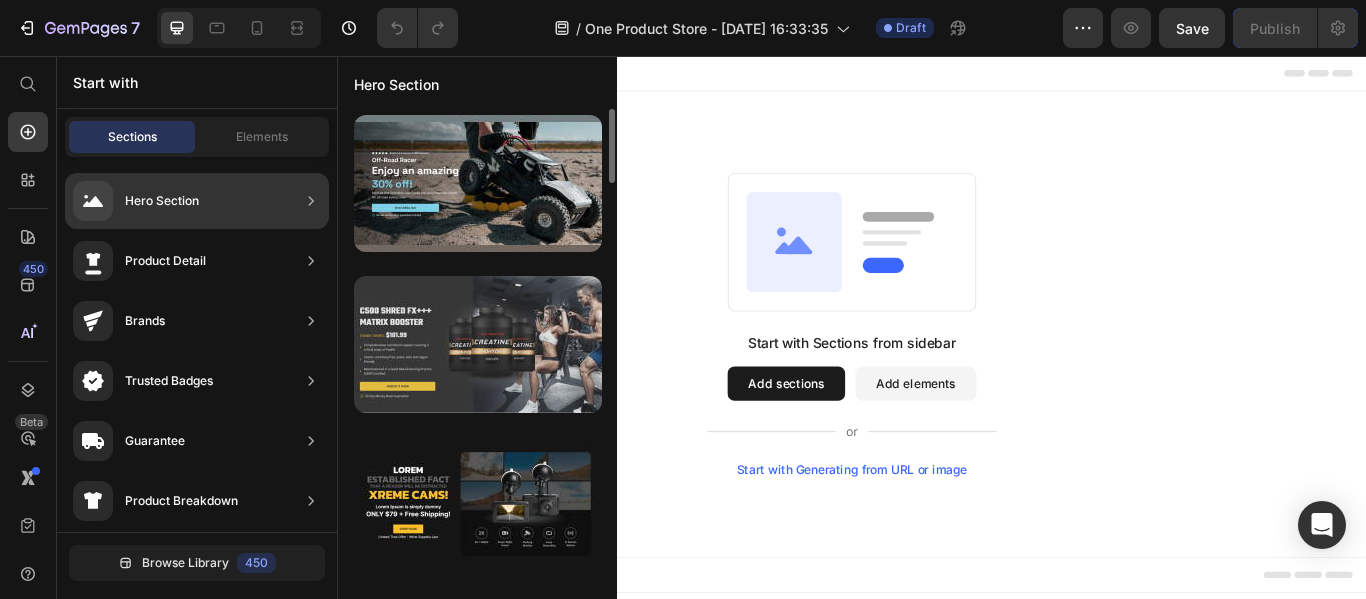 click at bounding box center [478, 344] 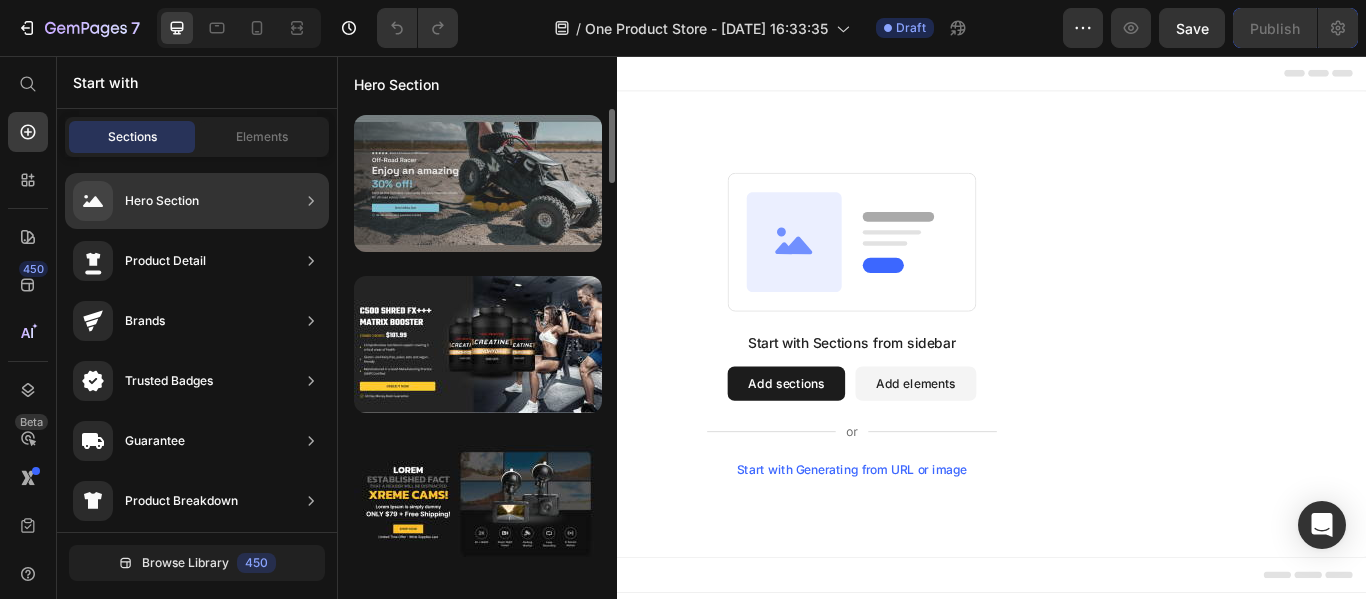 click at bounding box center [478, 183] 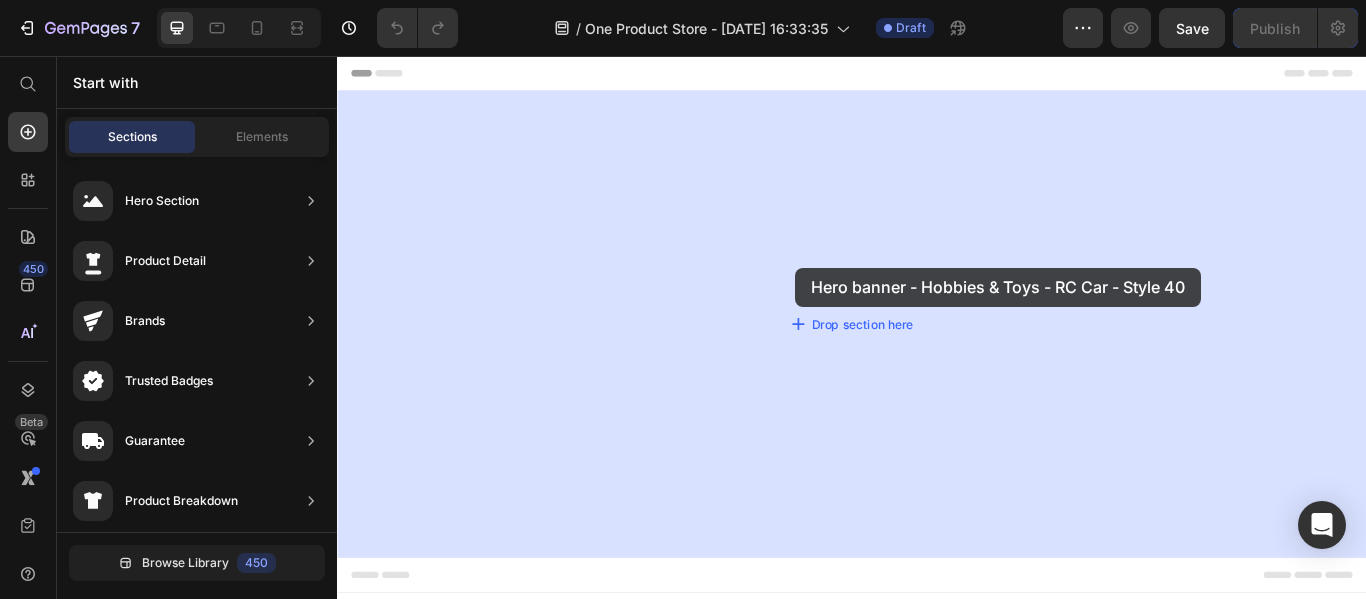 drag, startPoint x: 738, startPoint y: 267, endPoint x: 871, endPoint y: 303, distance: 137.78607 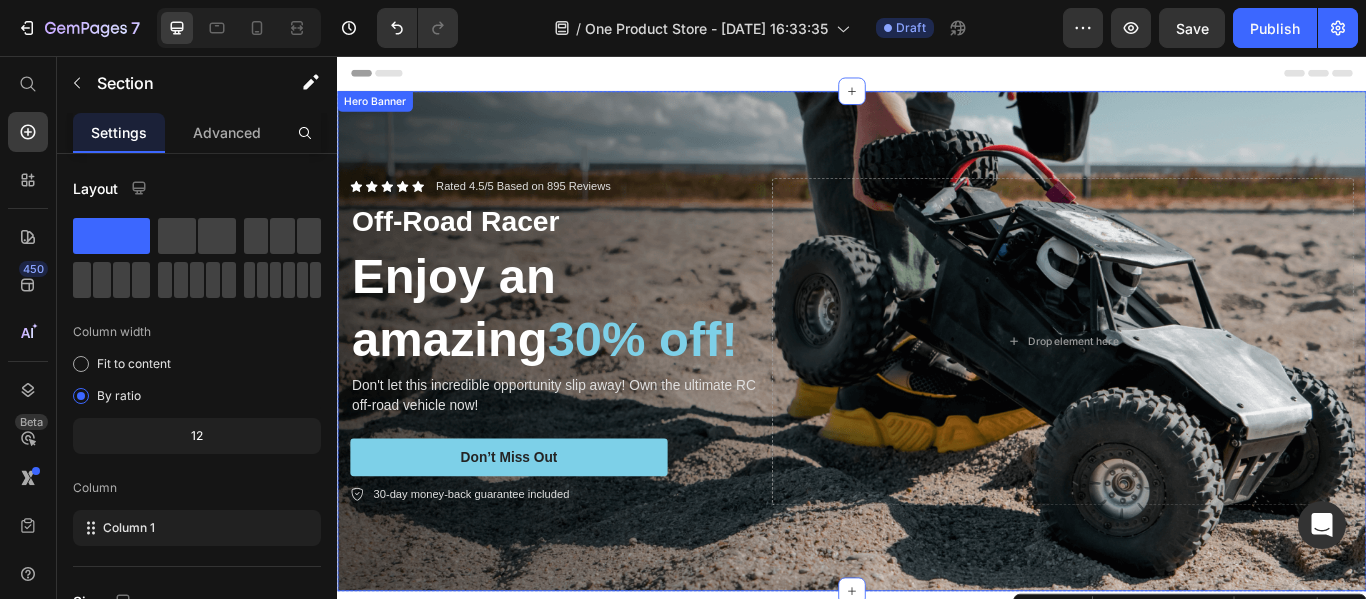click at bounding box center [937, 388] 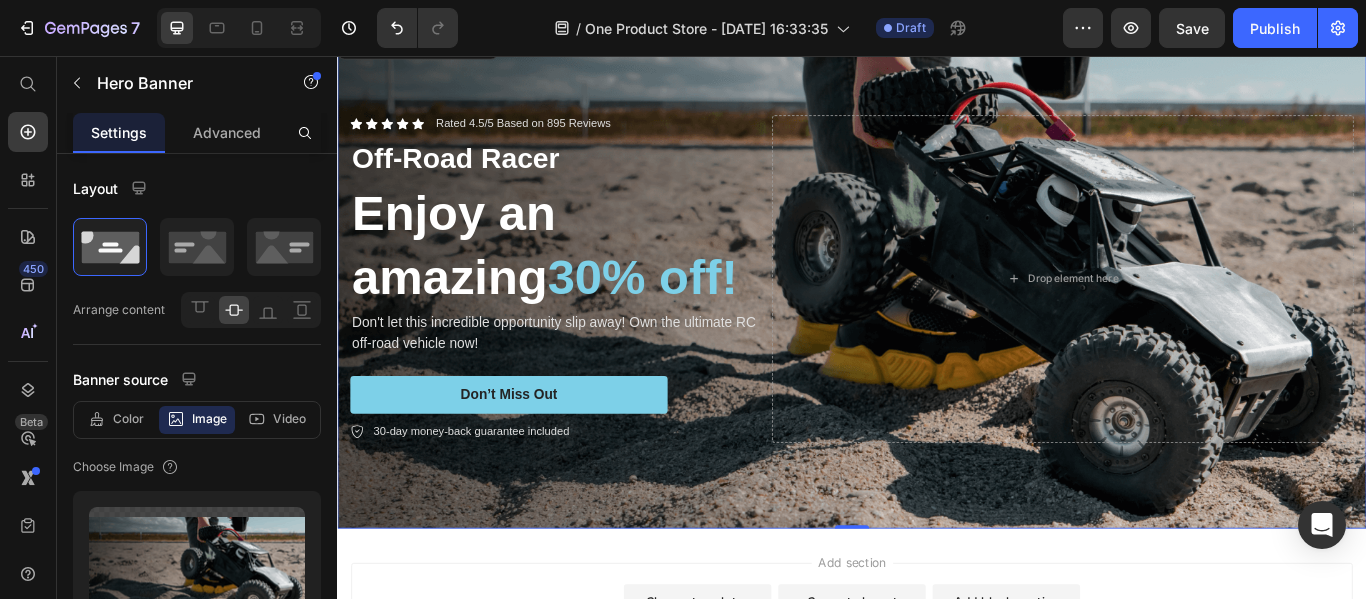 scroll, scrollTop: 72, scrollLeft: 0, axis: vertical 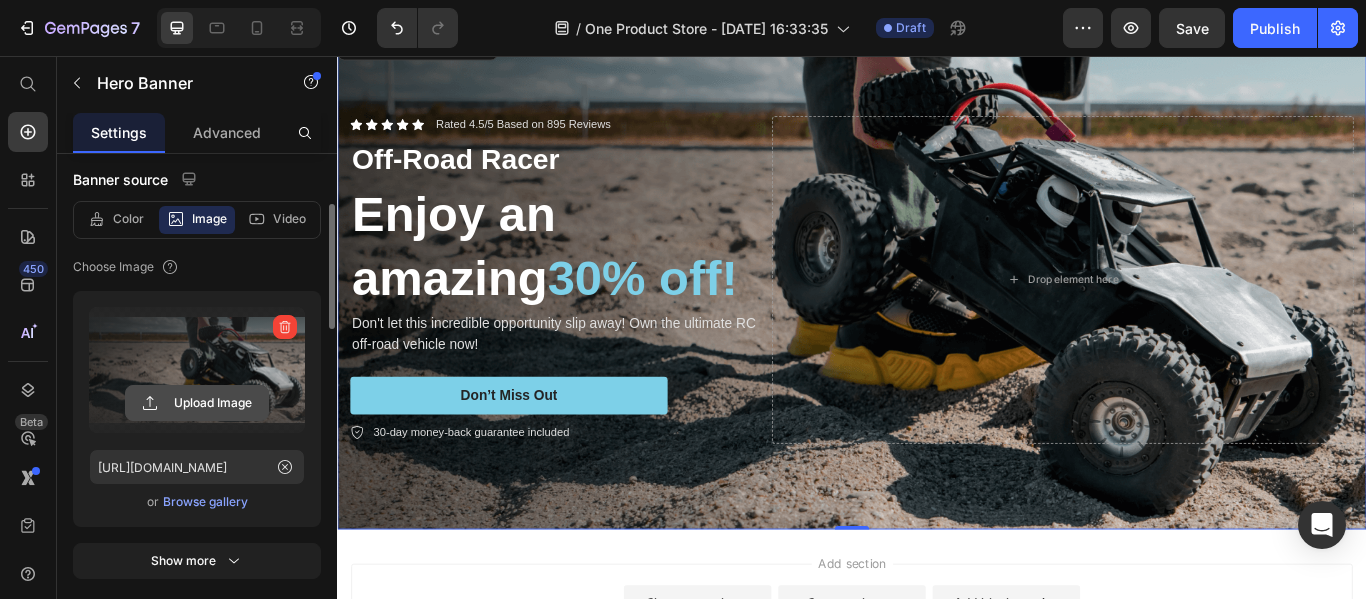 click 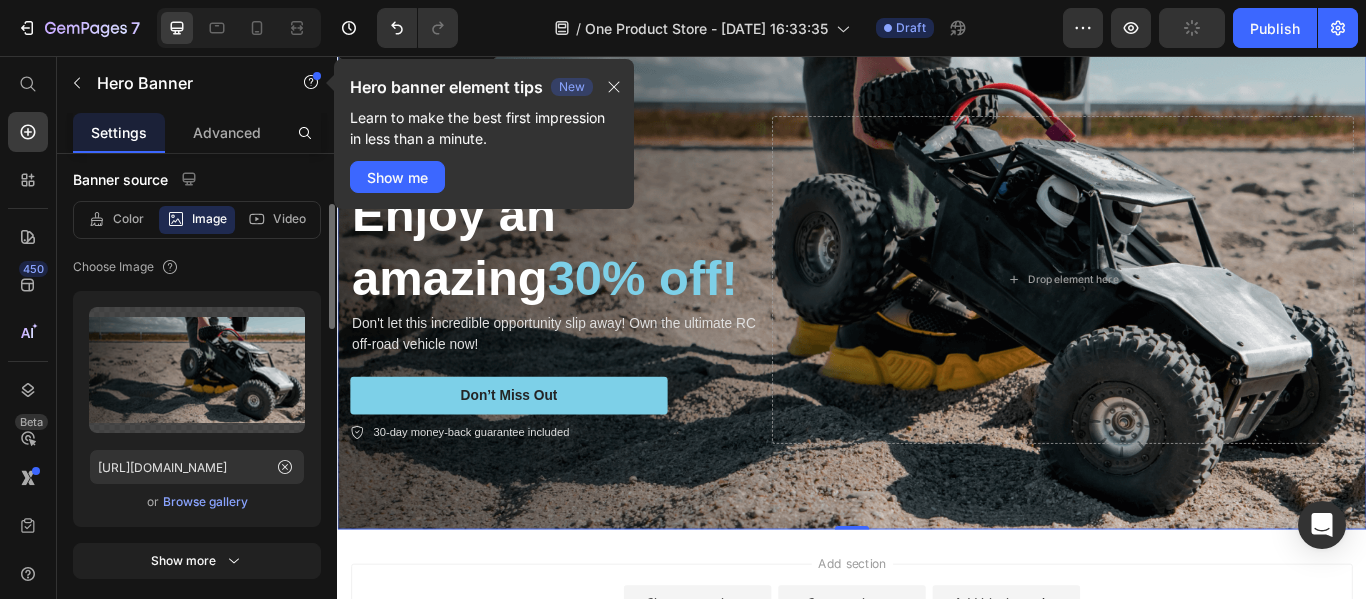 drag, startPoint x: 290, startPoint y: 469, endPoint x: 214, endPoint y: 505, distance: 84.095184 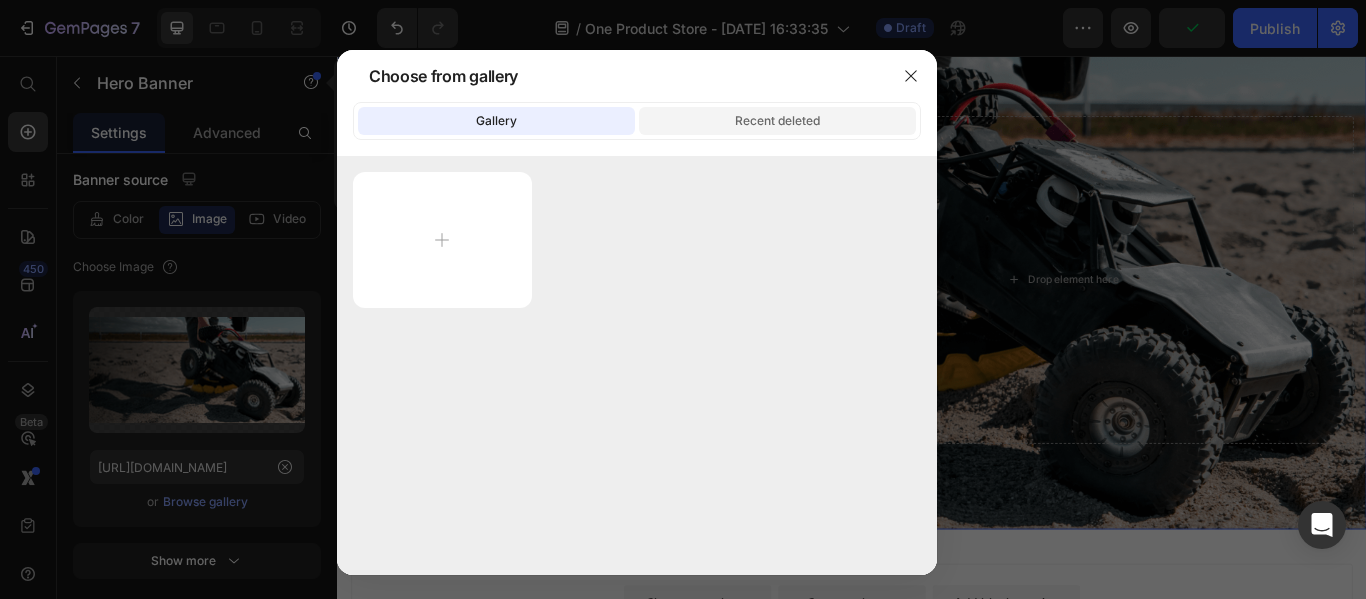 click on "Recent deleted" 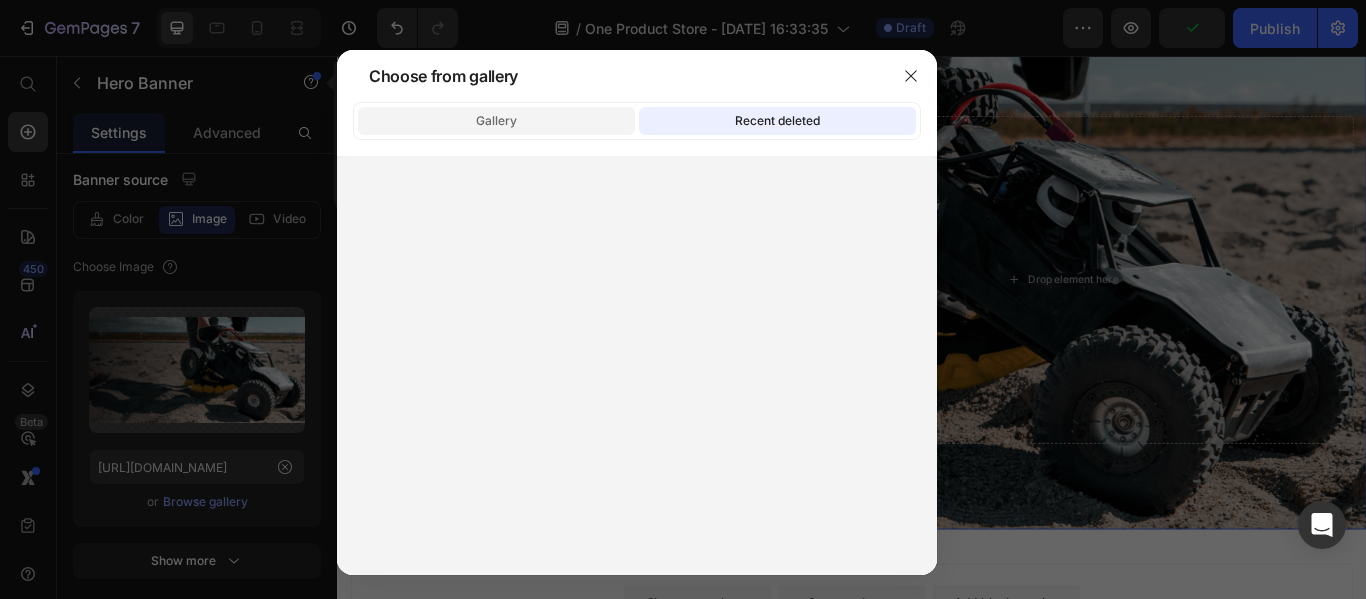 click on "Gallery" 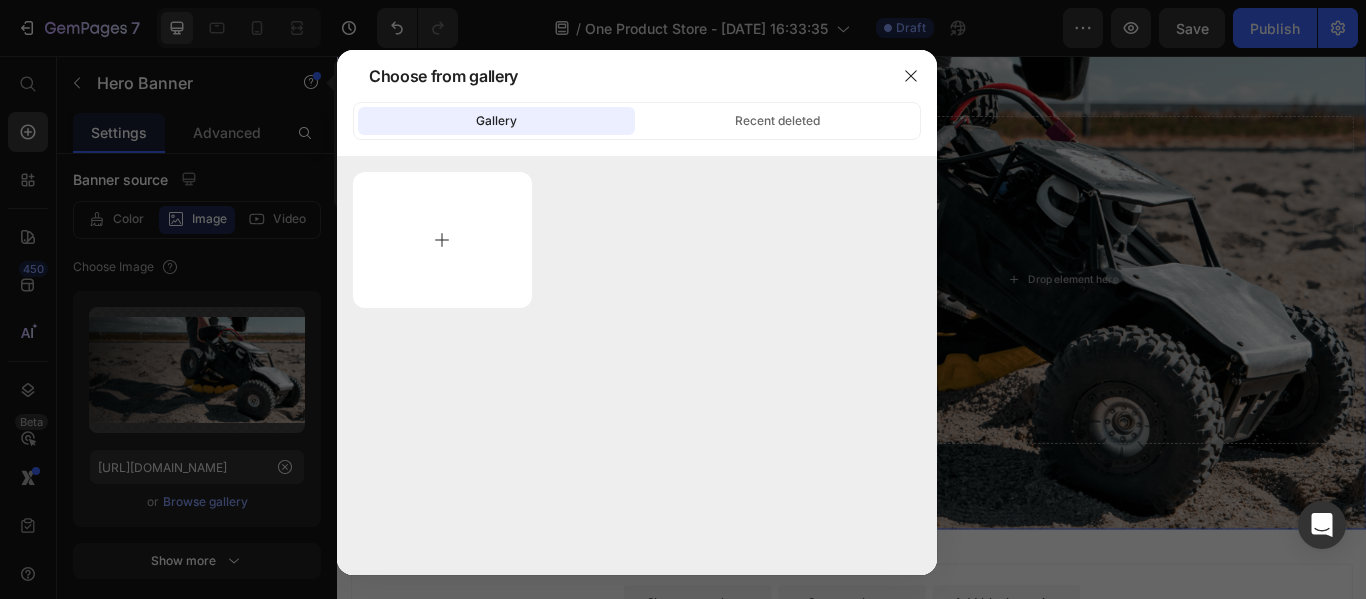 click at bounding box center (442, 240) 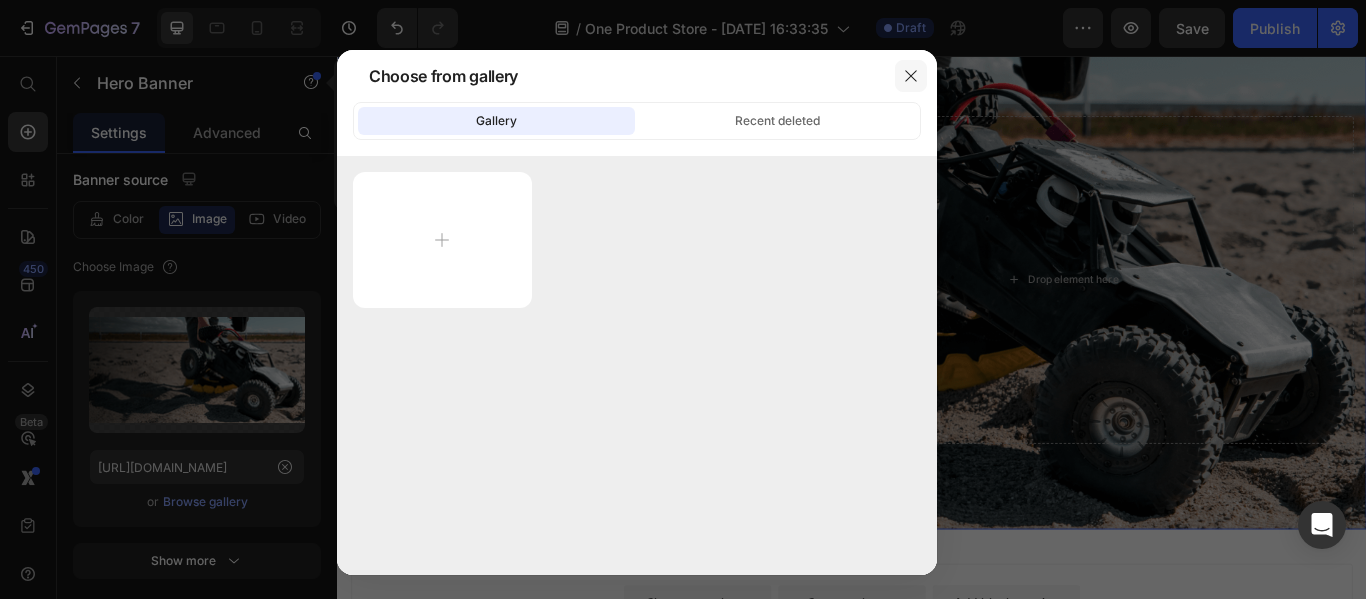 click 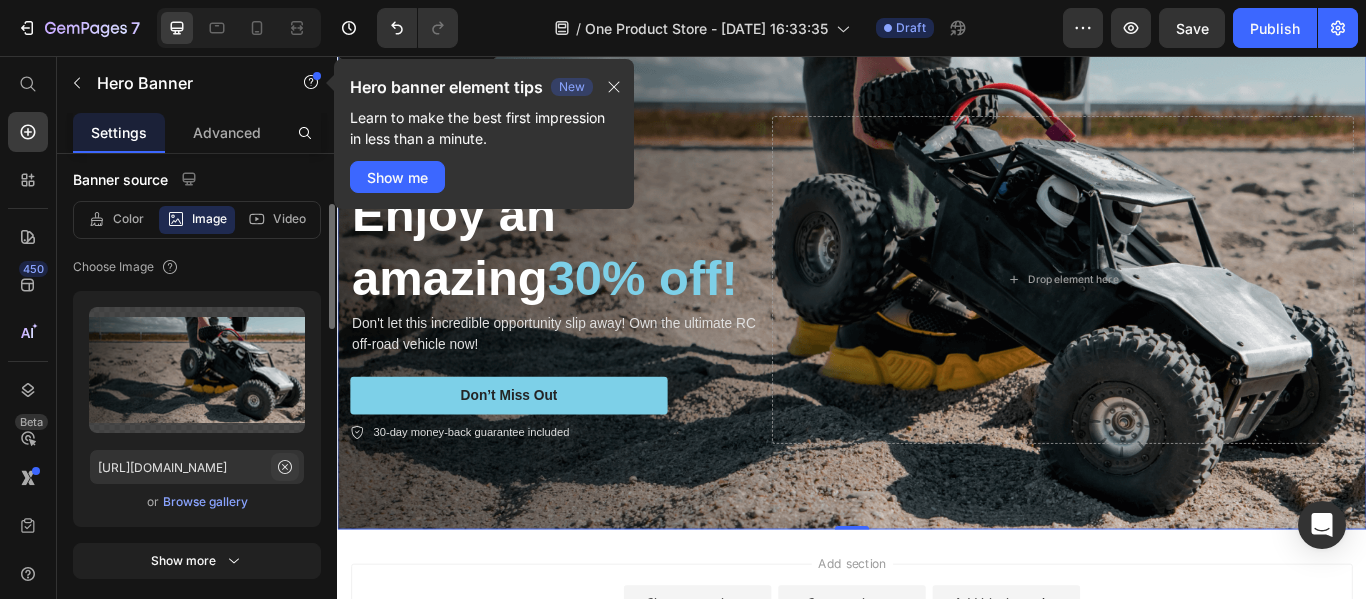 click 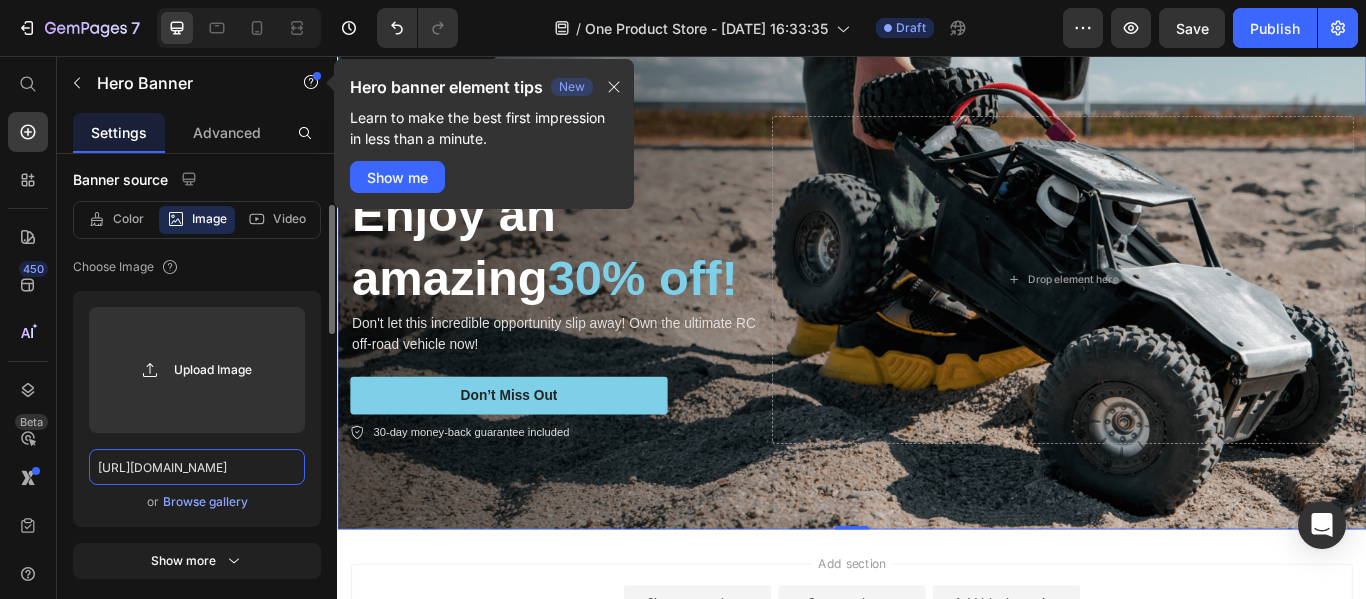 type 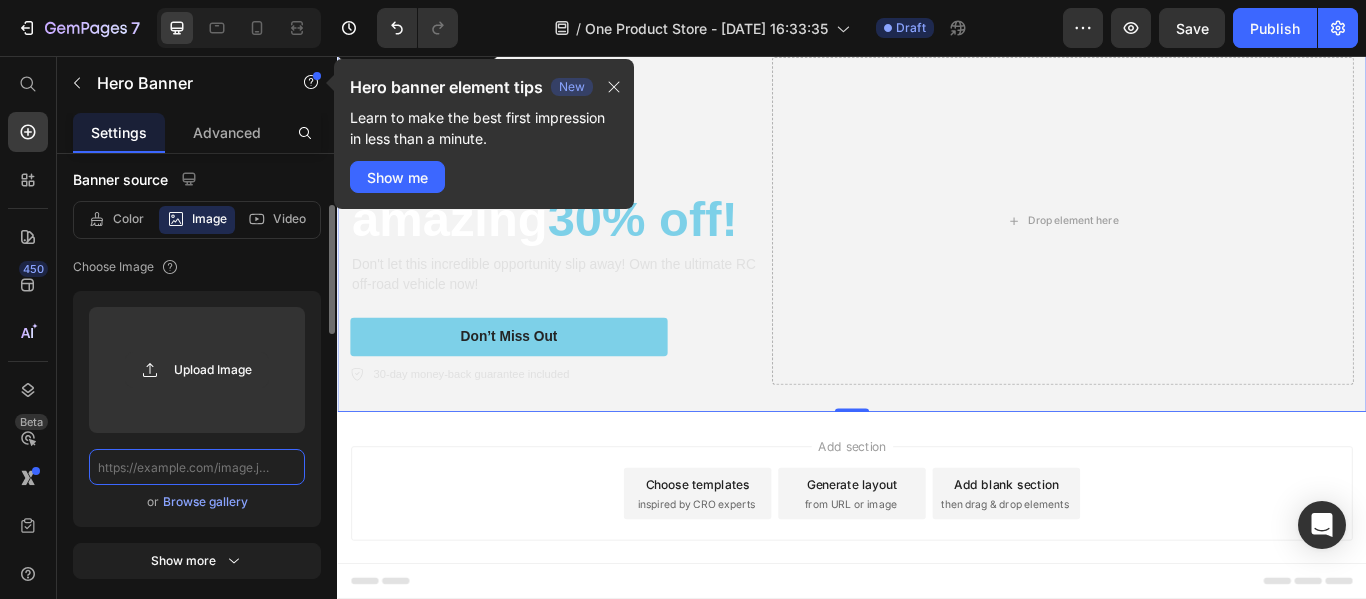 scroll, scrollTop: 0, scrollLeft: 0, axis: both 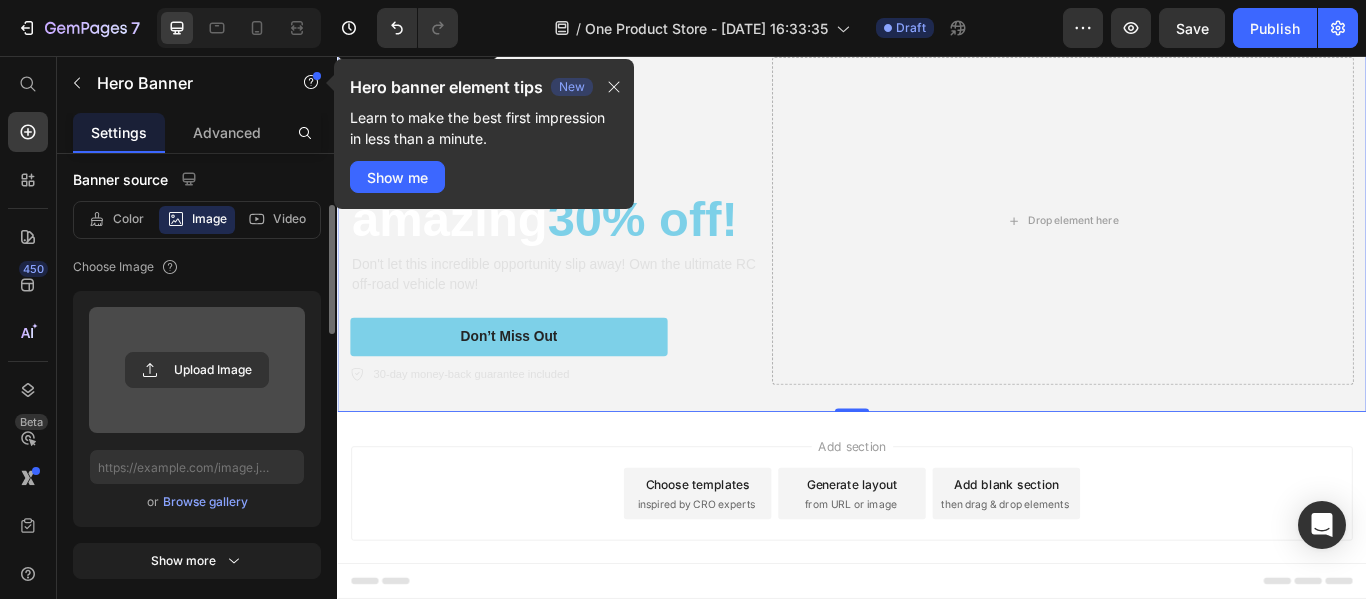 click at bounding box center [197, 370] 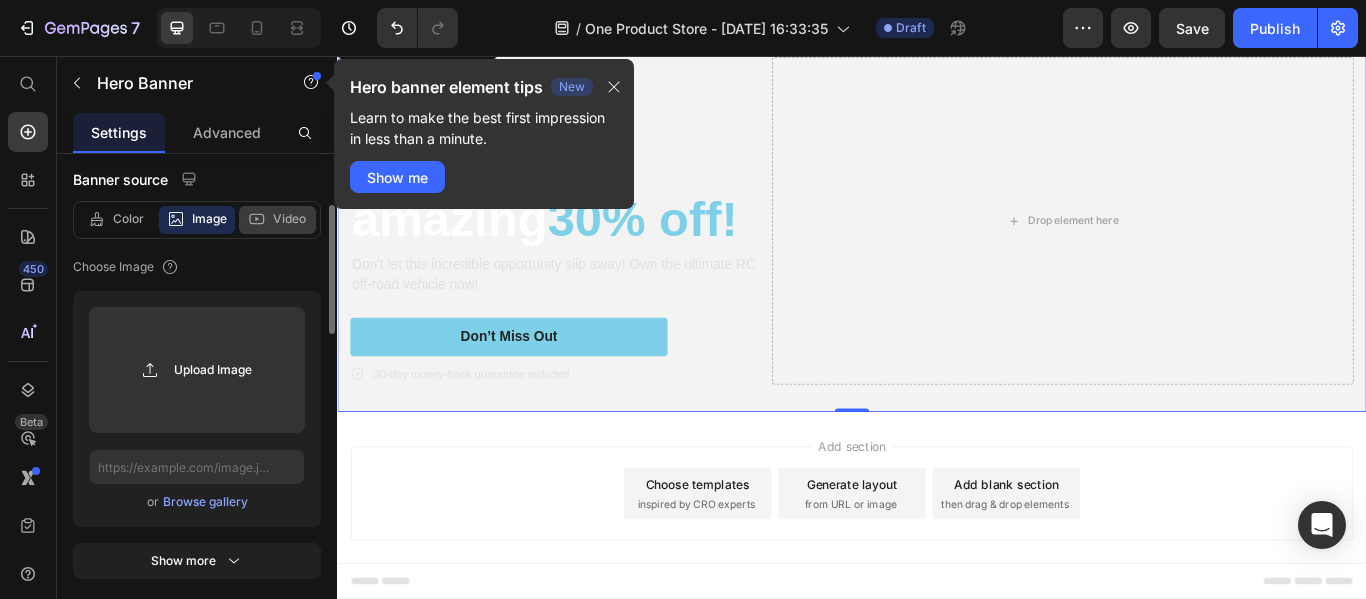 click on "Video" at bounding box center (289, 219) 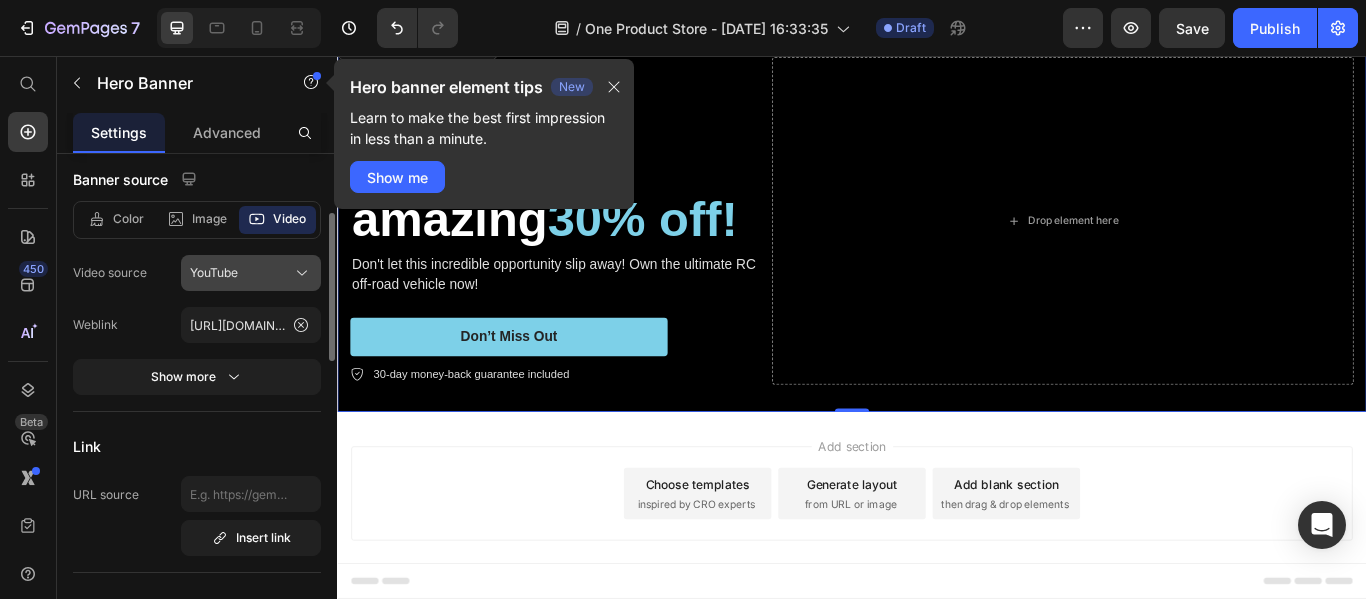click 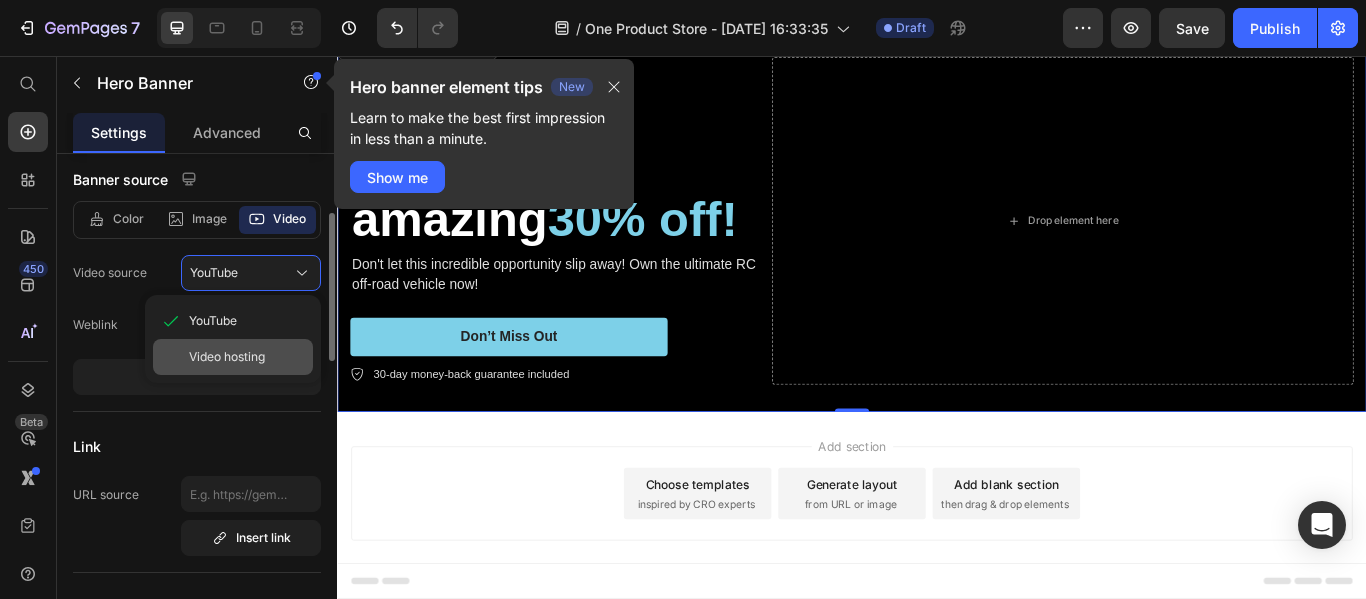 click on "Video hosting" at bounding box center (247, 357) 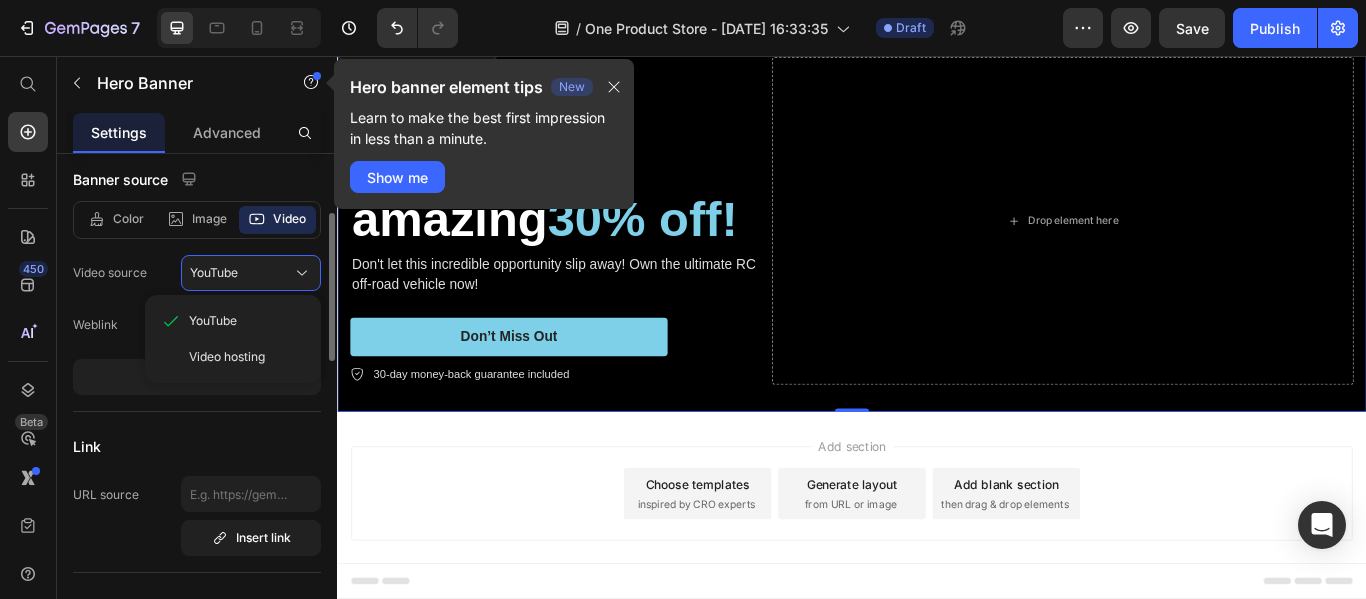 type on "[URL][DOMAIN_NAME]" 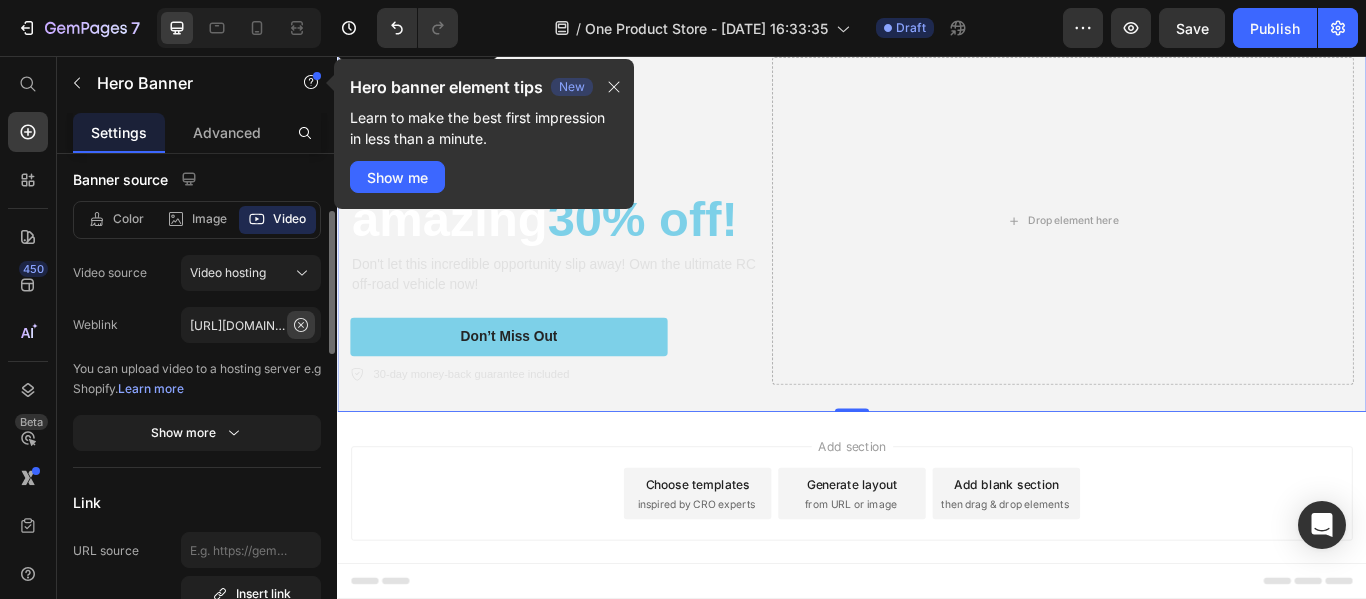 click 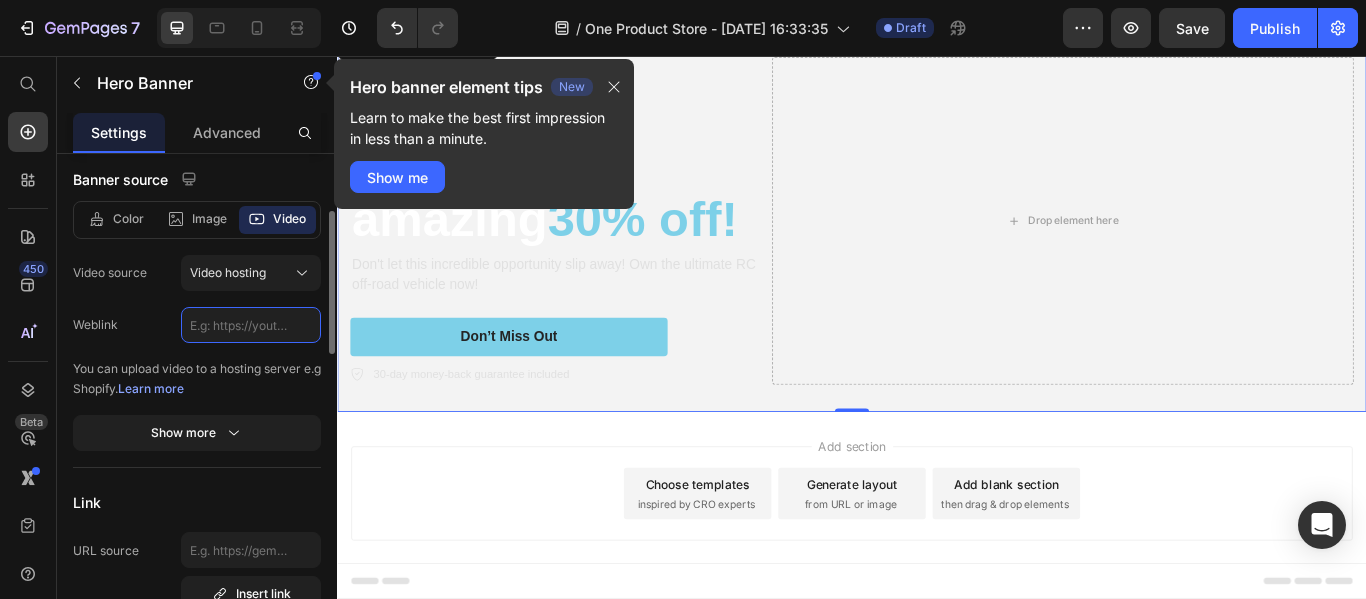 scroll, scrollTop: 0, scrollLeft: 0, axis: both 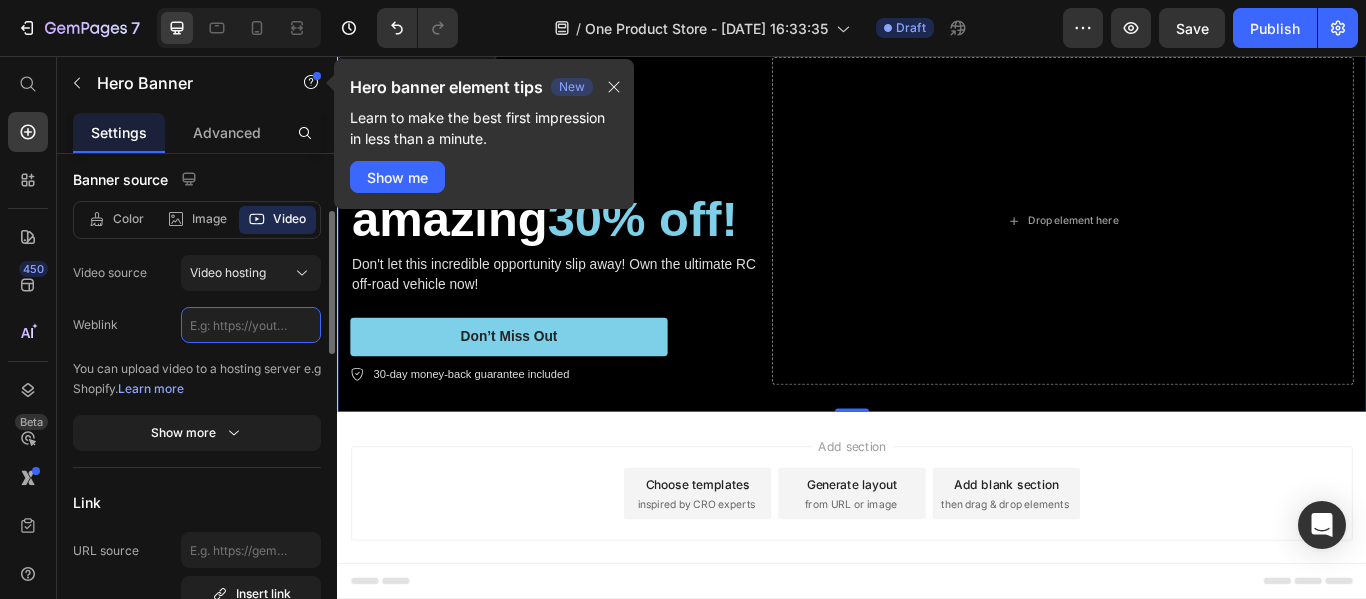 click 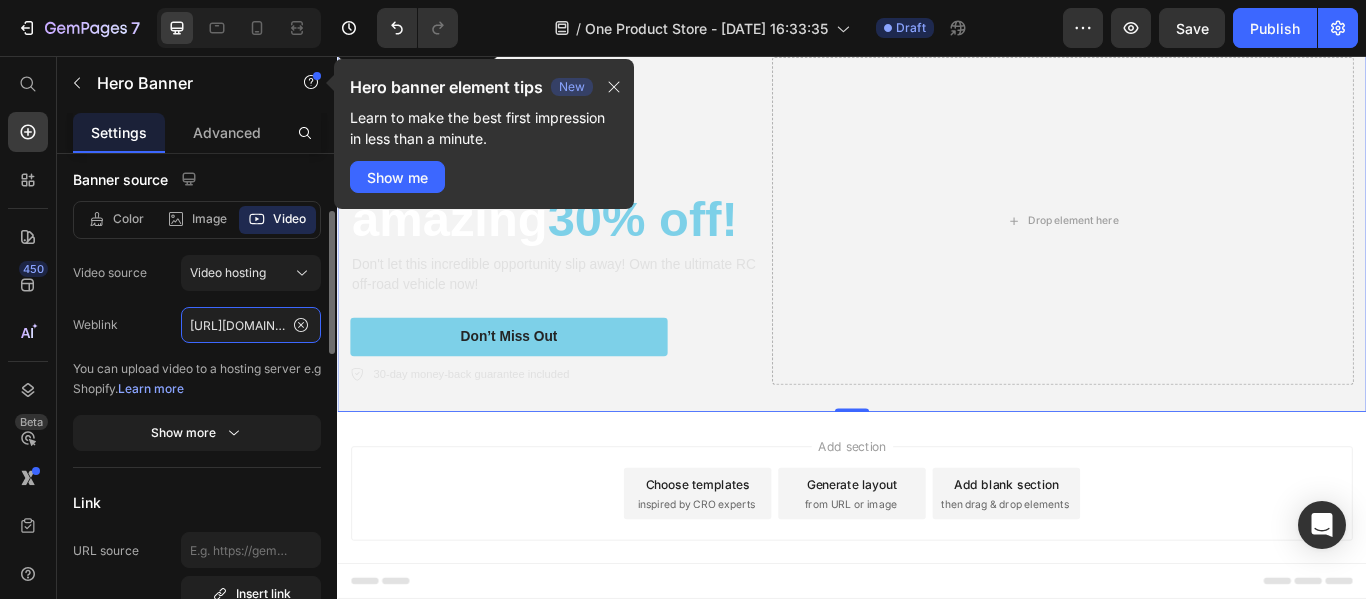 scroll, scrollTop: 0, scrollLeft: 371, axis: horizontal 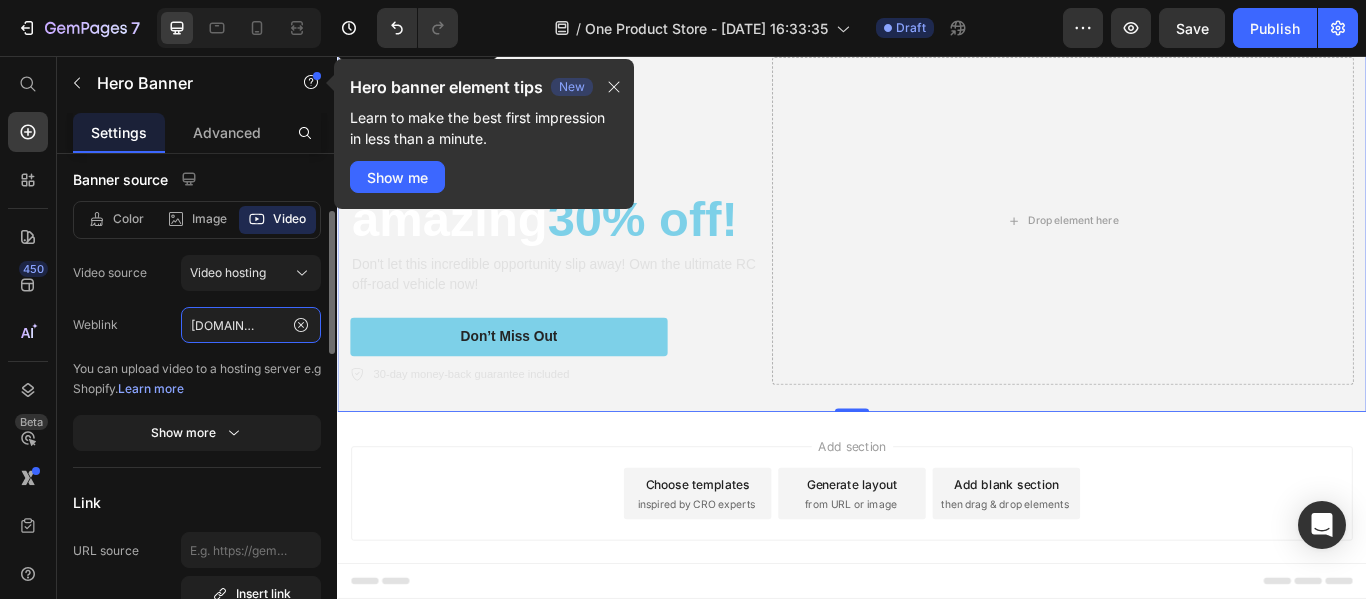 type on "[URL][DOMAIN_NAME]" 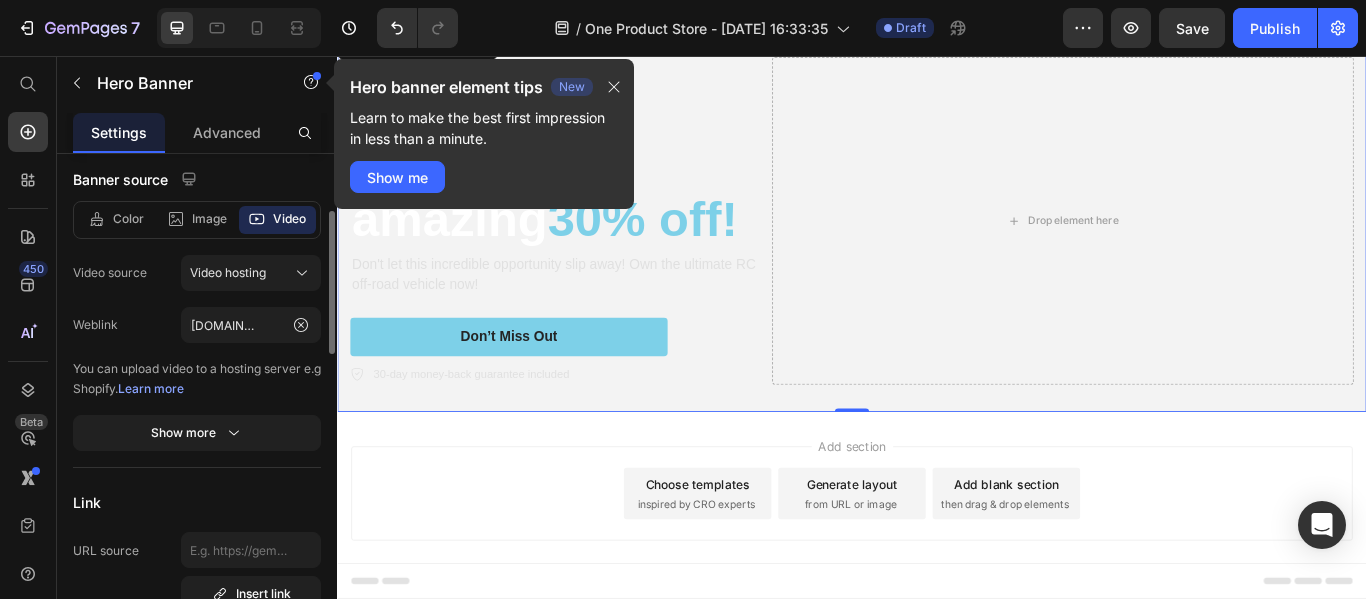 click on "Weblink" at bounding box center [127, 325] 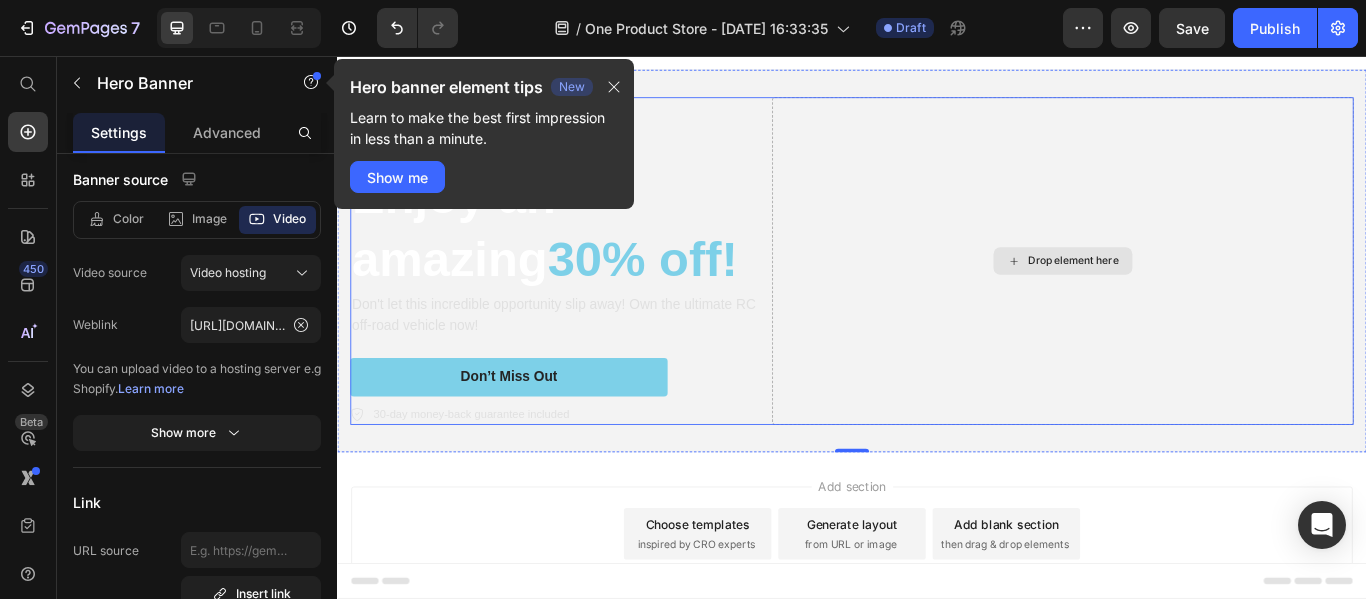 scroll, scrollTop: 0, scrollLeft: 0, axis: both 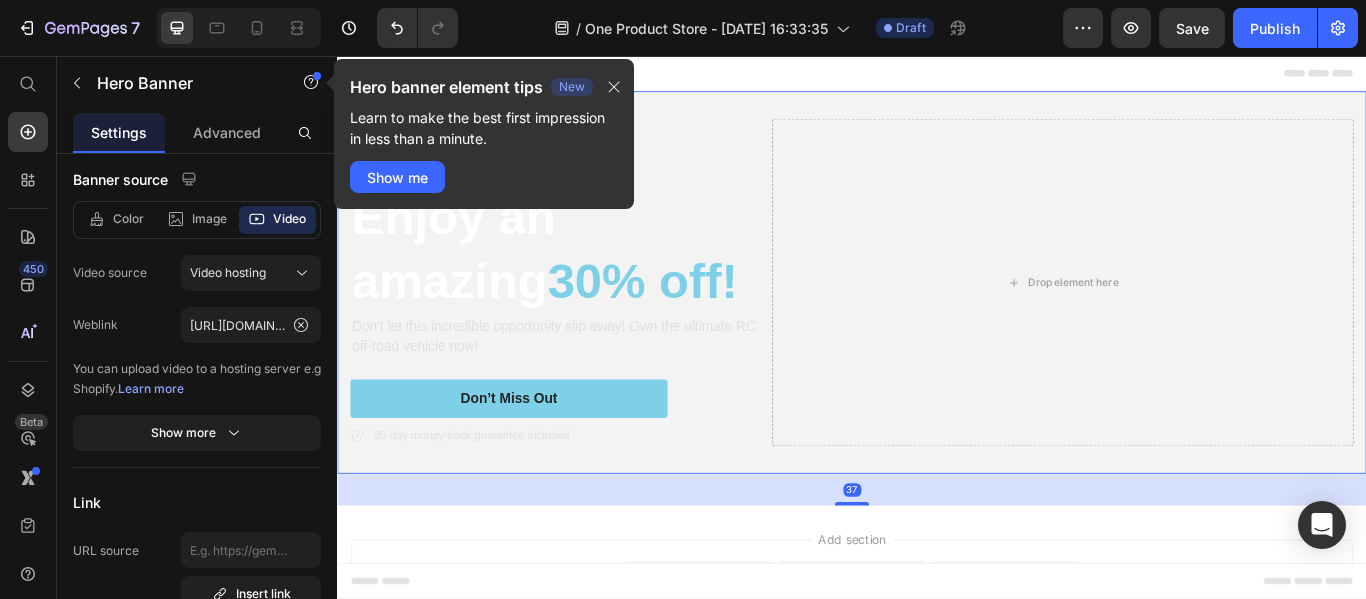 drag, startPoint x: 931, startPoint y: 541, endPoint x: 932, endPoint y: 578, distance: 37.01351 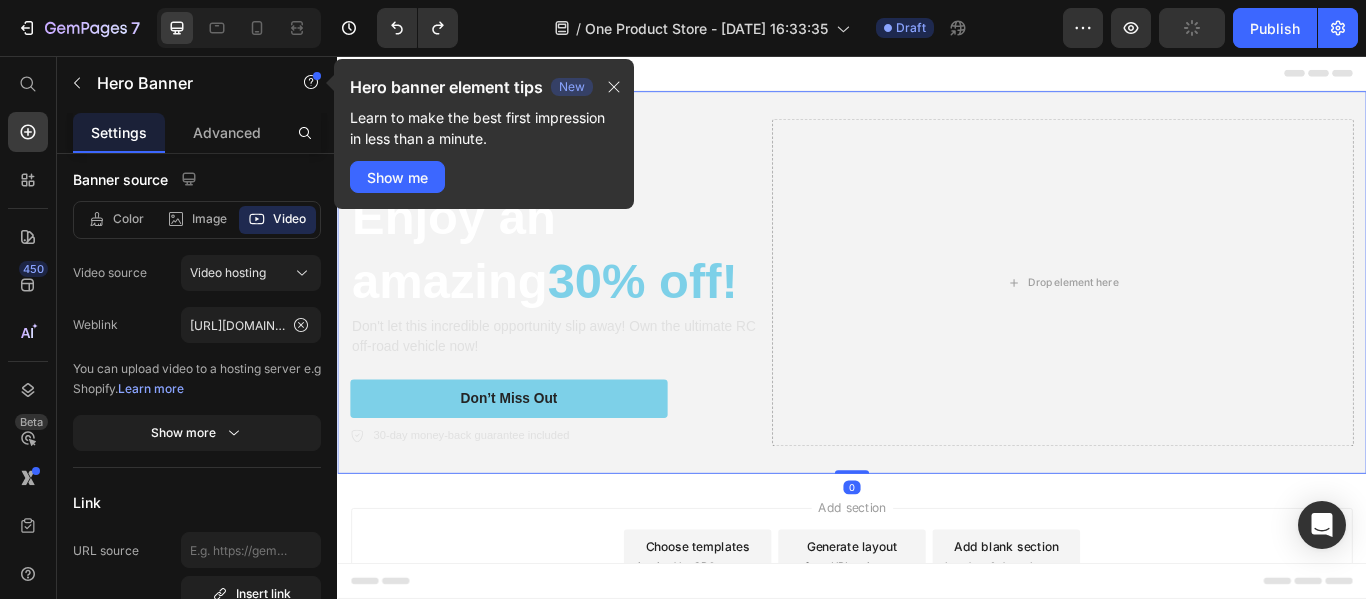 drag, startPoint x: 936, startPoint y: 577, endPoint x: 962, endPoint y: 532, distance: 51.971146 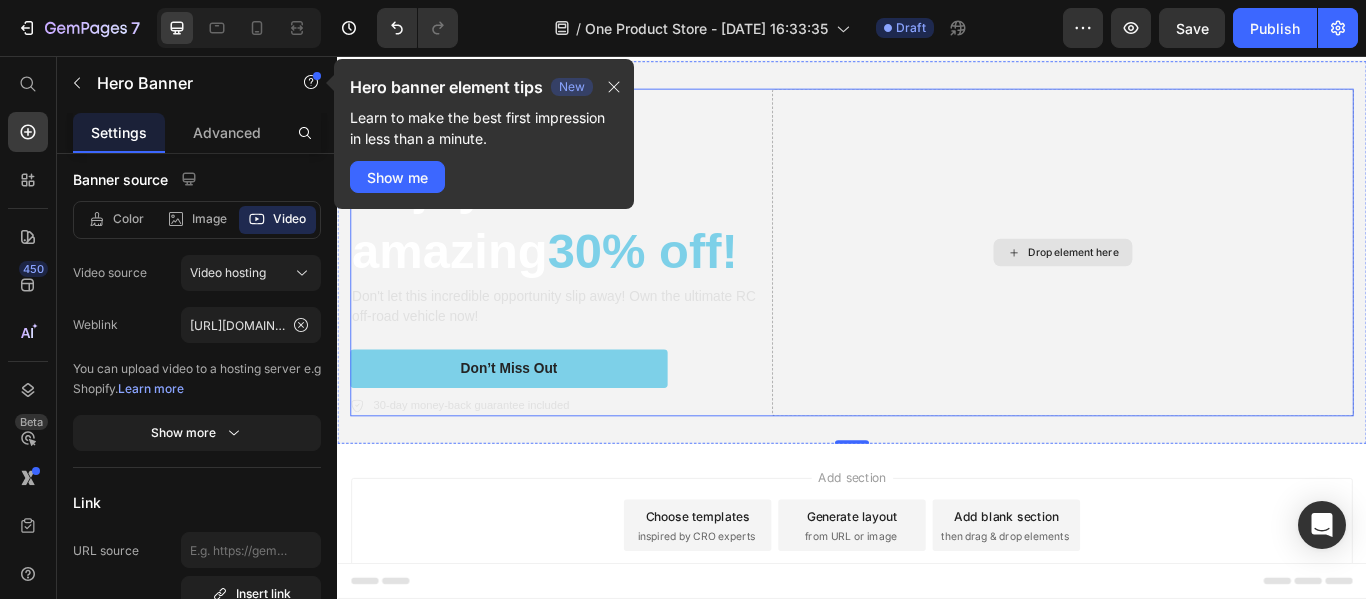 scroll, scrollTop: 0, scrollLeft: 0, axis: both 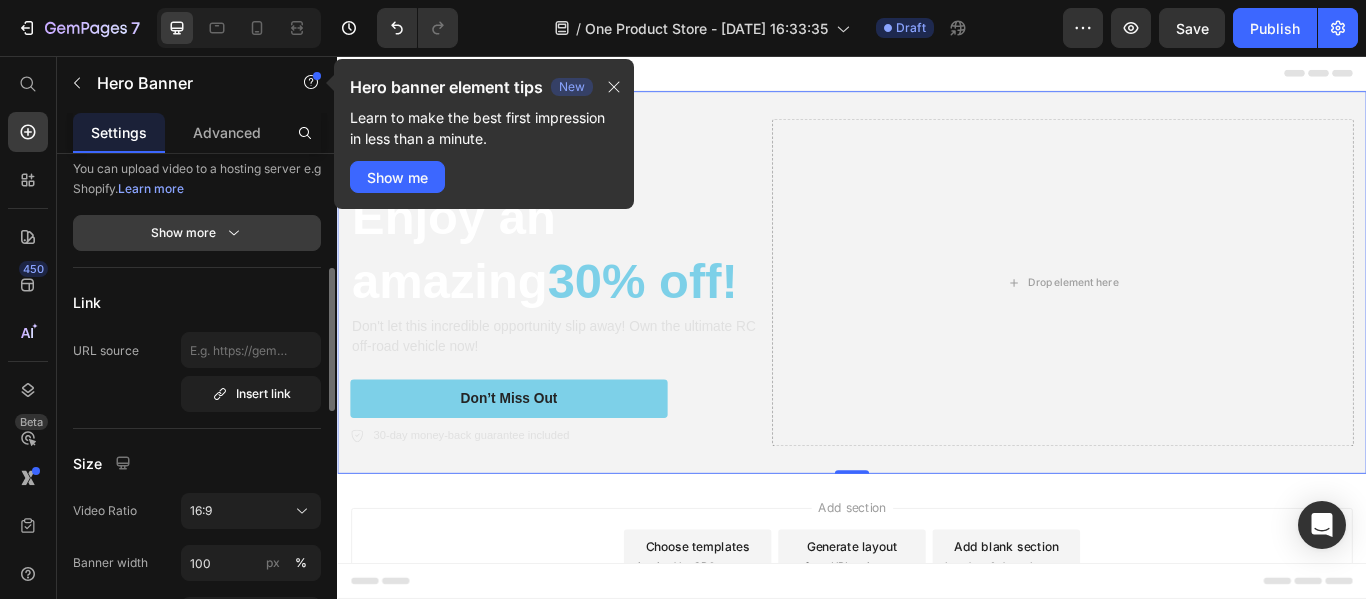 click on "Show more" at bounding box center (197, 233) 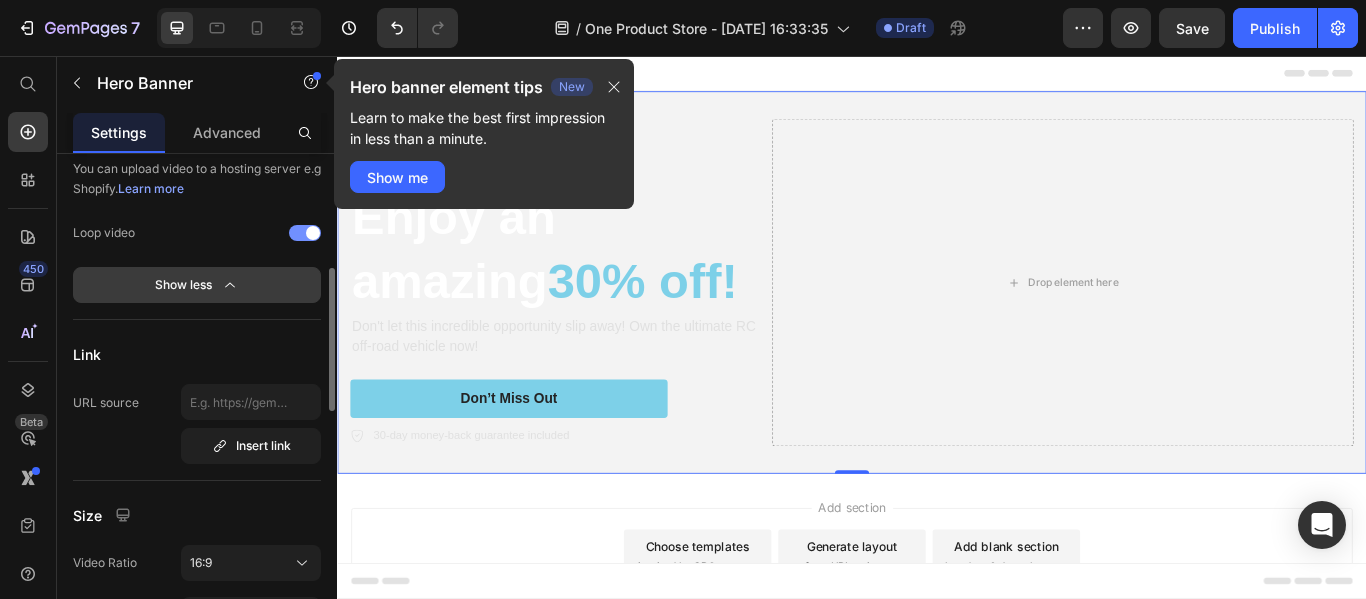 click 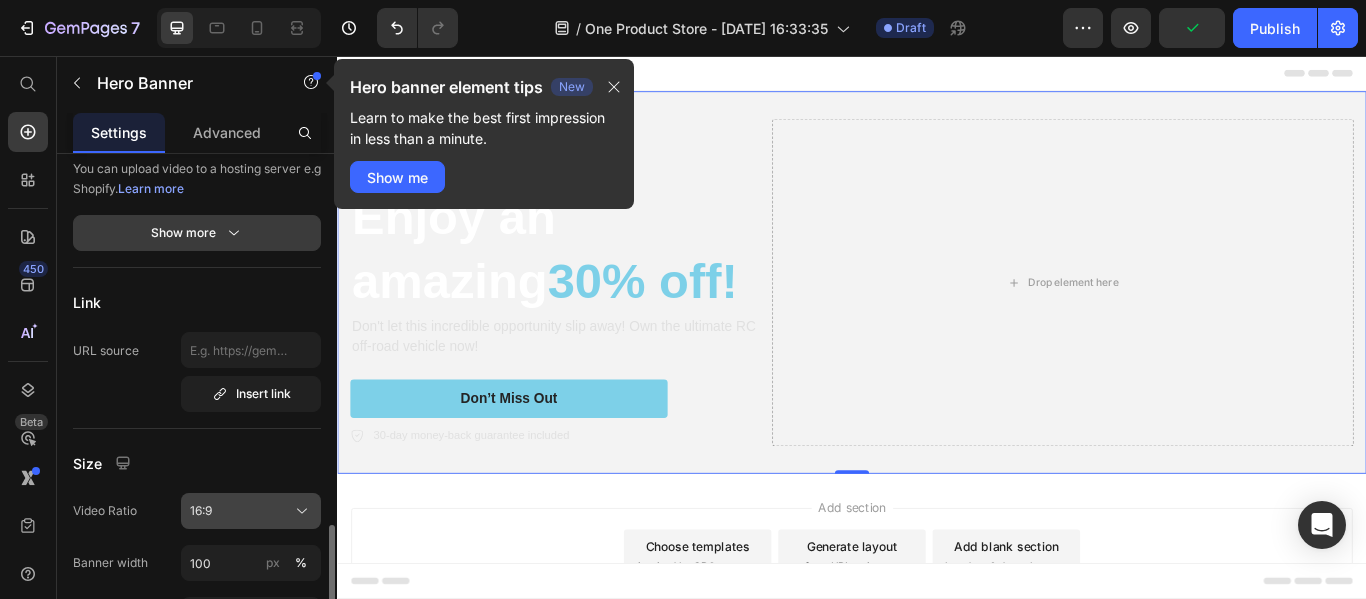 scroll, scrollTop: 600, scrollLeft: 0, axis: vertical 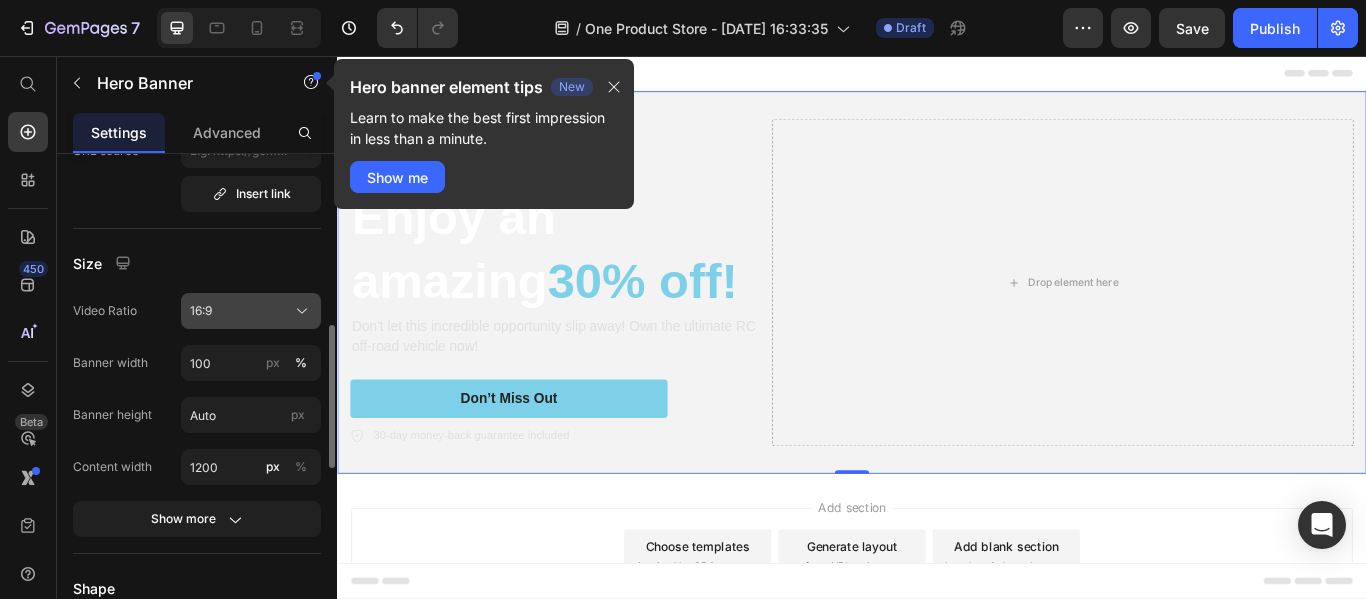 click on "16:9" 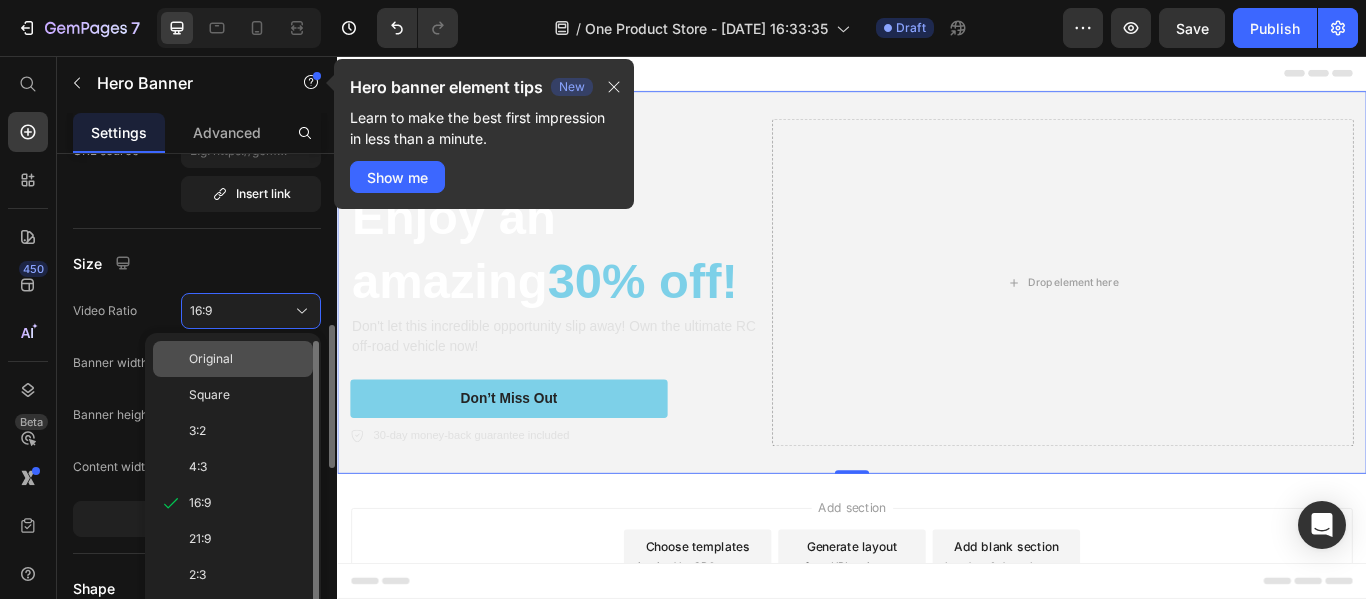 click on "Original" 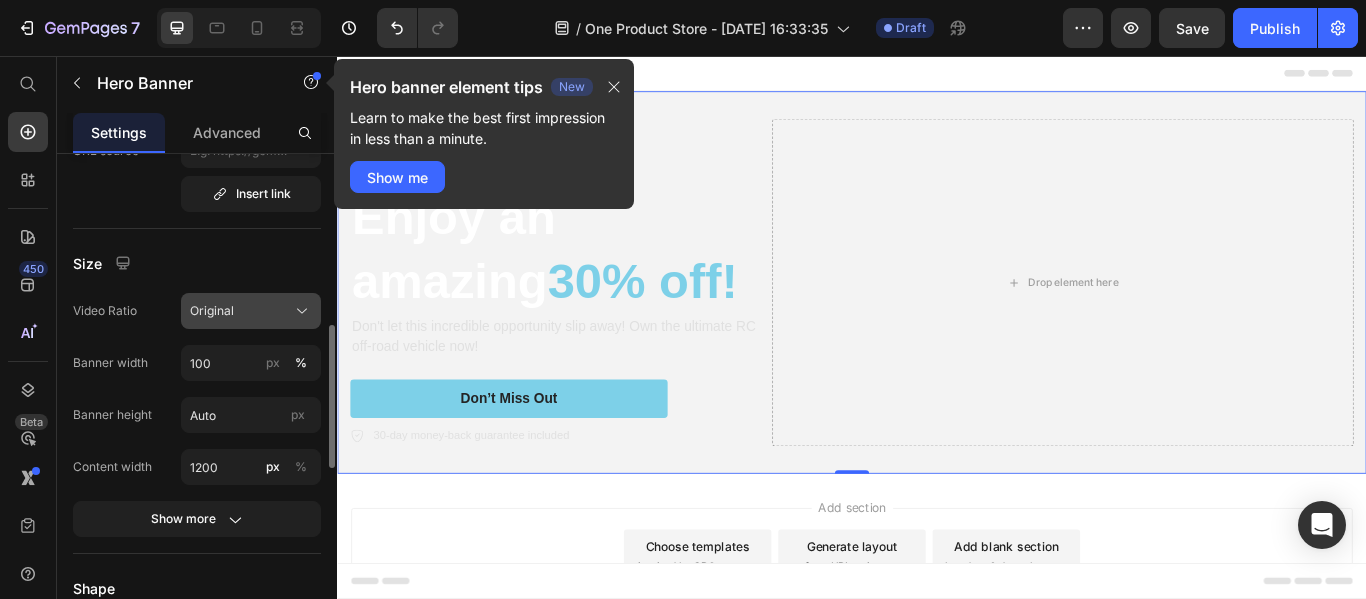 click on "Original" 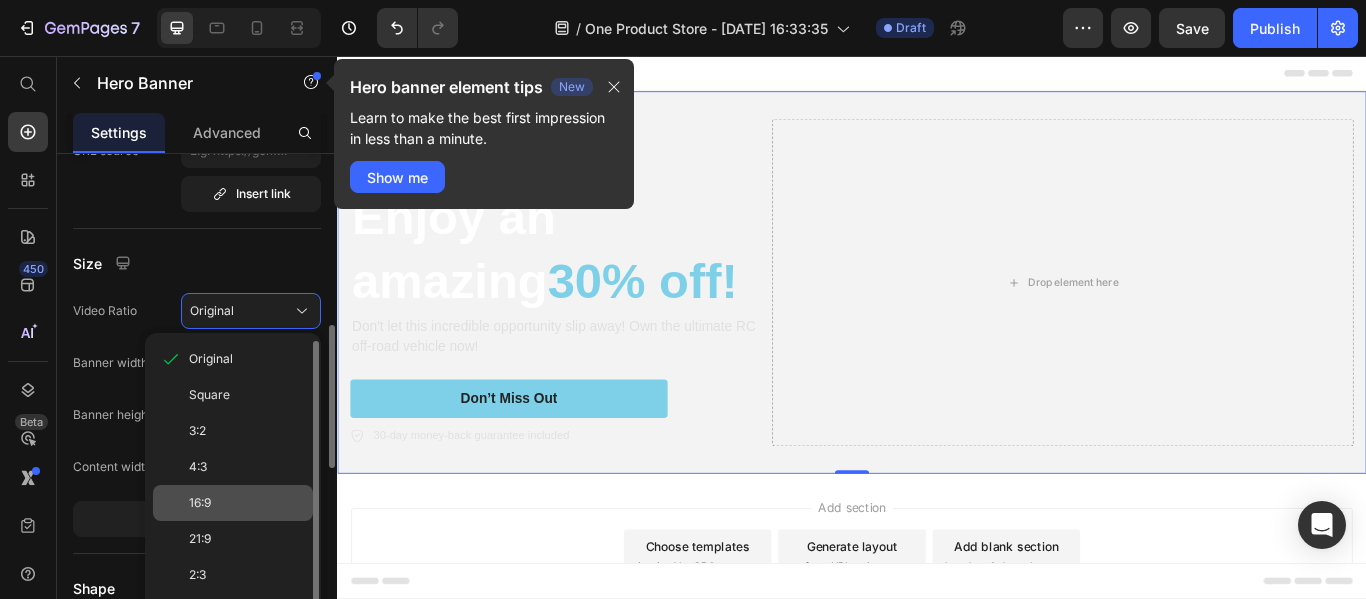 scroll, scrollTop: 16, scrollLeft: 0, axis: vertical 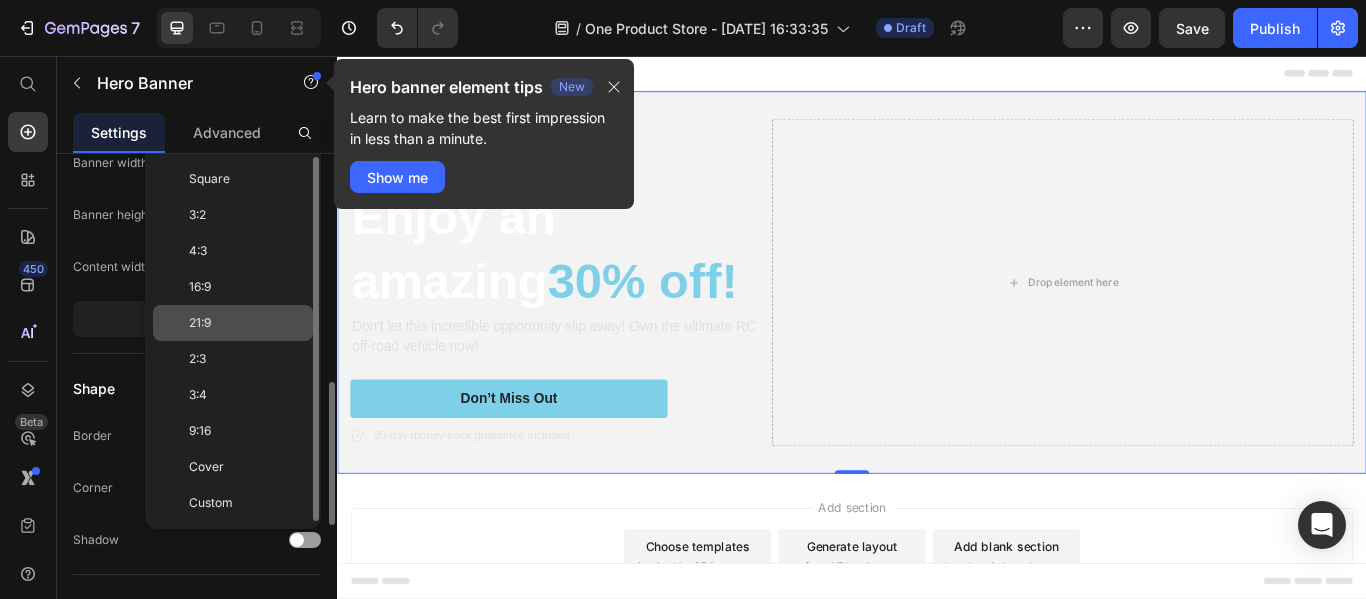 click on "21:9" at bounding box center [247, 323] 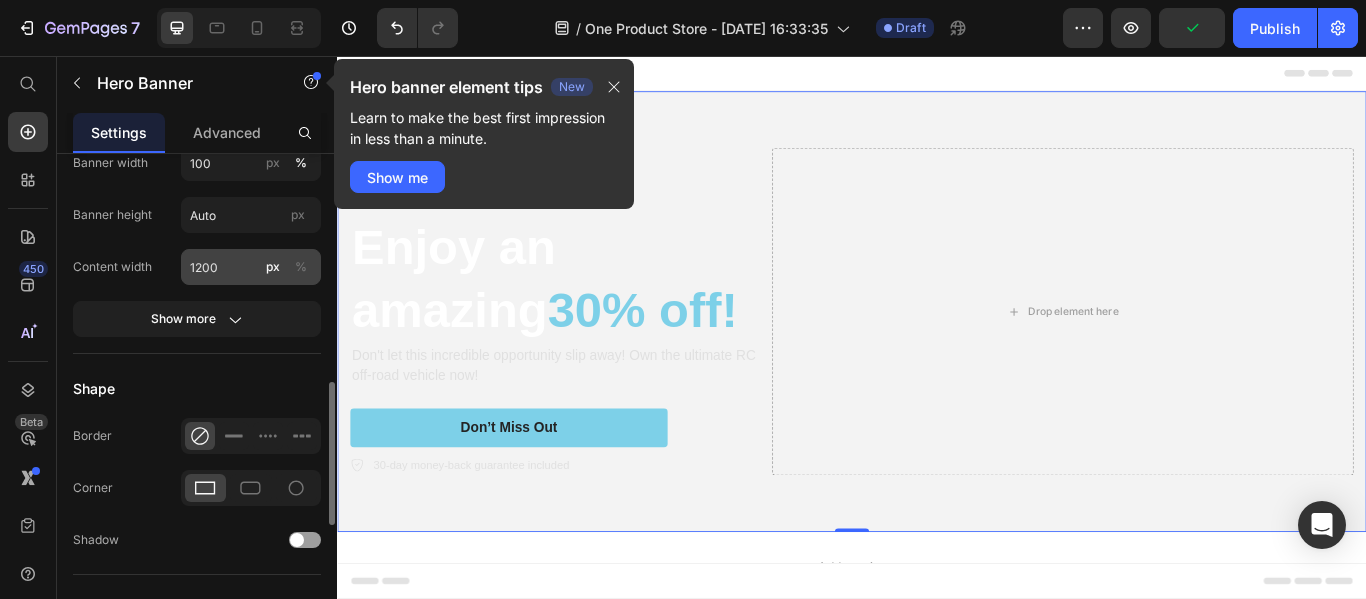 scroll, scrollTop: 700, scrollLeft: 0, axis: vertical 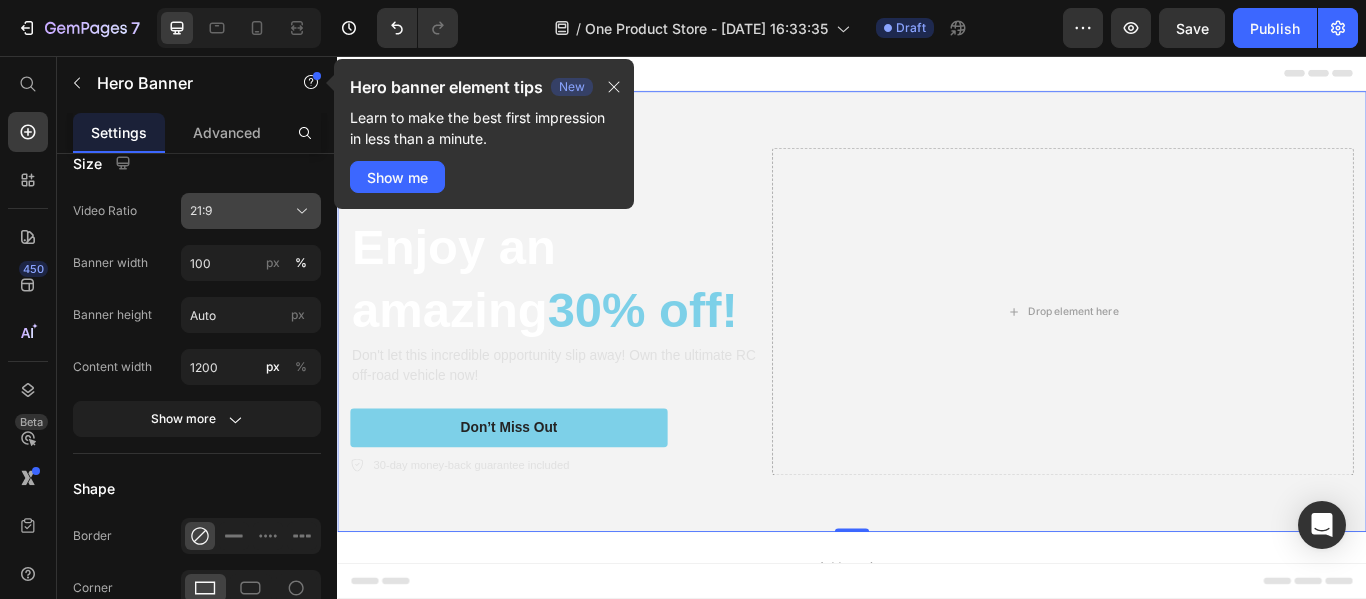 click on "21:9" 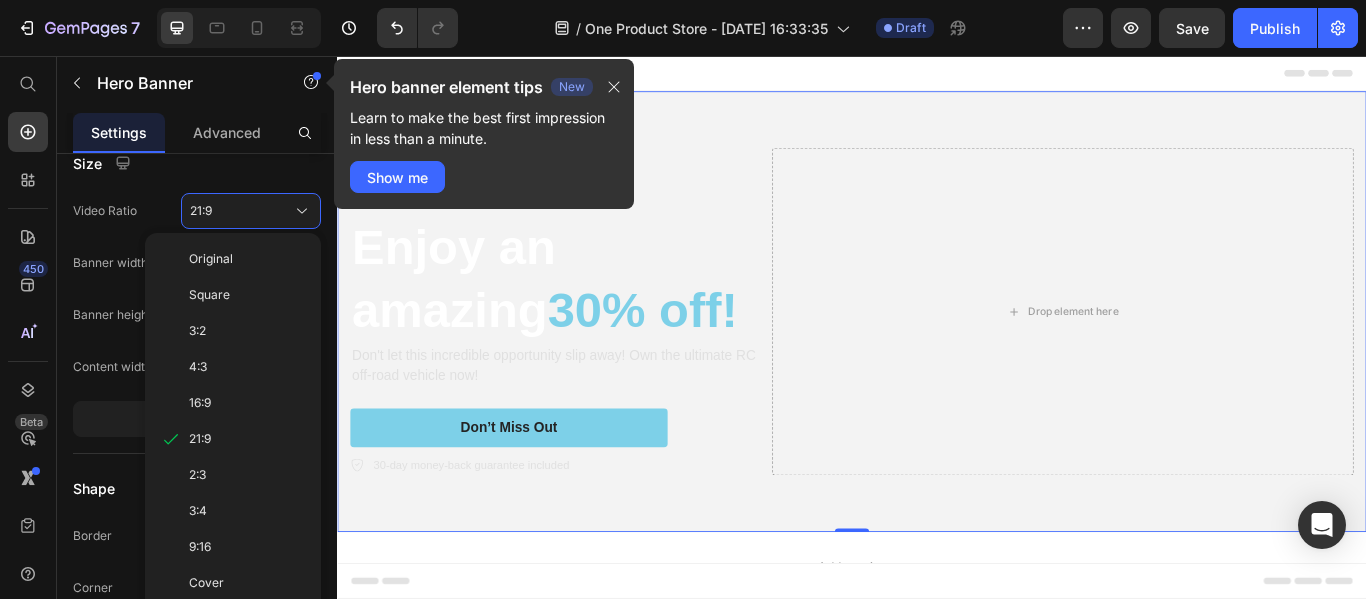 click on "Original" at bounding box center [247, 259] 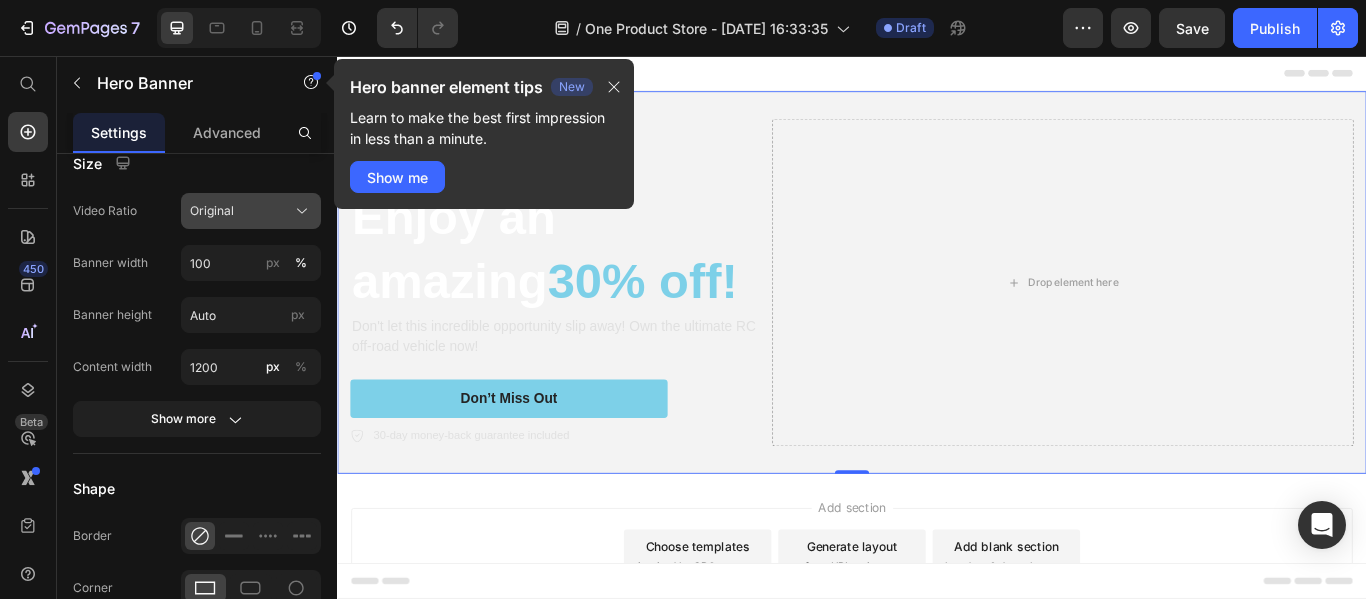 click on "Original" 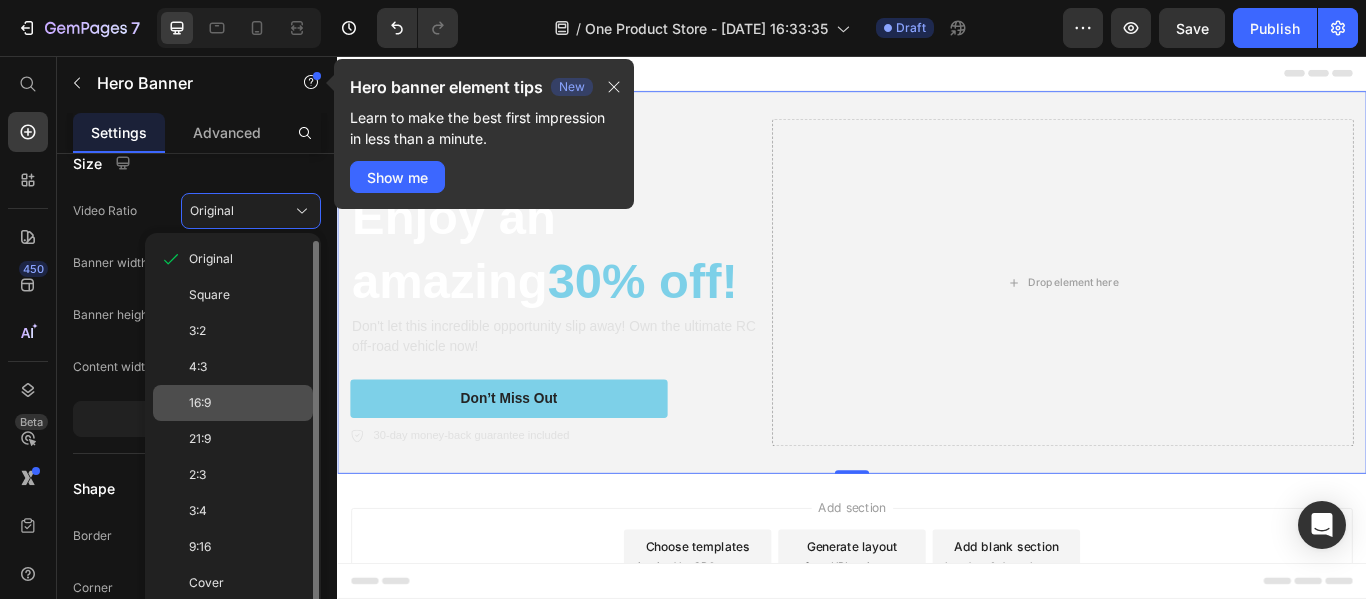 click on "16:9" 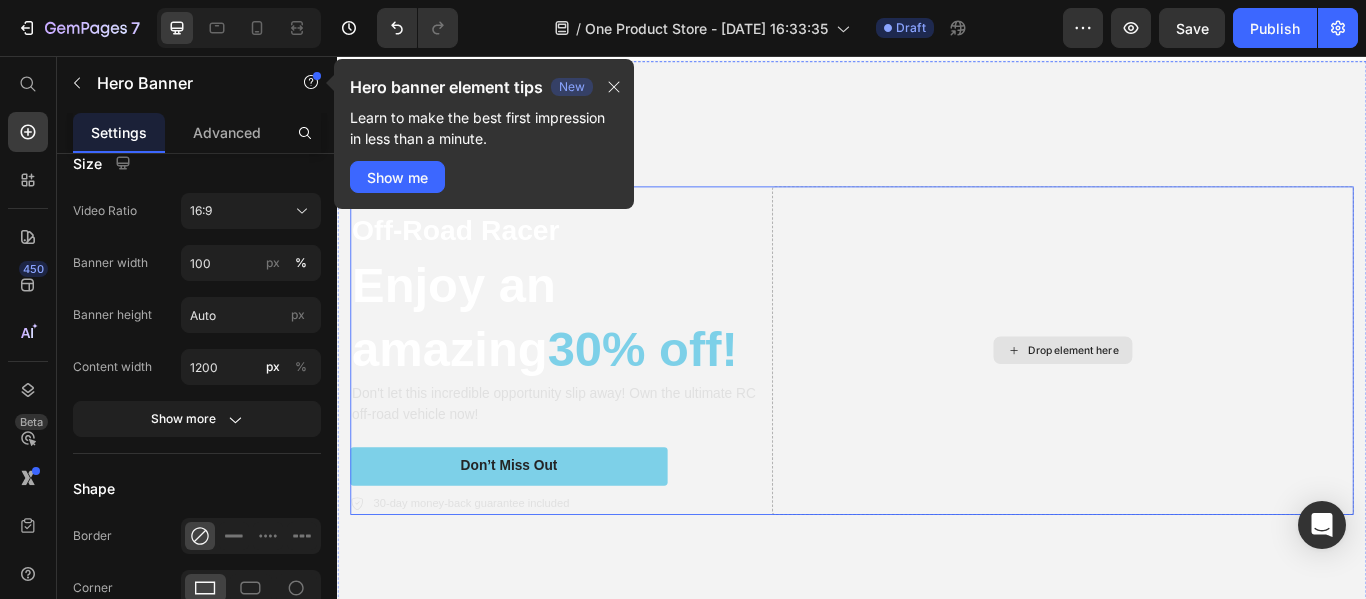 scroll, scrollTop: 0, scrollLeft: 0, axis: both 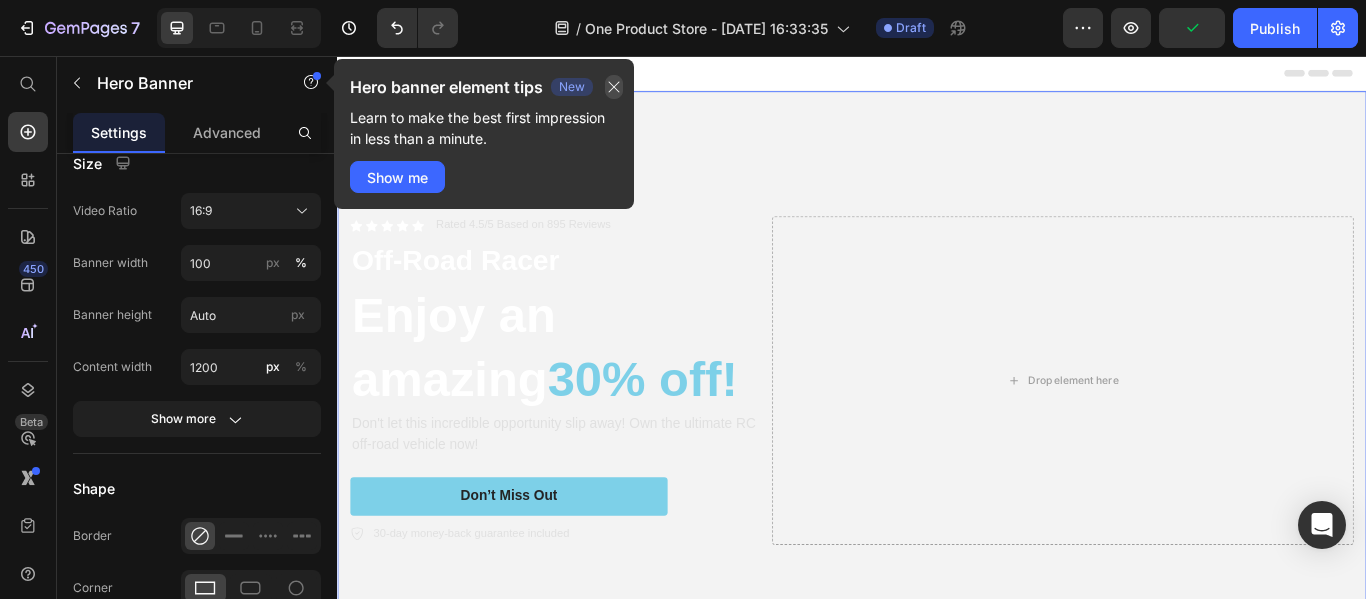 click 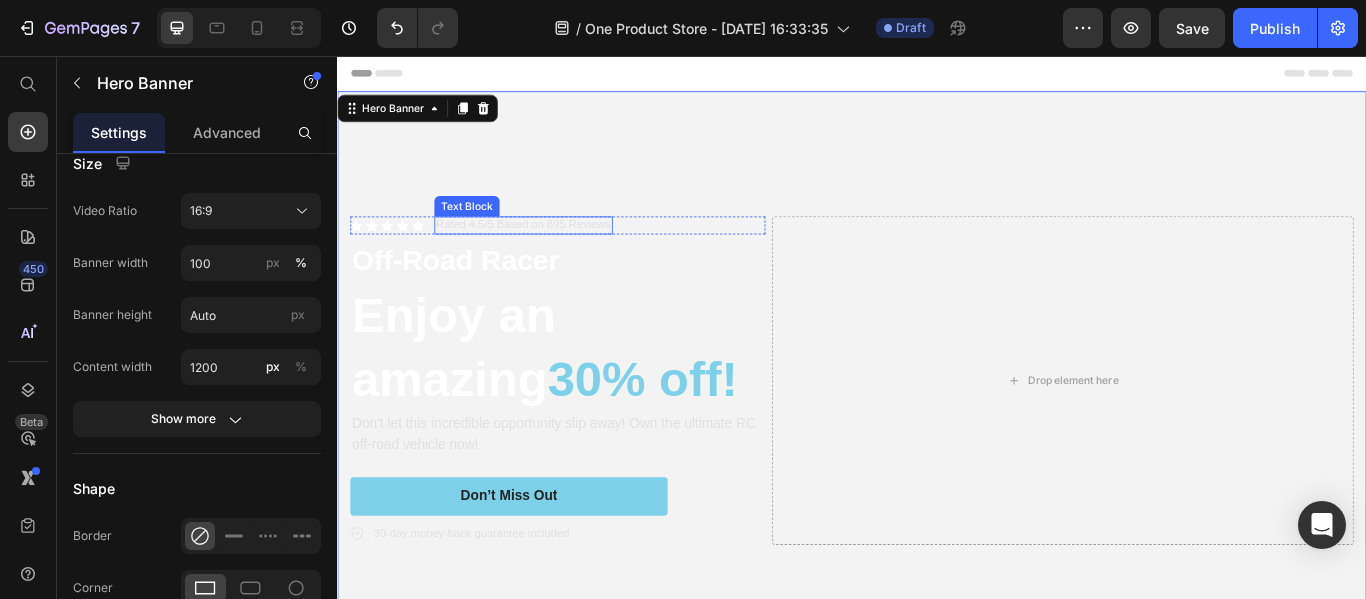 click on "Rated 4.5/5 Based on 895 Reviews" at bounding box center (554, 253) 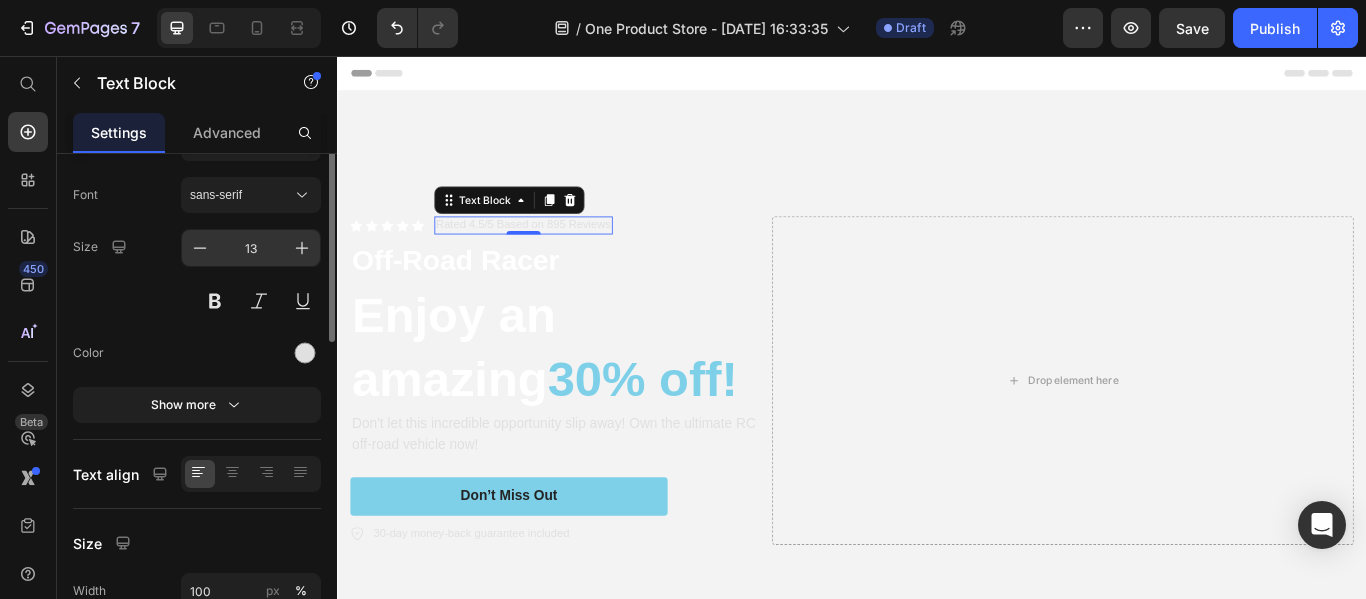scroll, scrollTop: 0, scrollLeft: 0, axis: both 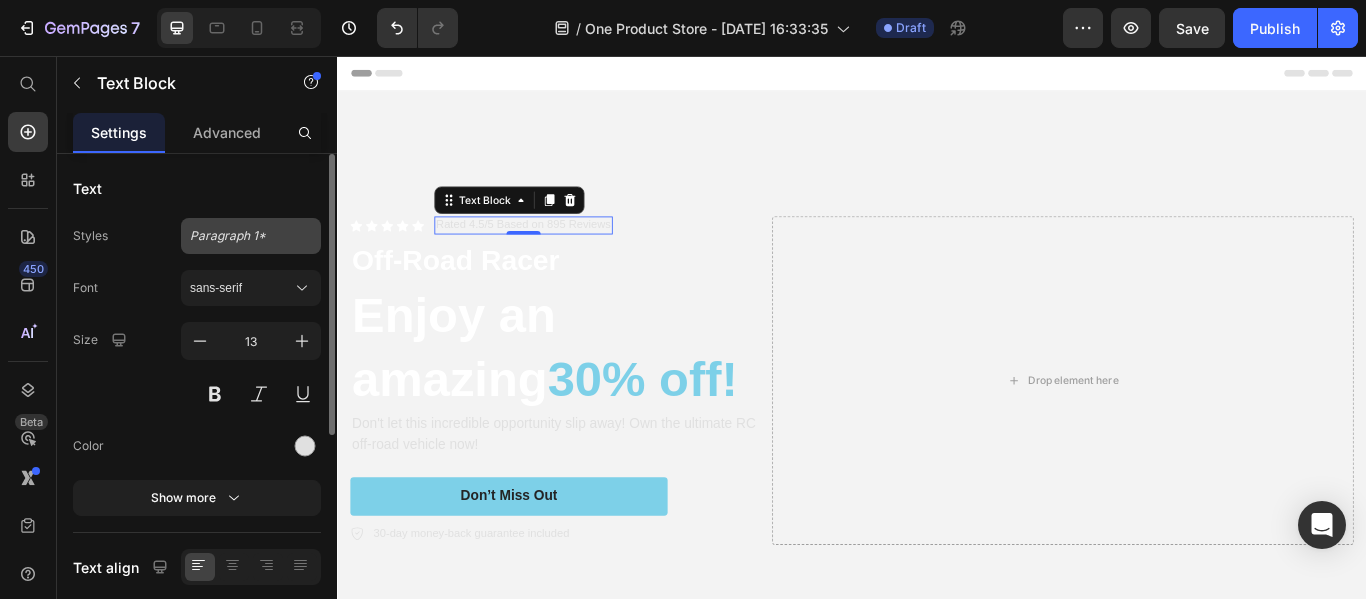 click on "Paragraph 1*" at bounding box center (239, 236) 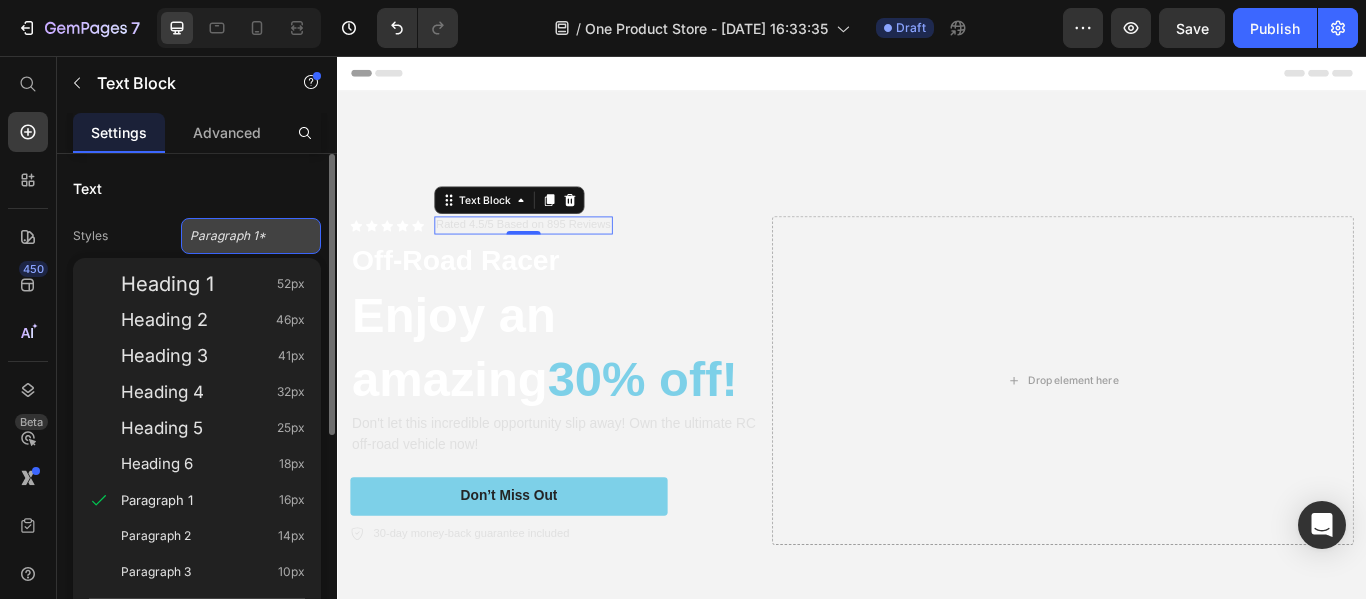 click on "Paragraph 1*" at bounding box center [239, 236] 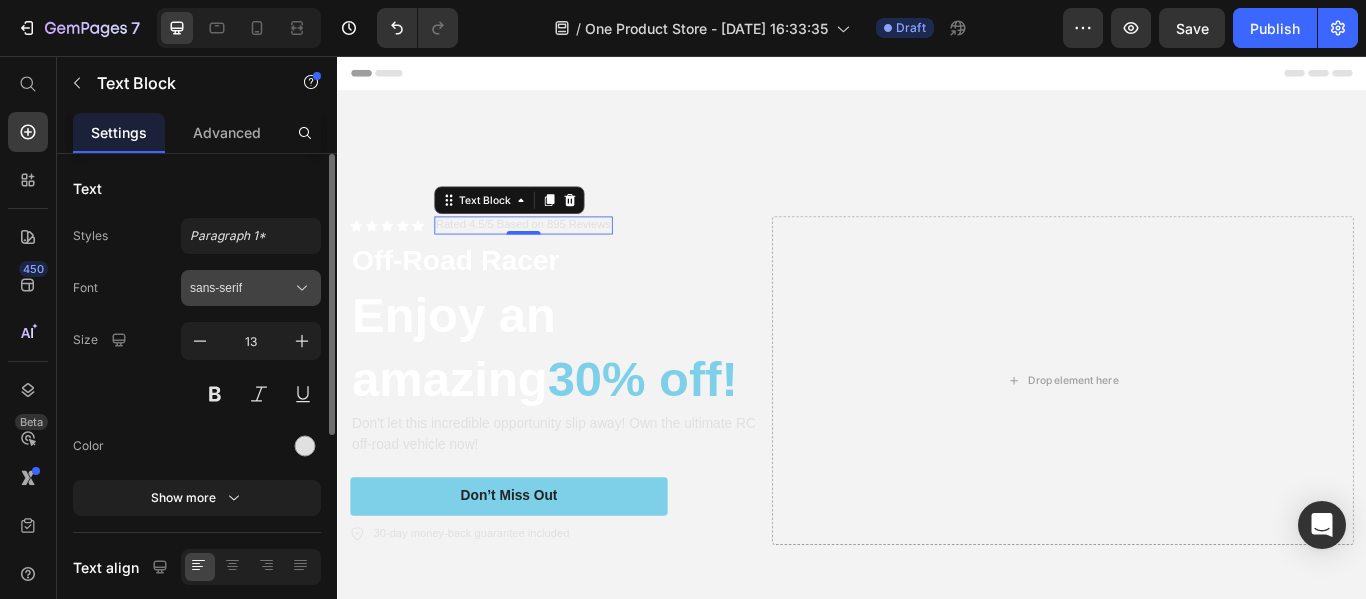 click on "sans-serif" at bounding box center [241, 288] 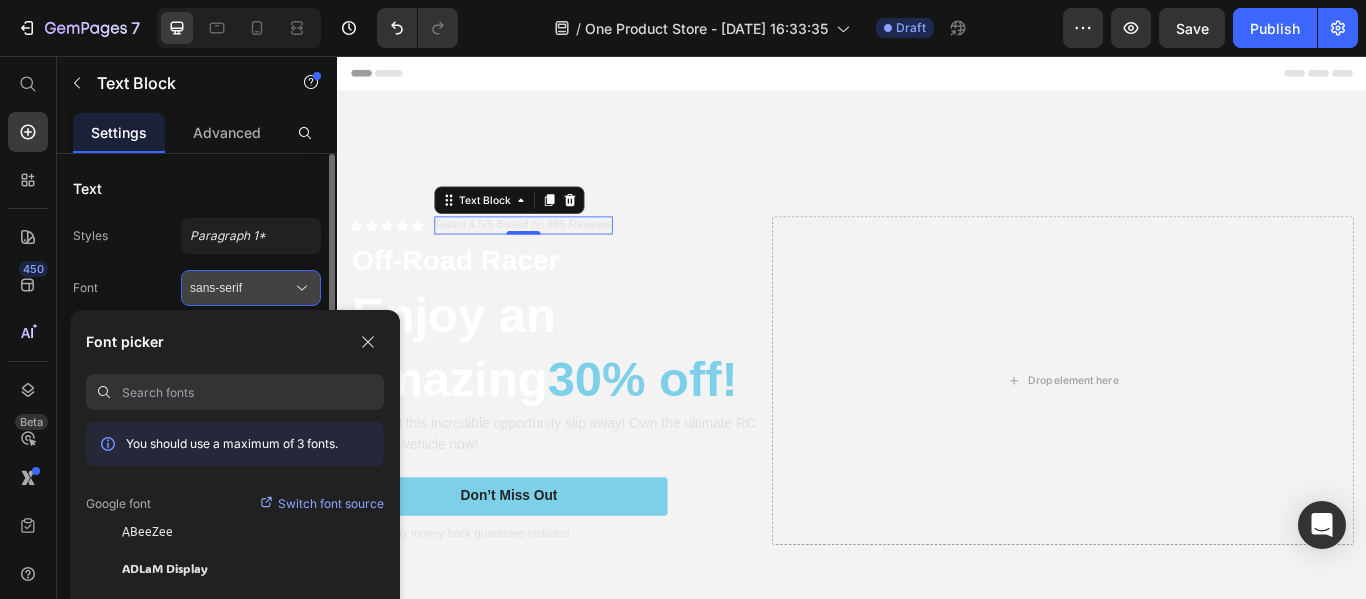 click on "sans-serif" at bounding box center [241, 288] 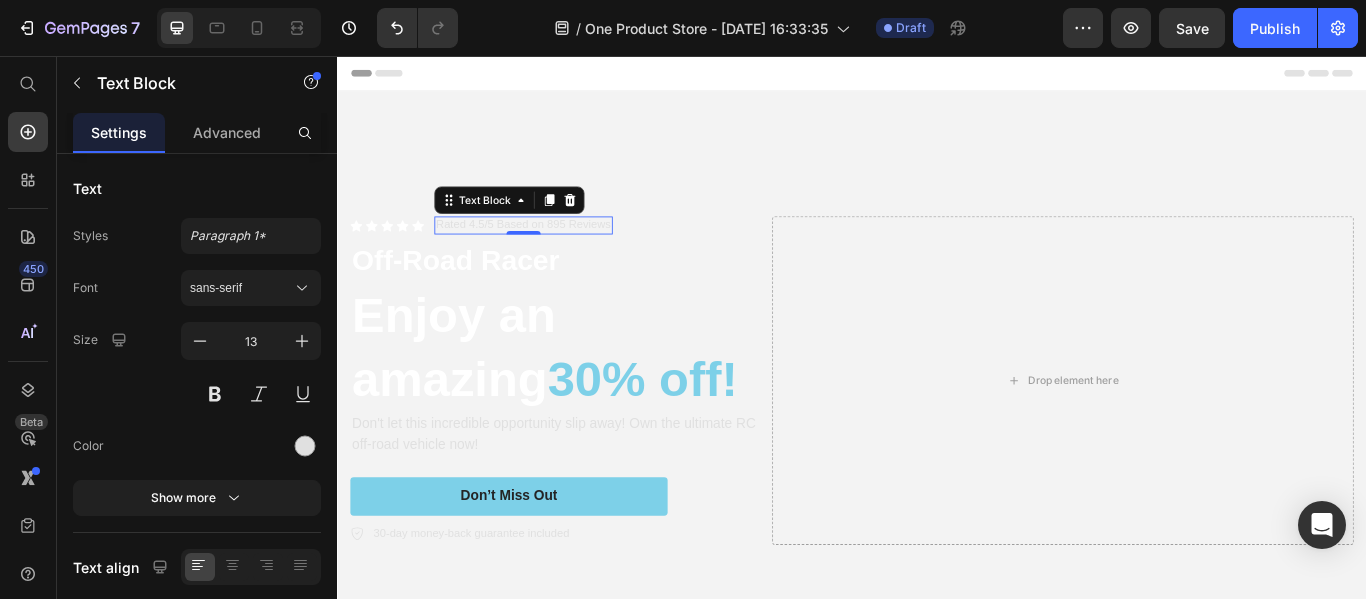 click on "Rated 4.5/5 Based on 895 Reviews" at bounding box center (554, 253) 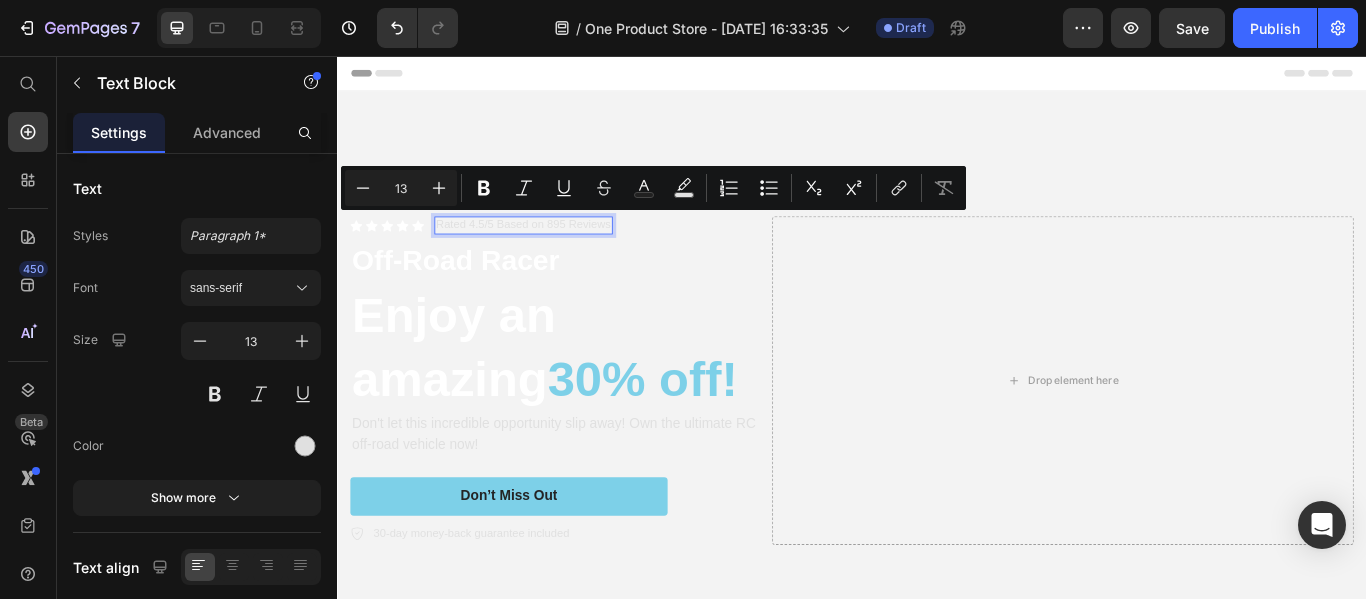 click on "Rated 4.5/5 Based on 895 Reviews" at bounding box center [554, 253] 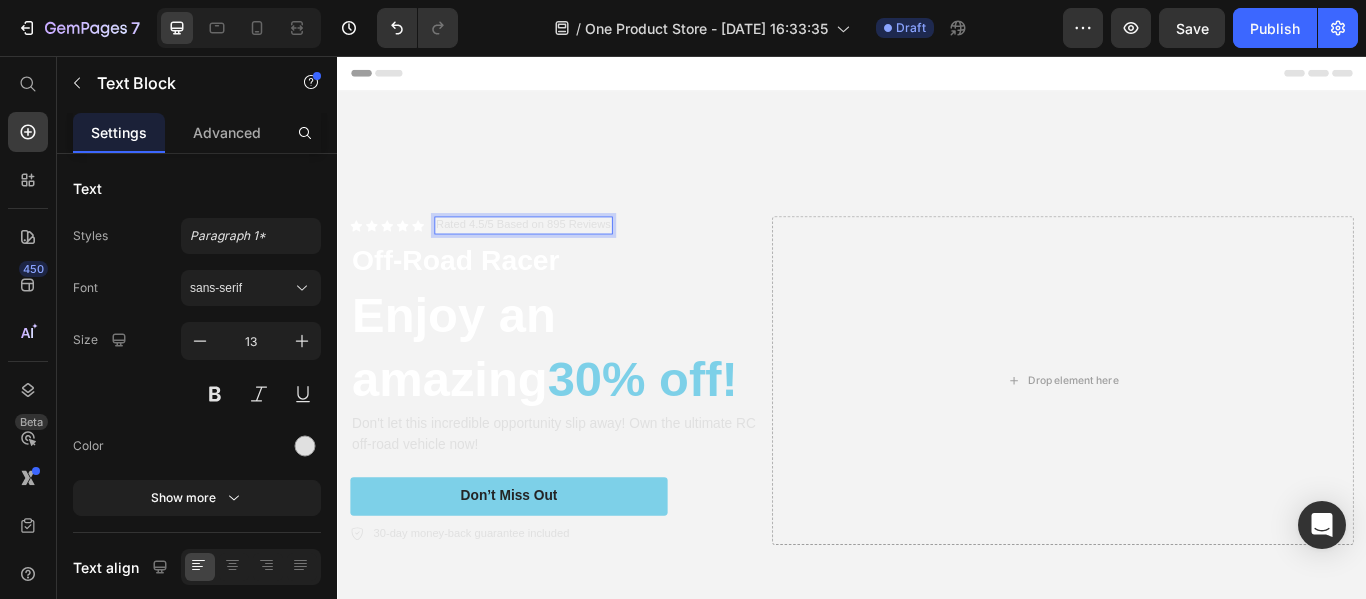 click on "Rated 4.5/5 Based on 895 Reviews" at bounding box center [554, 253] 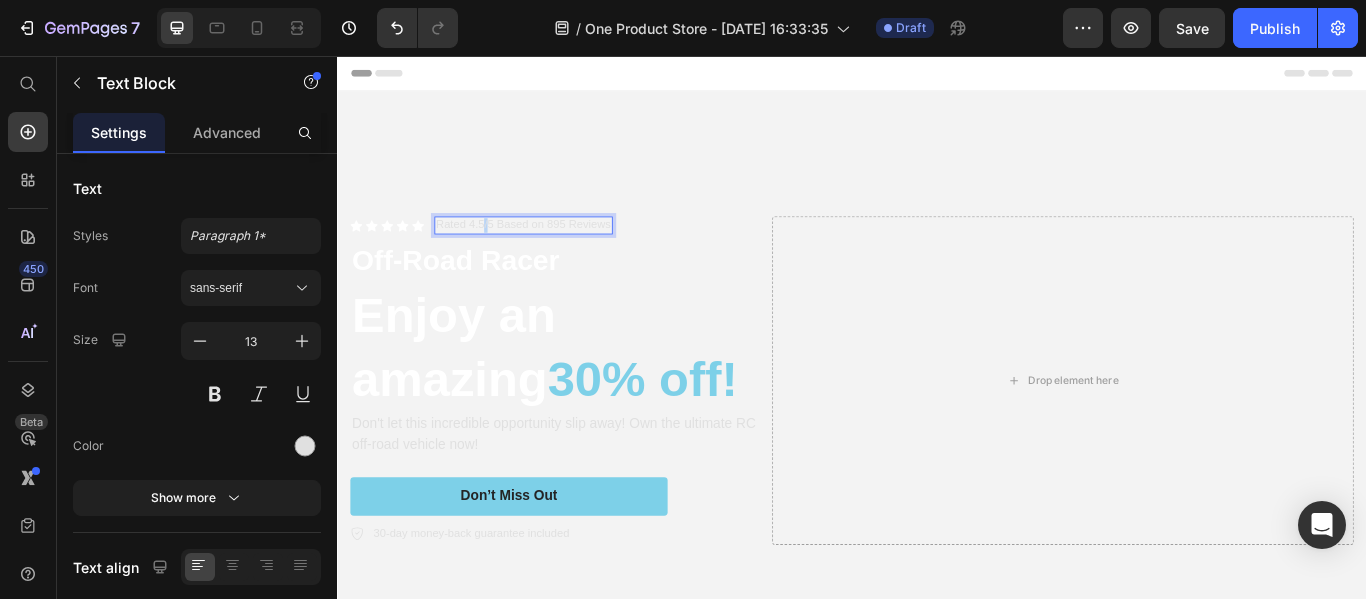 click on "Rated 4.5/5 Based on 895 Reviews" at bounding box center [554, 253] 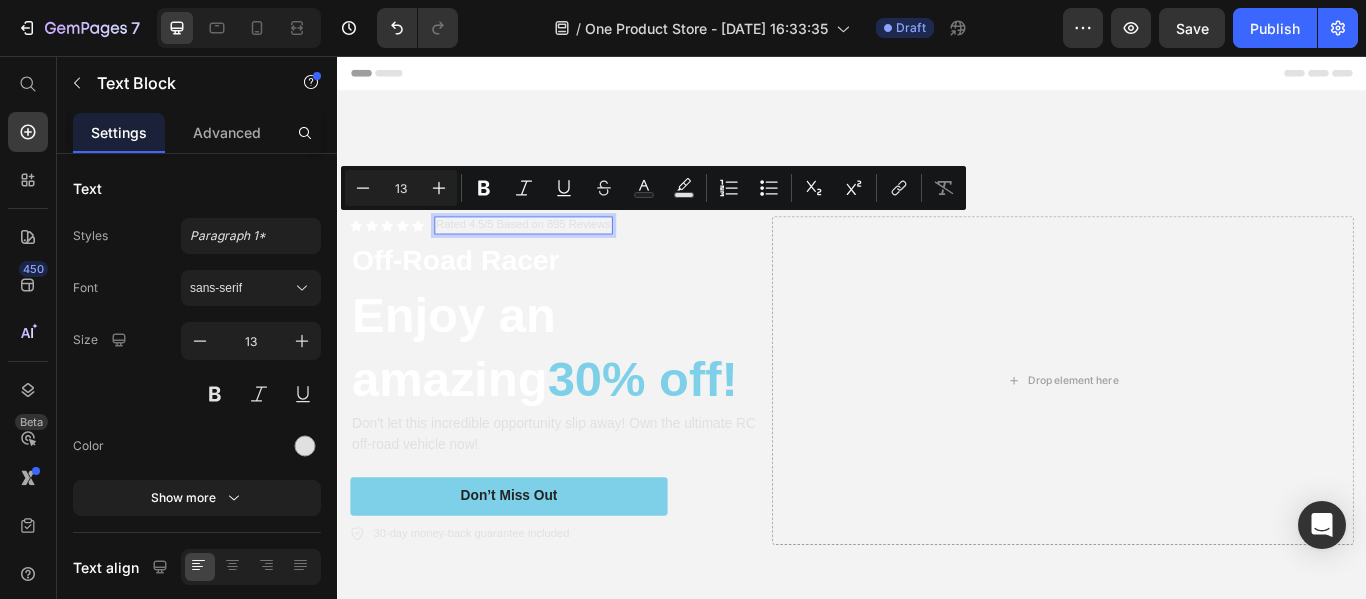 drag, startPoint x: 496, startPoint y: 240, endPoint x: 508, endPoint y: 249, distance: 15 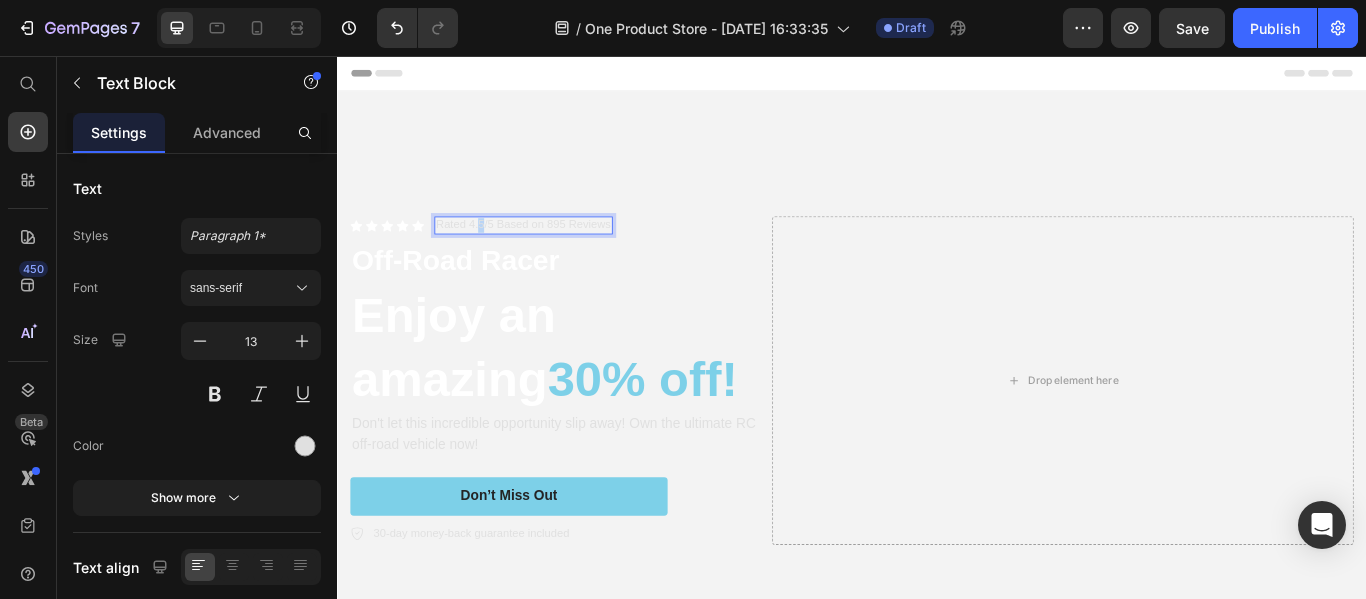 click on "Rated 4.5/5 Based on 895 Reviews" at bounding box center [554, 253] 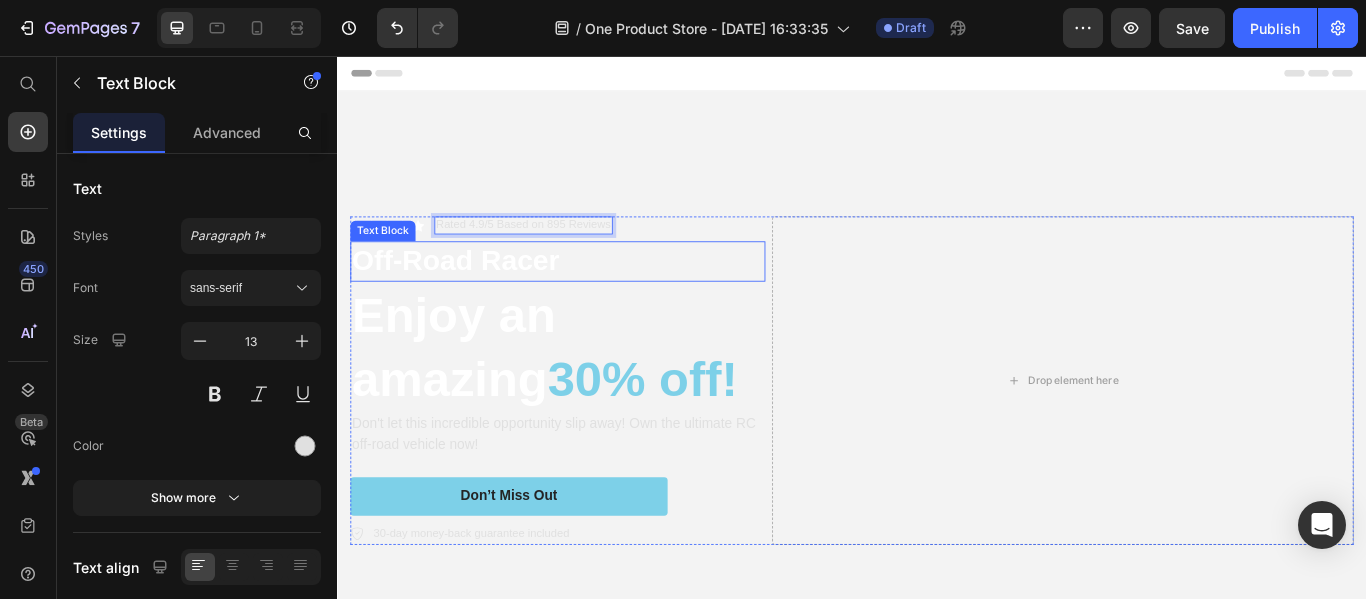 click on "Off-Road Racer" at bounding box center (594, 295) 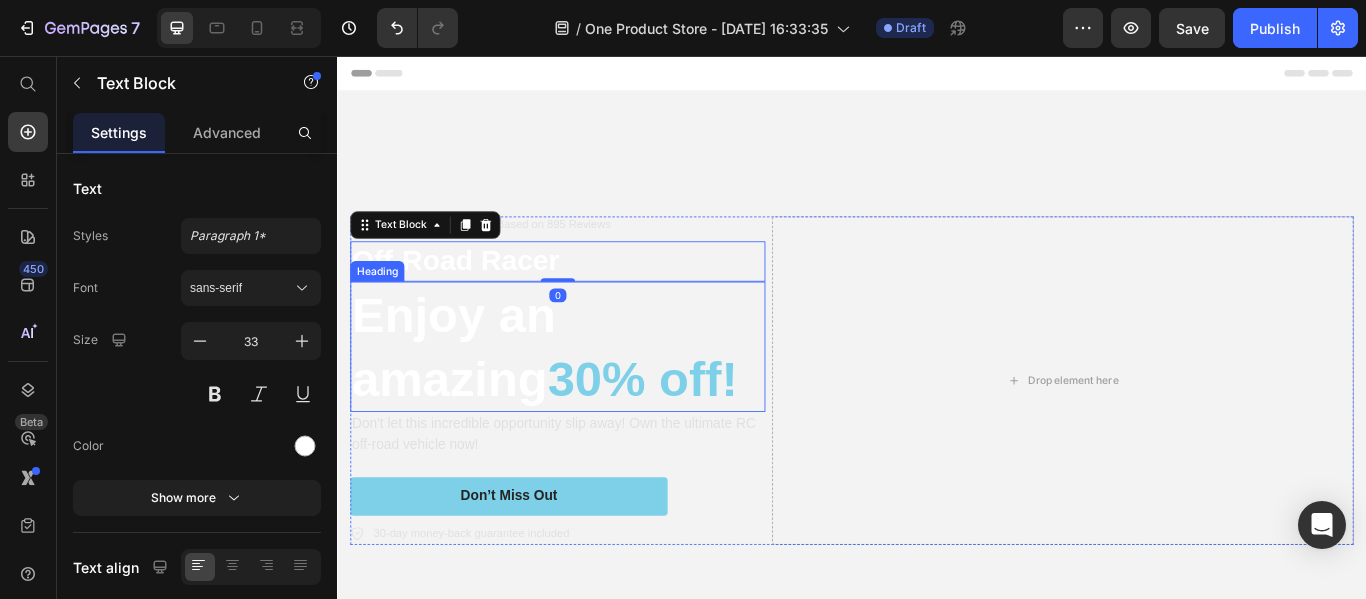 click on "Enjoy an amazing  30% off!" at bounding box center (594, 395) 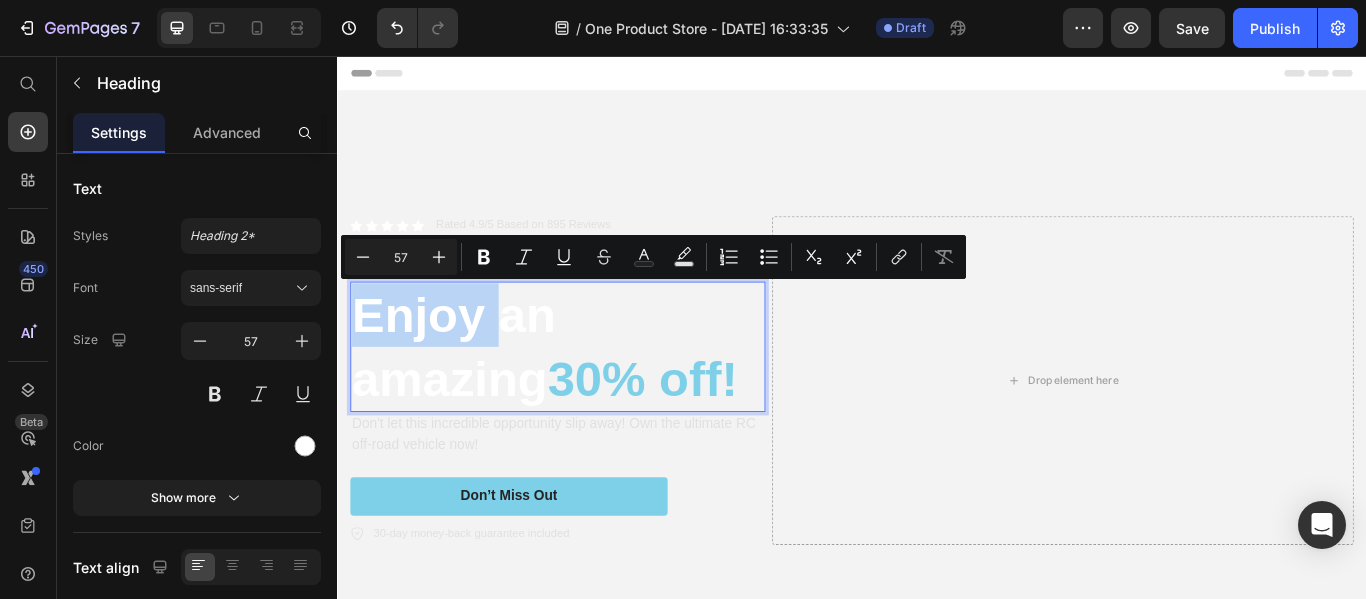 click on "Enjoy an amazing  30% off!" at bounding box center (594, 395) 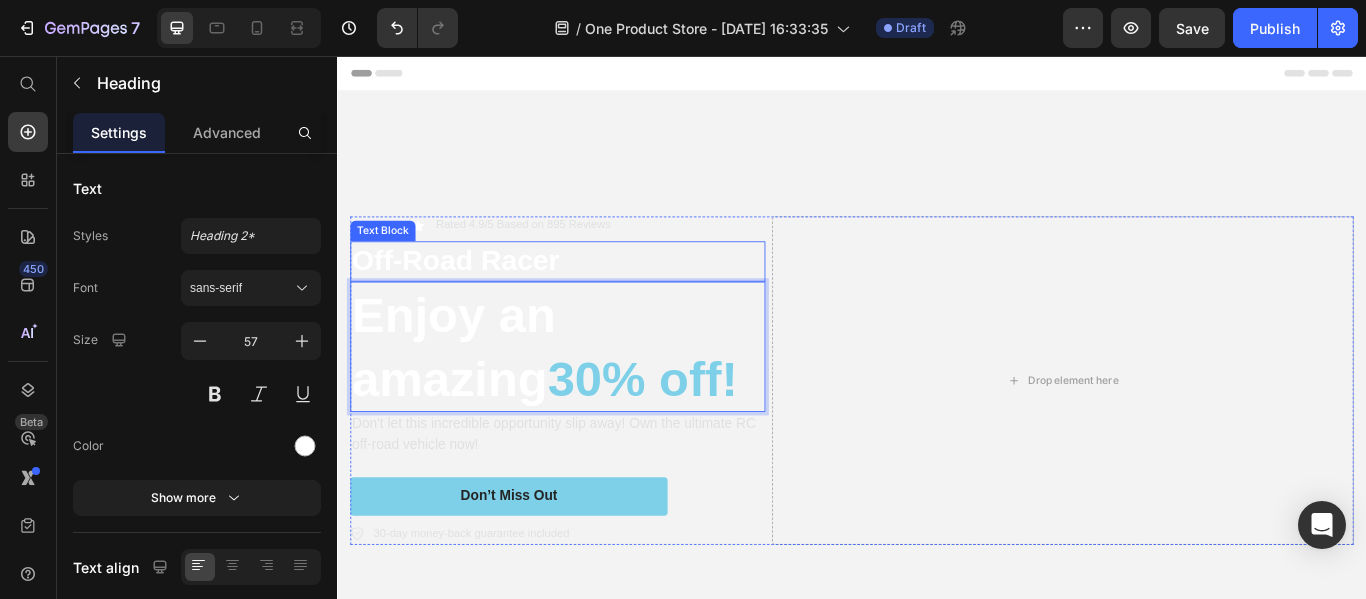 click on "Off-Road Racer" at bounding box center [594, 295] 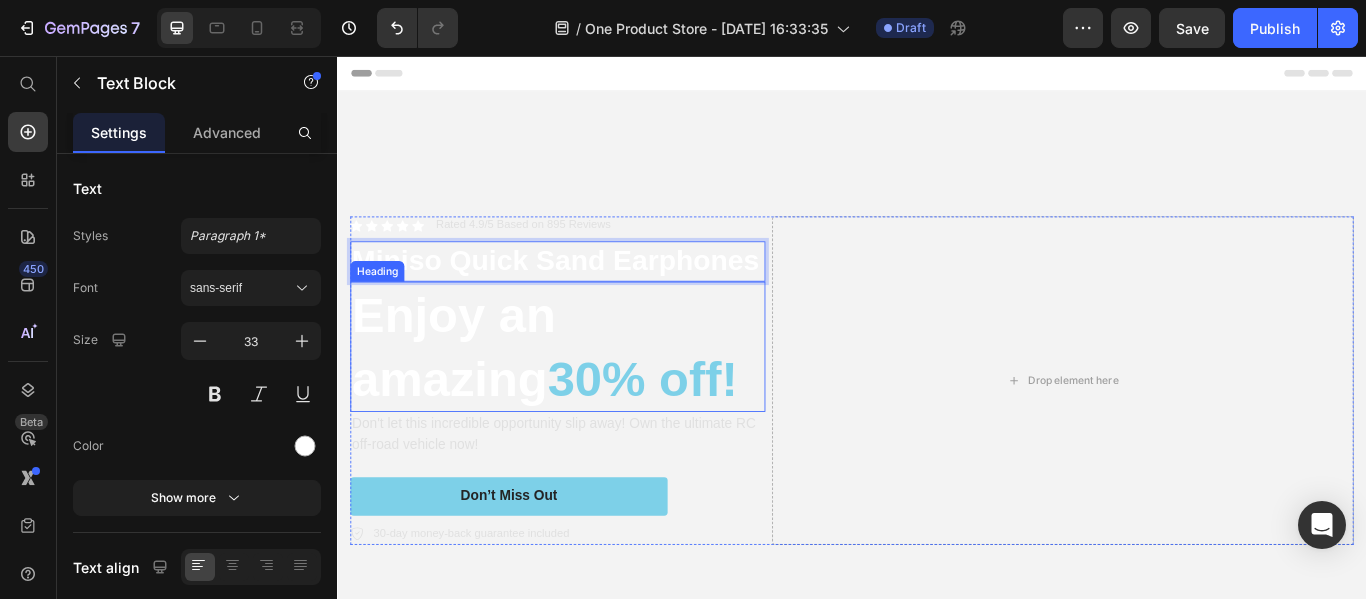click on "Enjoy an amazing  30% off!" at bounding box center (594, 395) 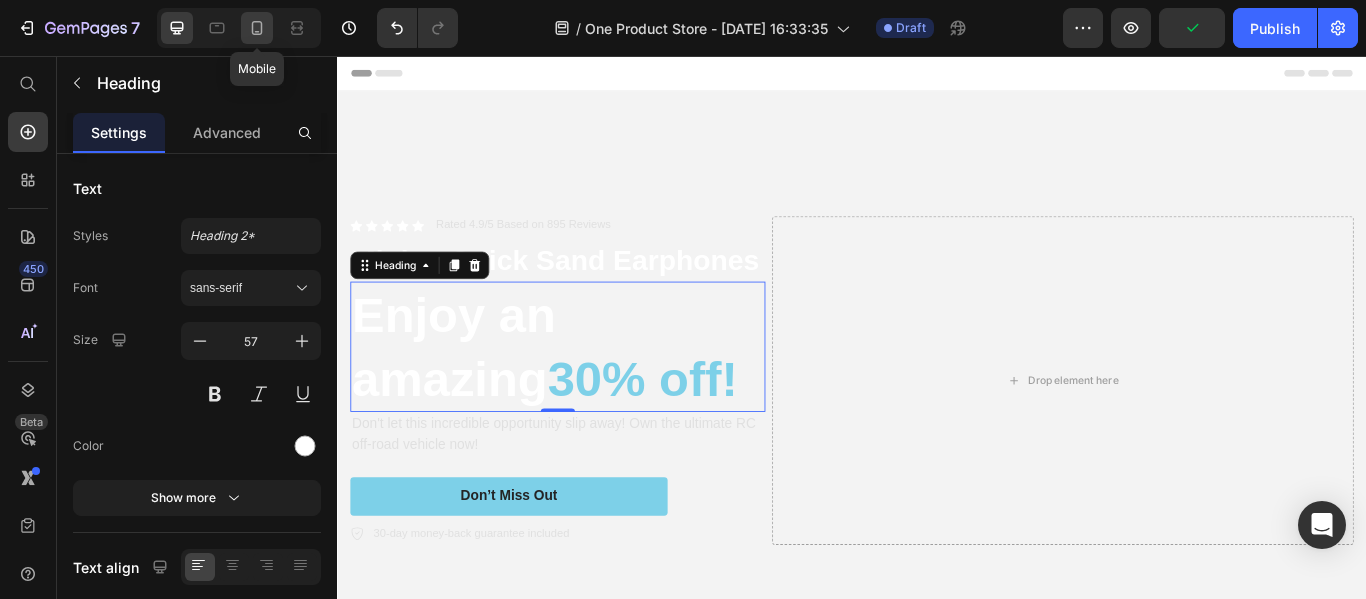 click 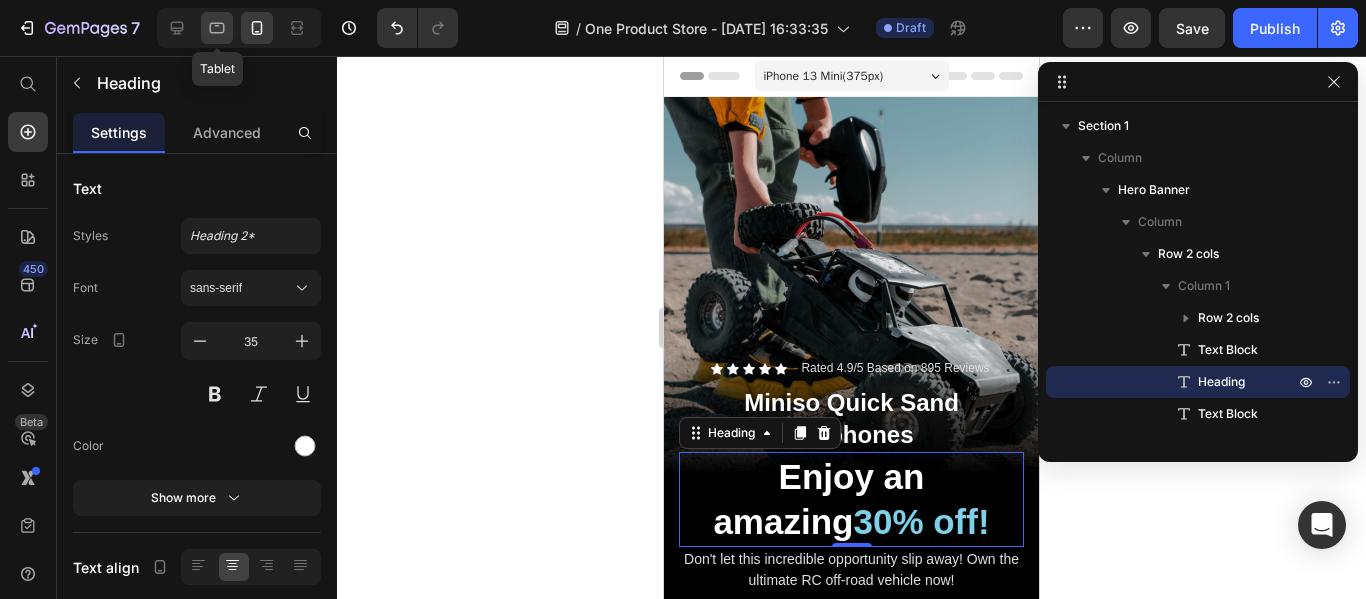 click 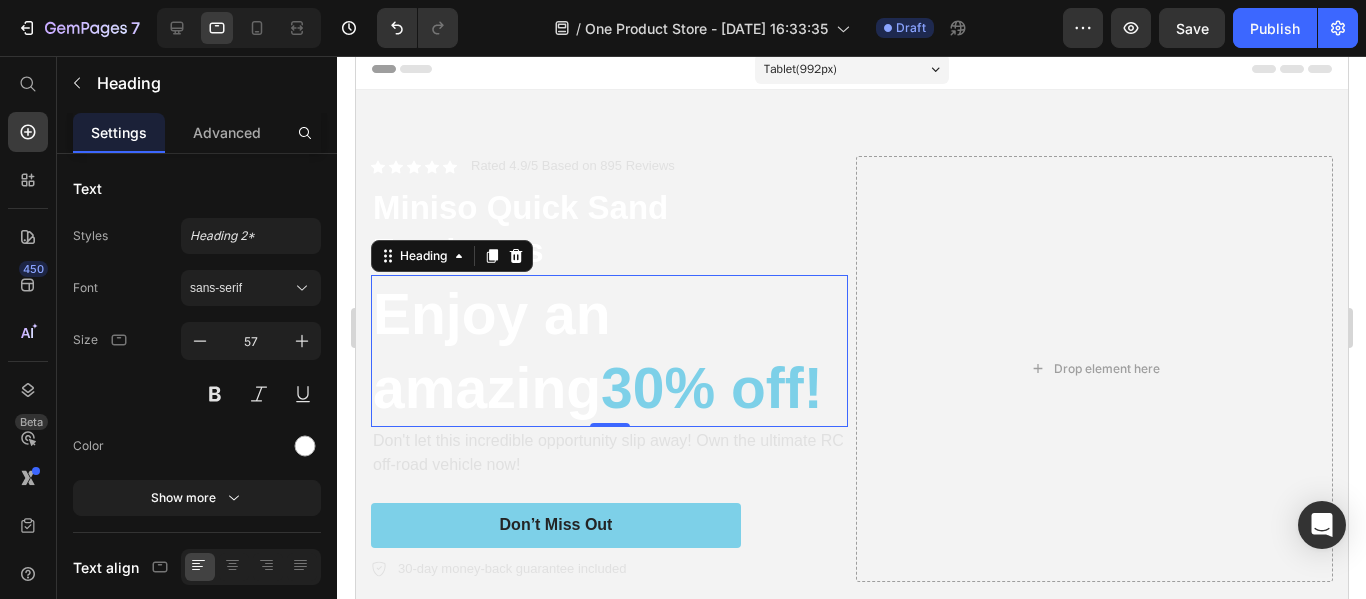 scroll, scrollTop: 0, scrollLeft: 0, axis: both 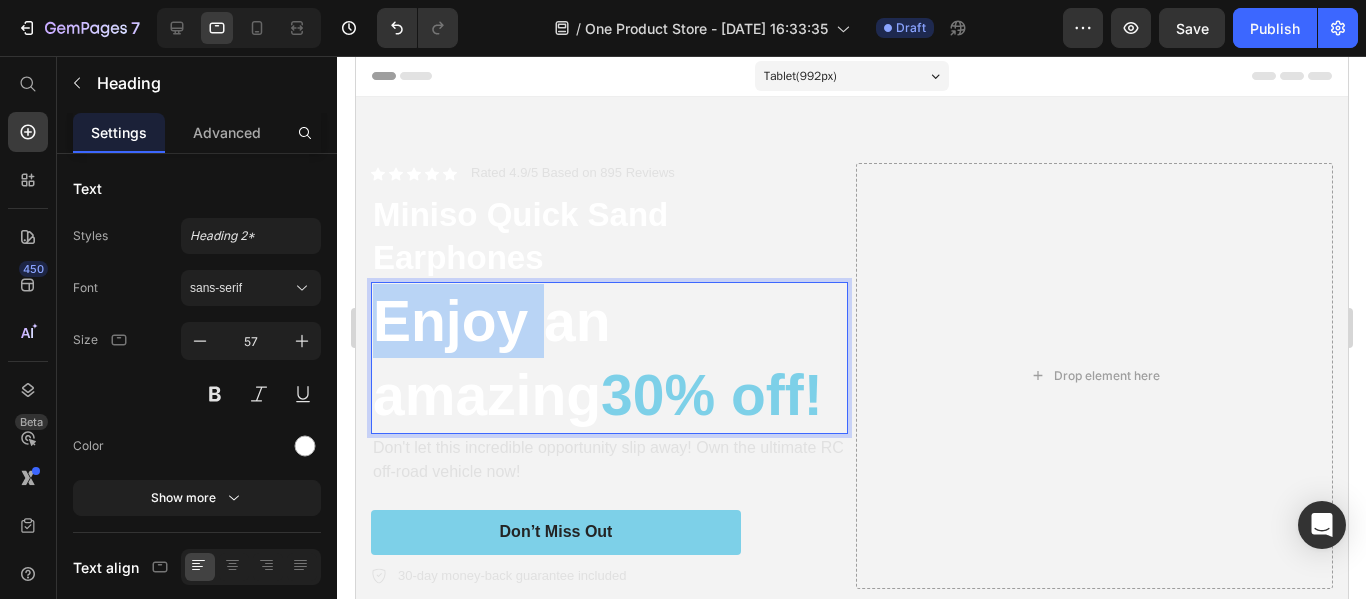 click on "Enjoy an amazing  30% off!" at bounding box center [608, 358] 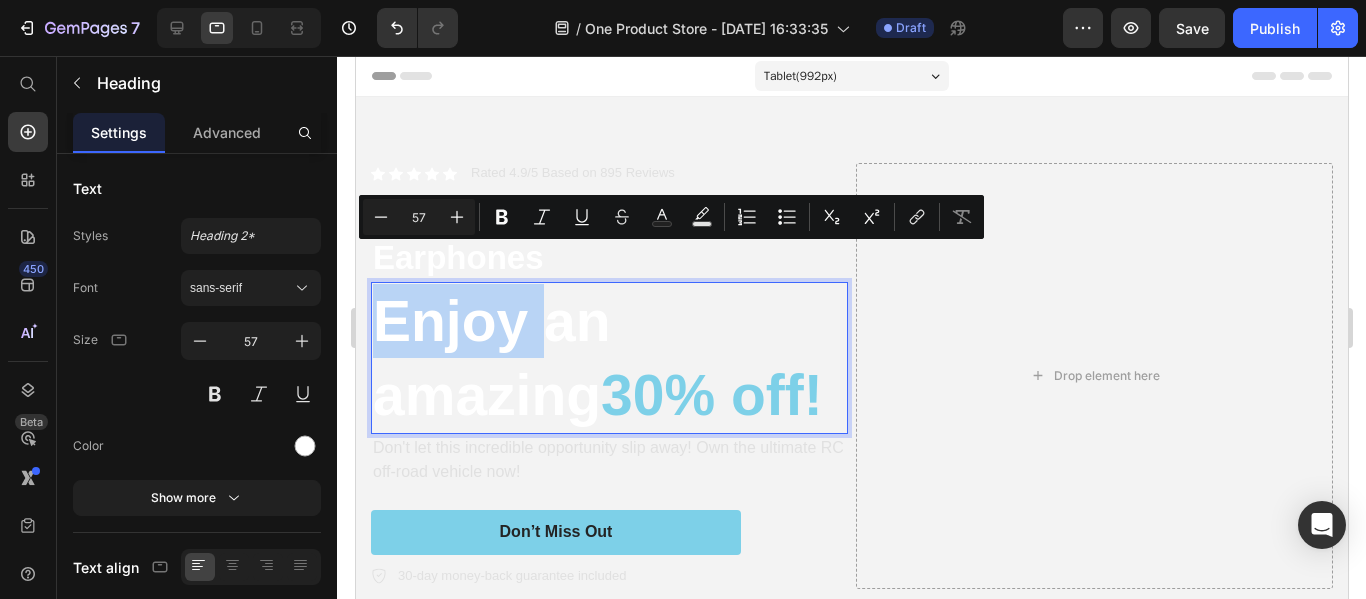 click on "Enjoy an amazing  30% off!" at bounding box center (608, 358) 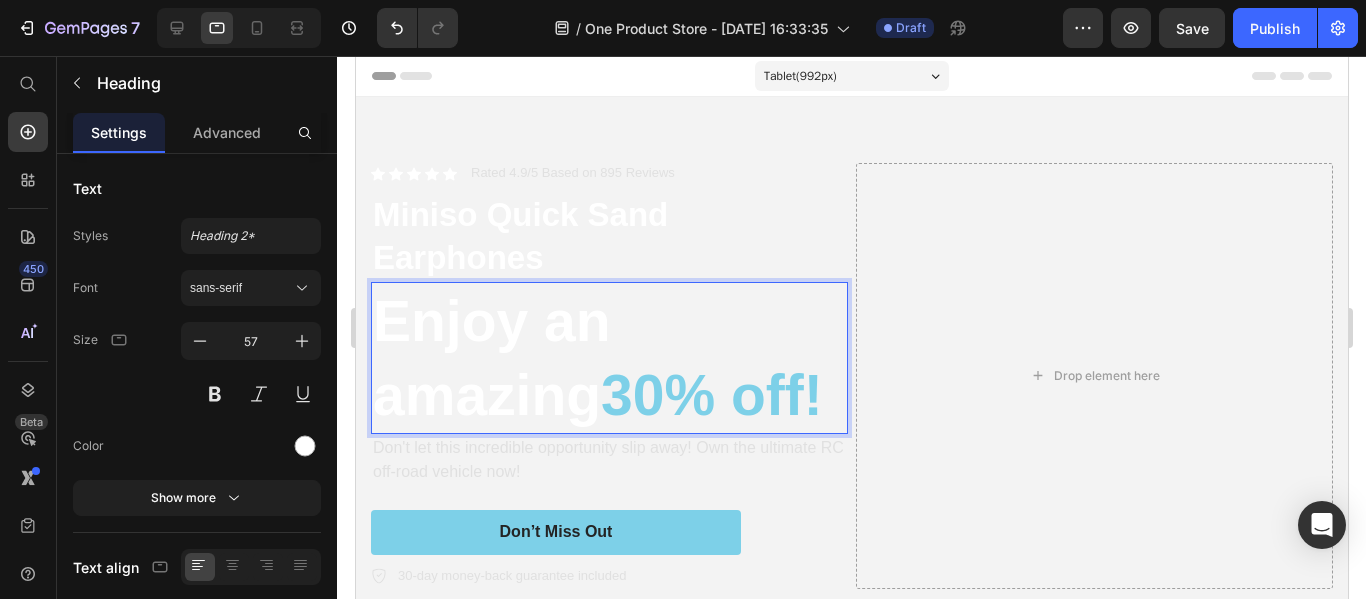 click on "Enjoy an amazing  30% off!" at bounding box center [608, 358] 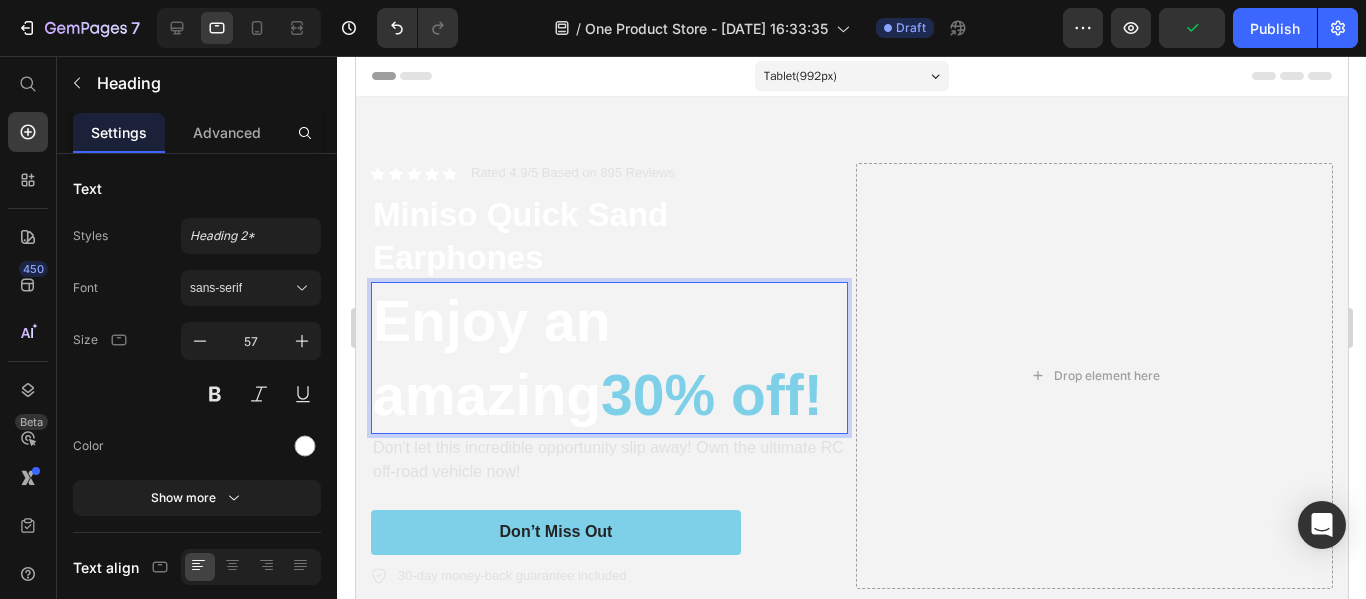 click on "Enjoy an amazing  30% off!" at bounding box center [608, 358] 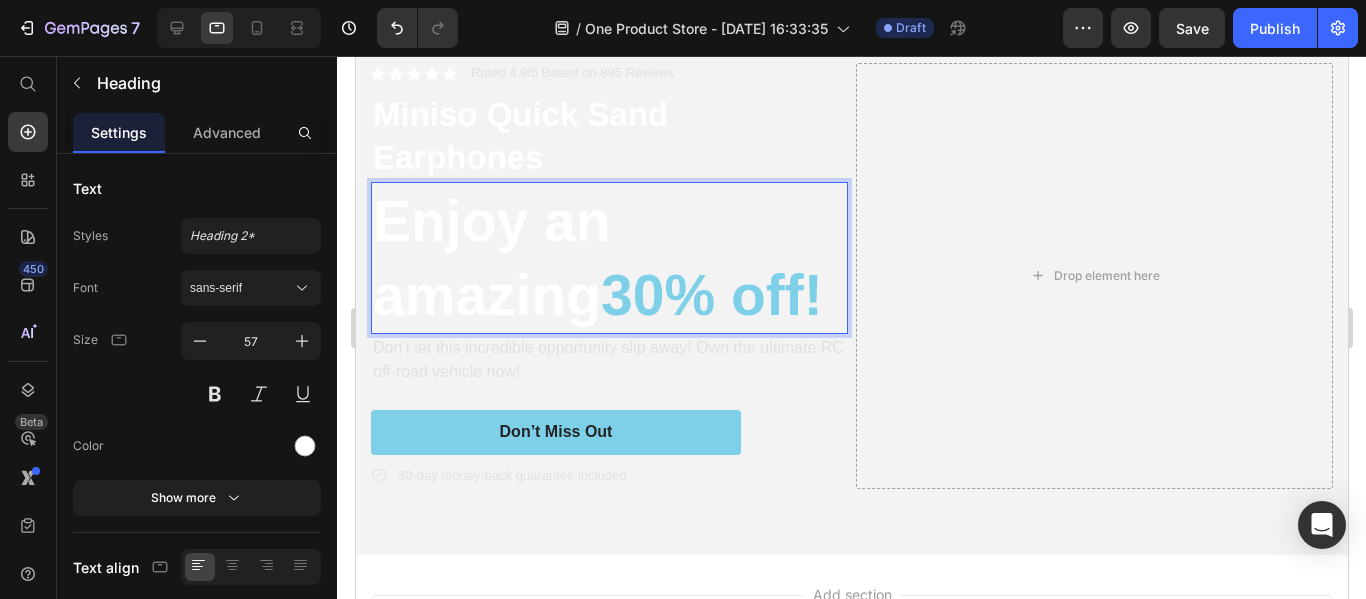 scroll, scrollTop: 0, scrollLeft: 0, axis: both 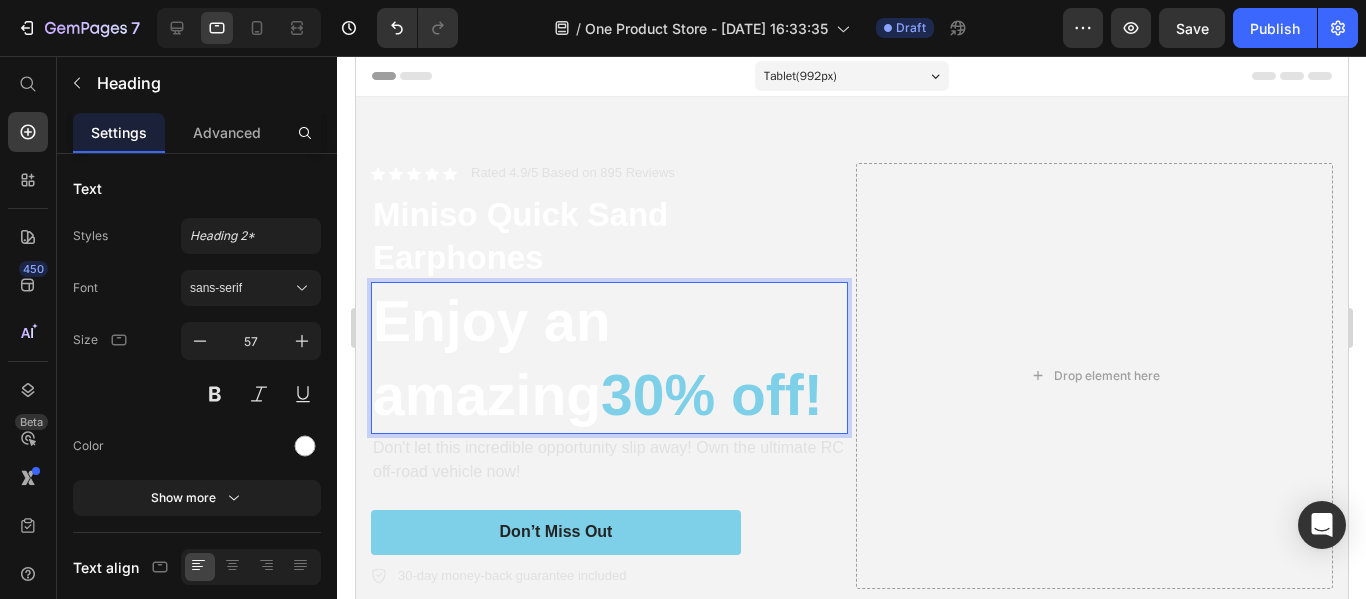 click on "30% off!" at bounding box center (711, 395) 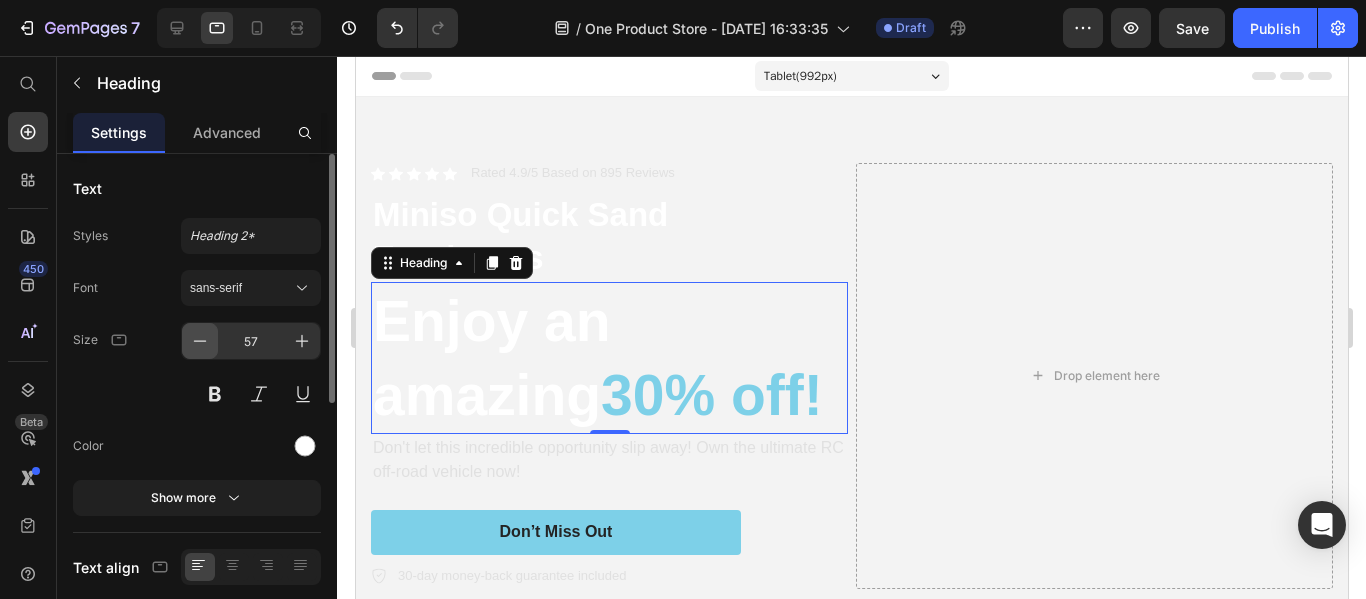 click 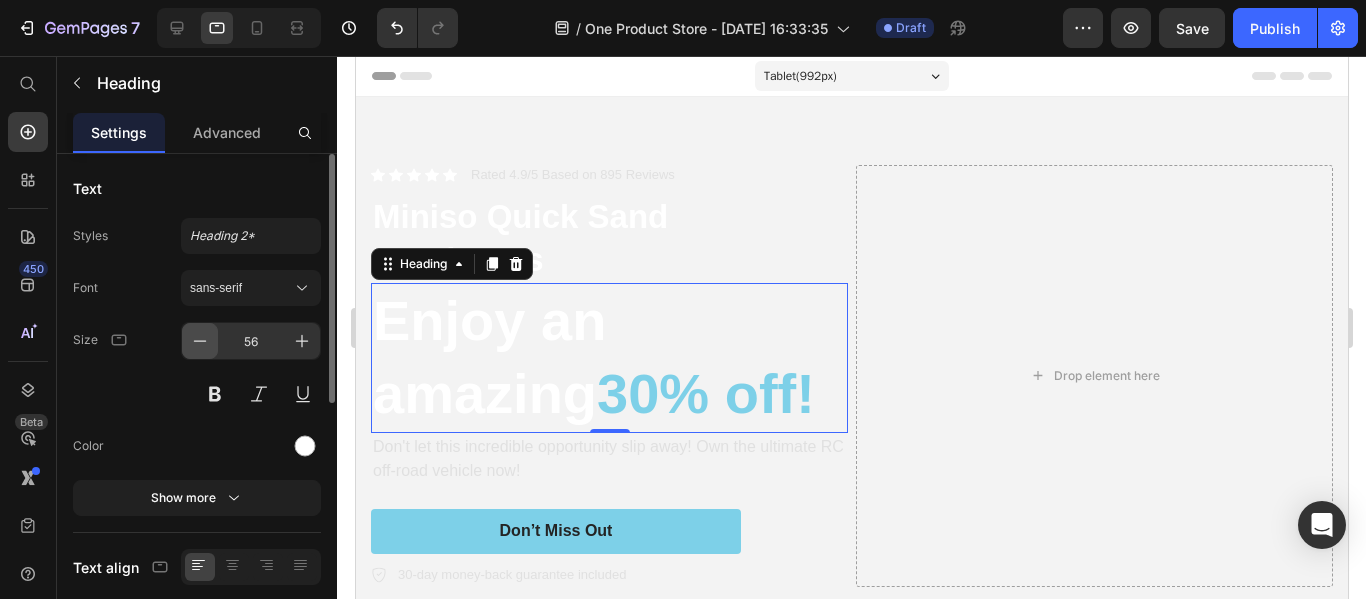 click 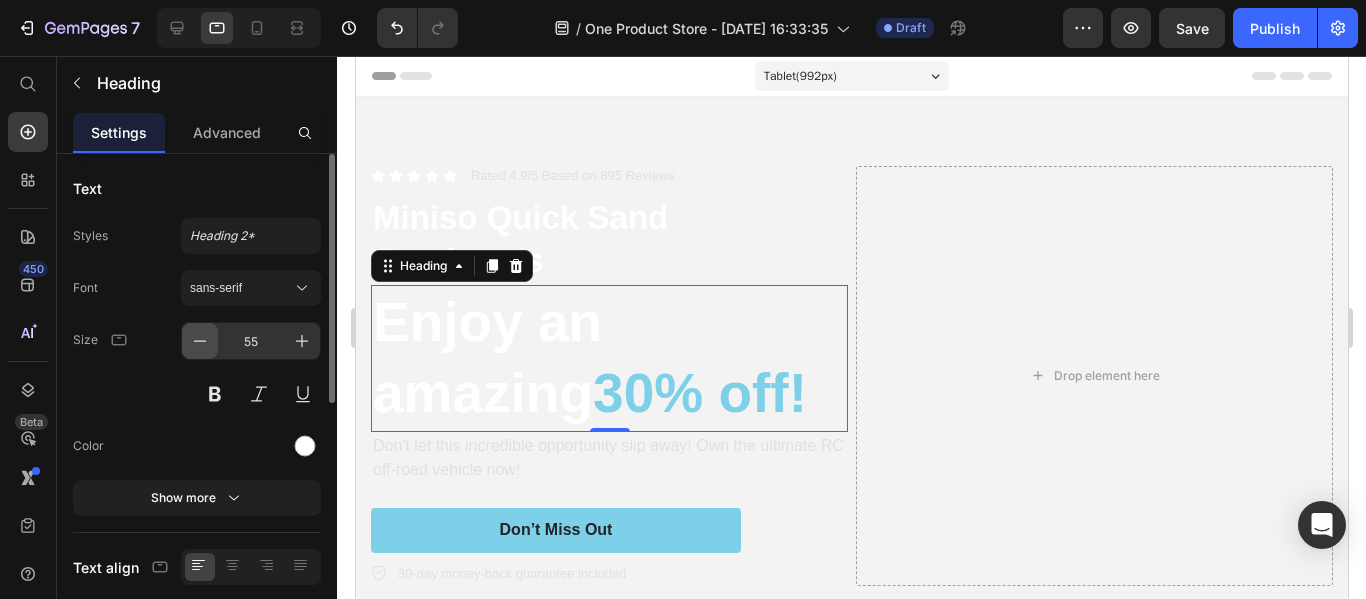 click 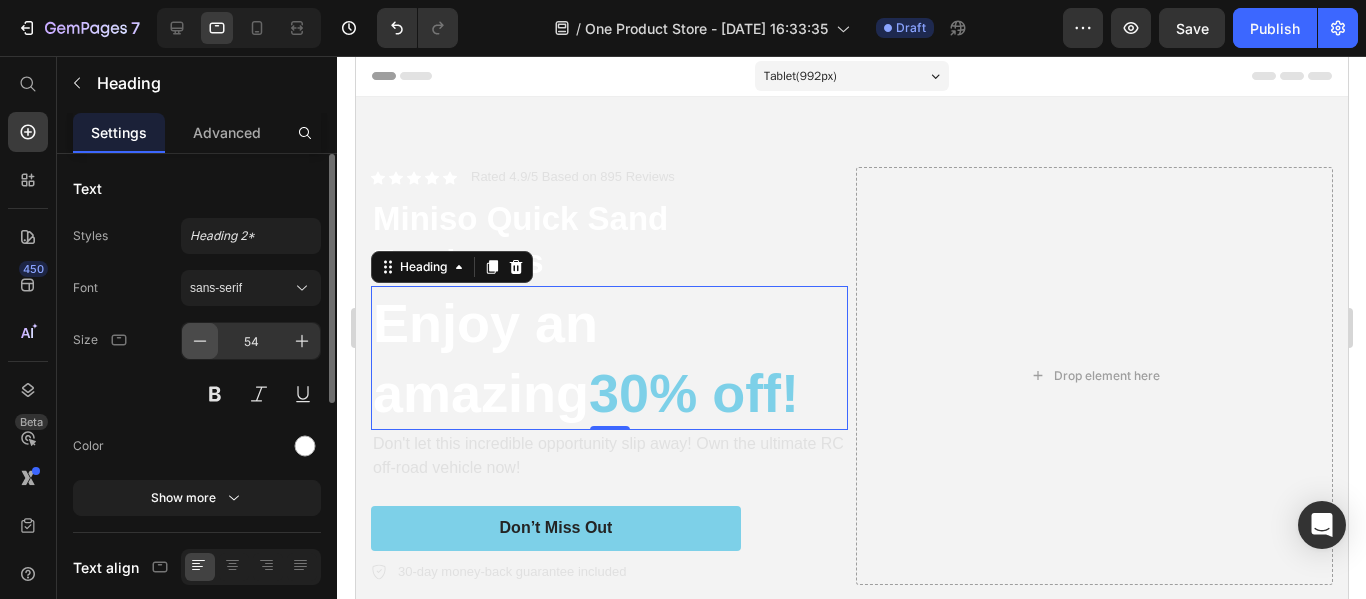 click 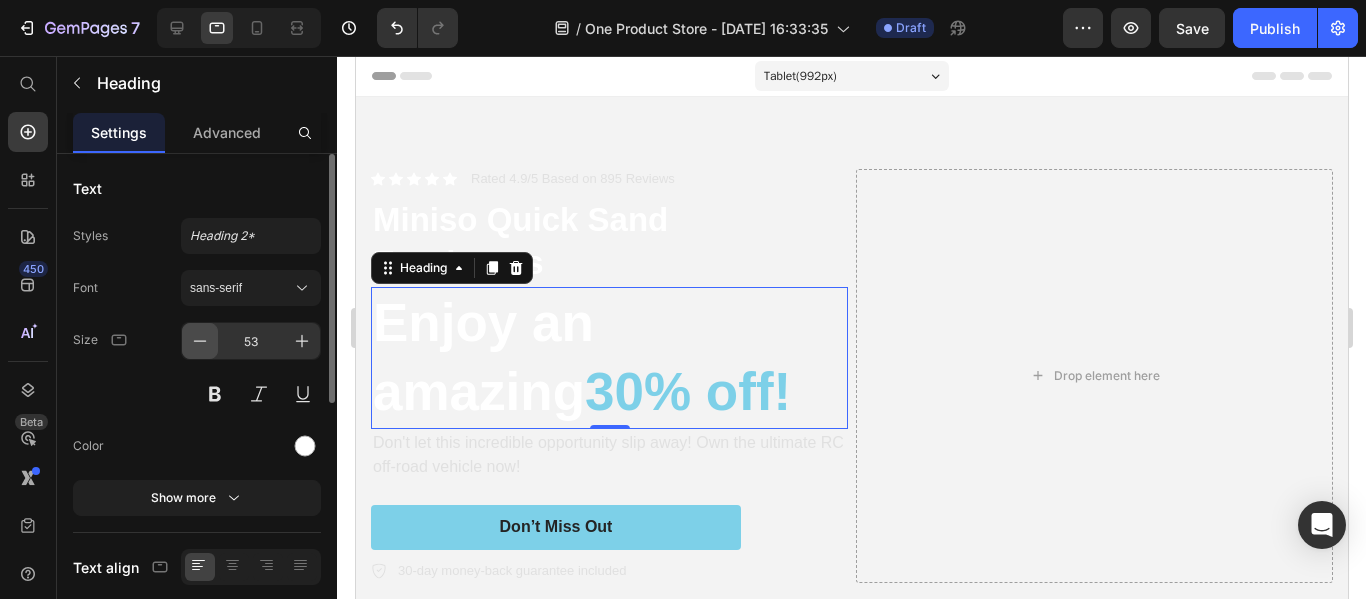 click 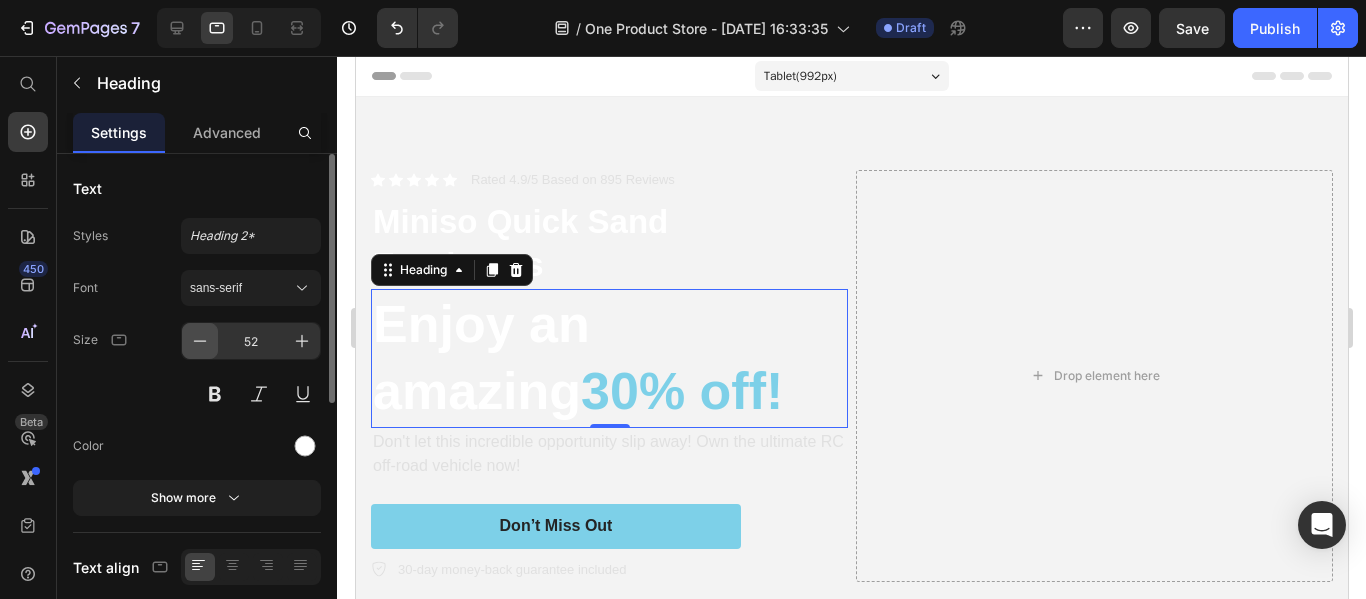 click 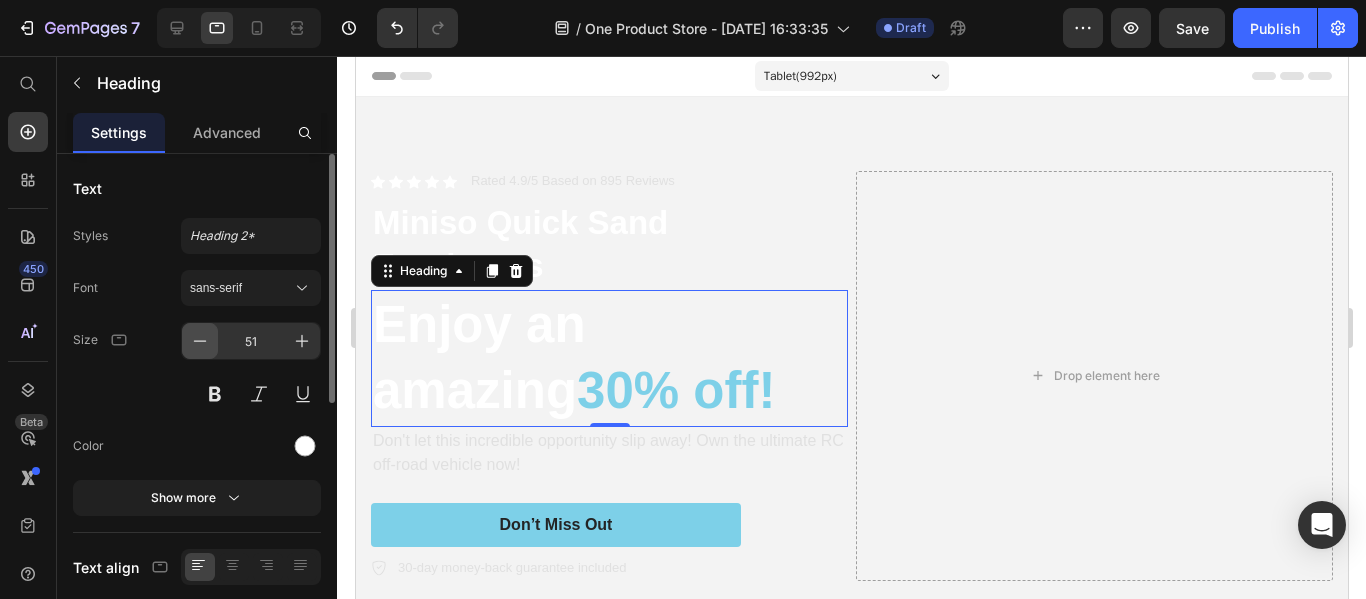 click 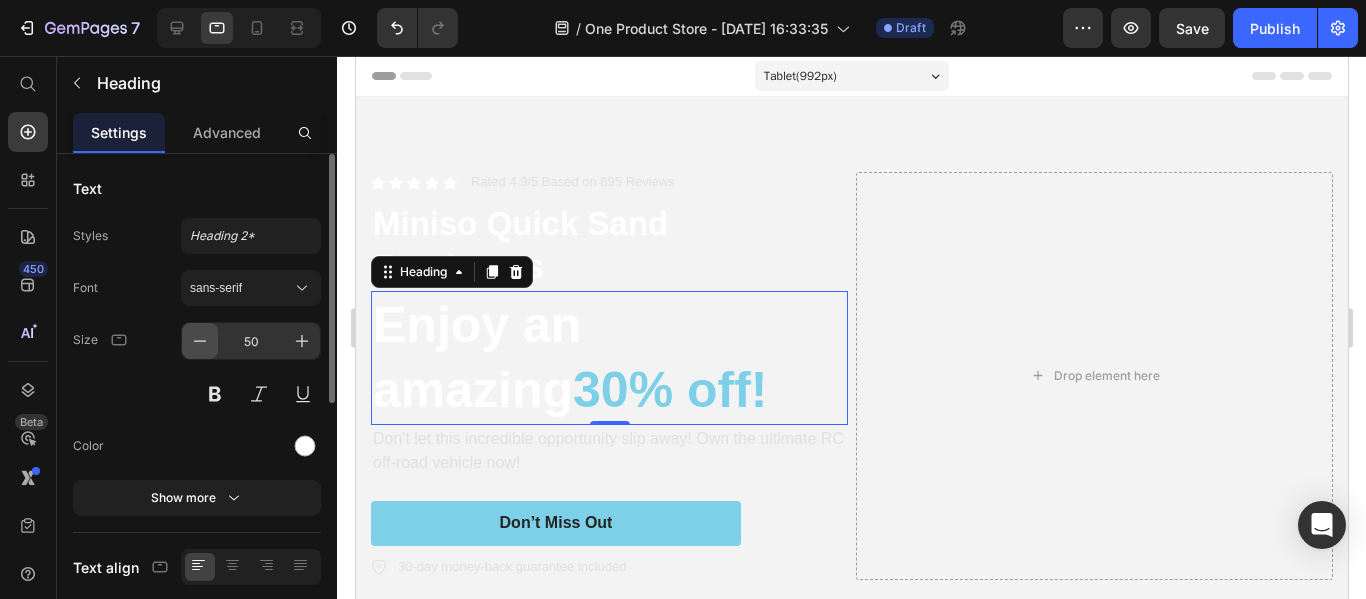 click 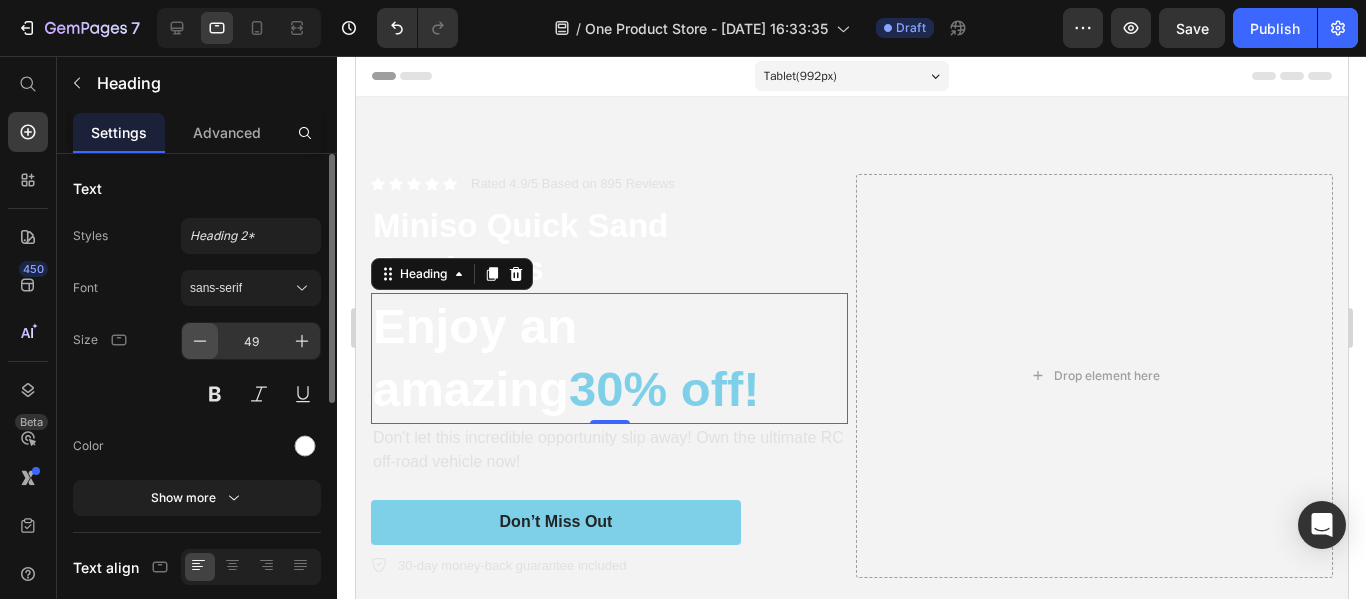 click 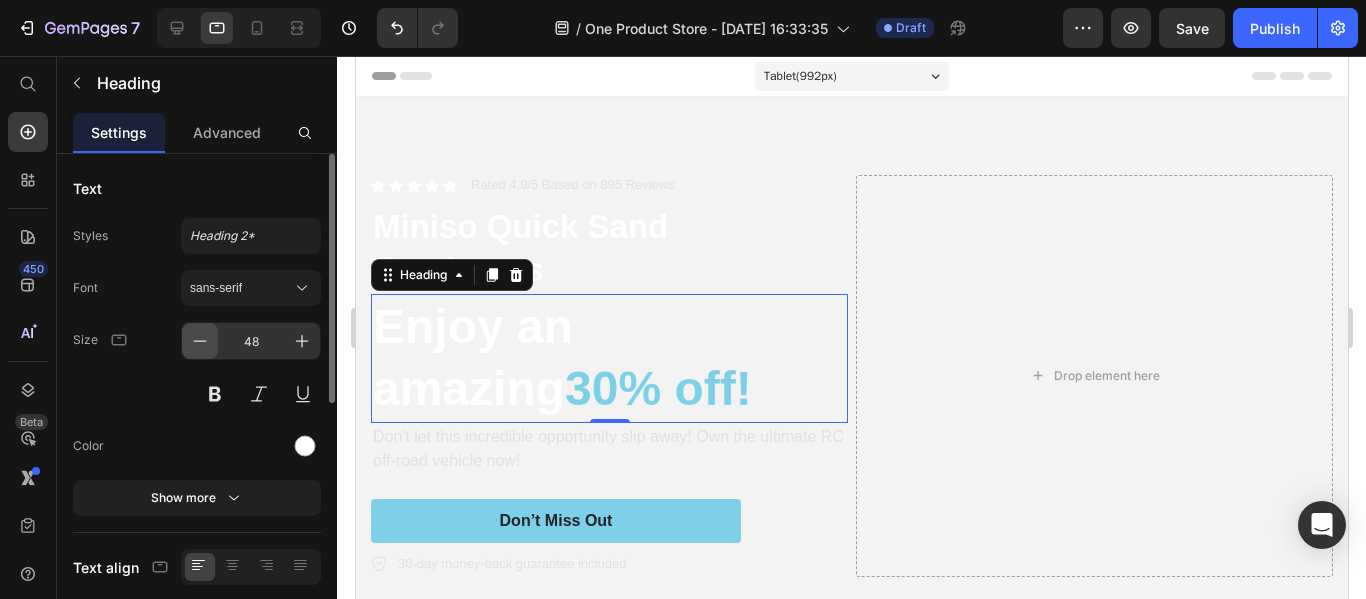 click 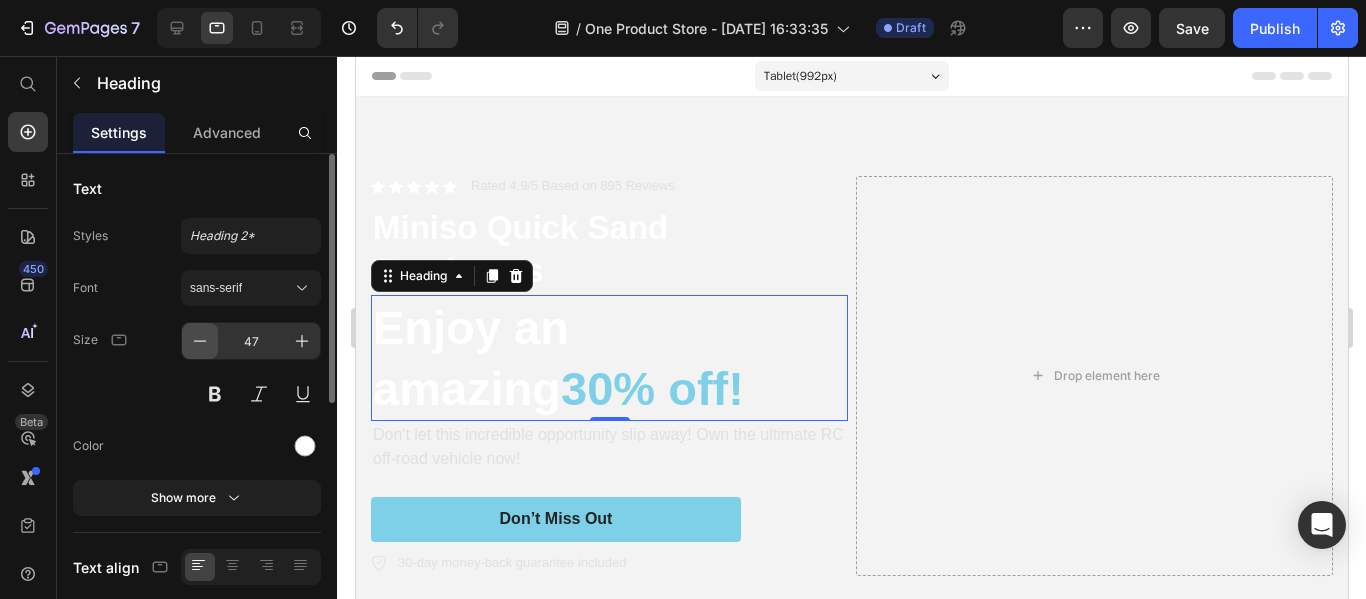 click 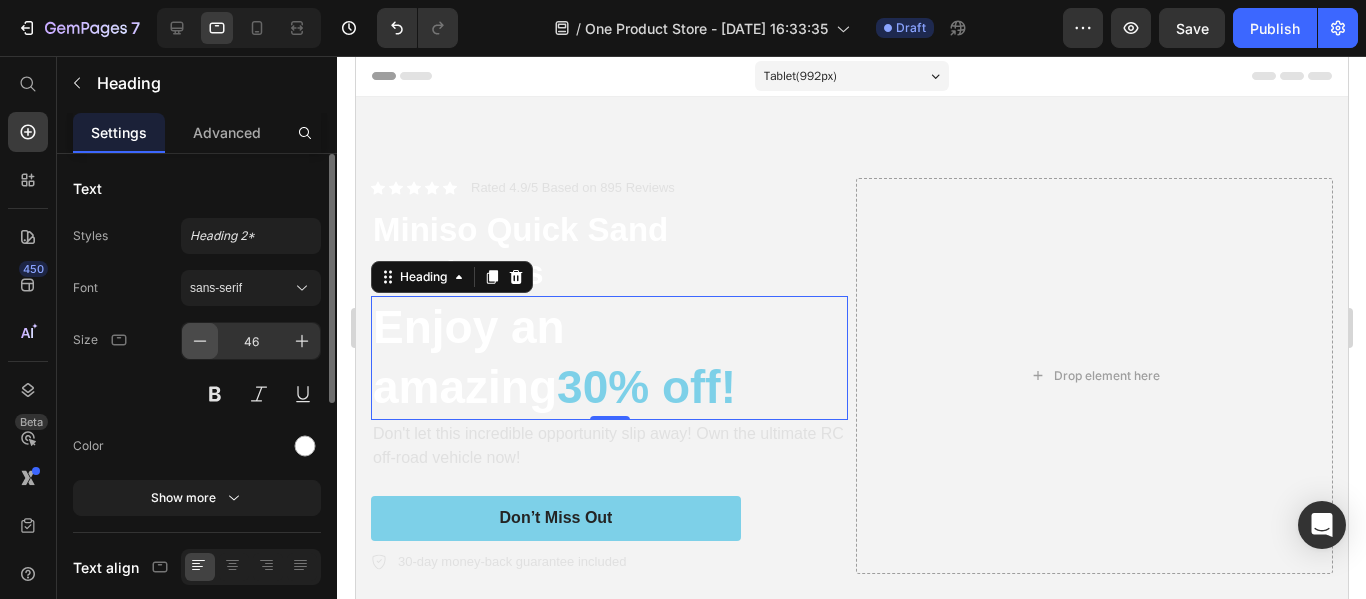 click 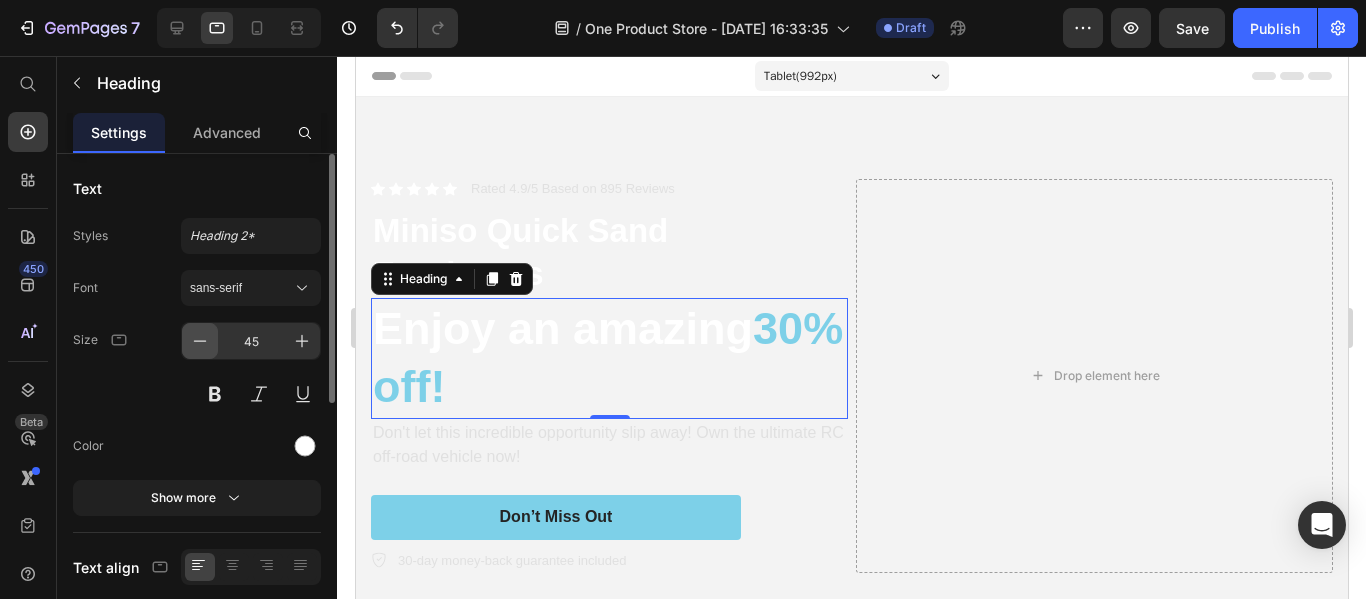 click 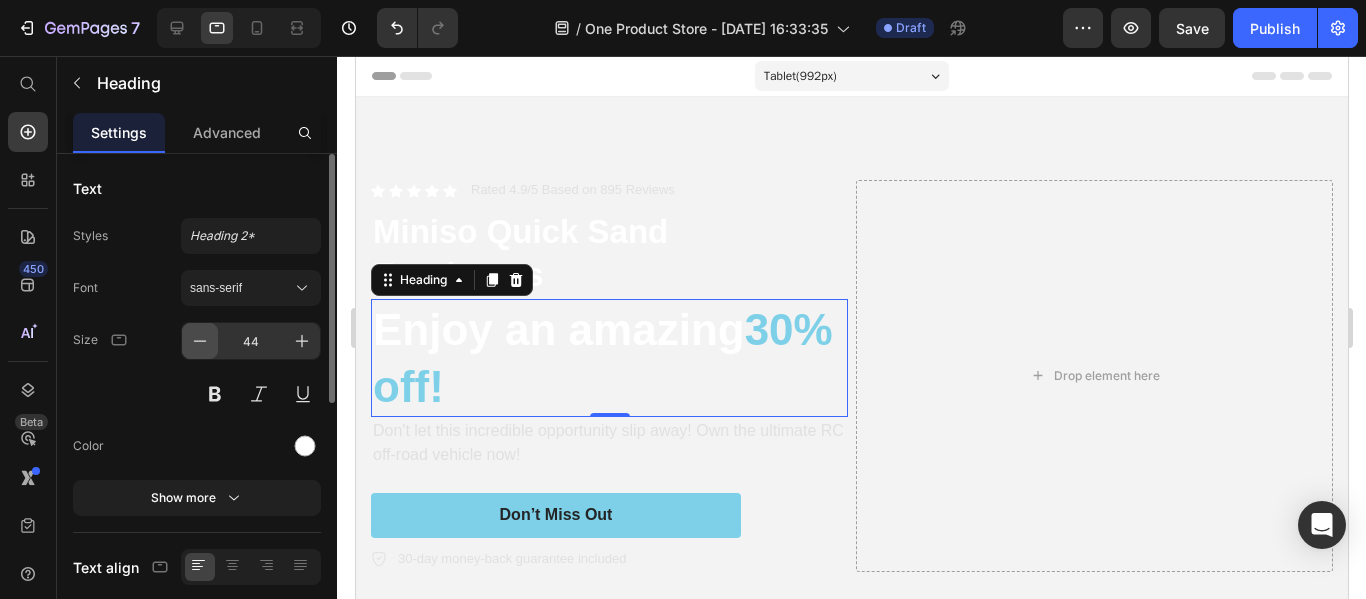 click 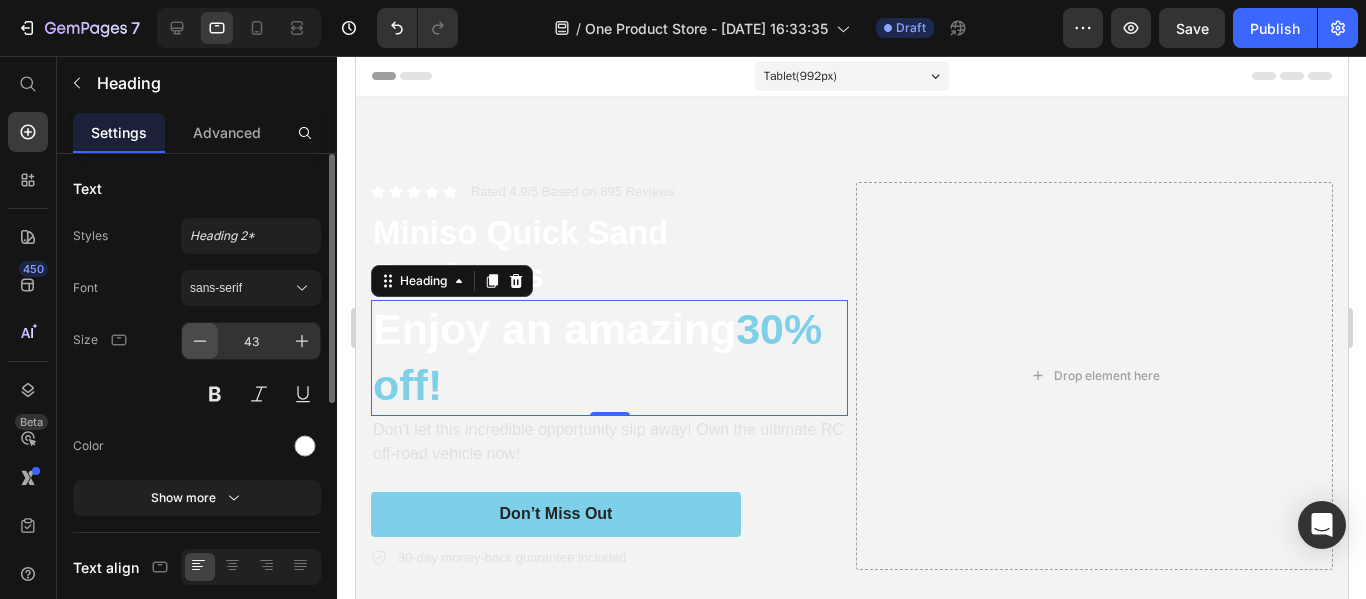 click 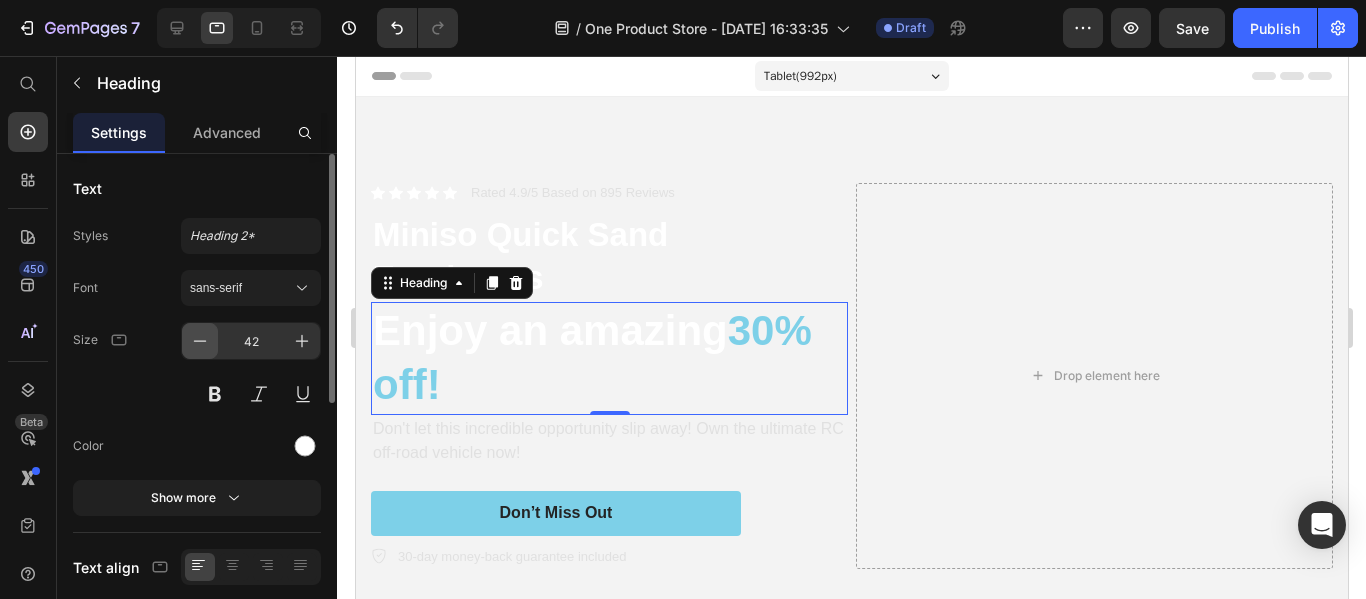 click 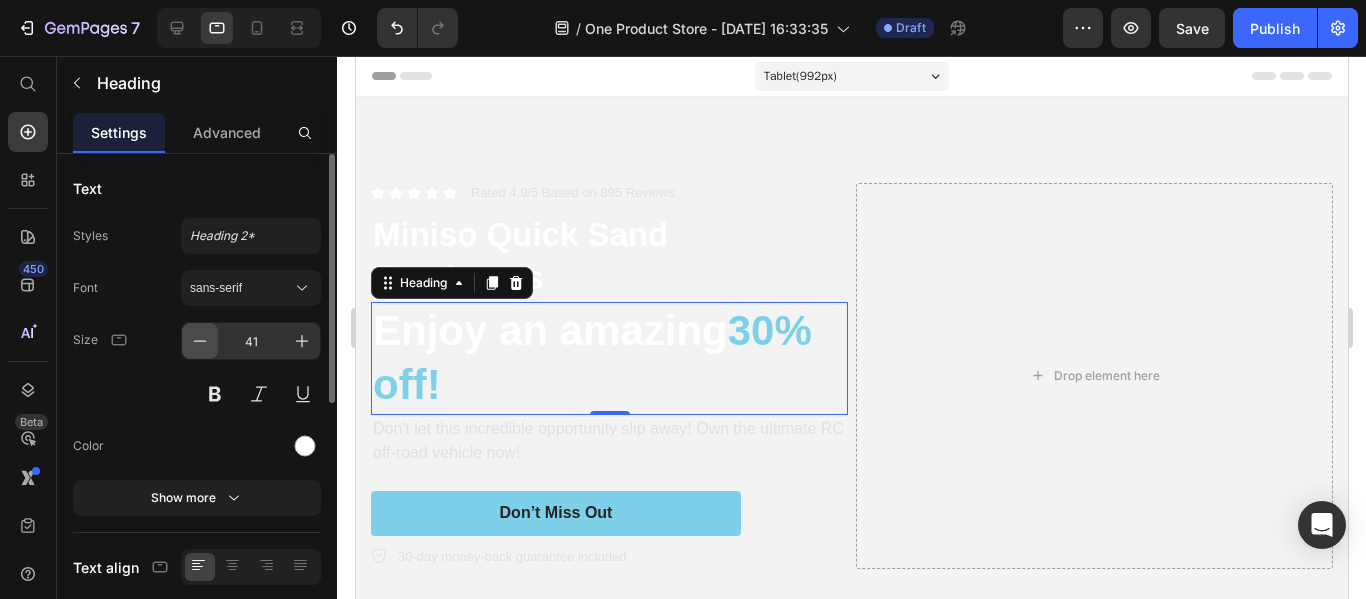 click 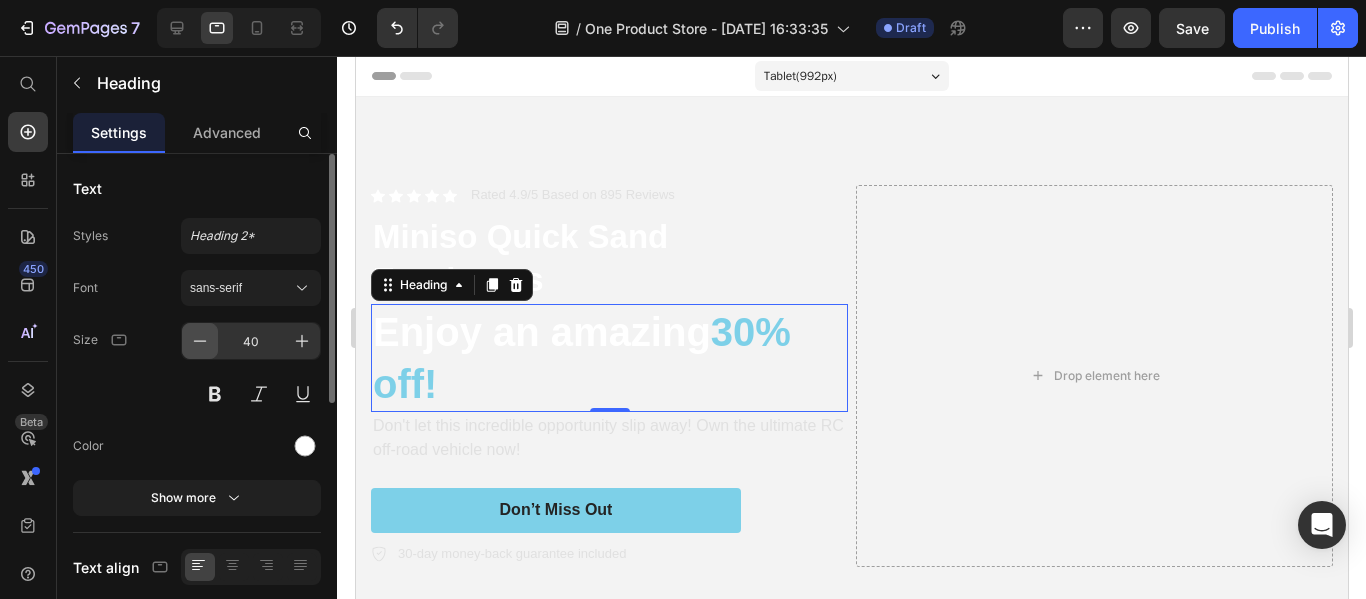 click 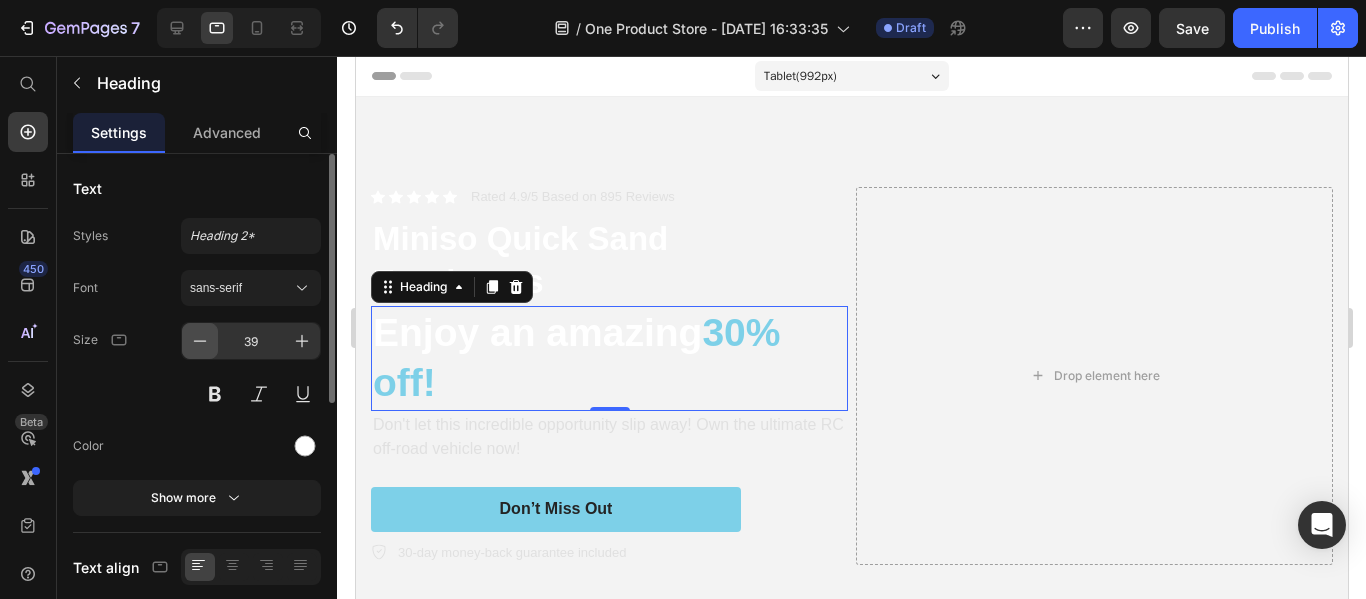 click 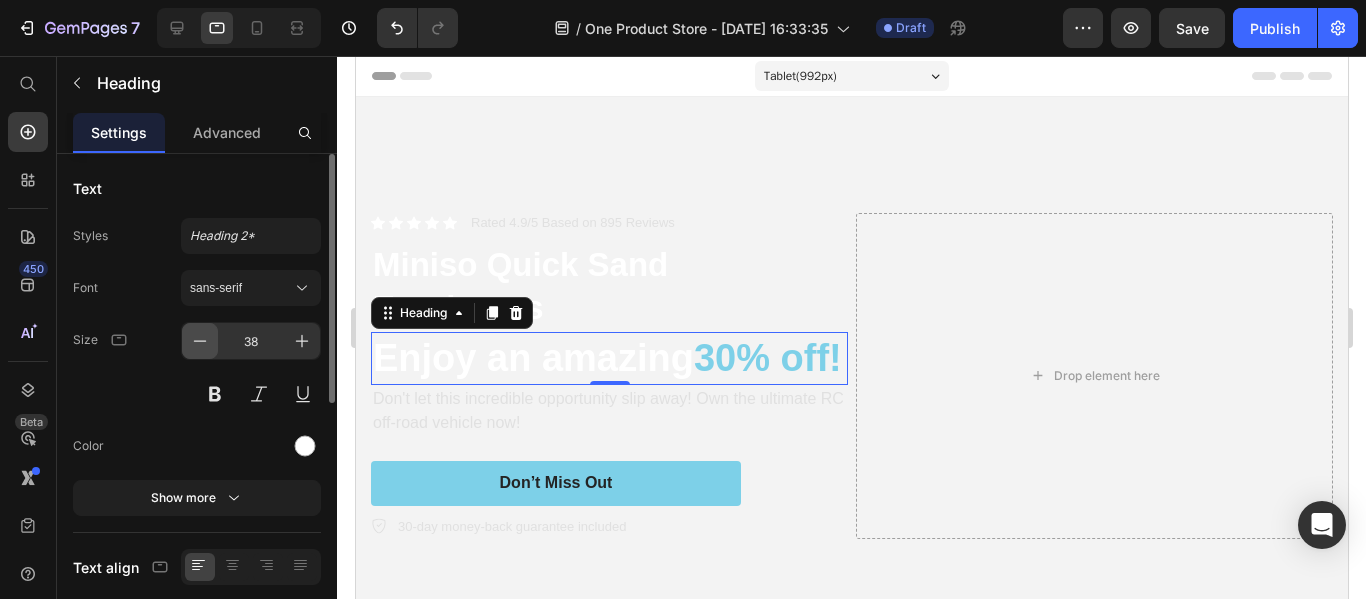 click 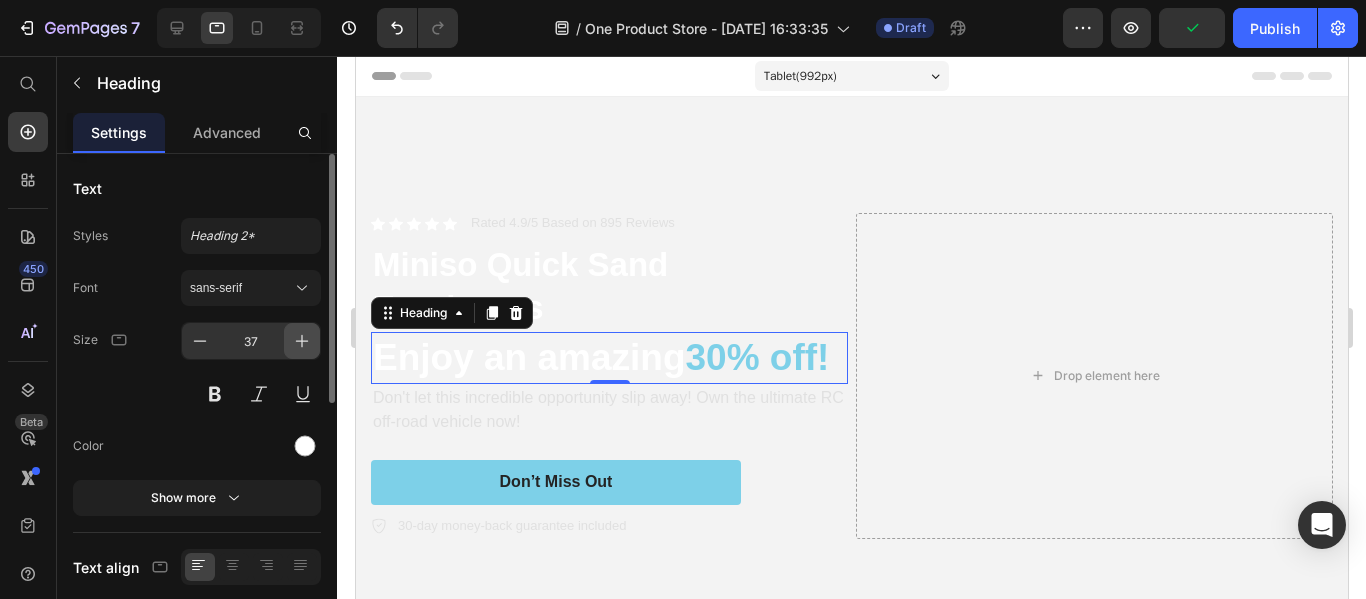 click at bounding box center [302, 341] 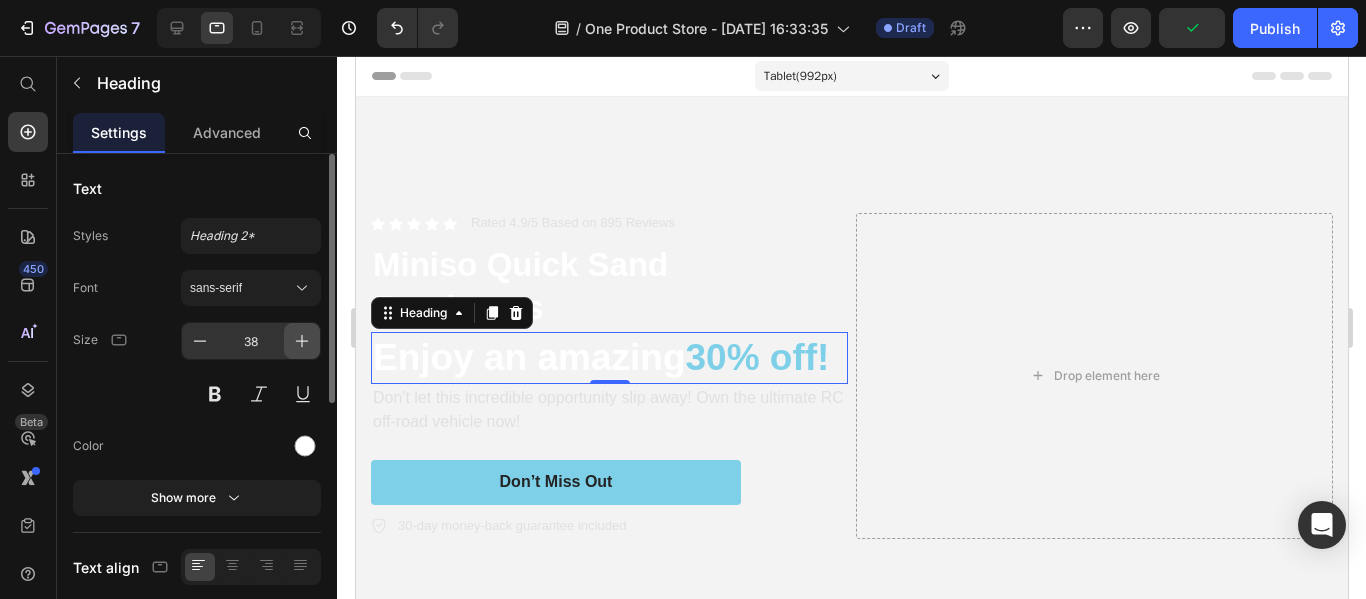click at bounding box center (302, 341) 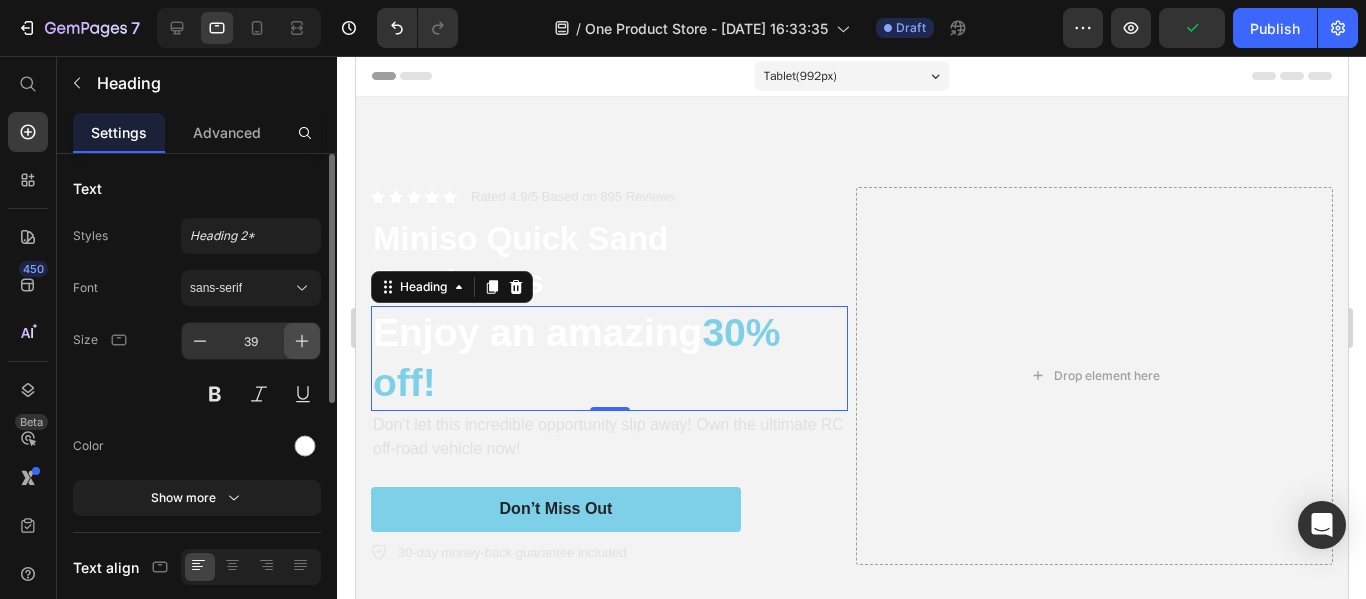 click at bounding box center [302, 341] 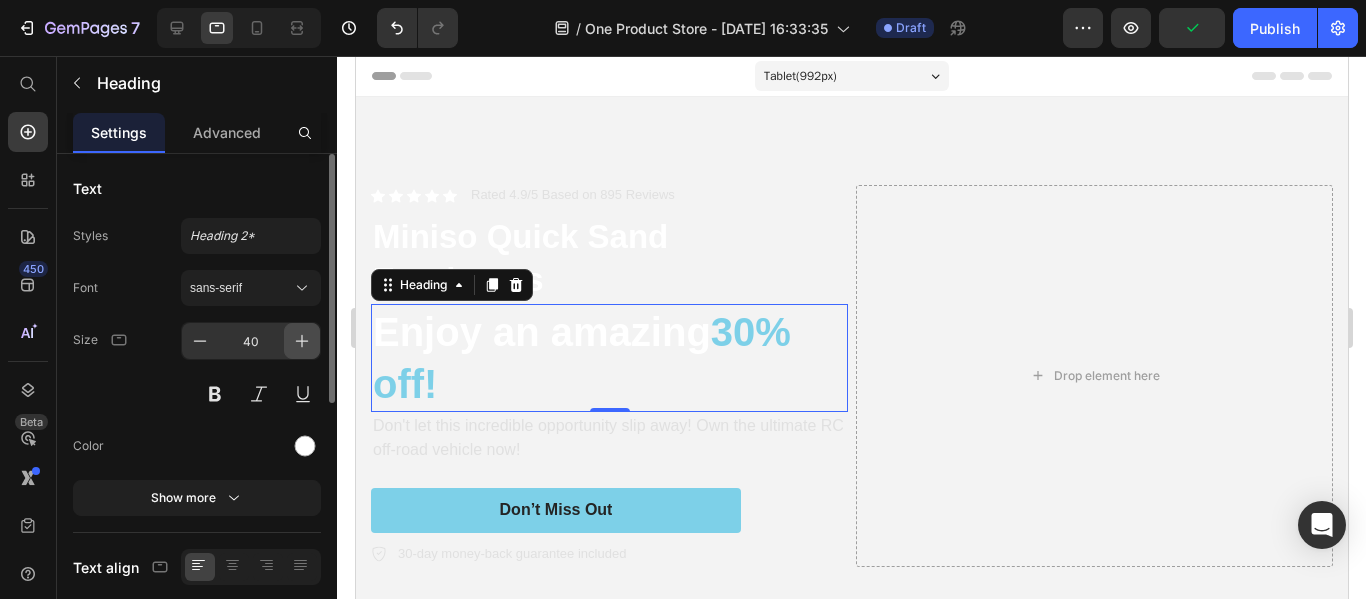 click at bounding box center (302, 341) 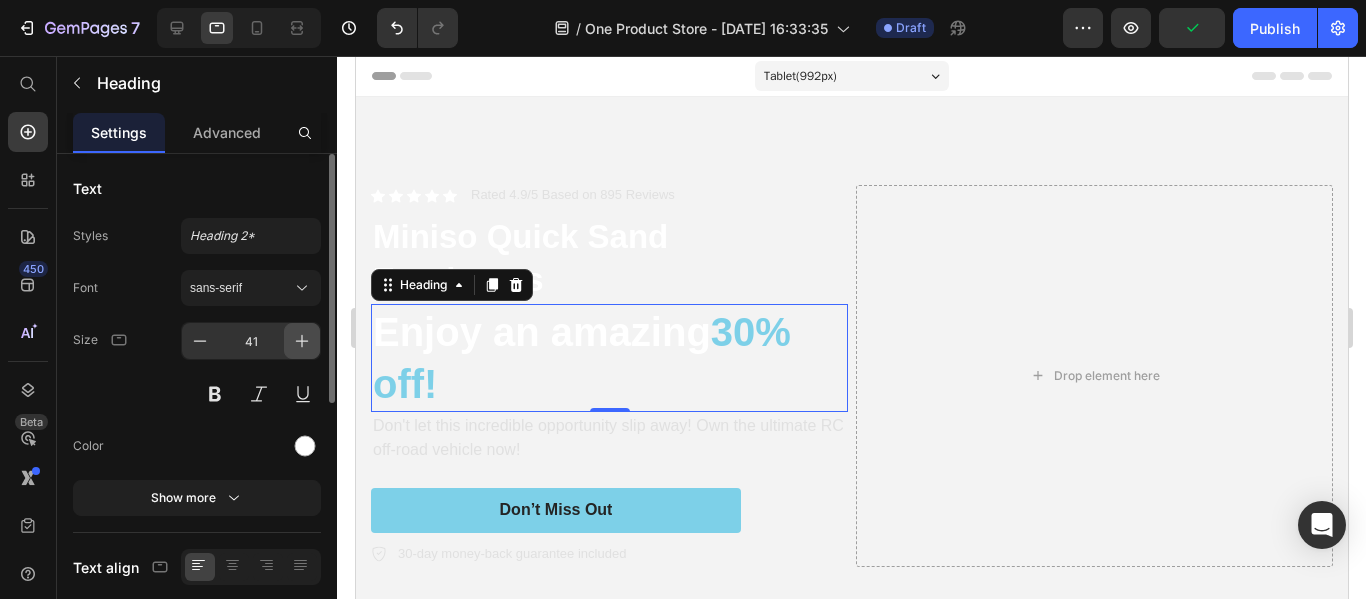 click at bounding box center (302, 341) 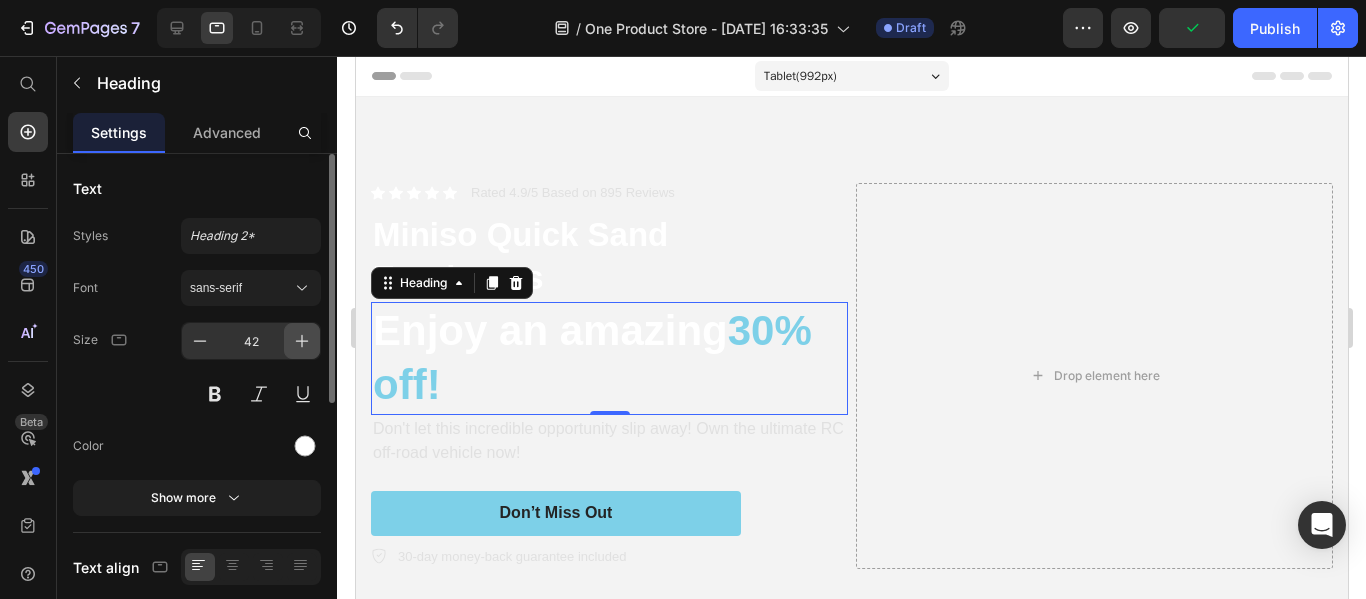 click at bounding box center (302, 341) 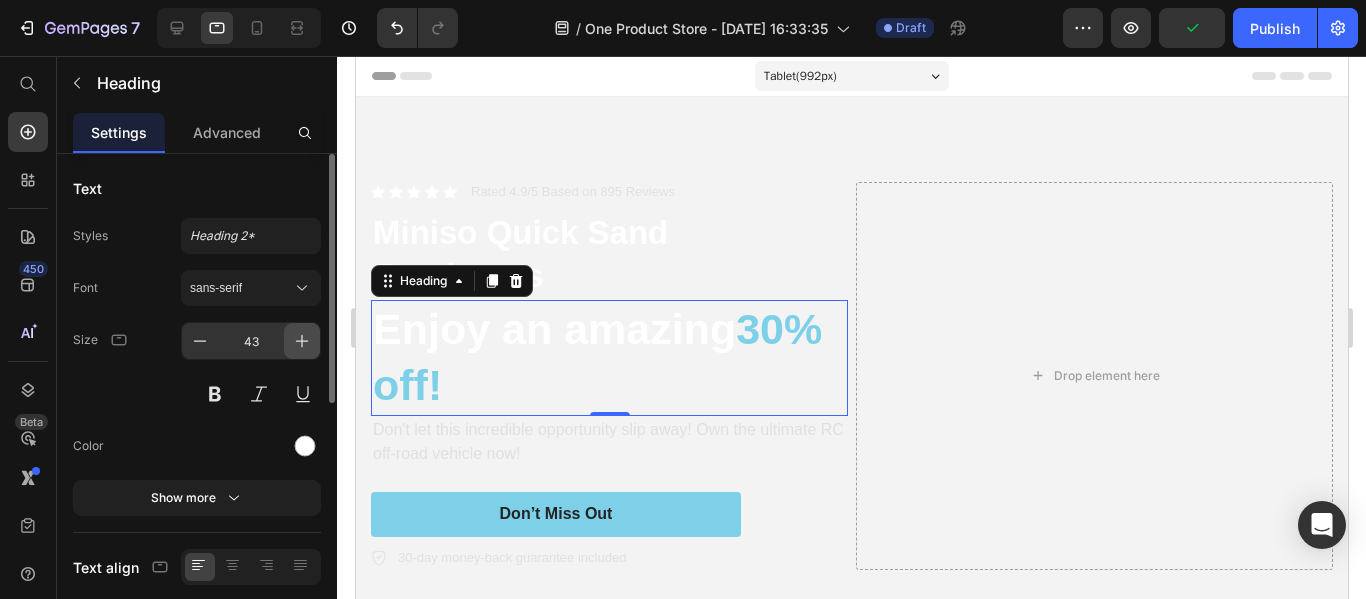 click at bounding box center (302, 341) 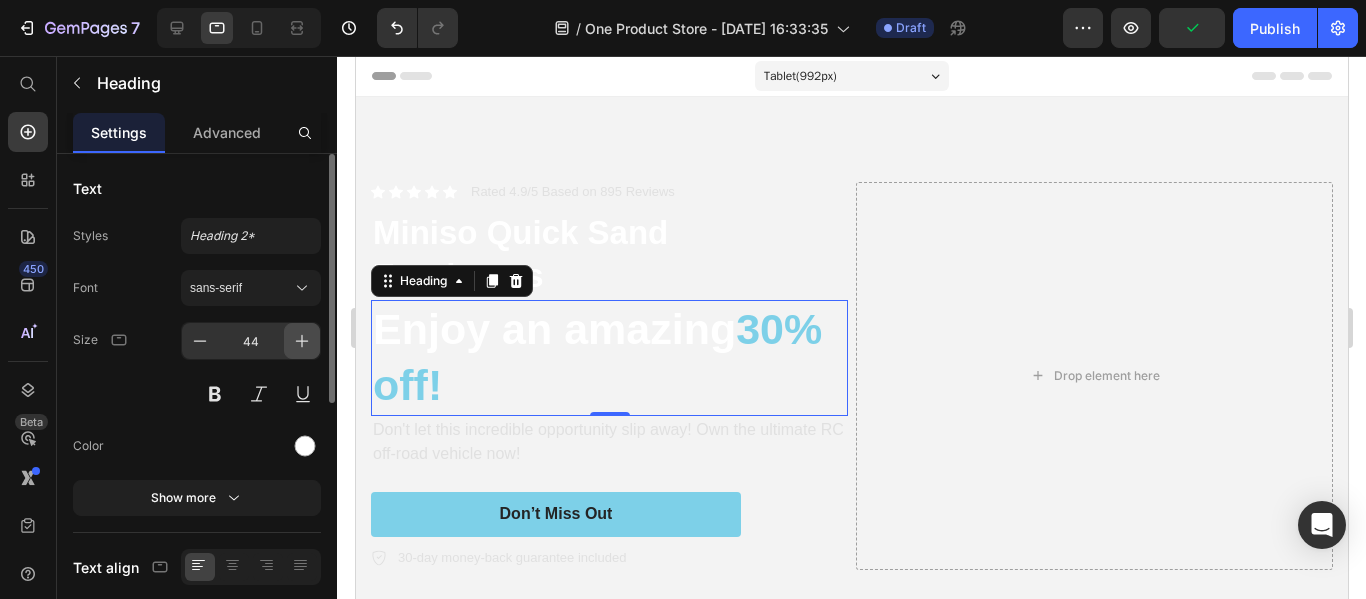 click at bounding box center (302, 341) 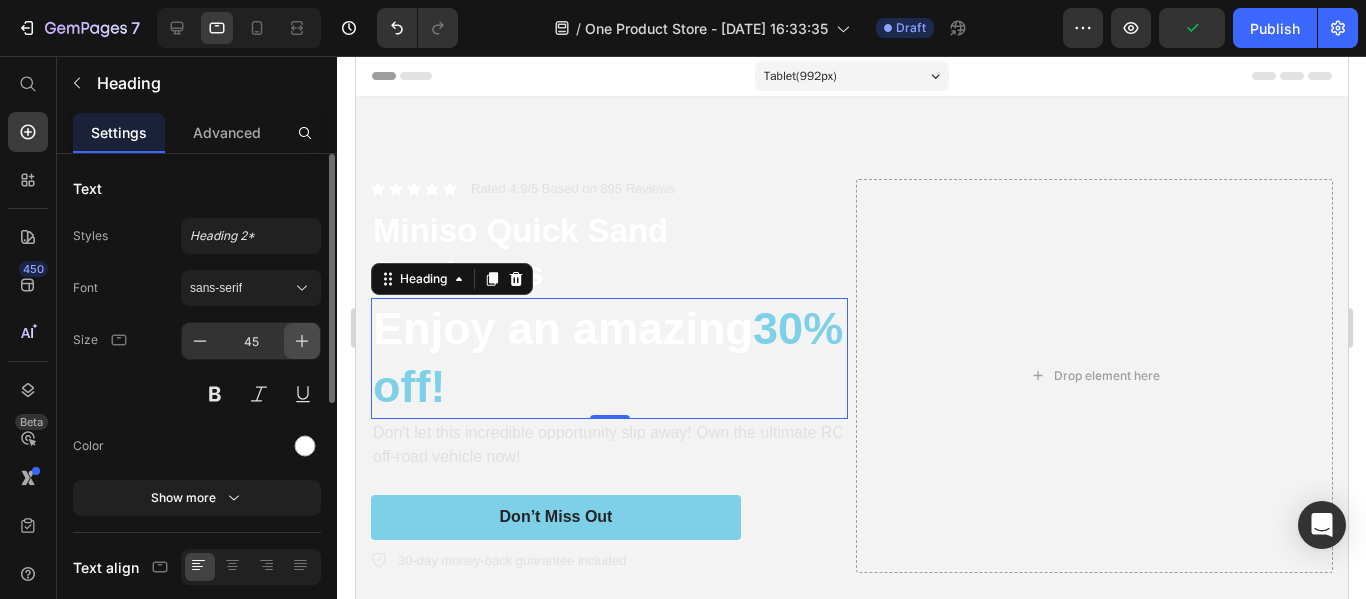 click at bounding box center (302, 341) 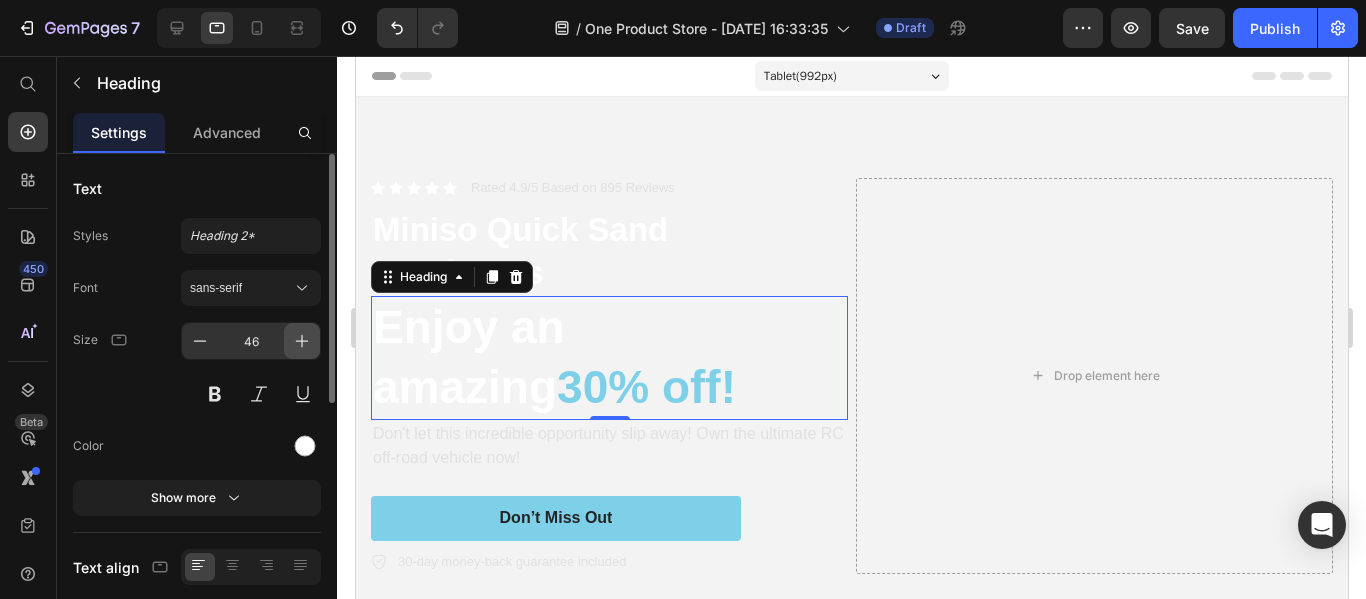 click at bounding box center (302, 341) 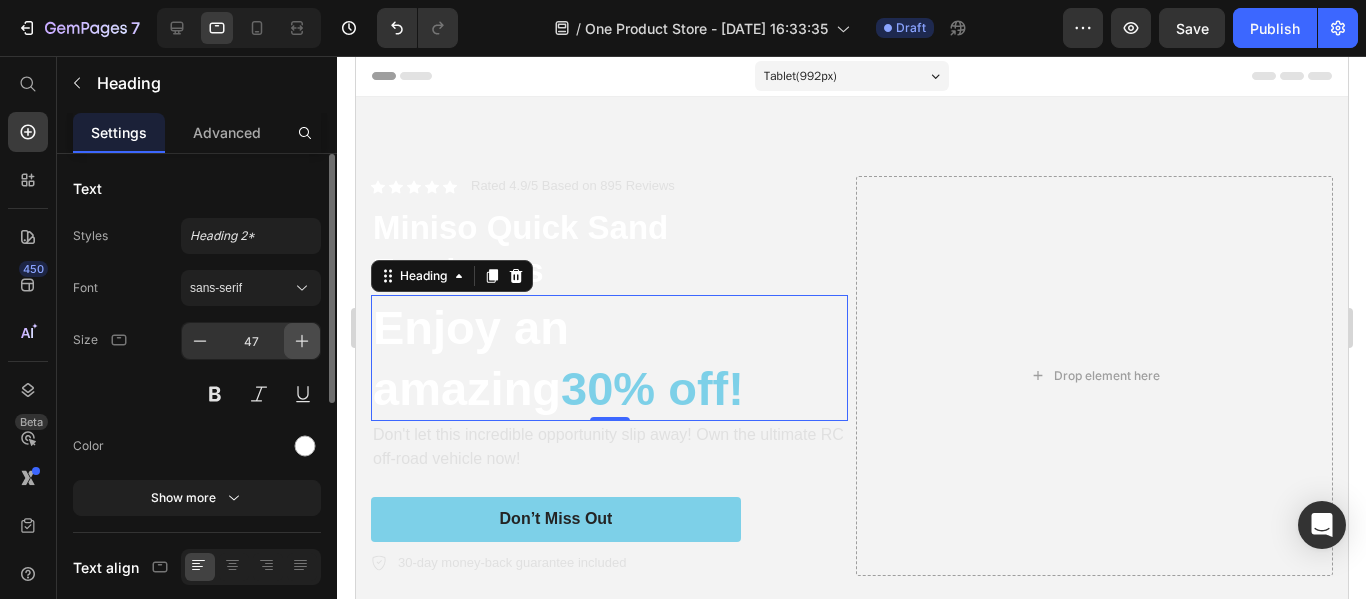 click at bounding box center (302, 341) 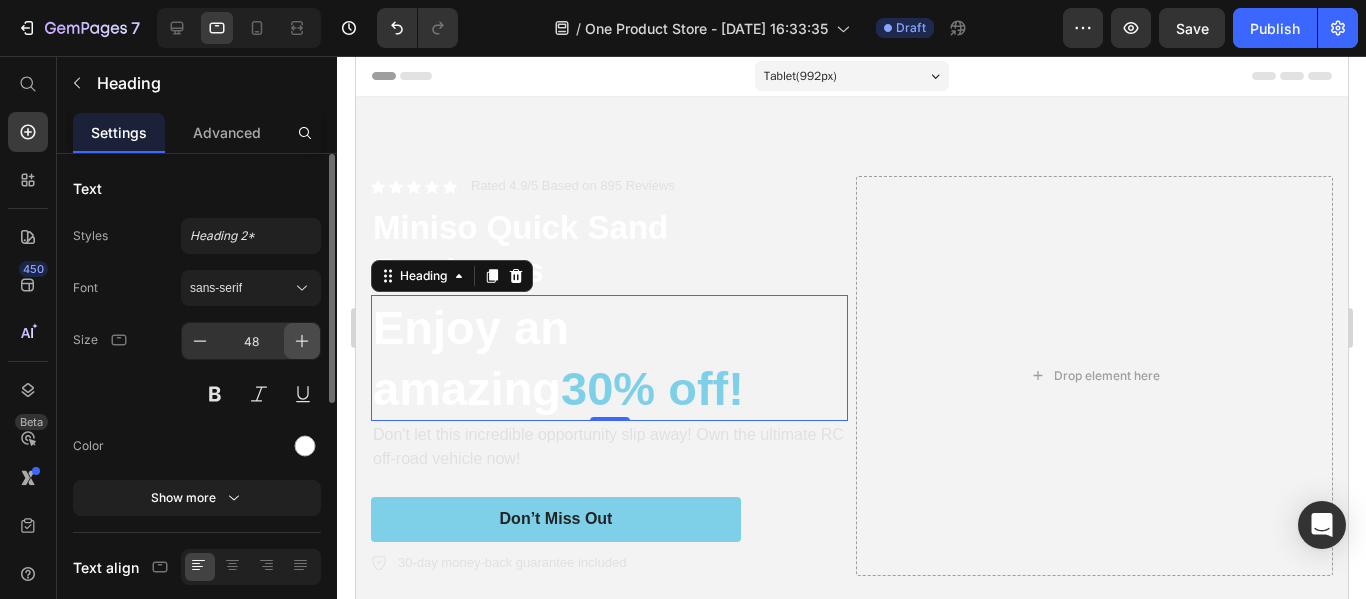 click at bounding box center (302, 341) 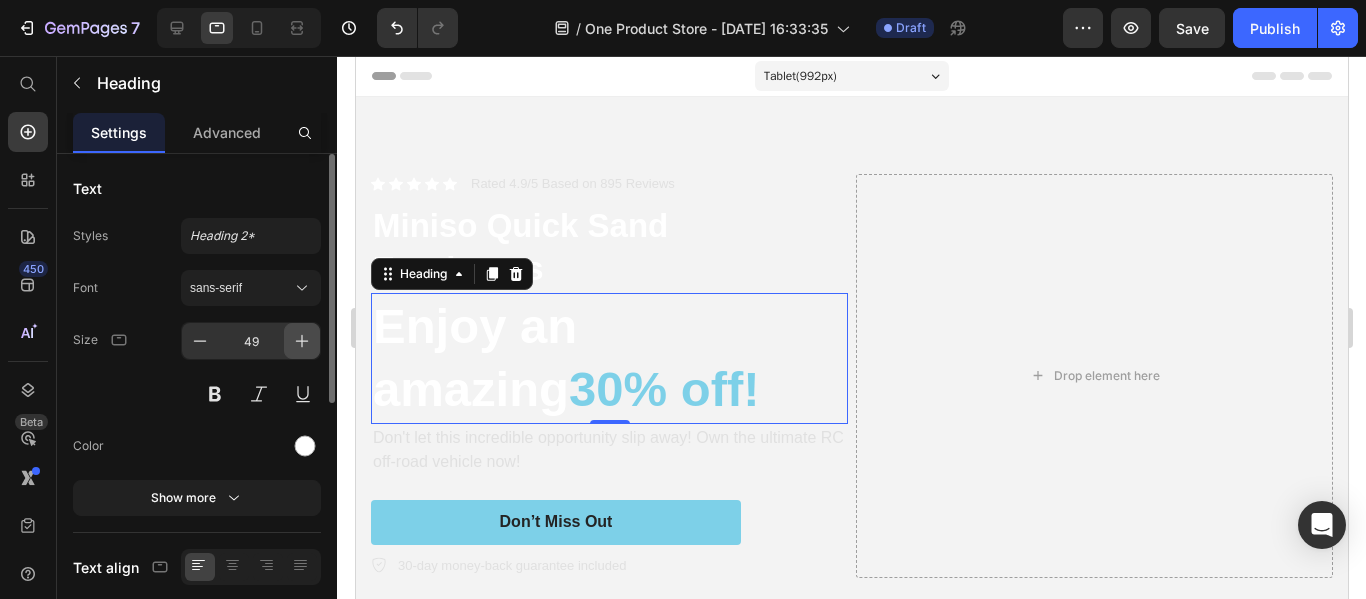 click at bounding box center [302, 341] 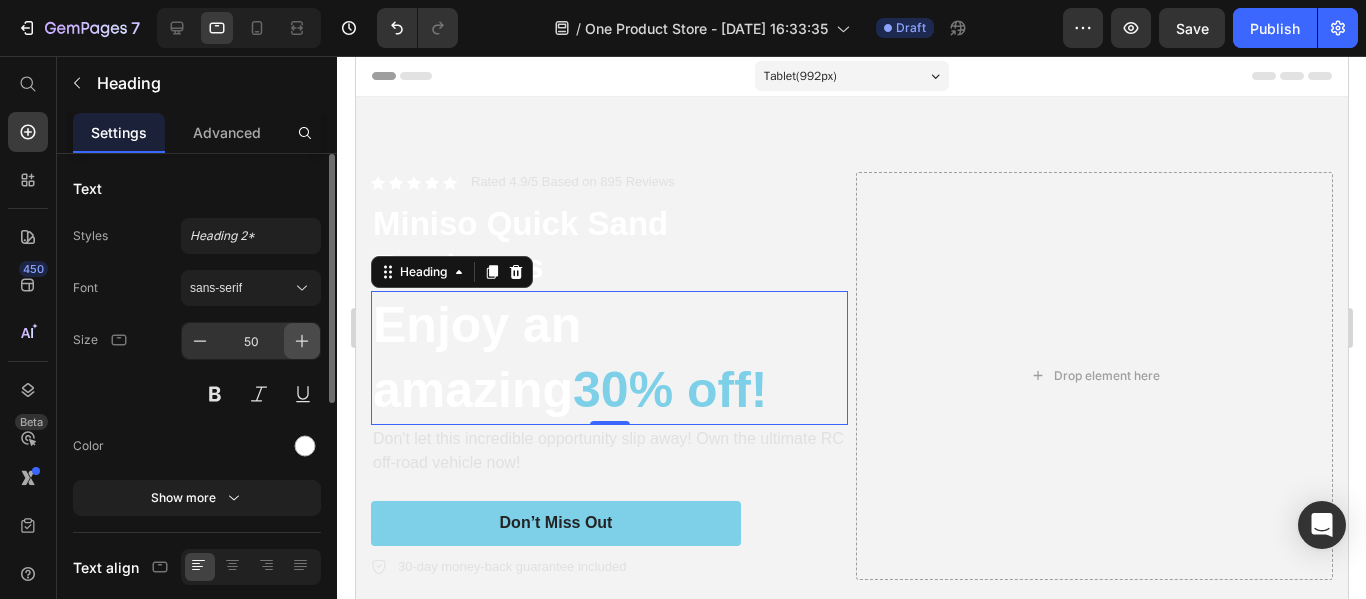 click at bounding box center (302, 341) 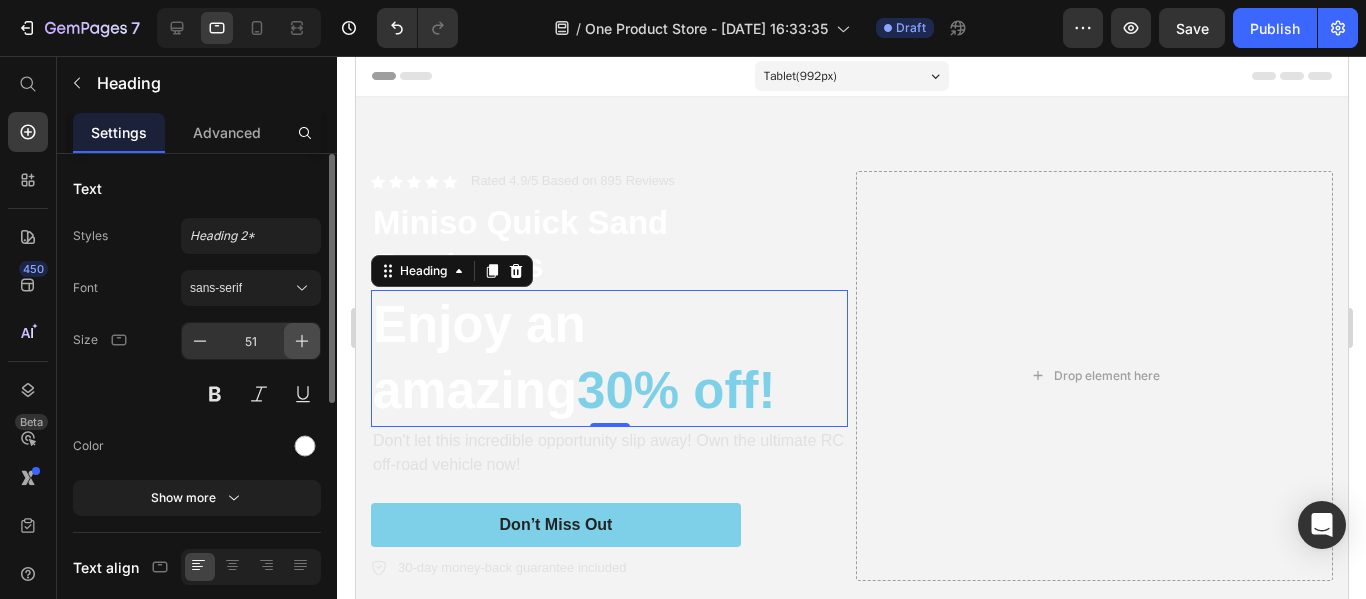 click at bounding box center (302, 341) 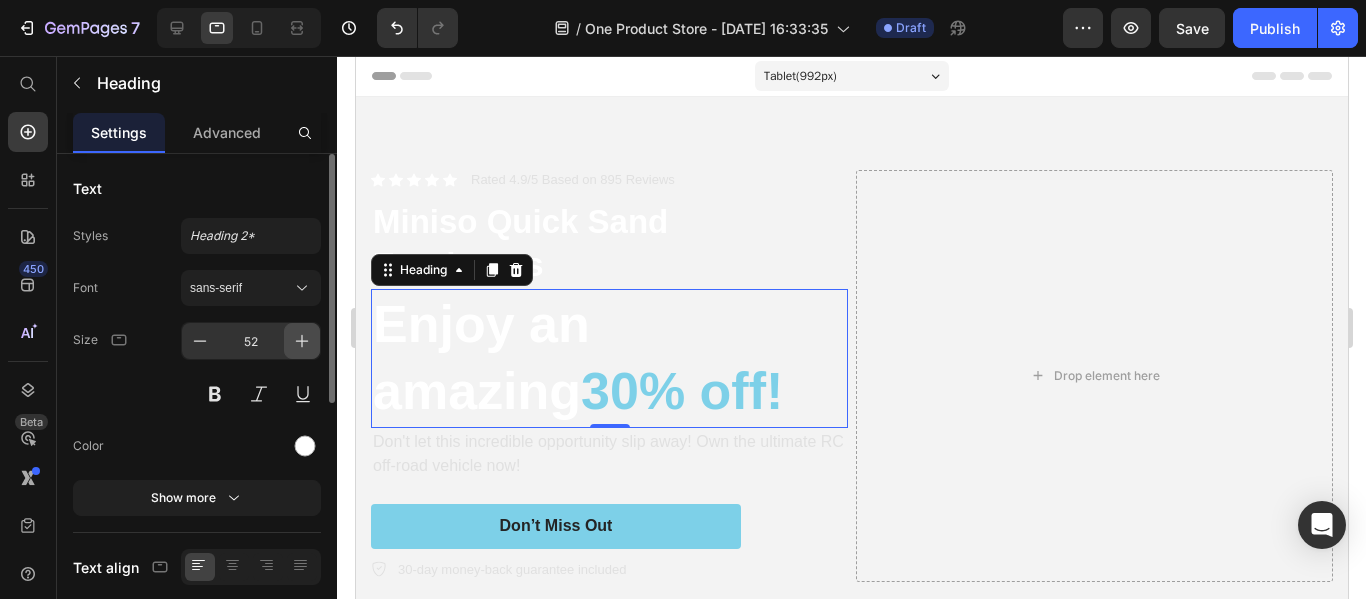 click at bounding box center (302, 341) 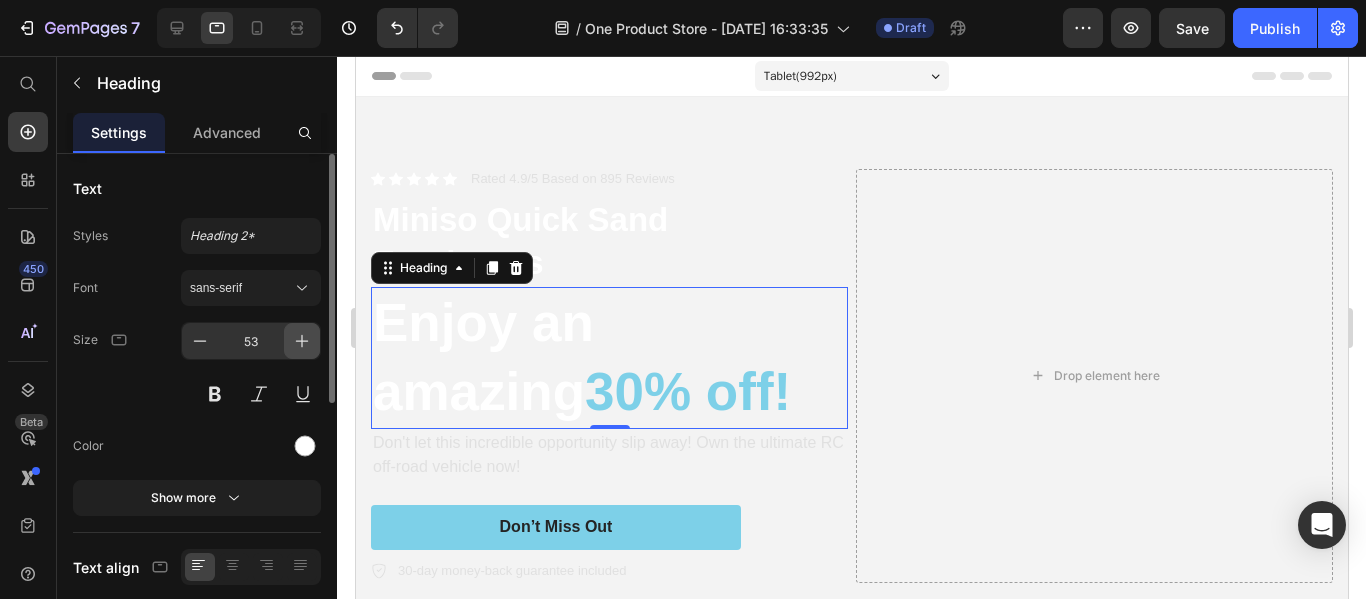 click at bounding box center (302, 341) 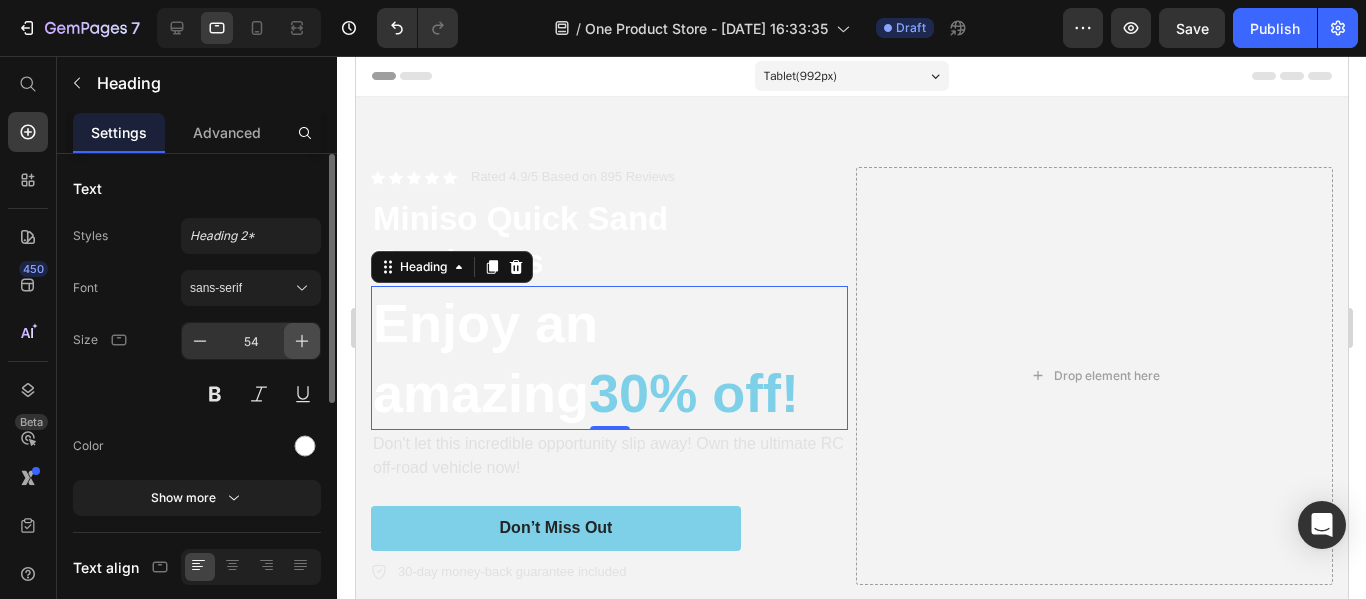 click at bounding box center (302, 341) 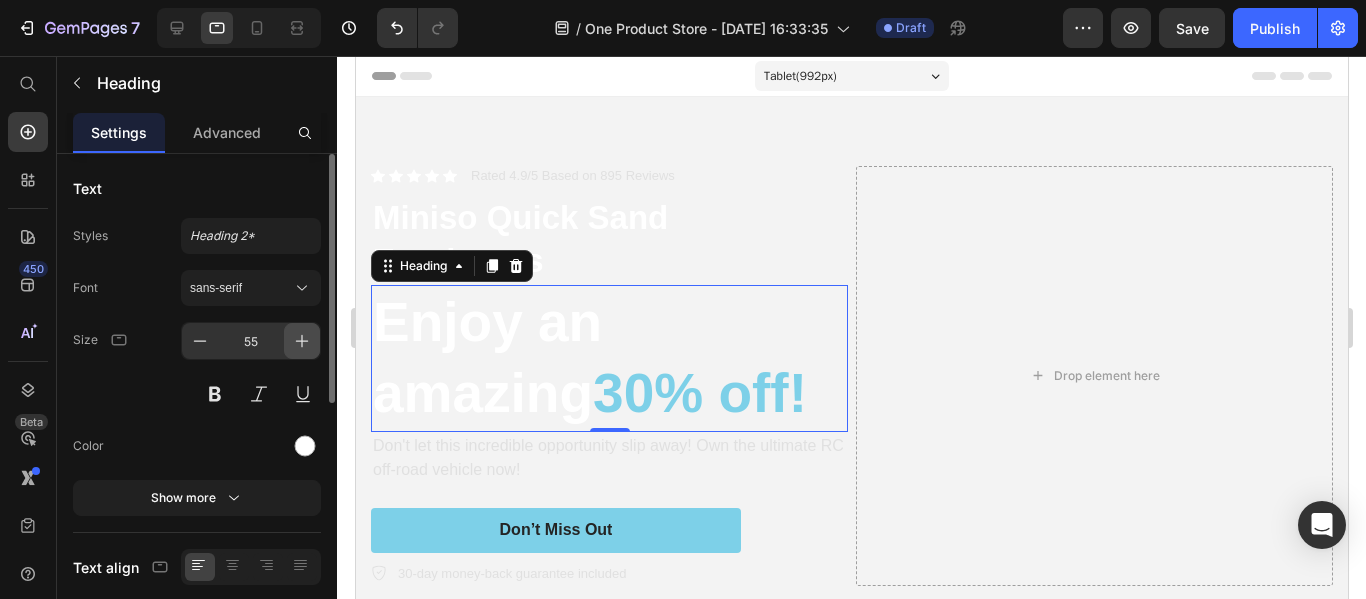 click at bounding box center [302, 341] 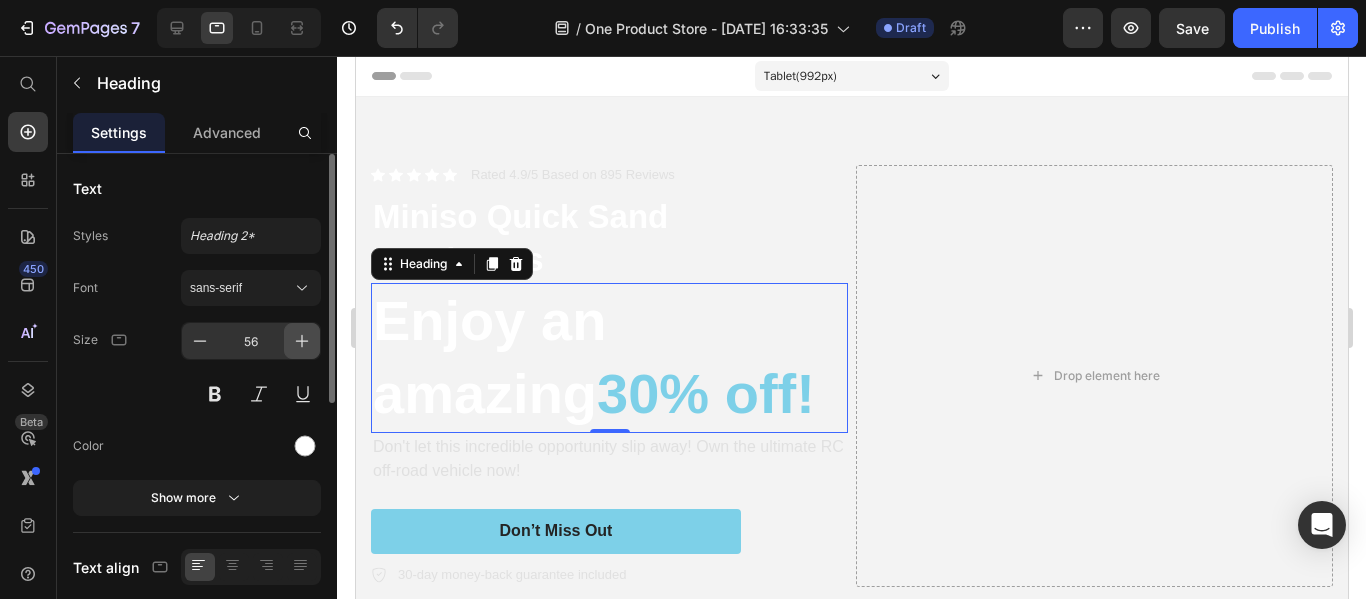 click at bounding box center (302, 341) 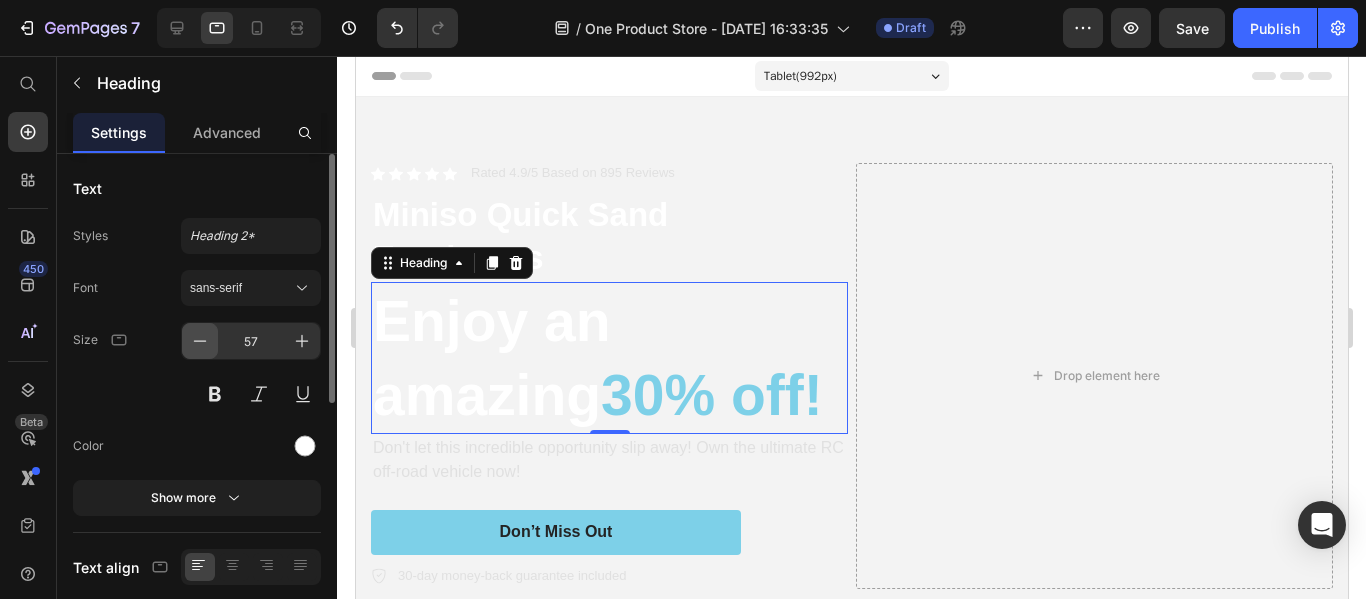 click 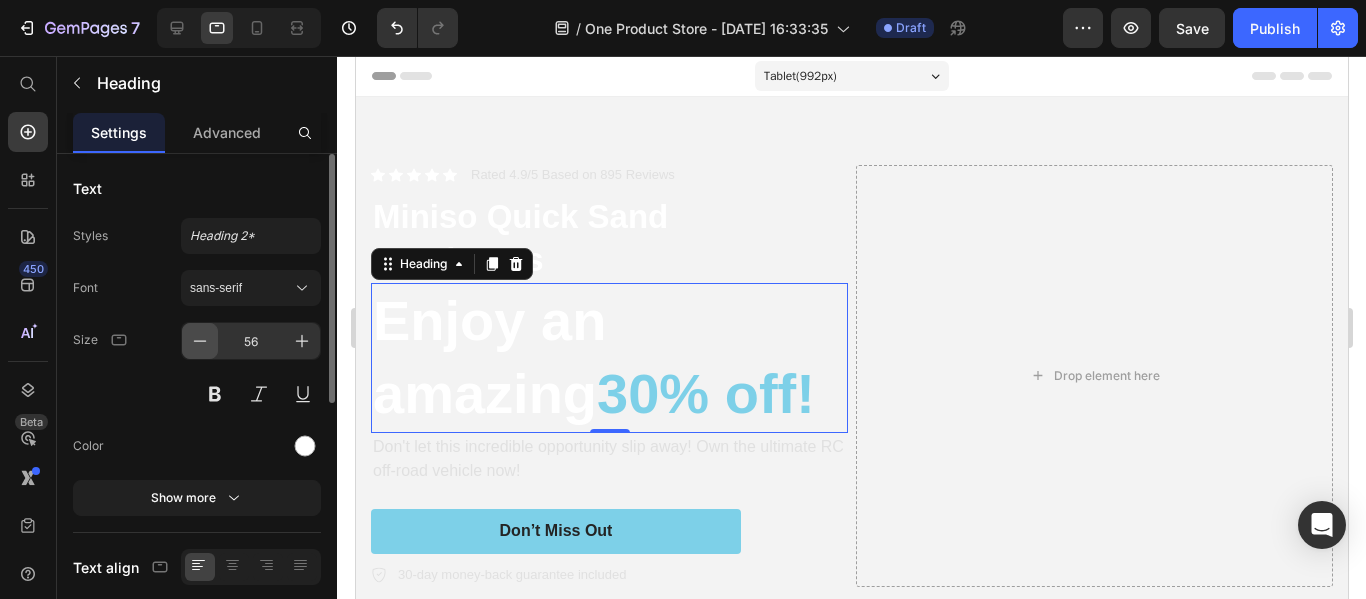 click 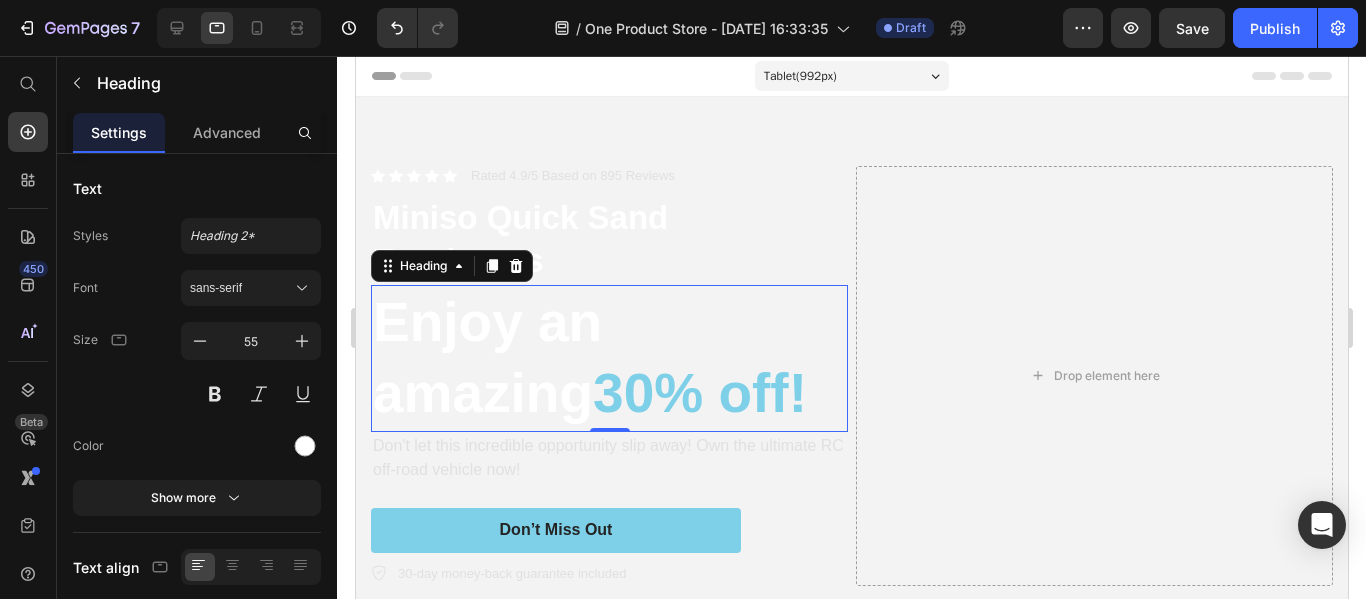 click on "Enjoy an amazing  30% off!" at bounding box center (608, 358) 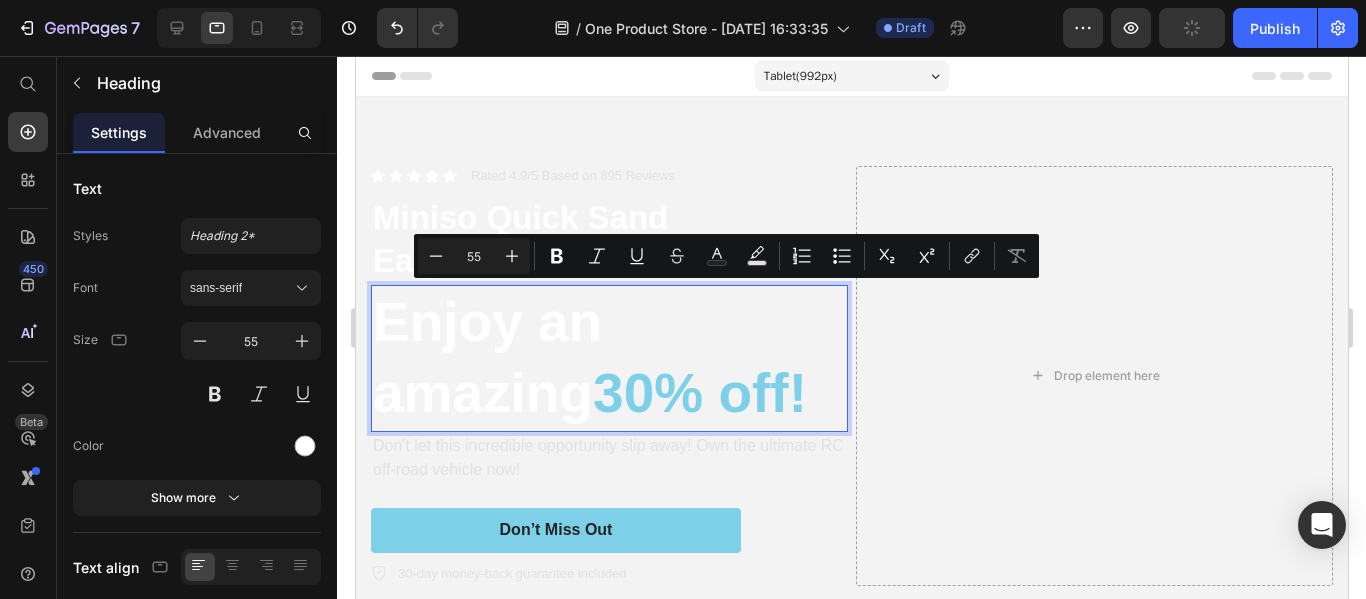 click on "Enjoy an amazing  30% off!" at bounding box center [608, 358] 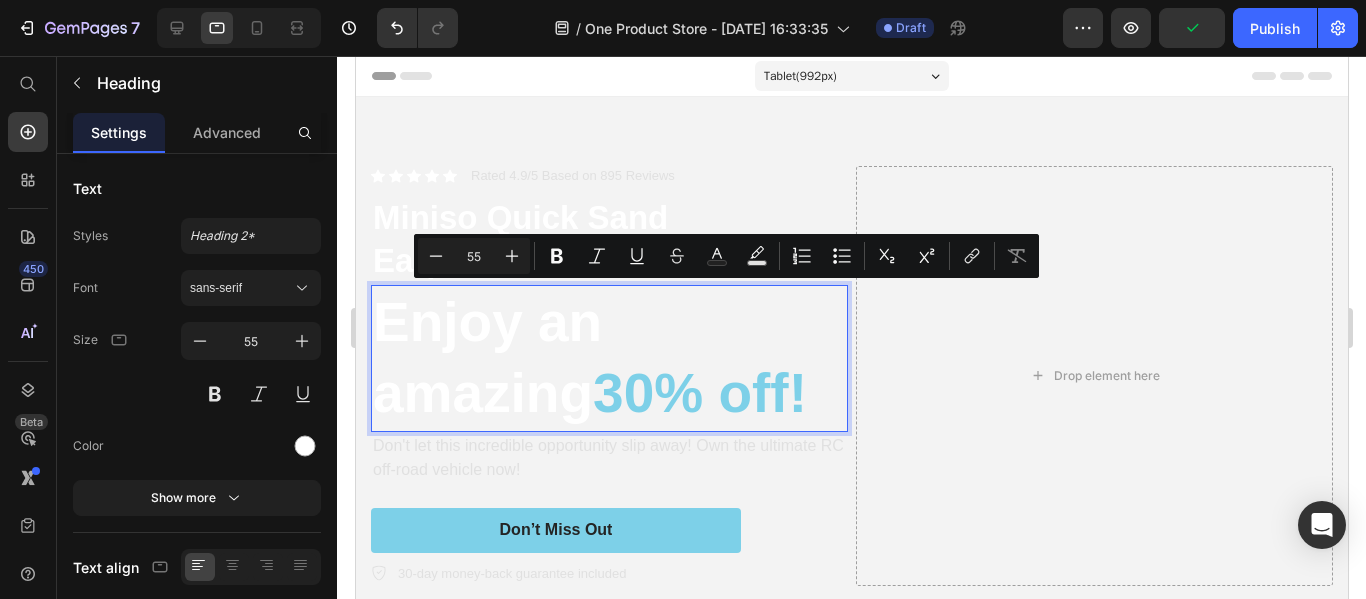 click on "Enjoy an amazing  30% off!" at bounding box center (608, 358) 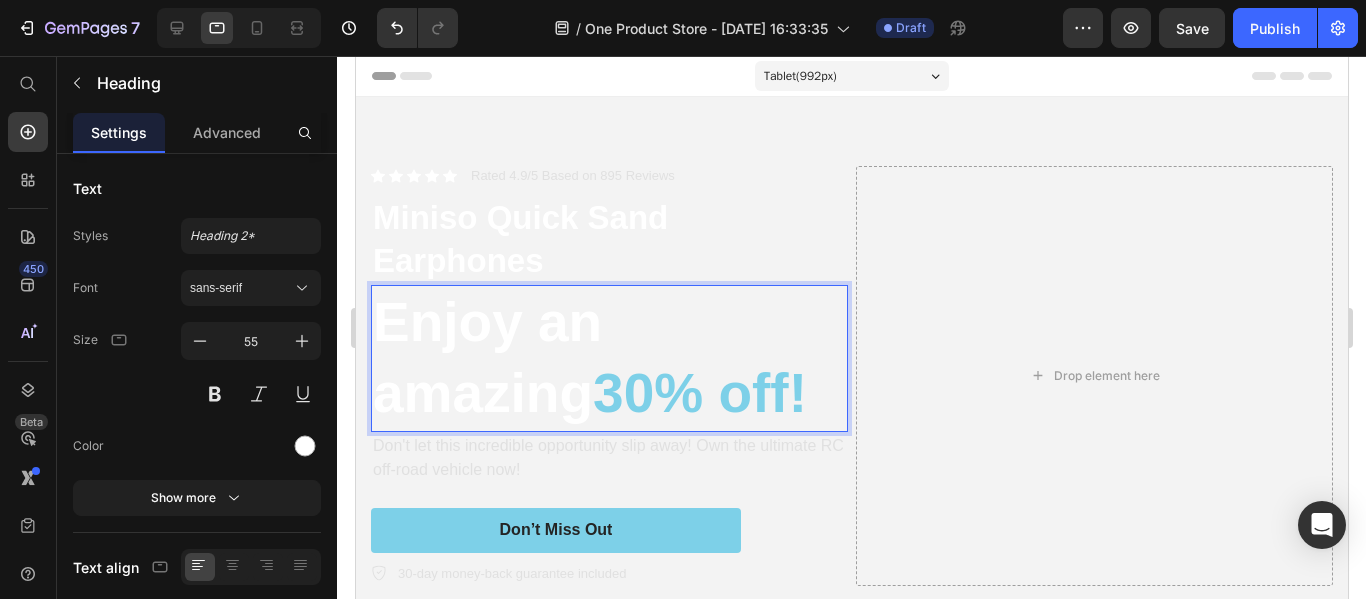 click on "30% off!" at bounding box center [699, 393] 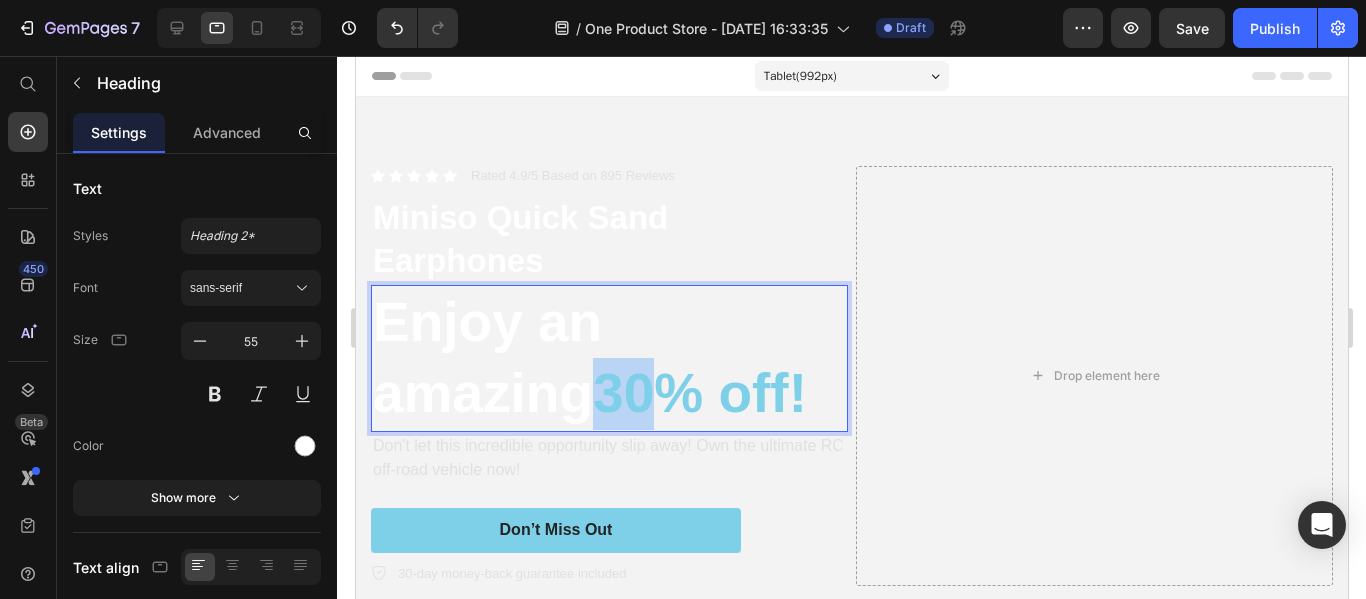 click on "30% off!" at bounding box center (699, 393) 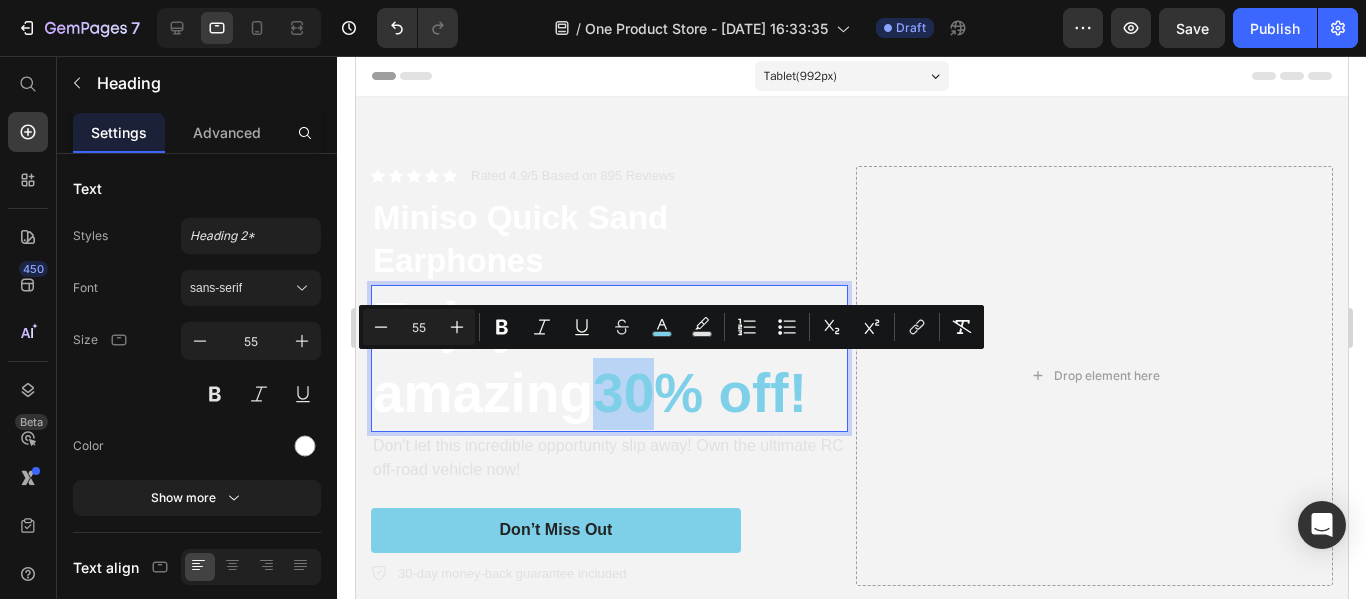 click on "Enjoy an  amazing  30% off!" at bounding box center (608, 358) 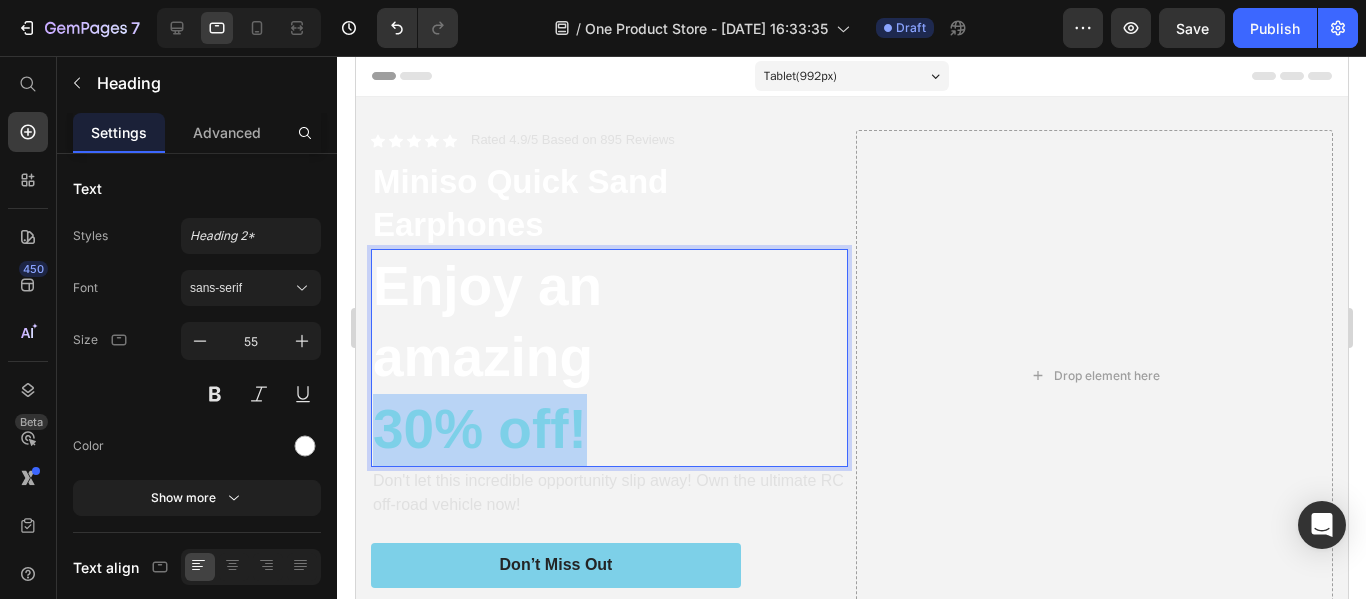 drag, startPoint x: 598, startPoint y: 411, endPoint x: 371, endPoint y: 402, distance: 227.17834 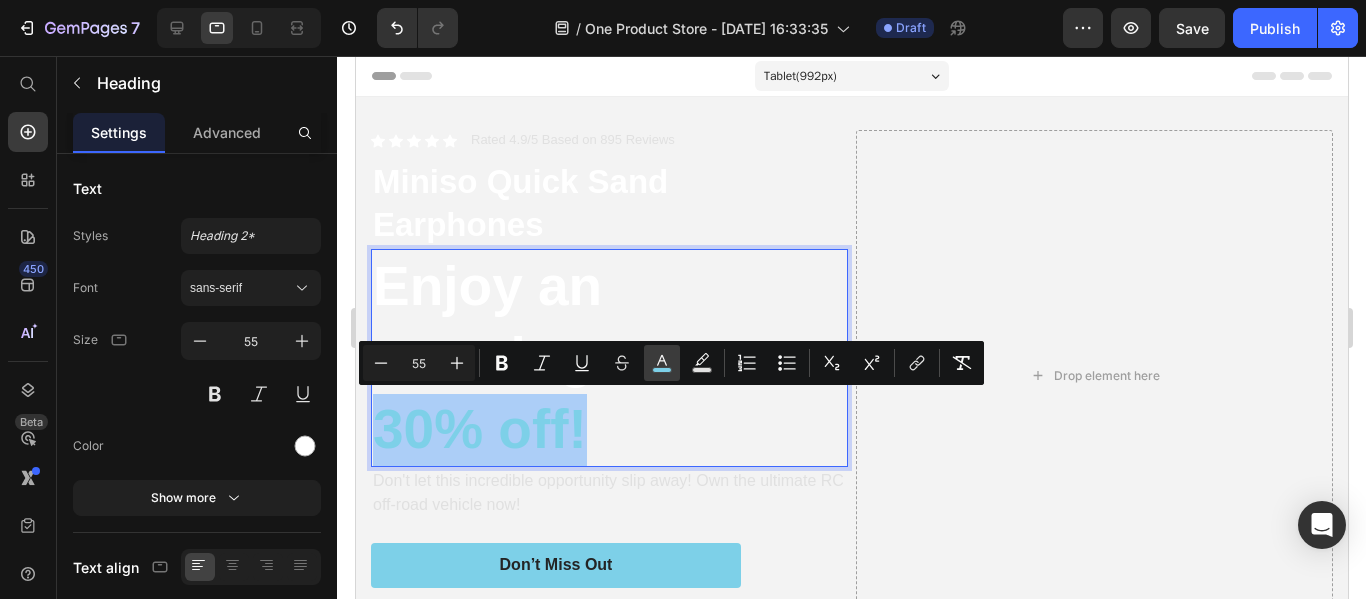 click 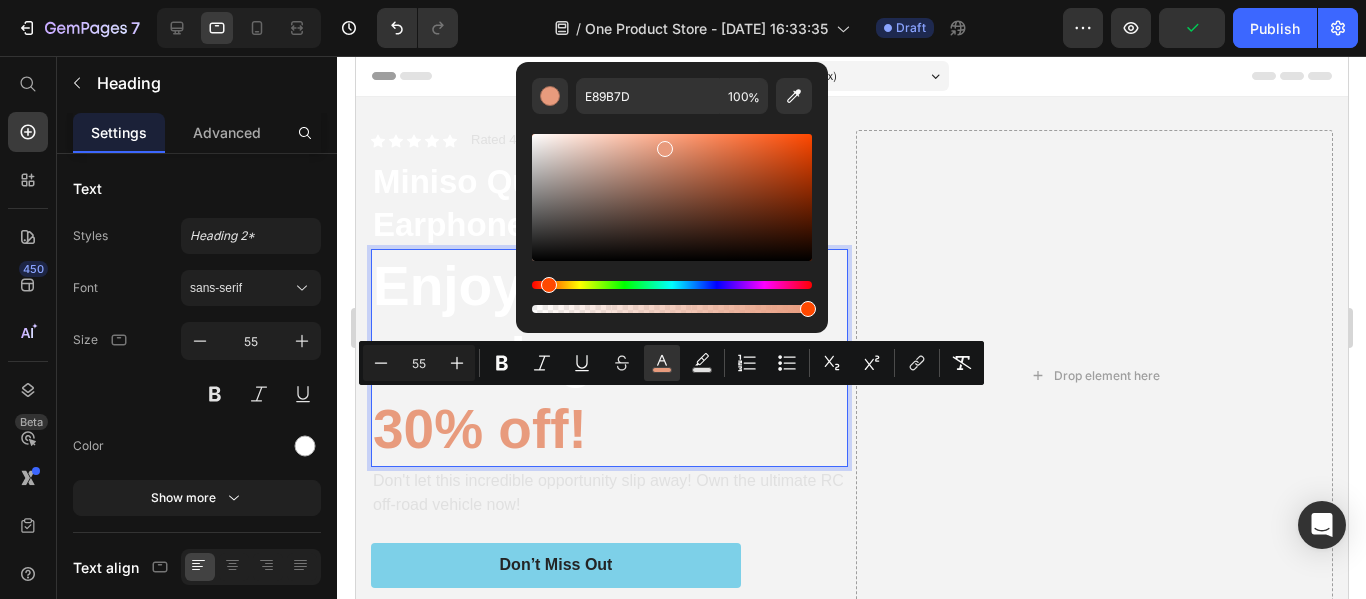 click at bounding box center (672, 285) 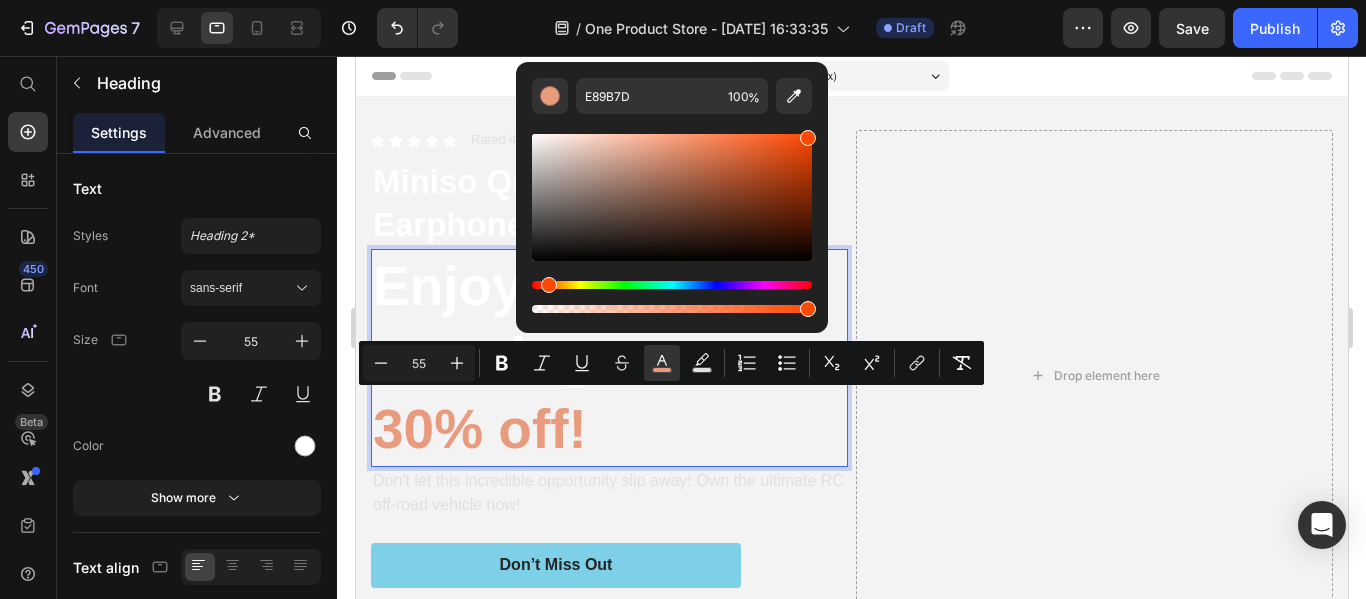 drag, startPoint x: 771, startPoint y: 155, endPoint x: 817, endPoint y: 129, distance: 52.83938 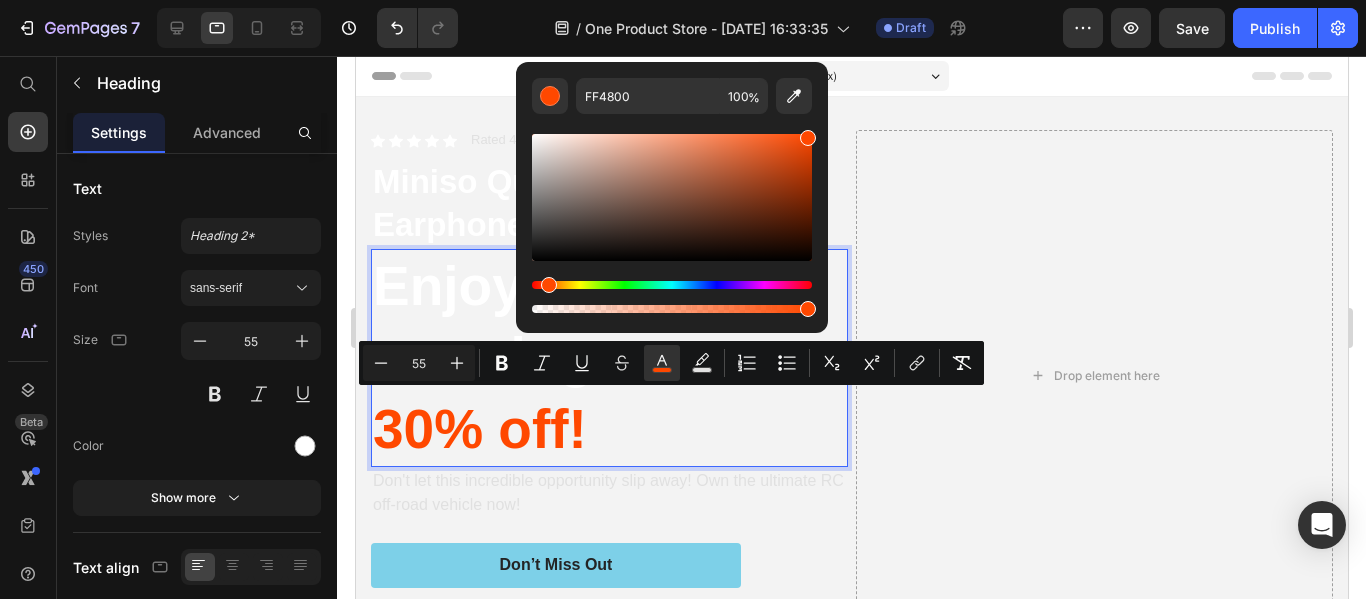 click on "Enjoy an  amazing  30% off!" at bounding box center (608, 358) 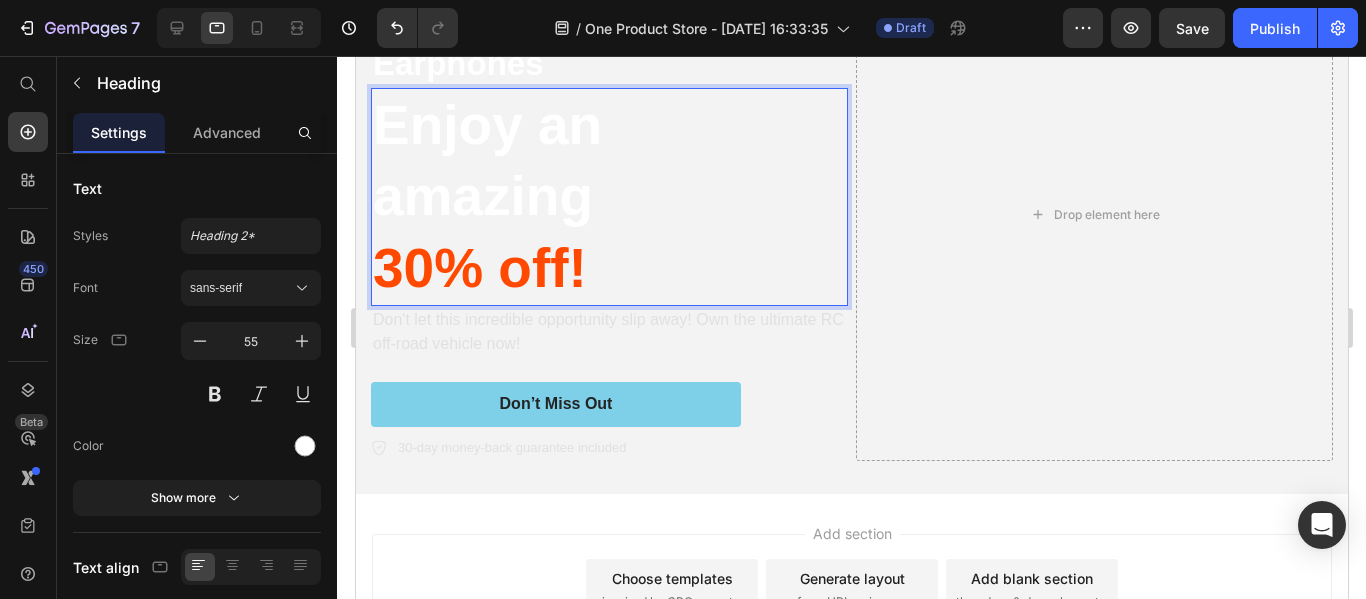 scroll, scrollTop: 200, scrollLeft: 0, axis: vertical 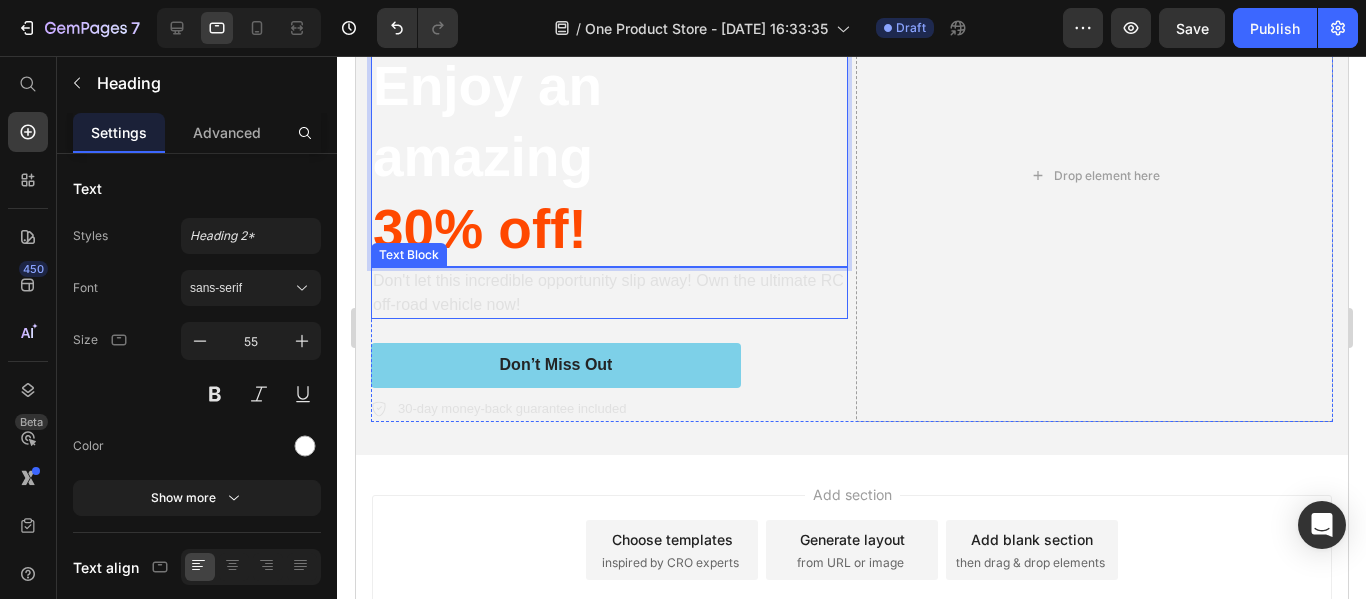 click on "Don't let this incredible opportunity slip away! Own the ultimate RC off-road vehicle now!" at bounding box center (608, 293) 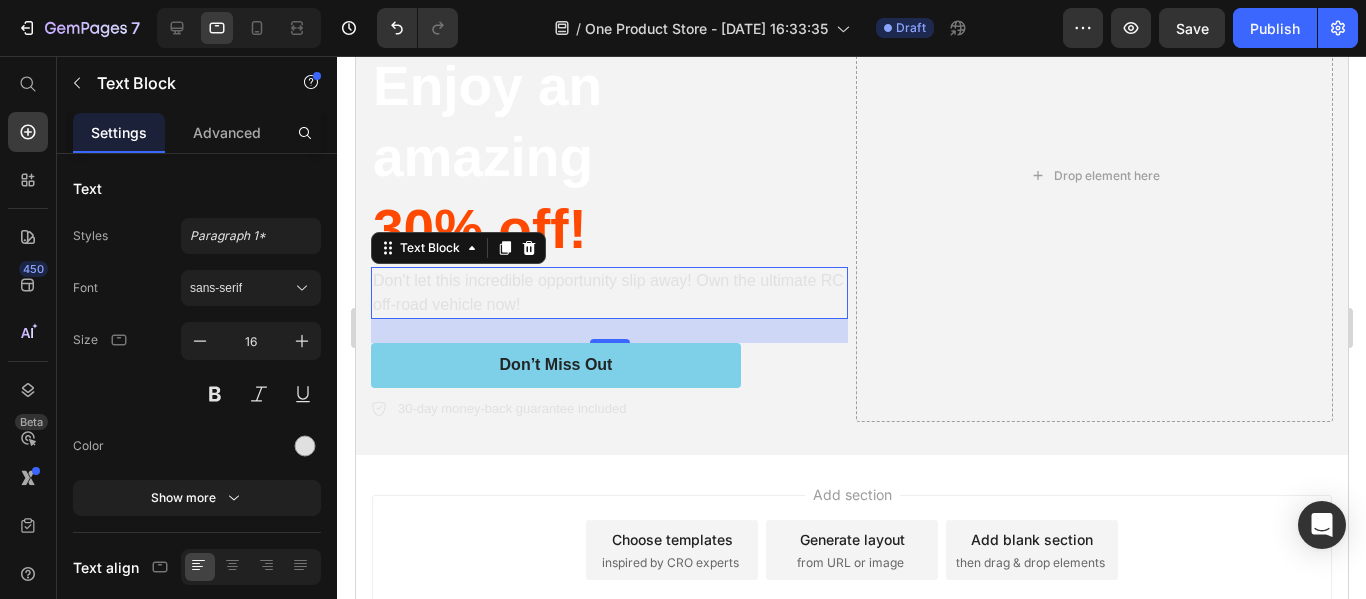 click on "Don't let this incredible opportunity slip away! Own the ultimate RC off-road vehicle now!" at bounding box center [608, 293] 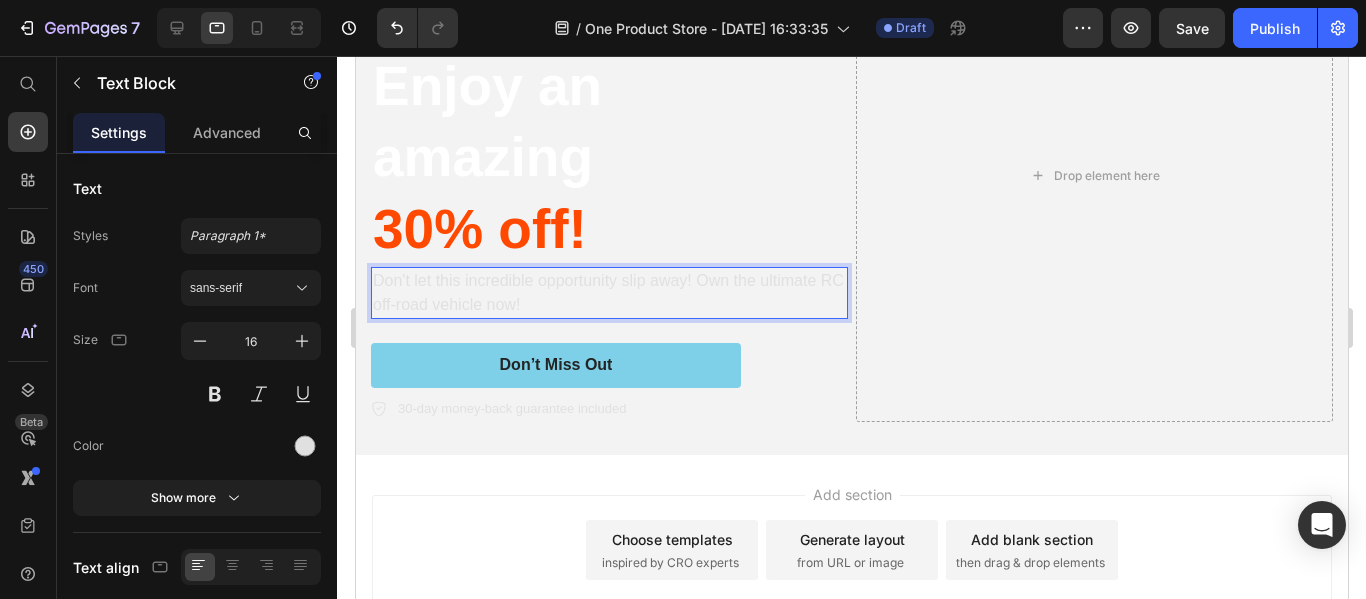 click on "Don't let this incredible opportunity slip away! Own the ultimate RC off-road vehicle now!" at bounding box center [608, 293] 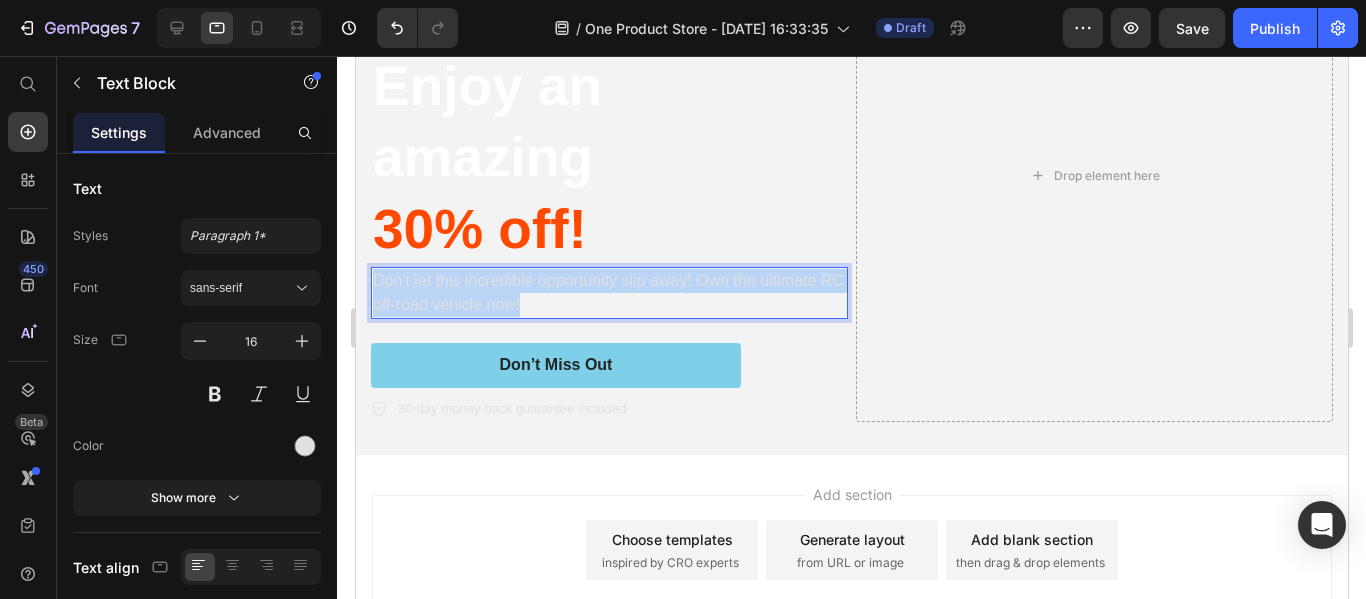 click on "Don't let this incredible opportunity slip away! Own the ultimate RC off-road vehicle now!" at bounding box center [608, 293] 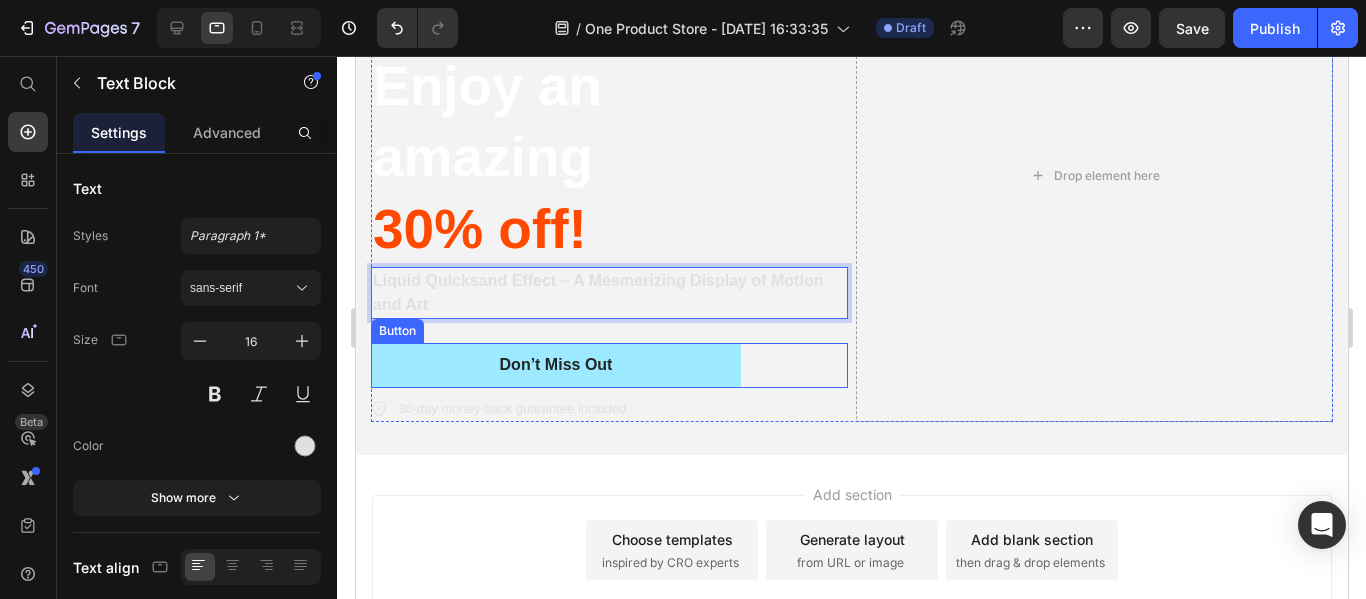 click on "Don’t Miss Out" at bounding box center (555, 365) 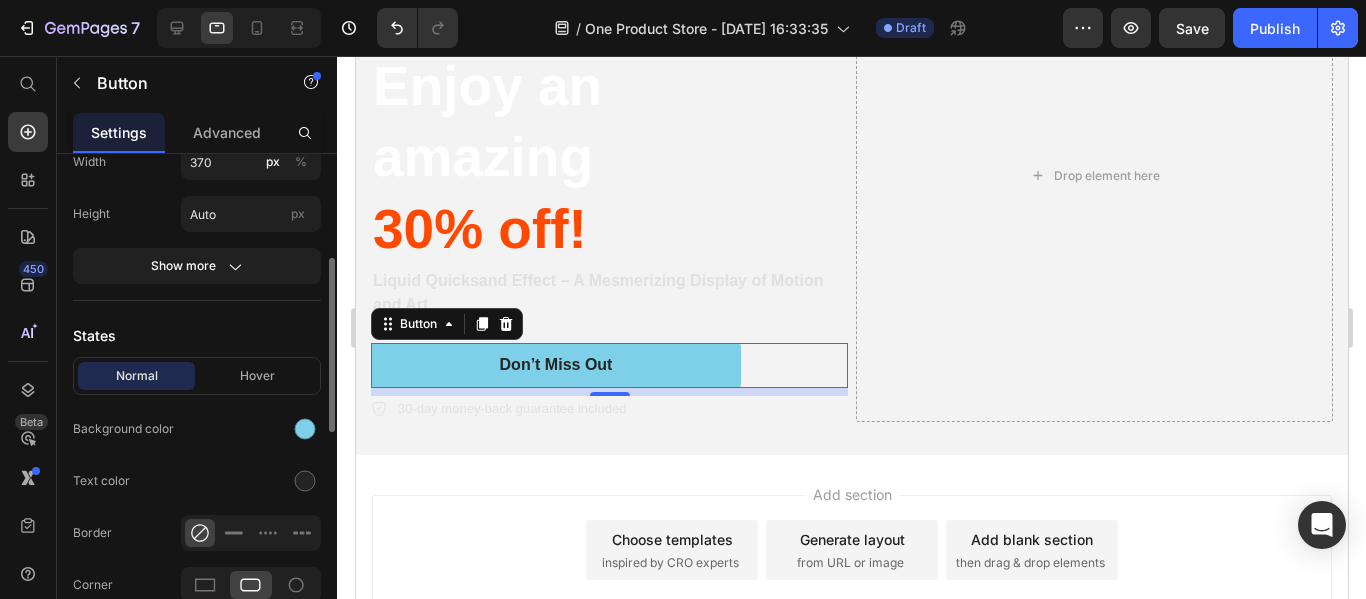 scroll, scrollTop: 500, scrollLeft: 0, axis: vertical 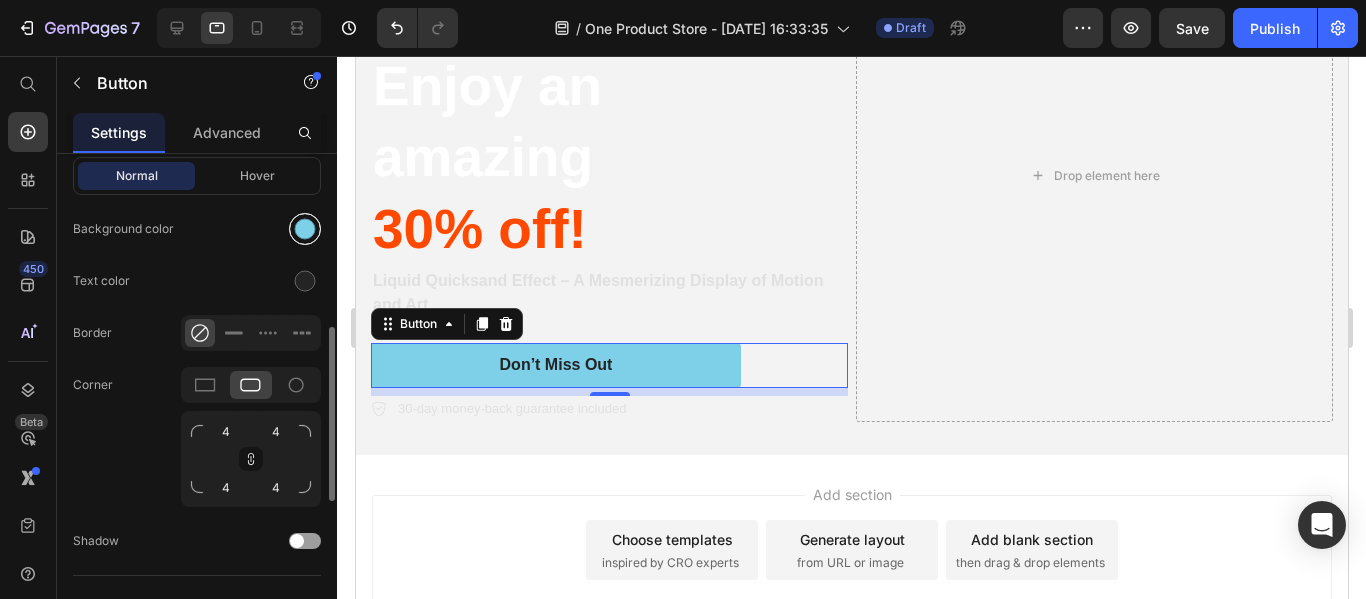click at bounding box center [305, 229] 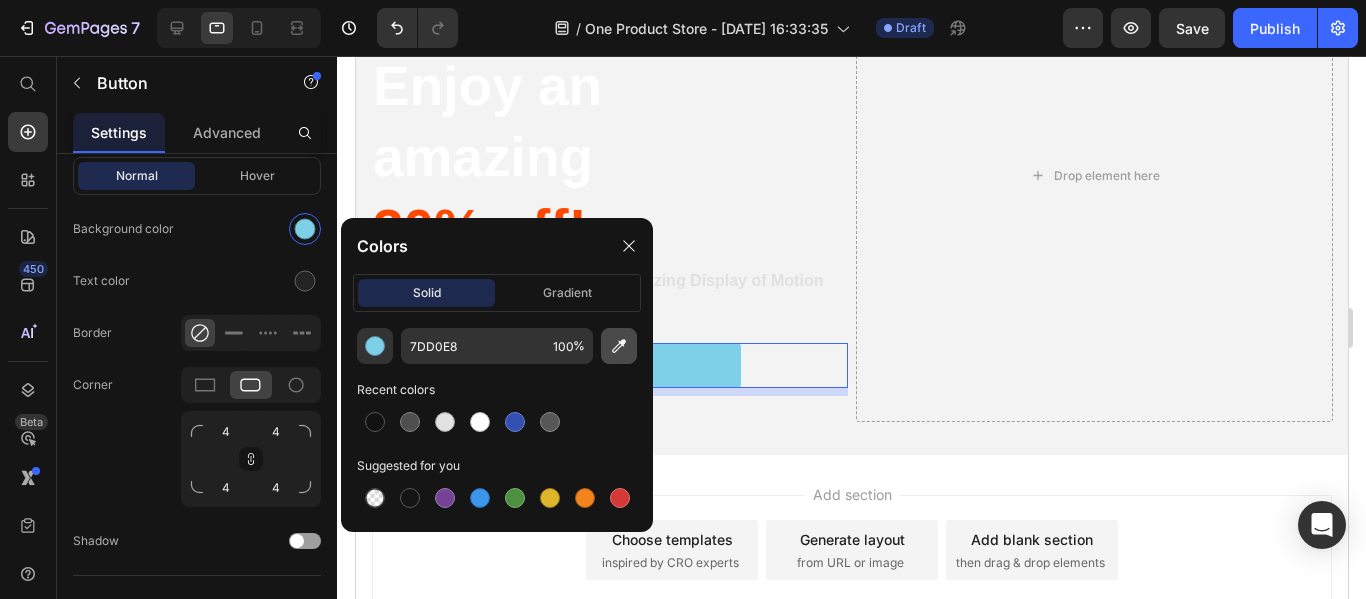 click 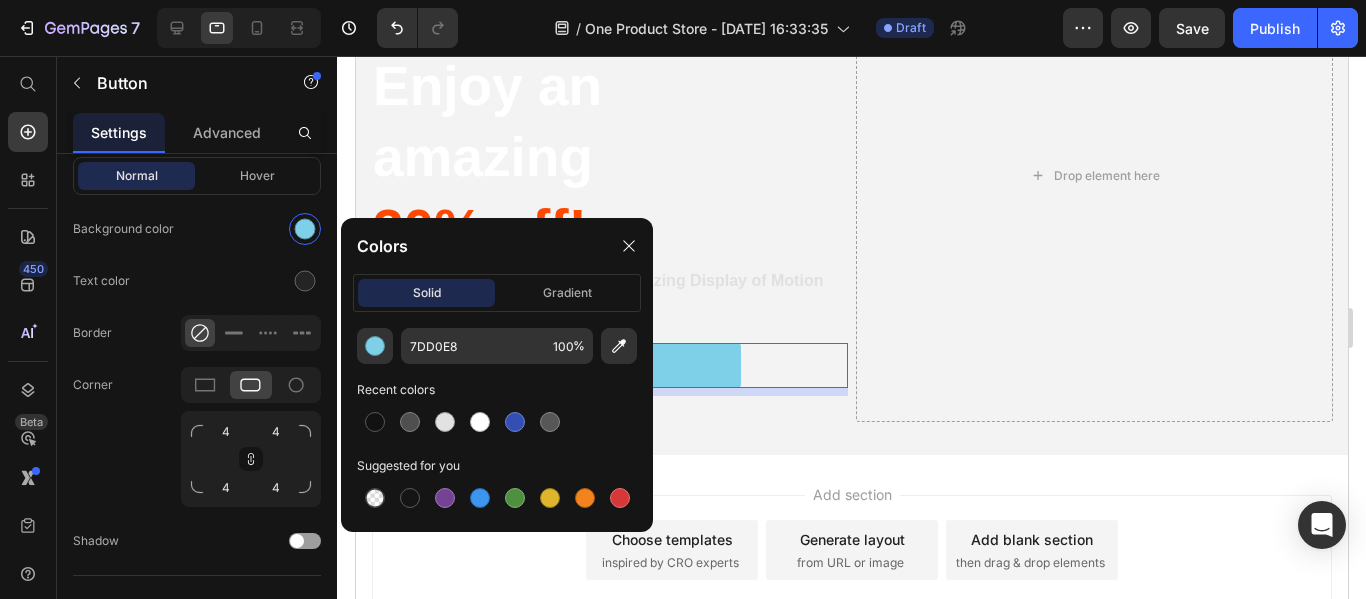 type on "FF4800" 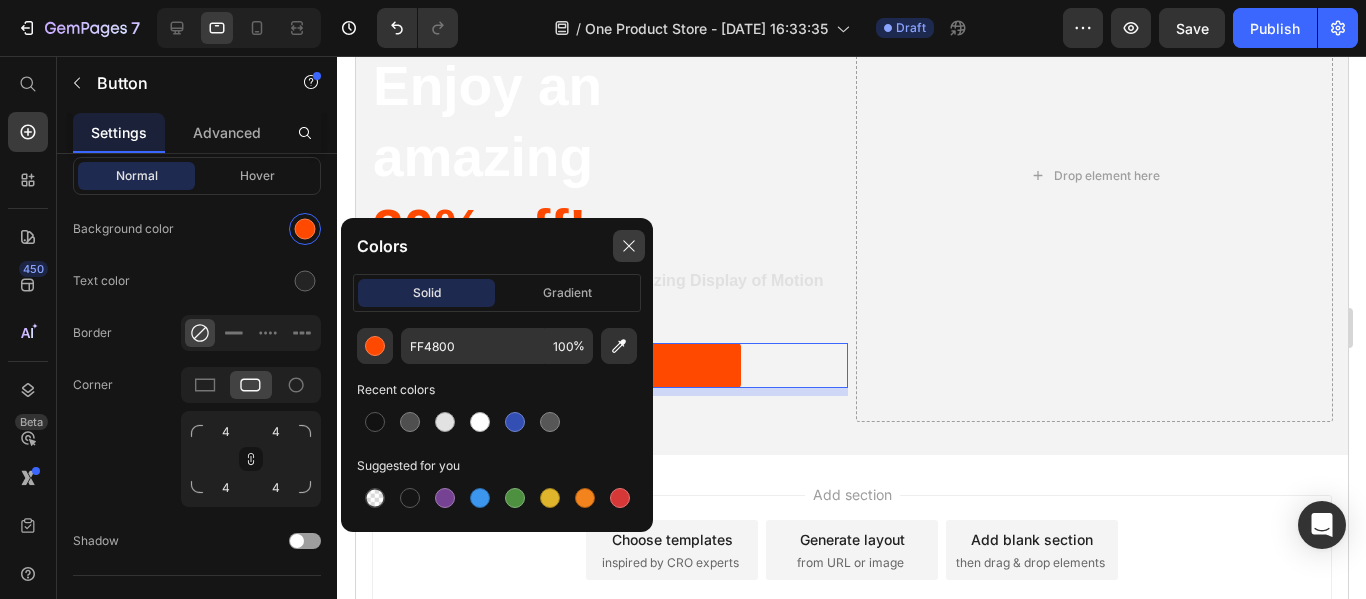 click 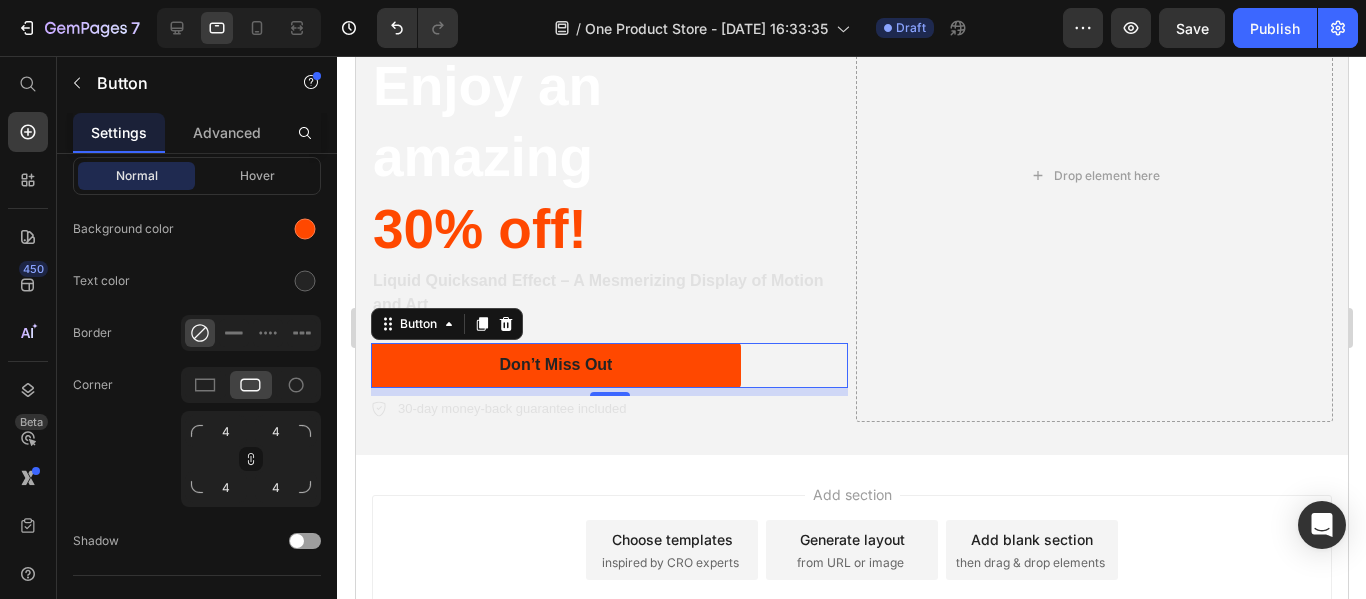 click on "Add section Choose templates inspired by CRO experts Generate layout from URL or image Add blank section then drag & drop elements" at bounding box center [851, 578] 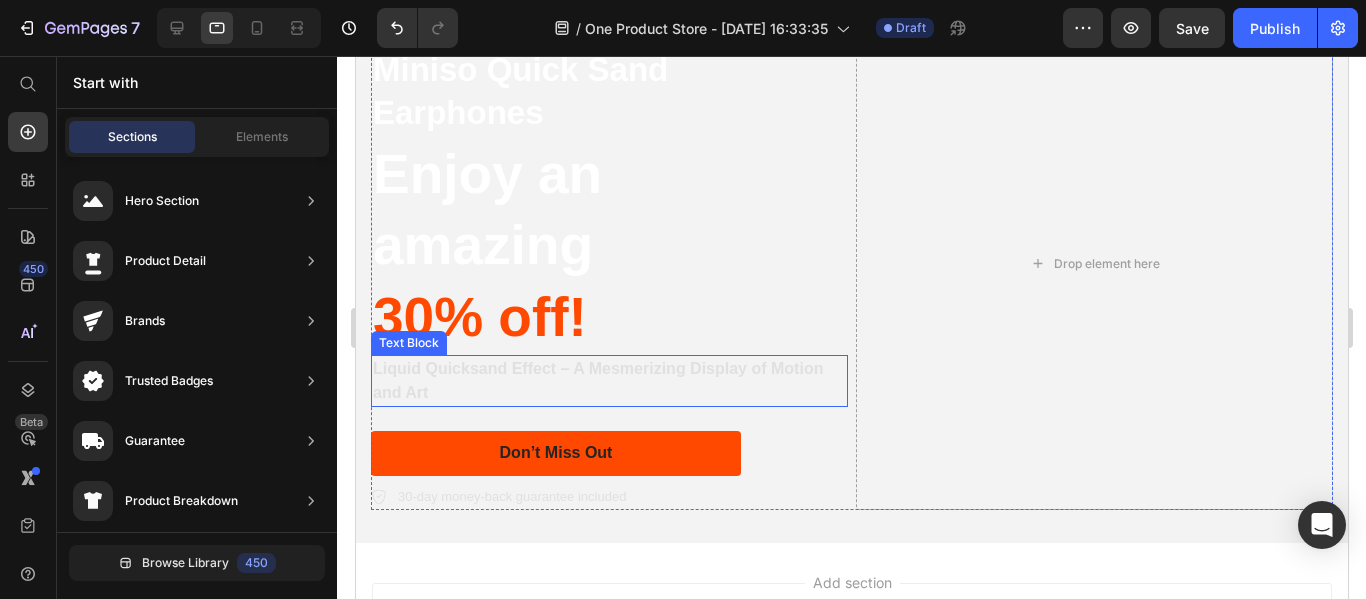 scroll, scrollTop: 0, scrollLeft: 0, axis: both 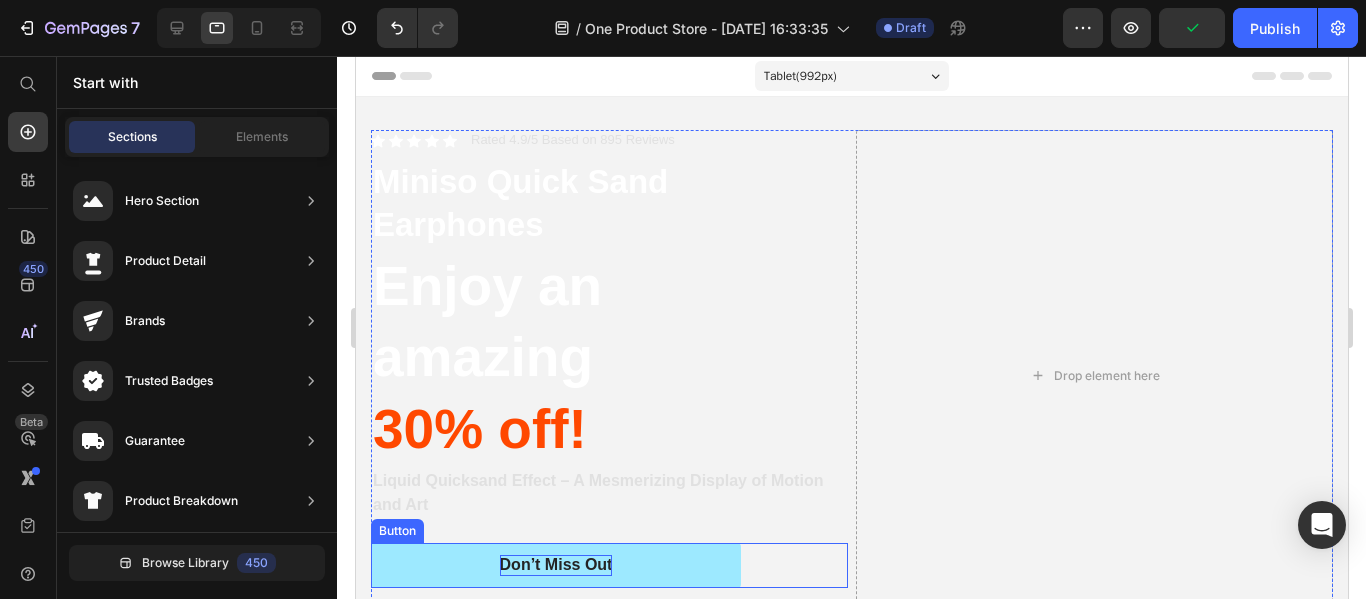 click on "Don’t Miss Out" at bounding box center (555, 565) 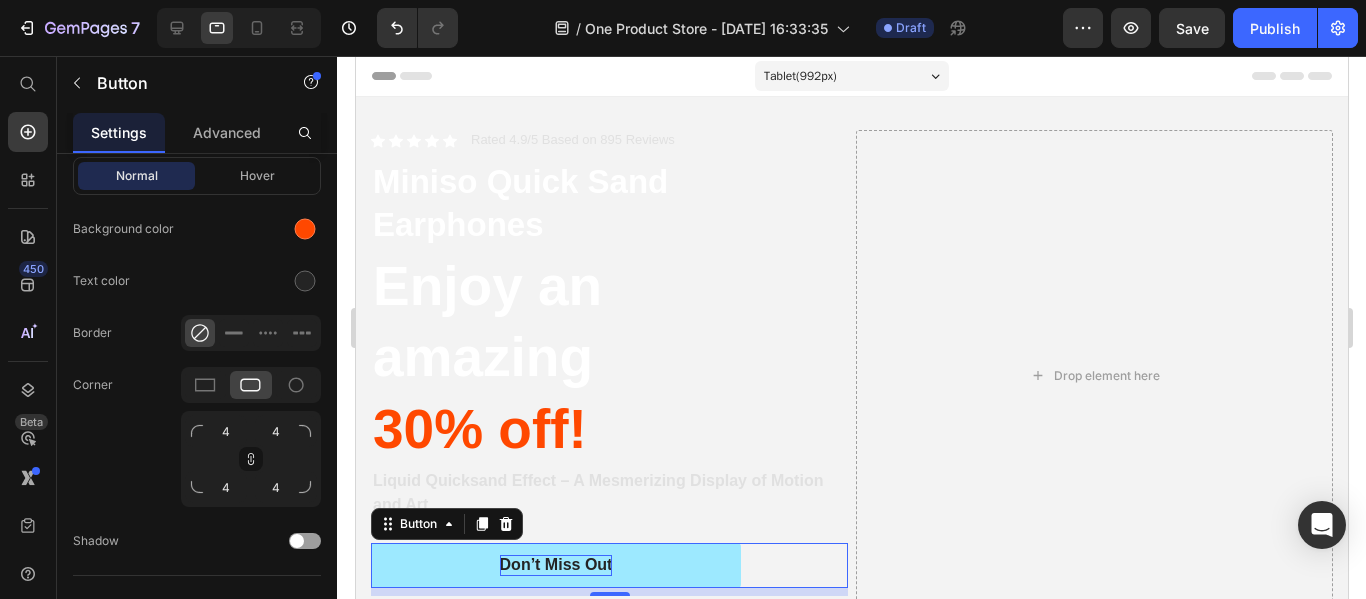 click on "Don’t Miss Out" at bounding box center [555, 565] 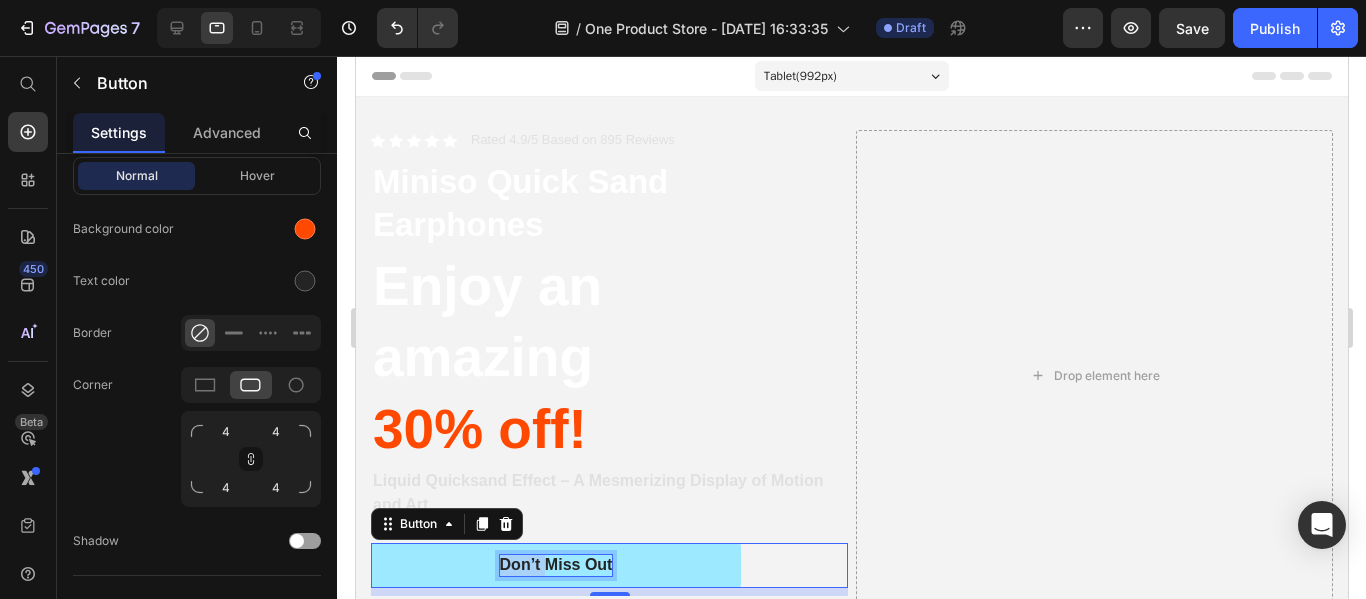 click on "Don’t Miss Out" at bounding box center [555, 565] 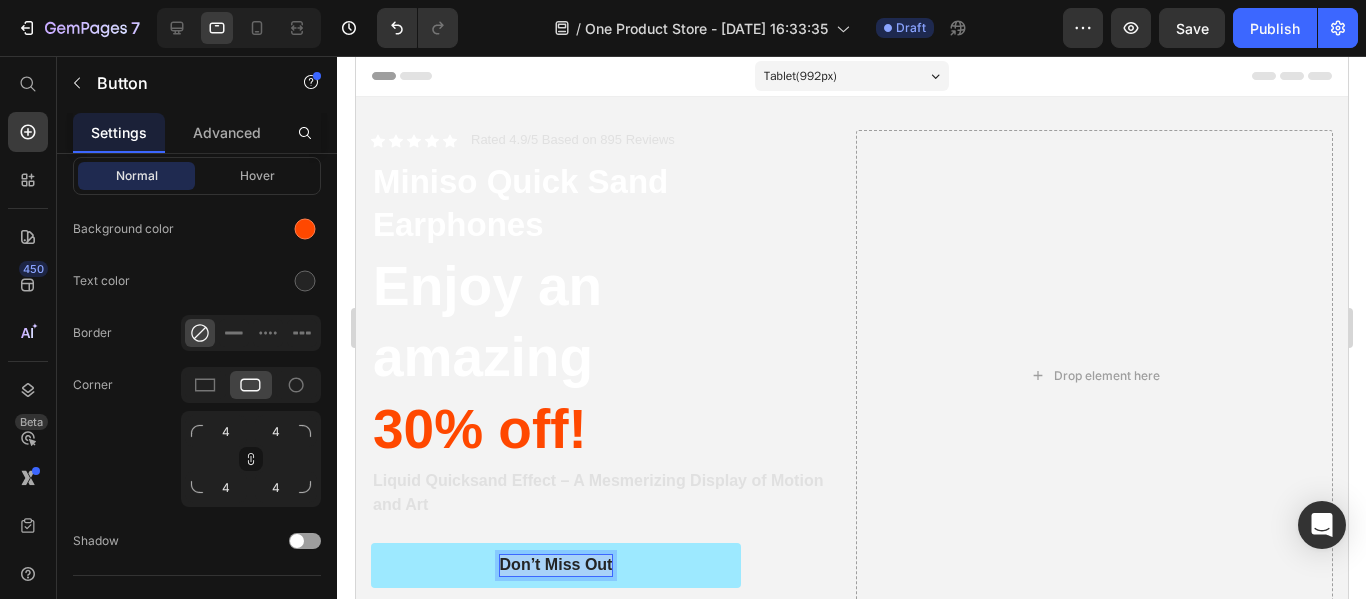 click on "Don’t Miss Out" at bounding box center (555, 565) 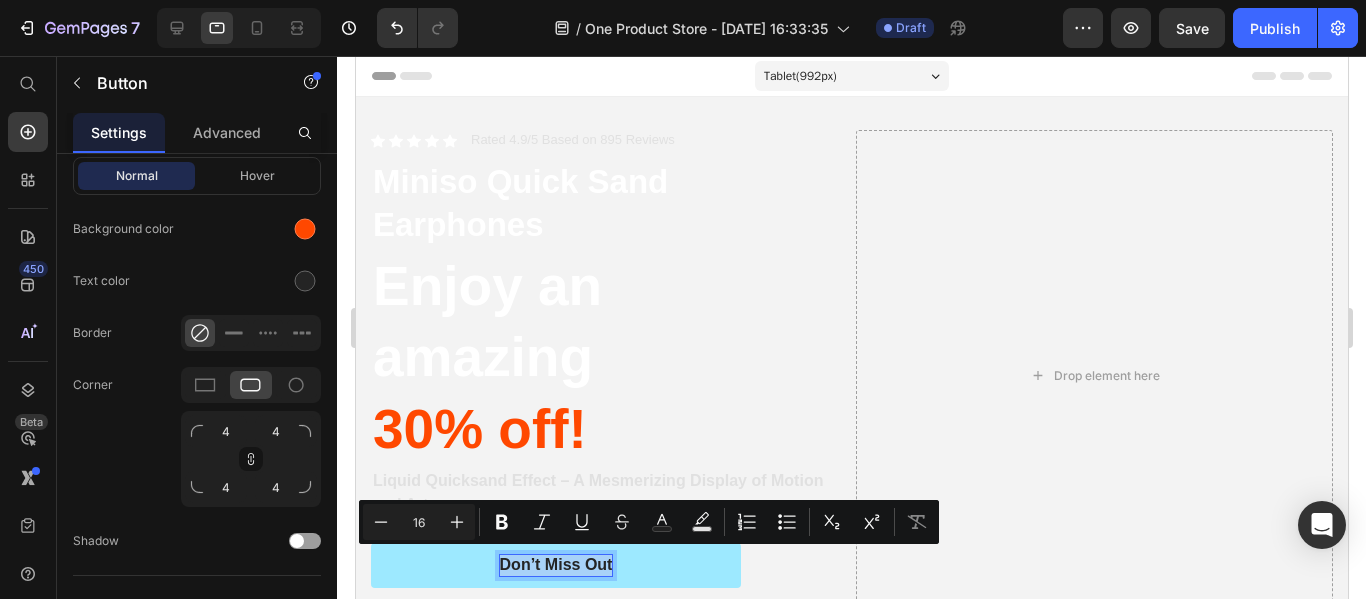 click on "Don’t Miss Out" at bounding box center [555, 565] 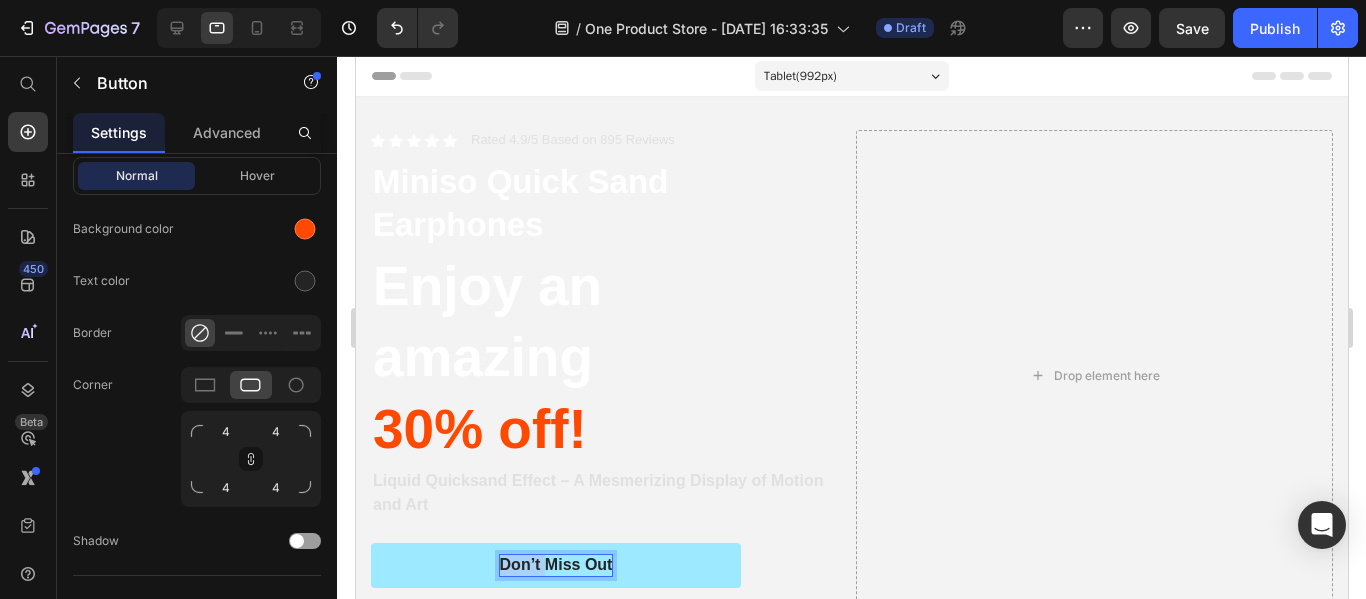 click on "Don’t Miss Out" at bounding box center [555, 565] 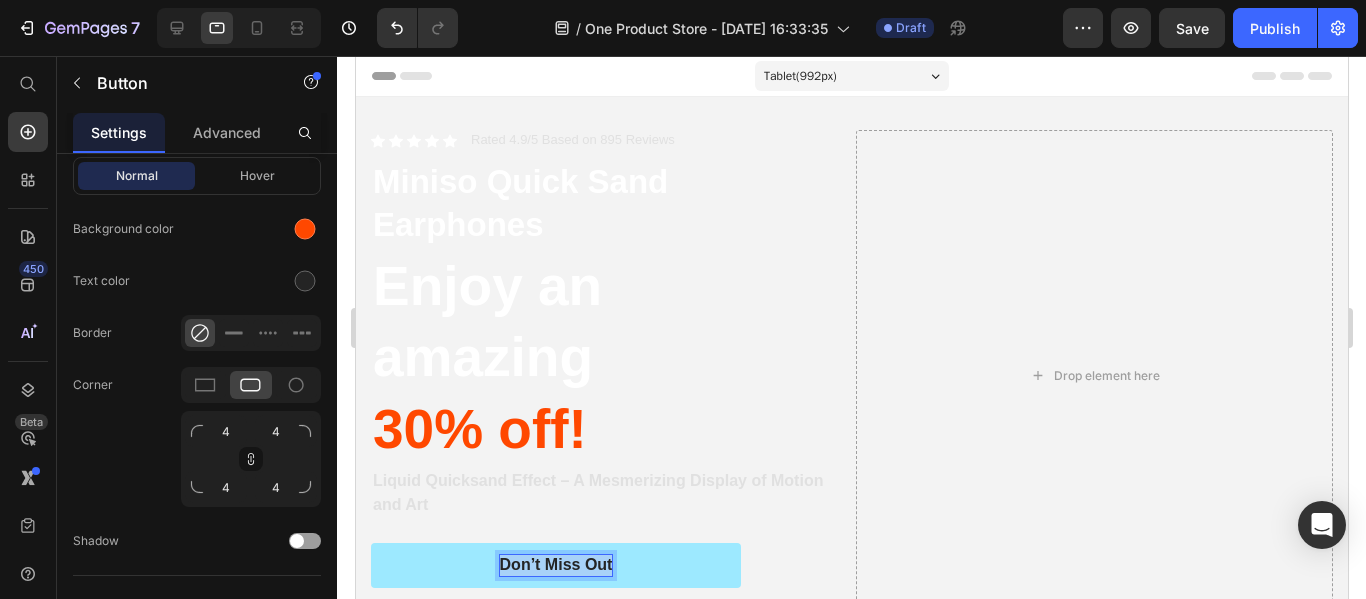 click on "Don’t Miss Out" at bounding box center (555, 565) 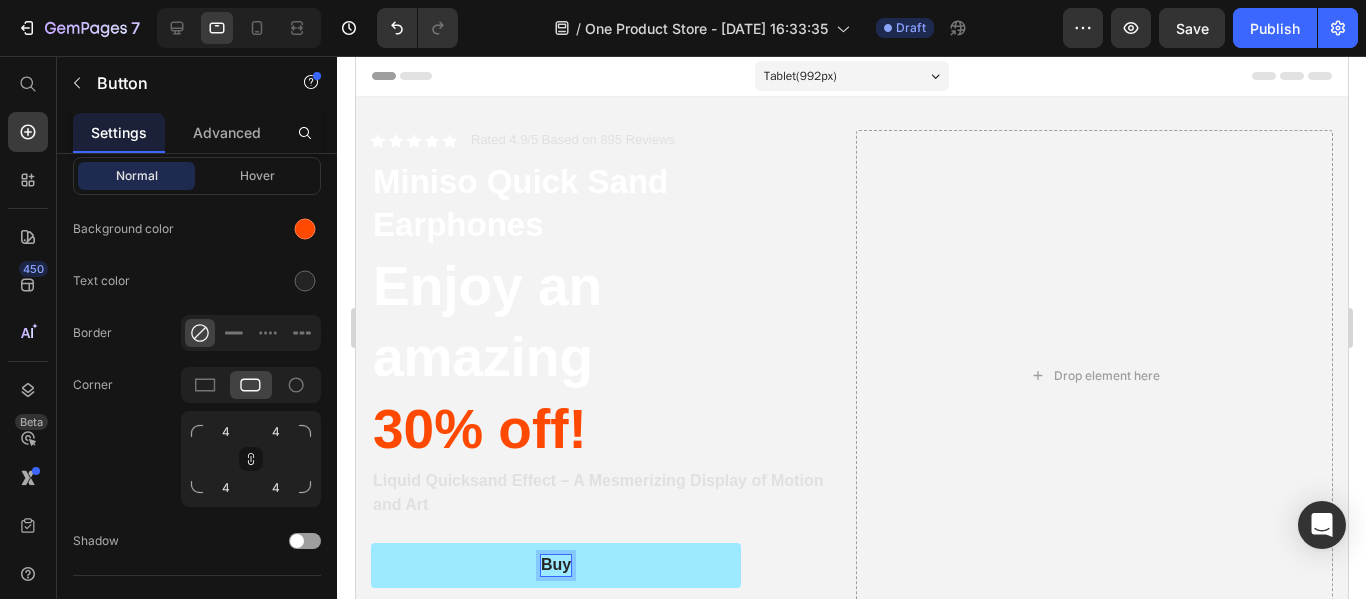 click on "Buy" at bounding box center (555, 565) 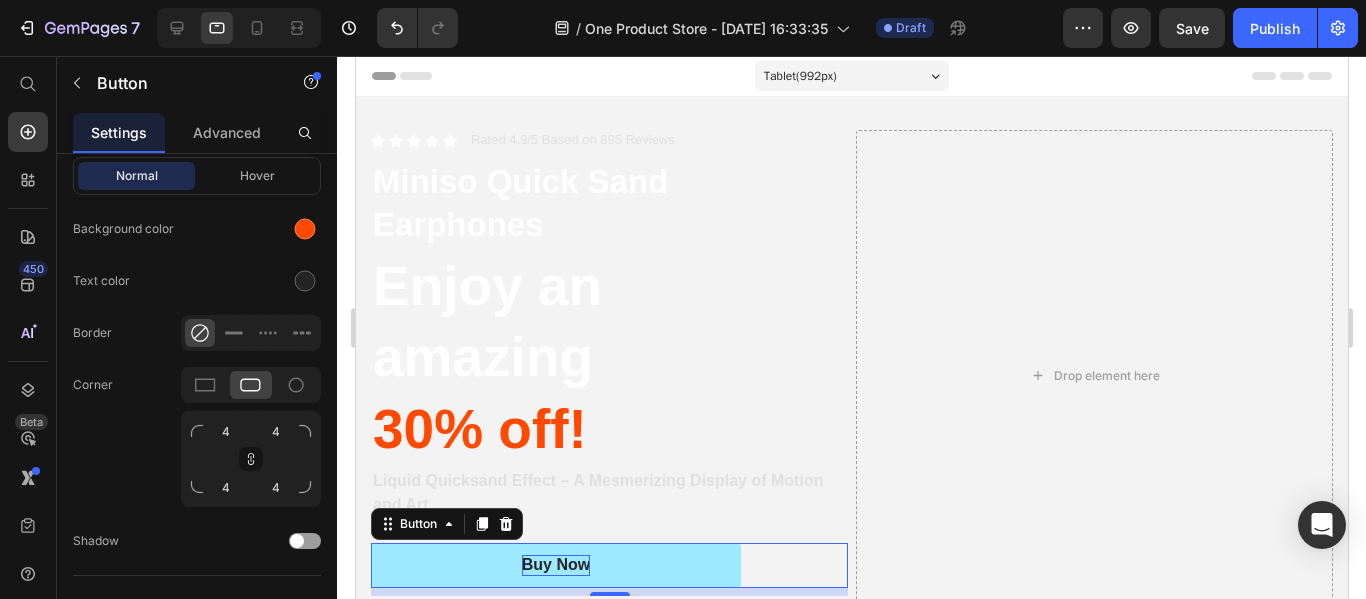 click on "Buy Now" at bounding box center [555, 565] 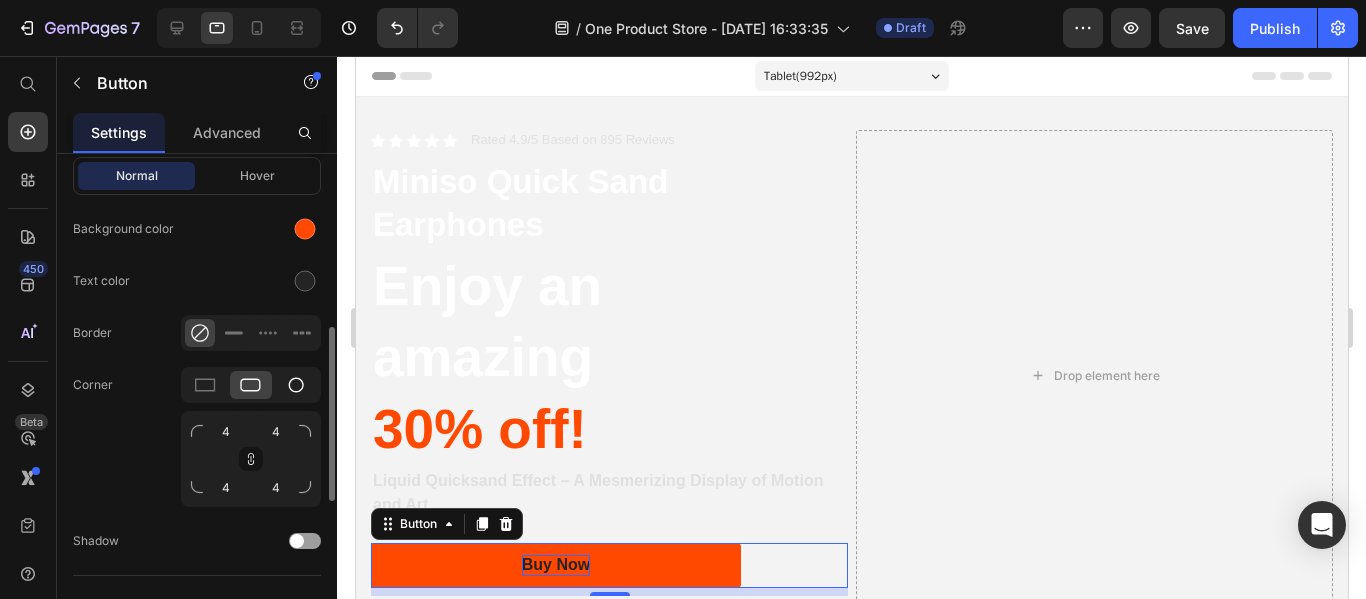 click 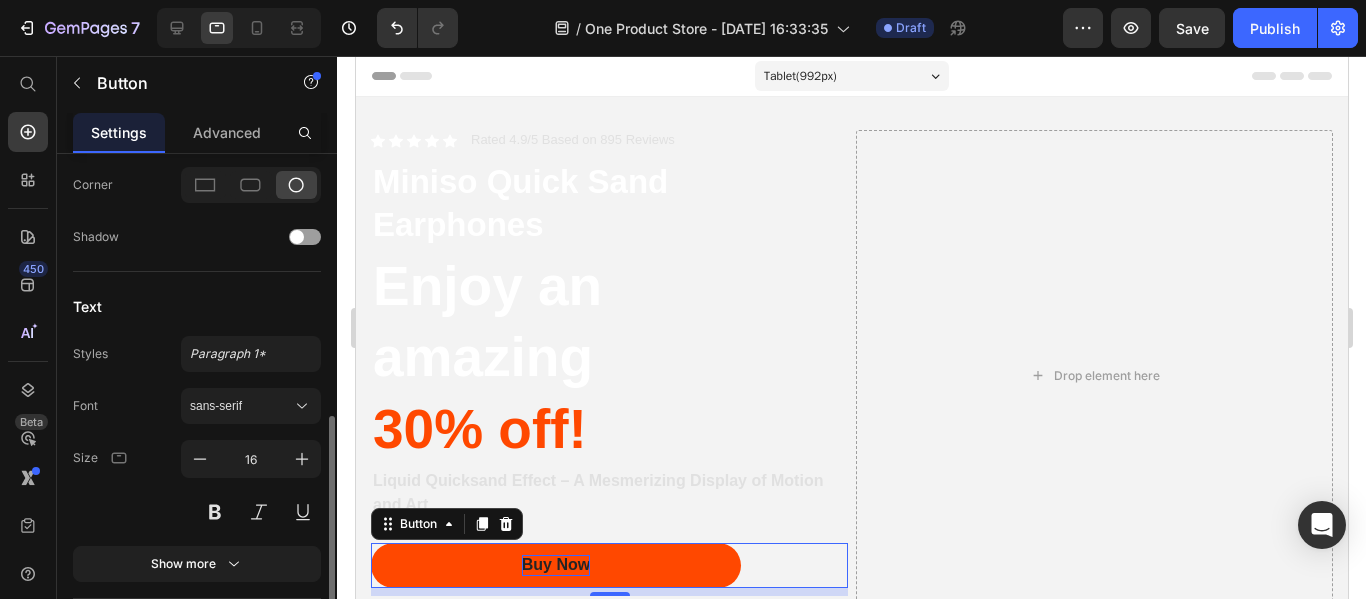 scroll, scrollTop: 839, scrollLeft: 0, axis: vertical 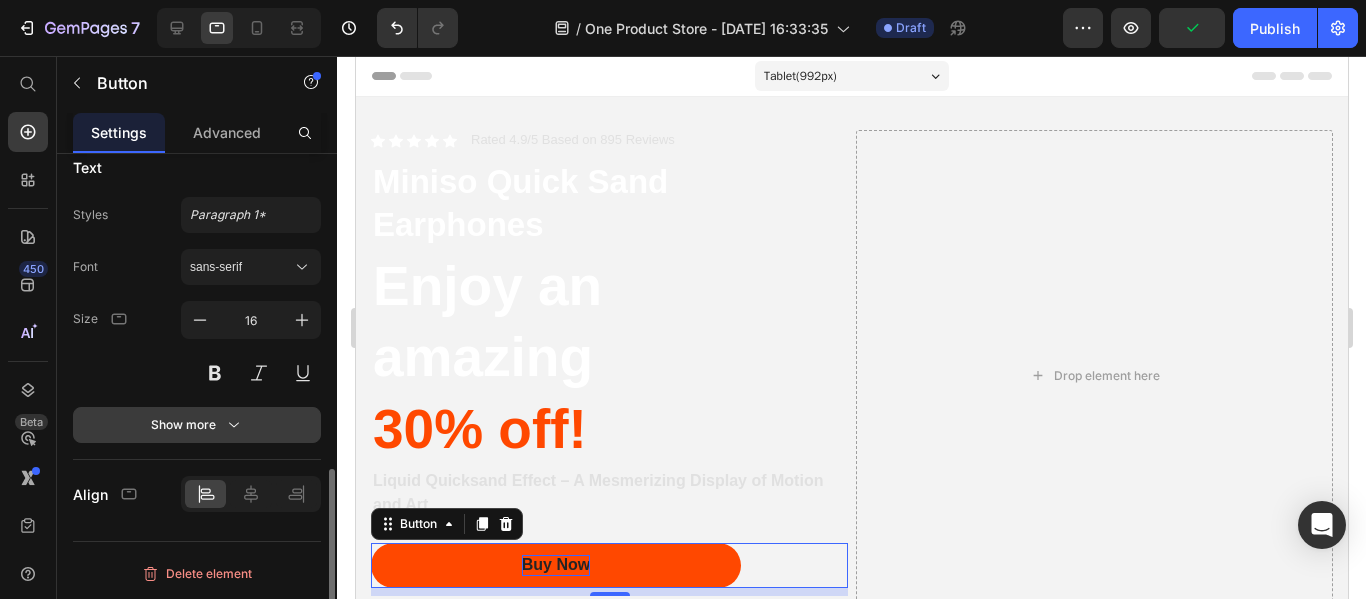 click 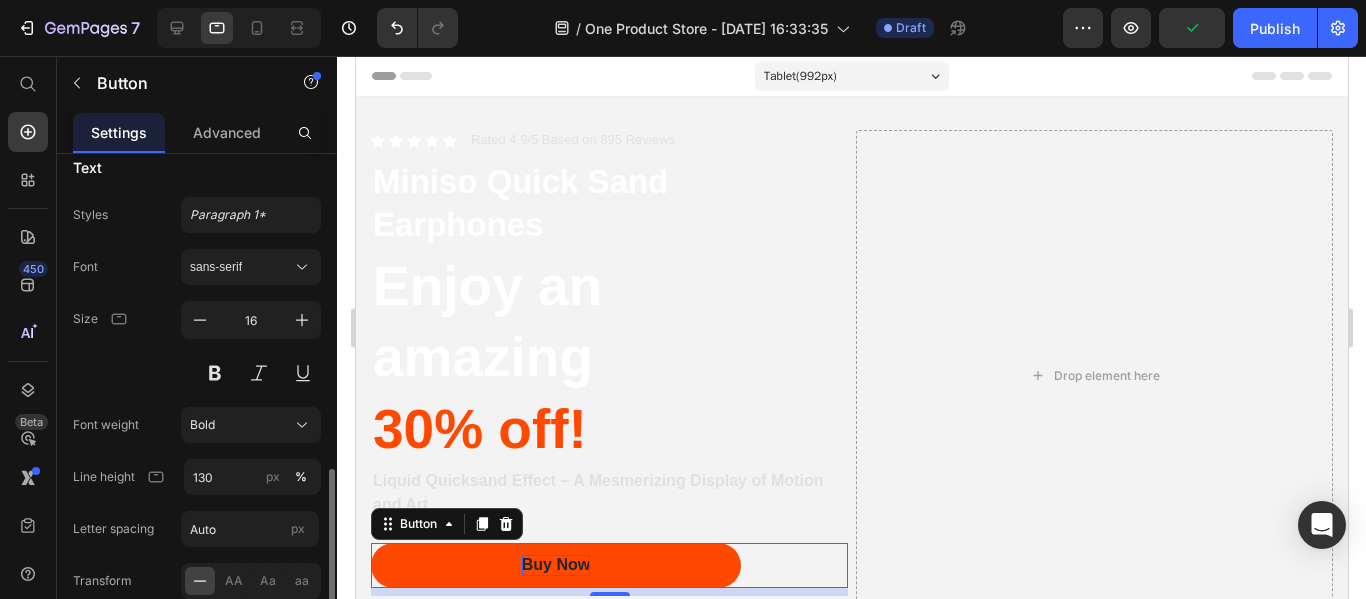 scroll, scrollTop: 1039, scrollLeft: 0, axis: vertical 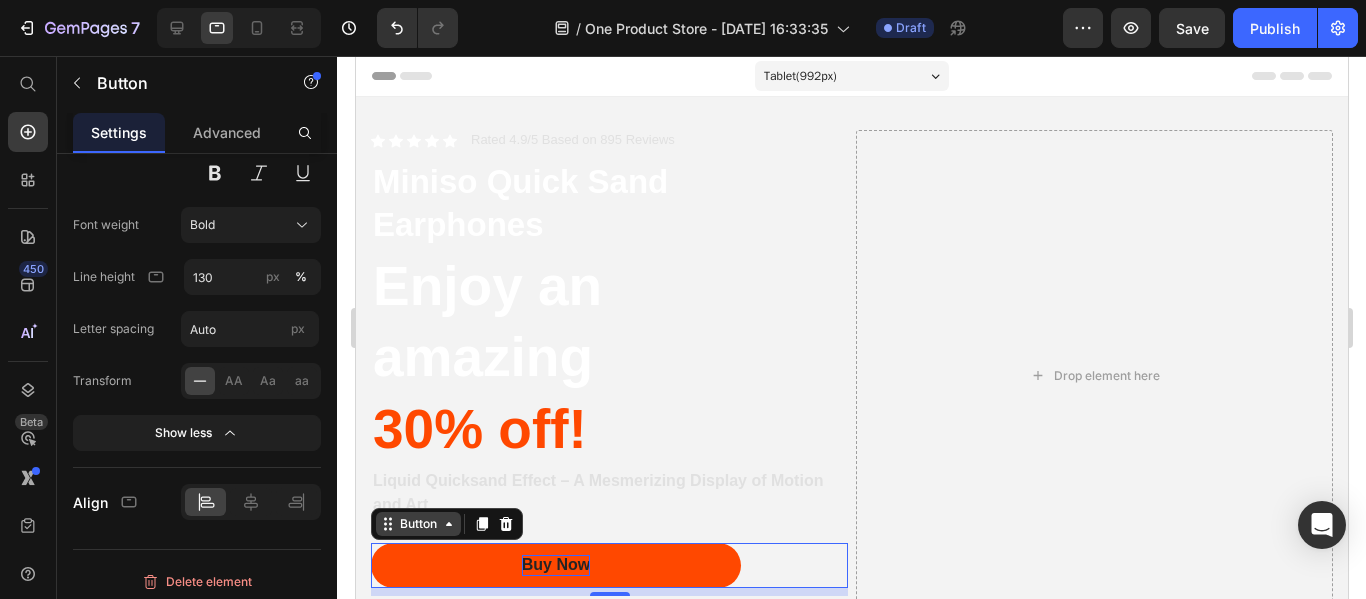 click on "Button" at bounding box center [417, 524] 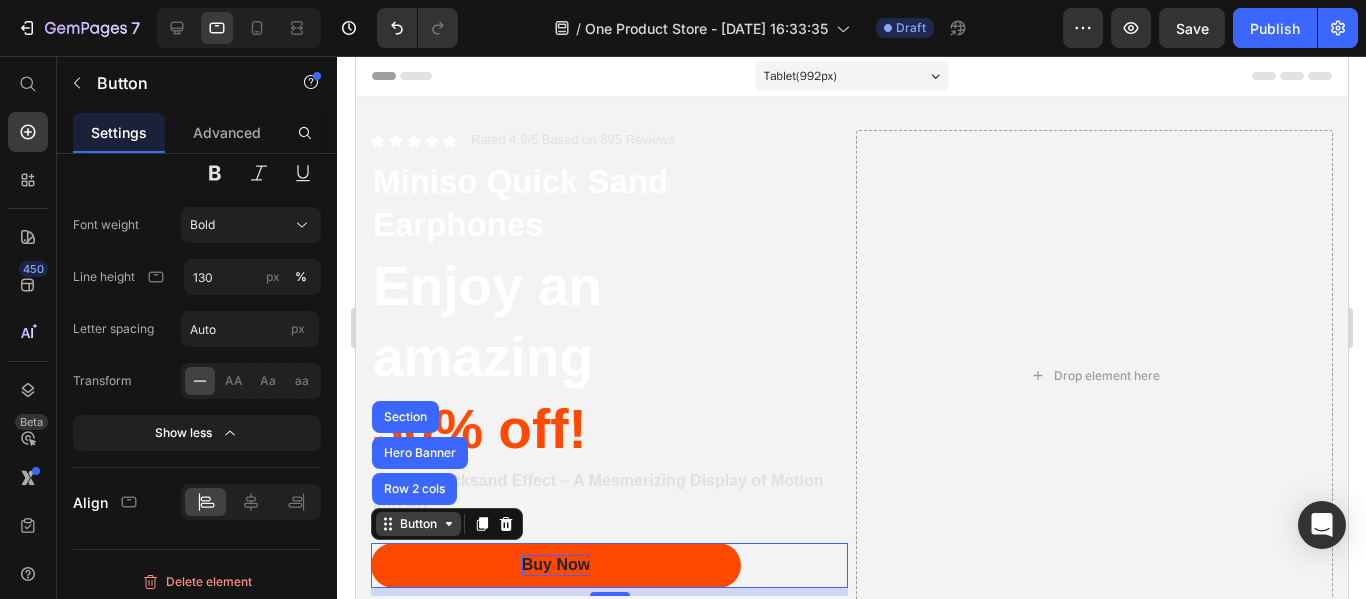 click on "Button" at bounding box center (417, 524) 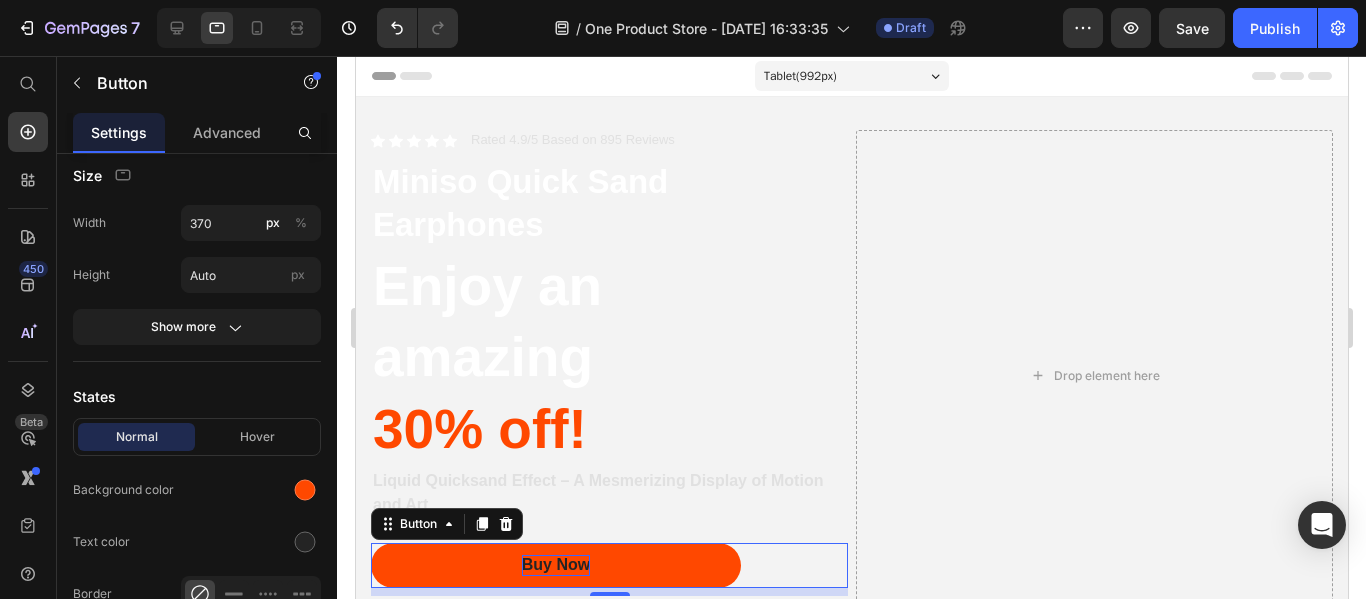 scroll, scrollTop: 0, scrollLeft: 0, axis: both 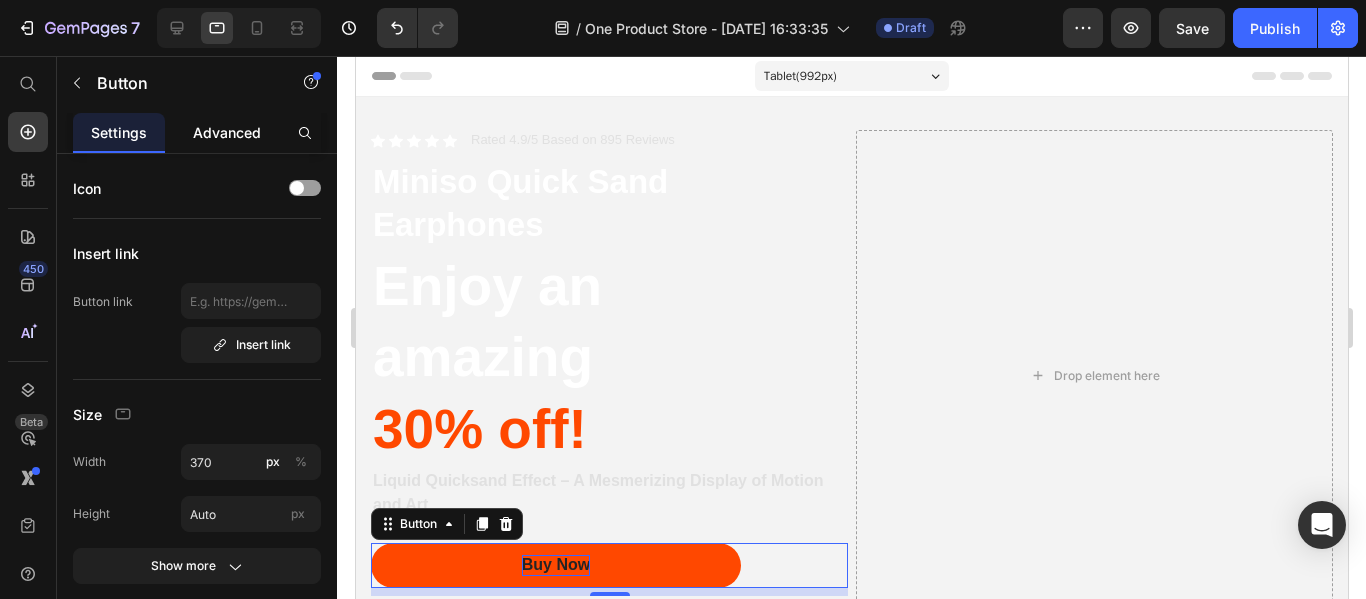 click on "Advanced" at bounding box center (227, 132) 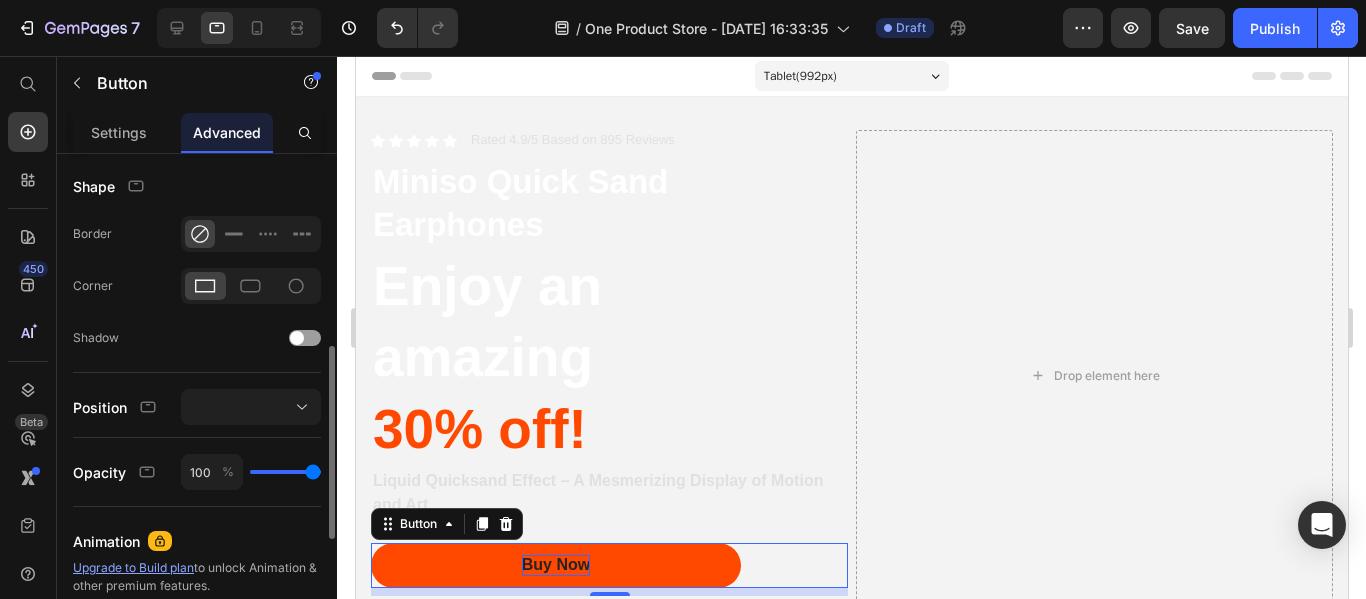 scroll, scrollTop: 0, scrollLeft: 0, axis: both 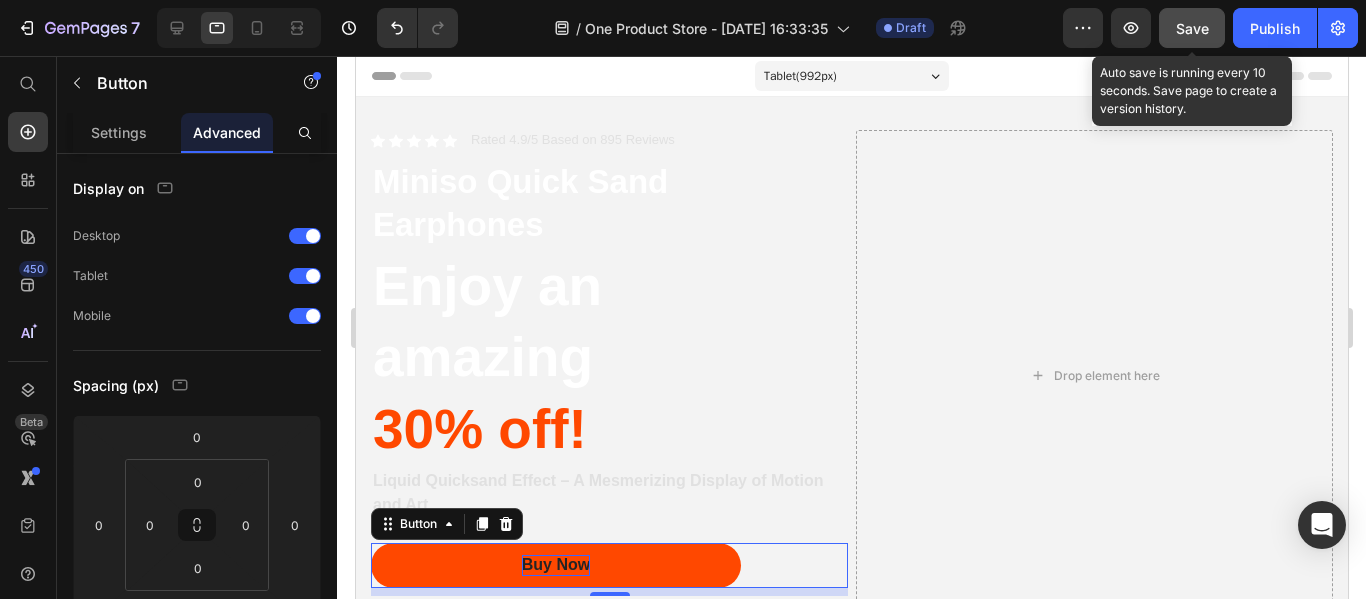 click on "Save" at bounding box center (1192, 28) 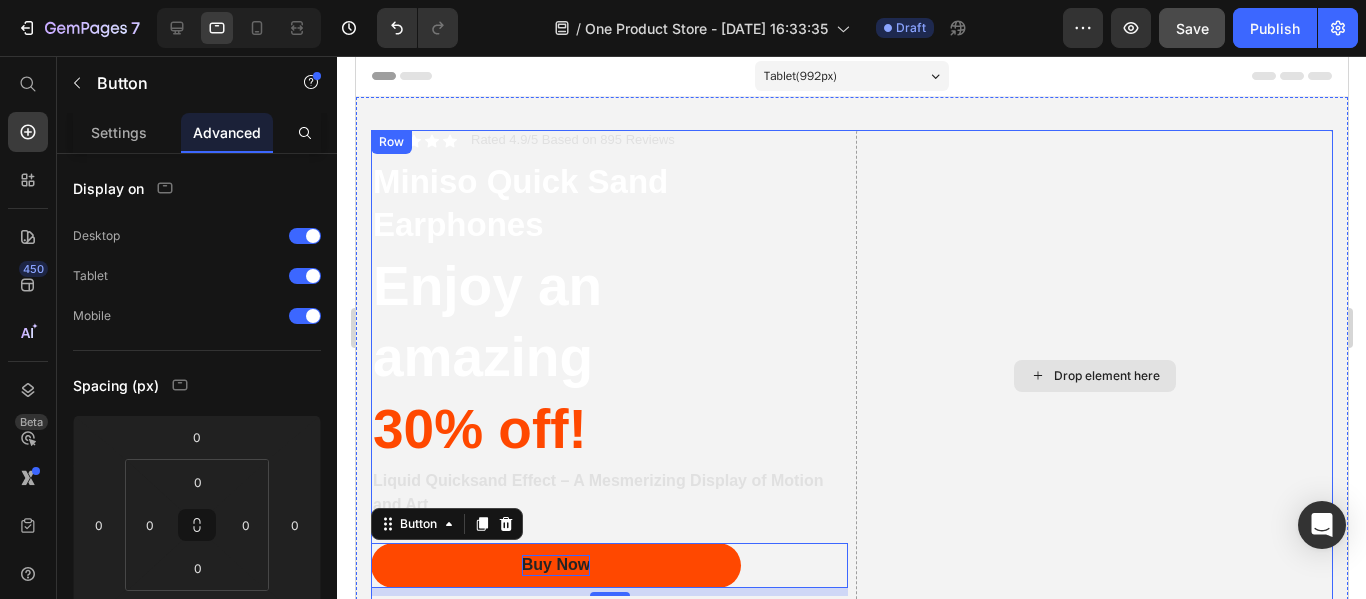 scroll, scrollTop: 100, scrollLeft: 0, axis: vertical 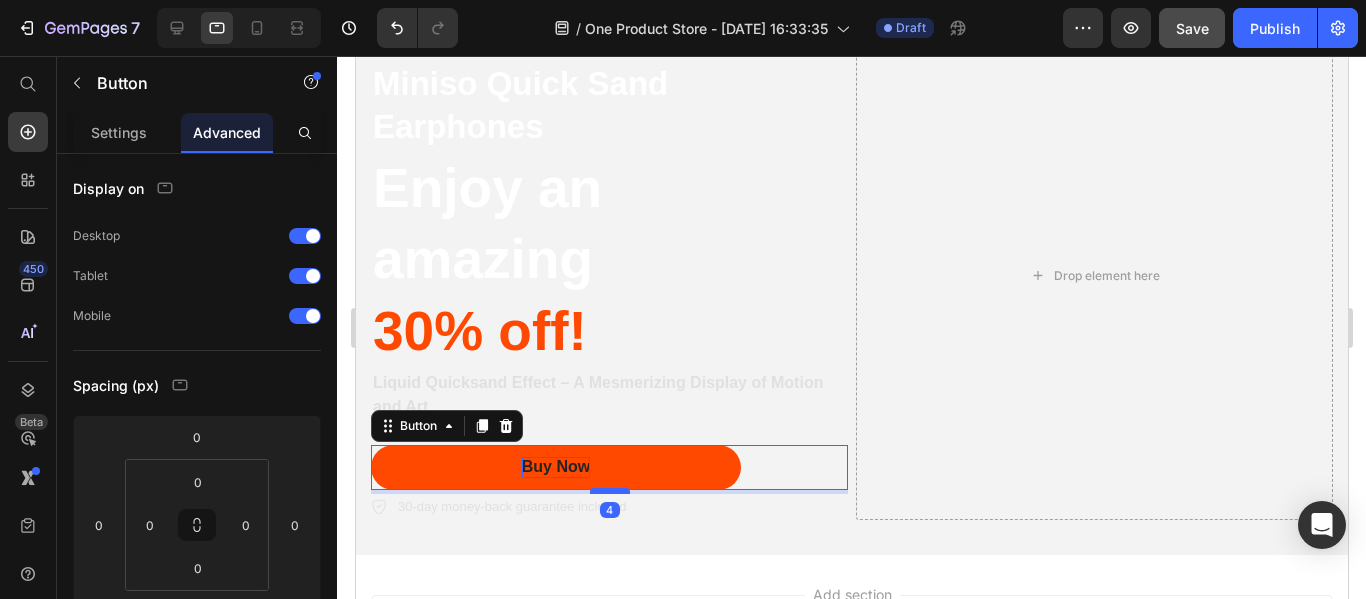 click at bounding box center [609, 491] 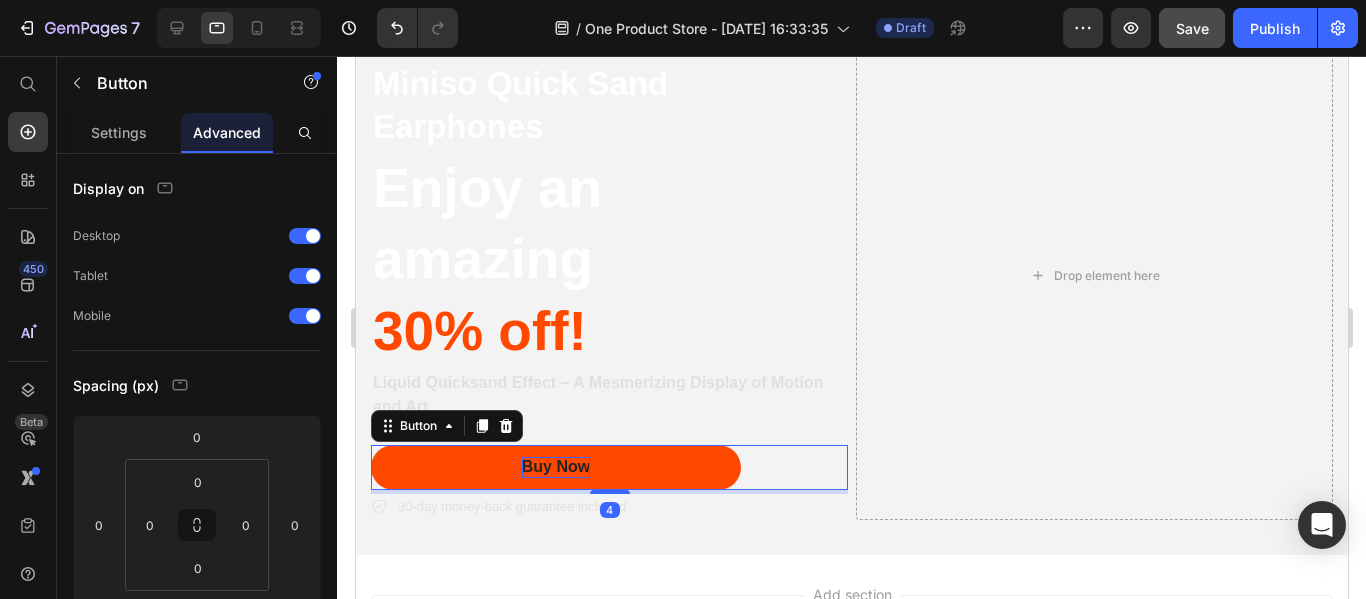 type on "4" 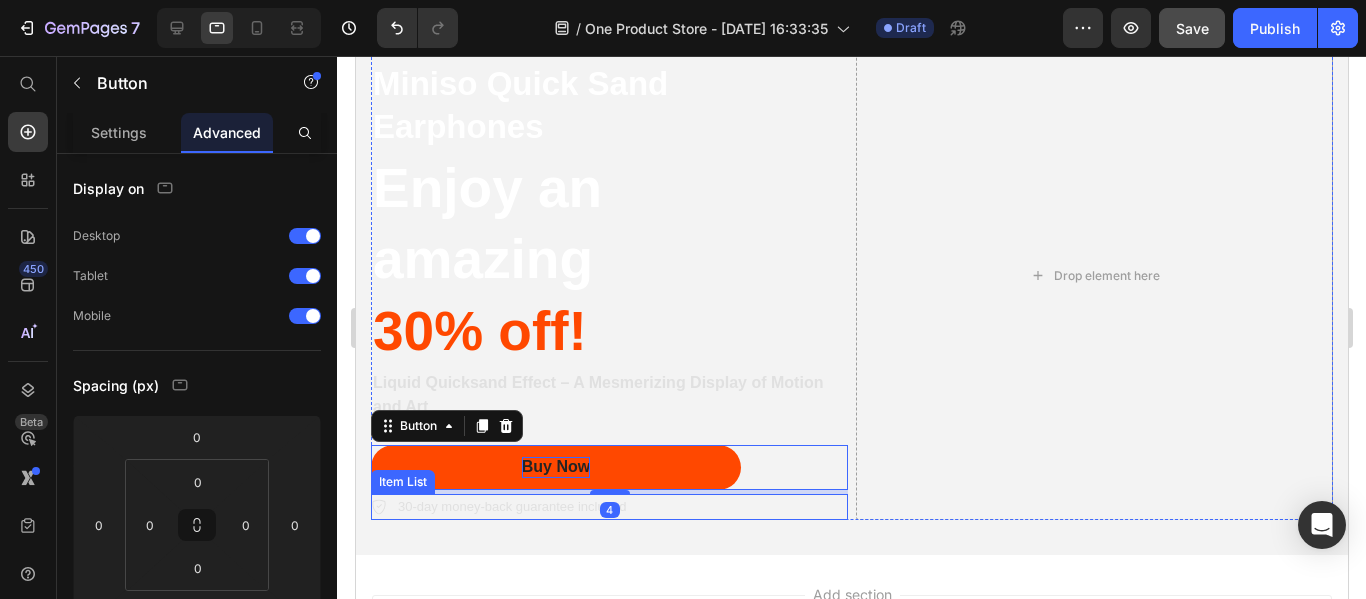click on "30-day money-back guarantee included" at bounding box center [511, 507] 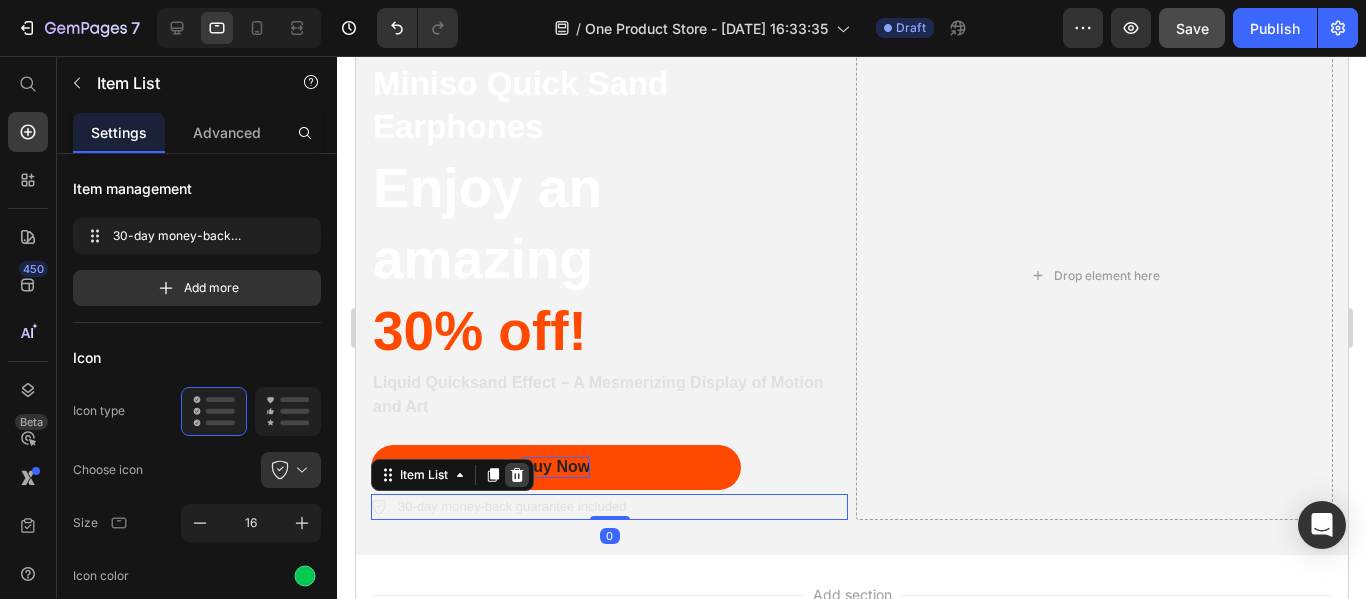 click at bounding box center [516, 475] 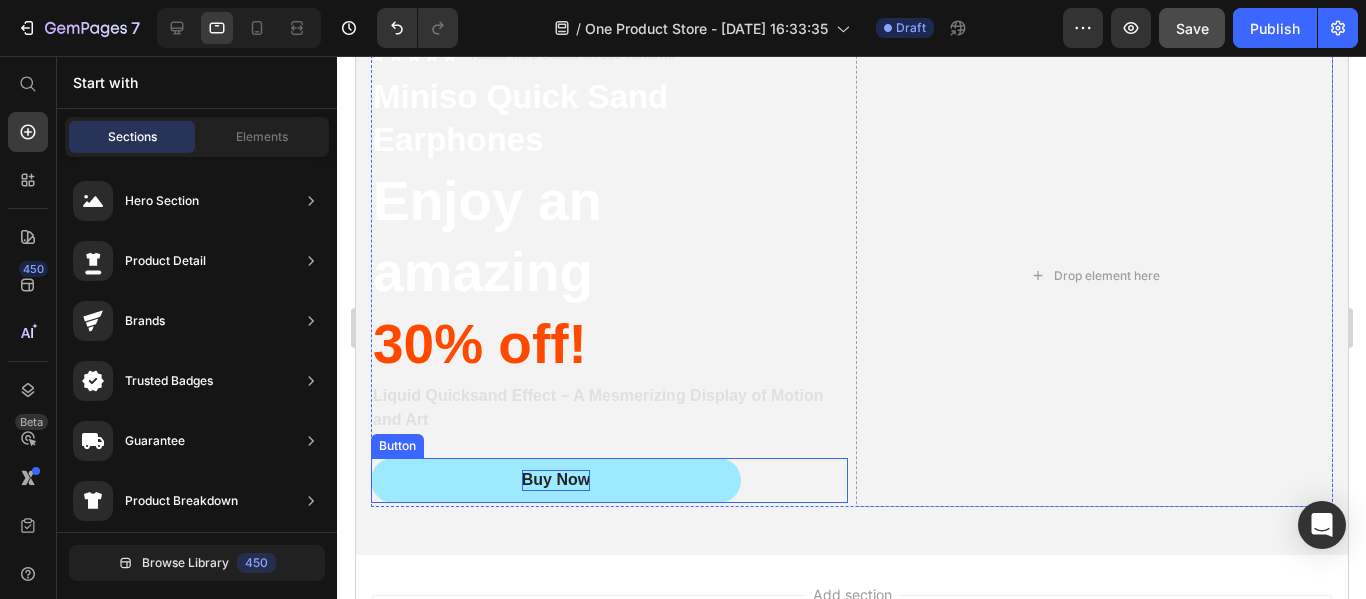 click on "Buy Now" at bounding box center (555, 480) 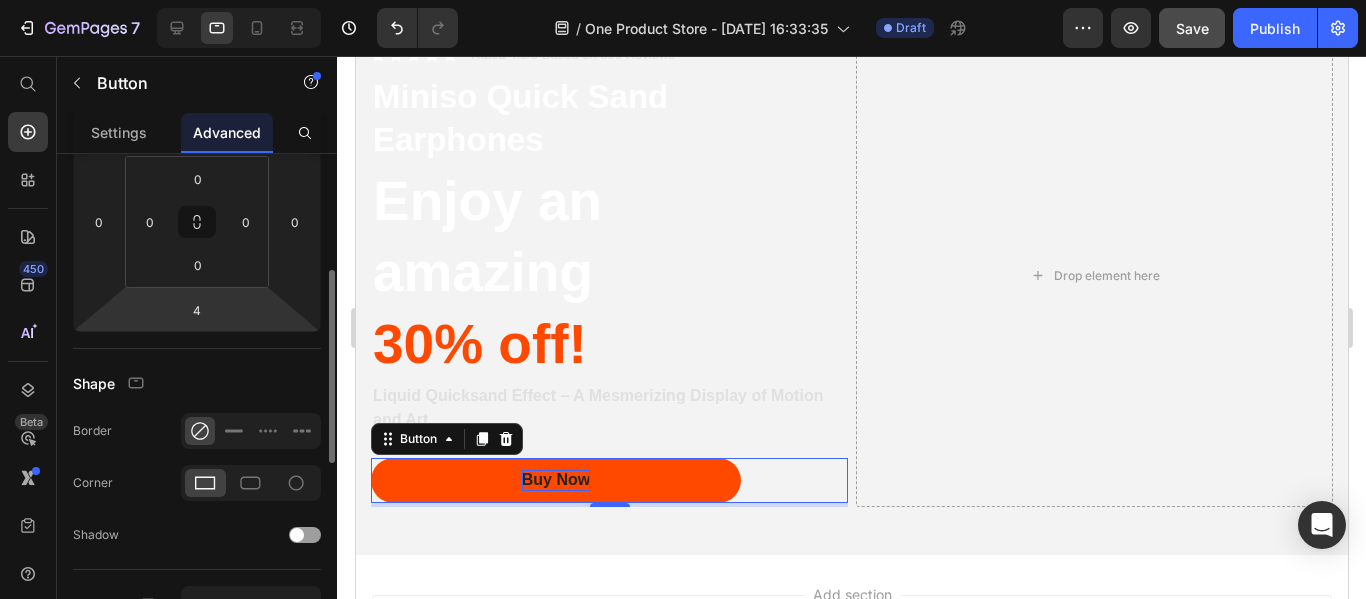 scroll, scrollTop: 0, scrollLeft: 0, axis: both 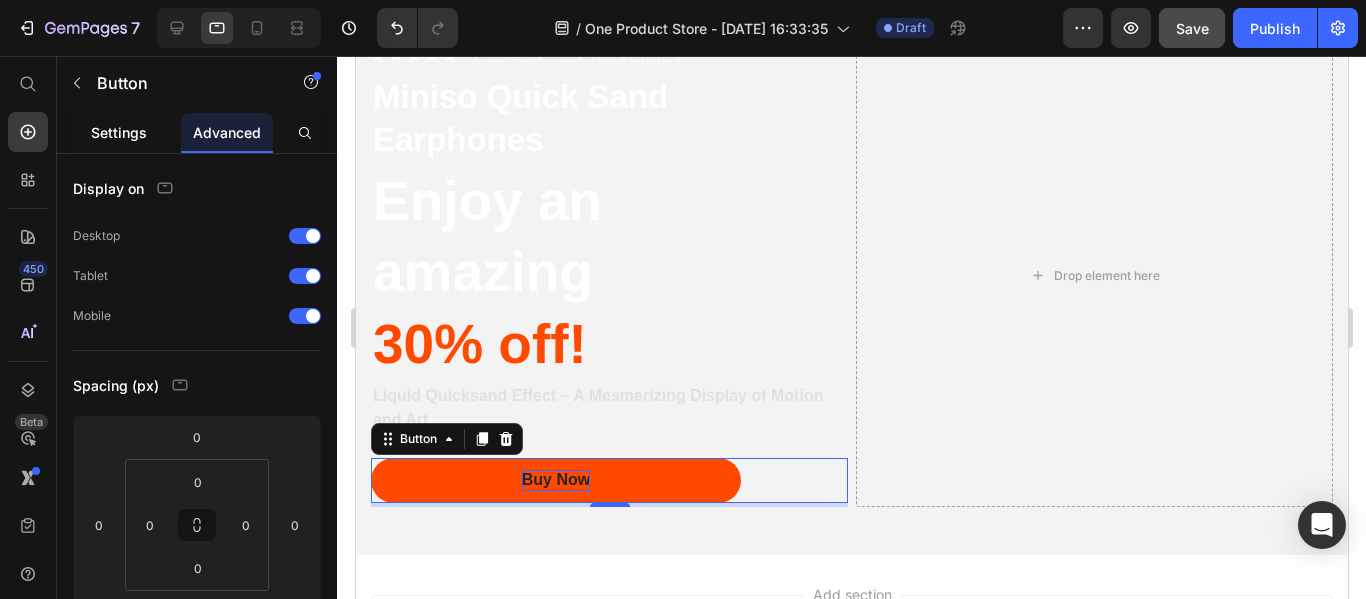 click on "Settings" at bounding box center [119, 132] 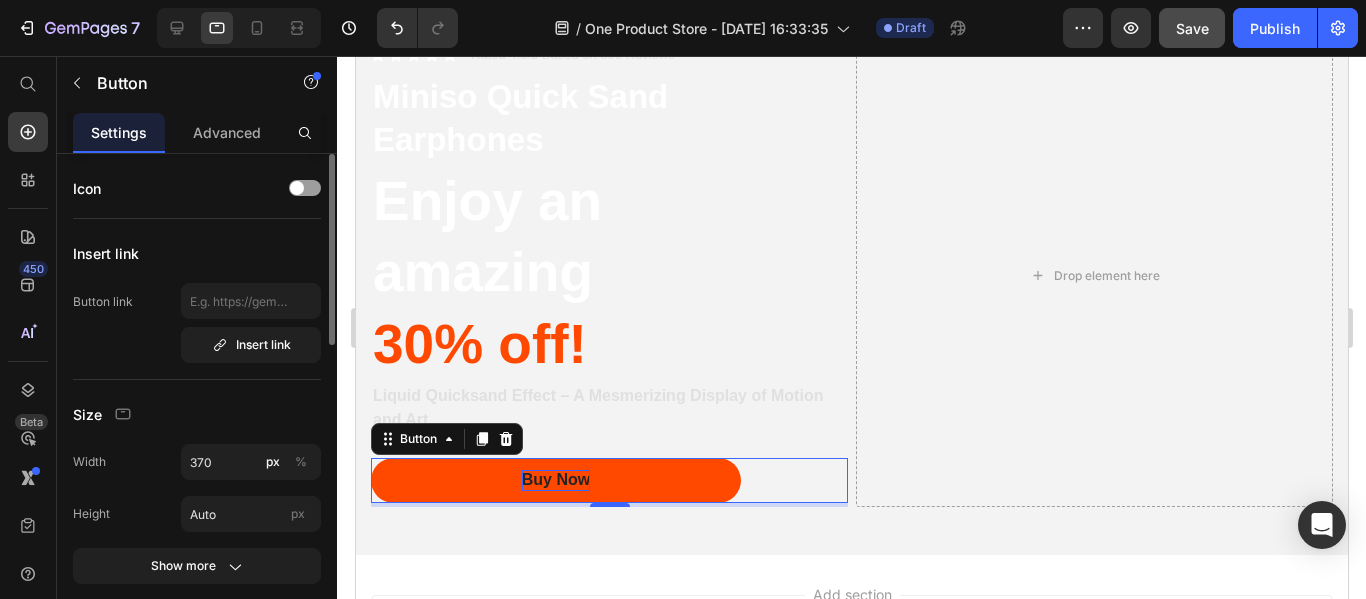 scroll, scrollTop: 300, scrollLeft: 0, axis: vertical 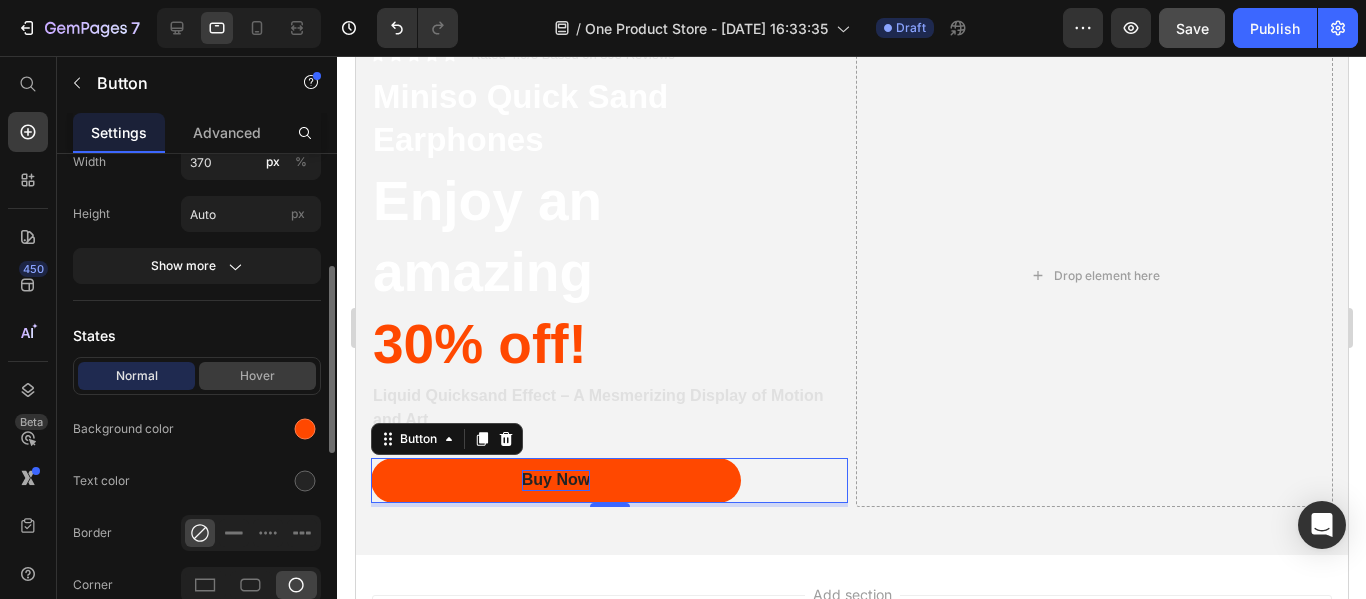 click on "Hover" at bounding box center (257, 376) 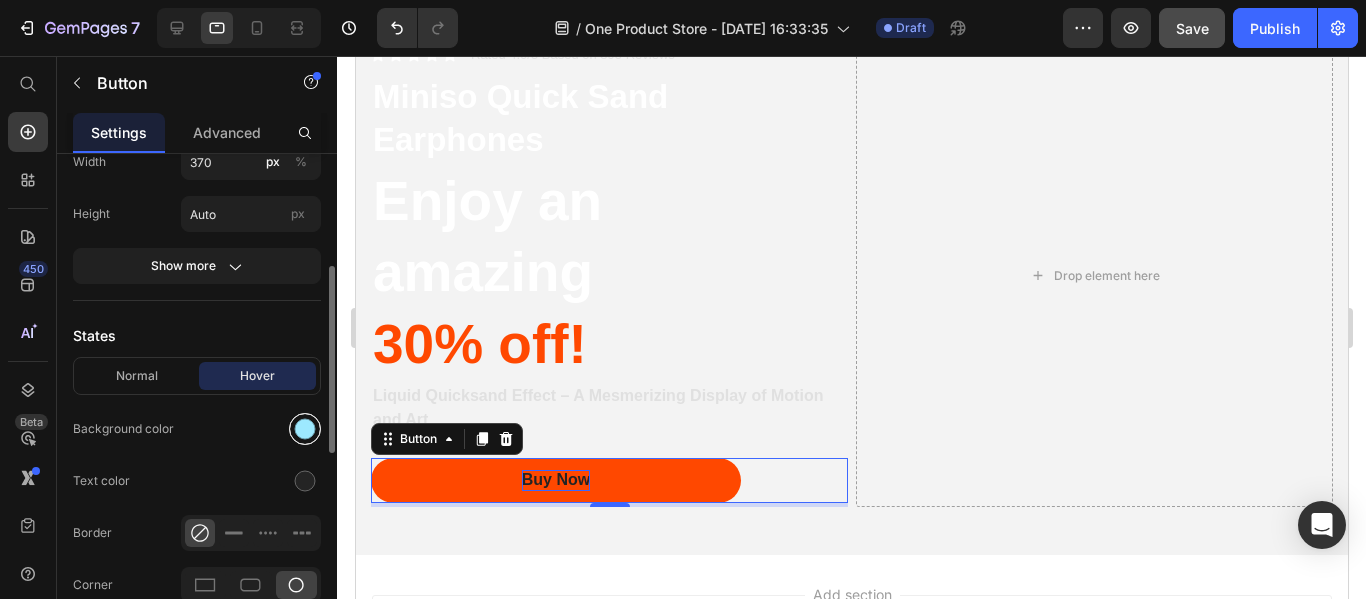 click at bounding box center [305, 429] 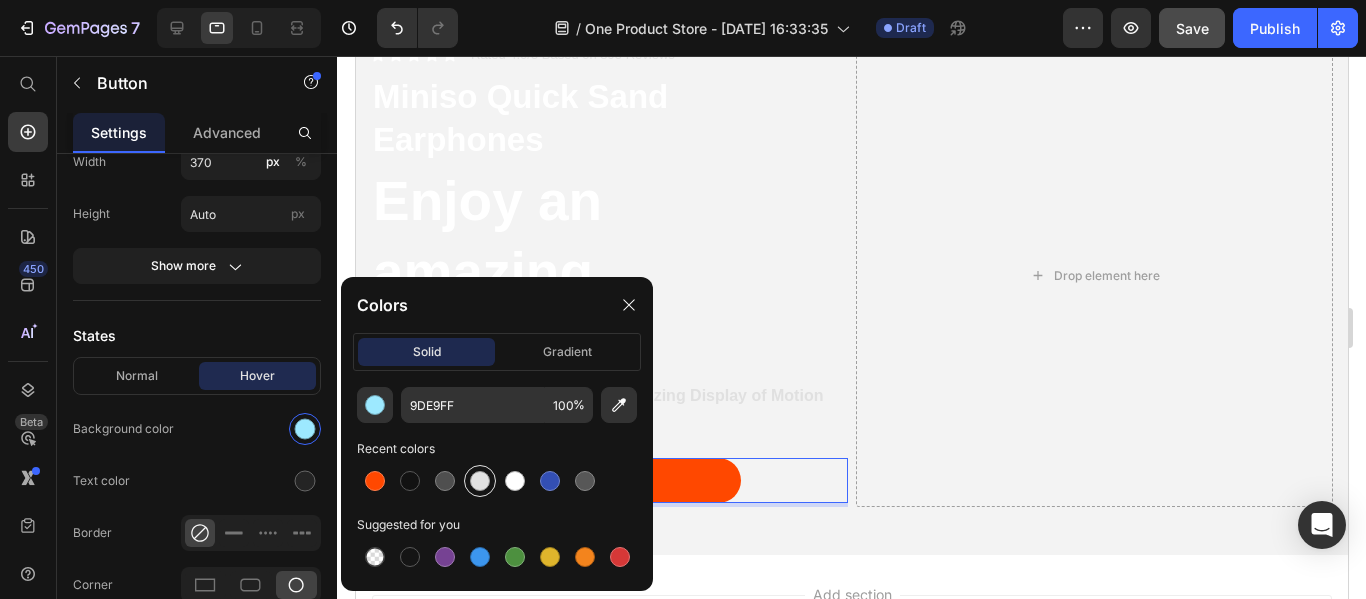 click at bounding box center (480, 481) 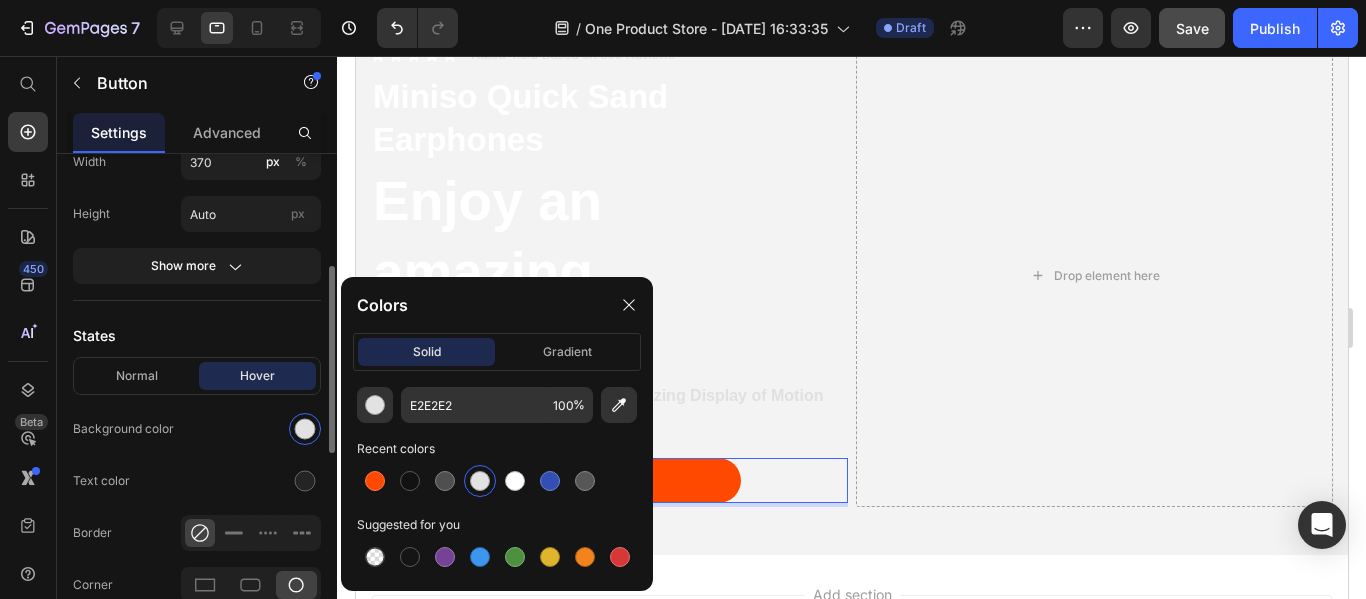 click on "Icon Insert link Button link  Insert link  Size Width 370 px % Height Auto px Show more States Normal Hover Background color Text color Border Corner Shadow Text Styles Paragraph 1* Font sans-serif Size 16 Show more Align" at bounding box center [197, 475] 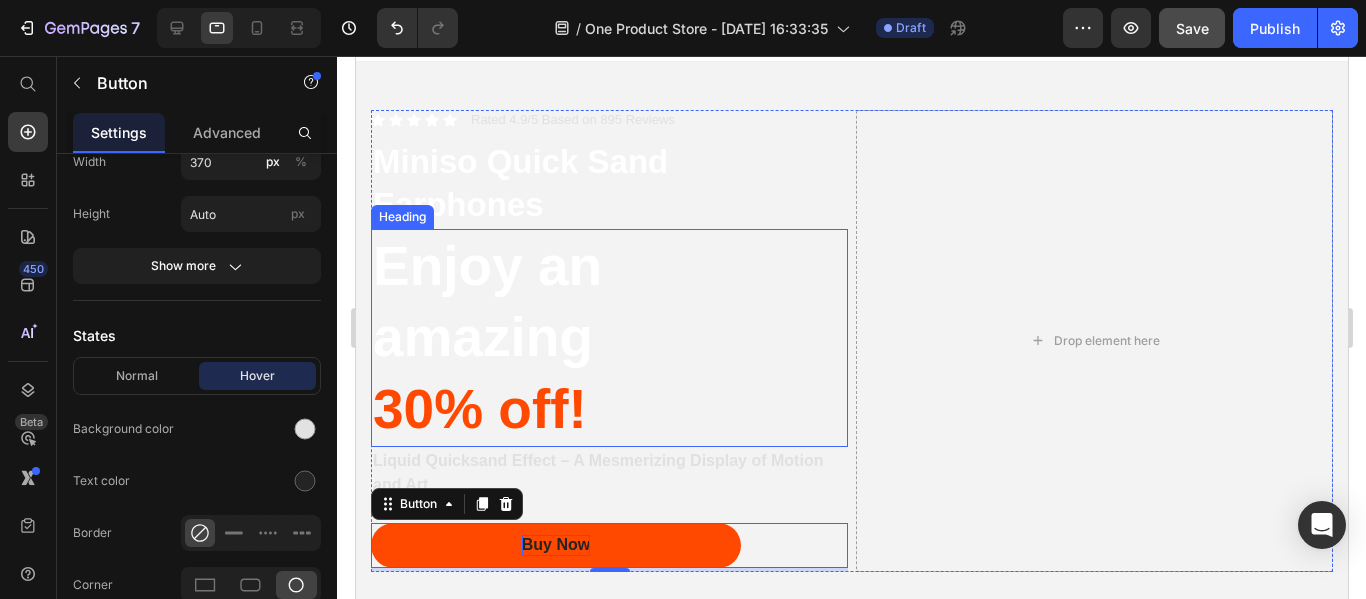 scroll, scrollTop: 0, scrollLeft: 0, axis: both 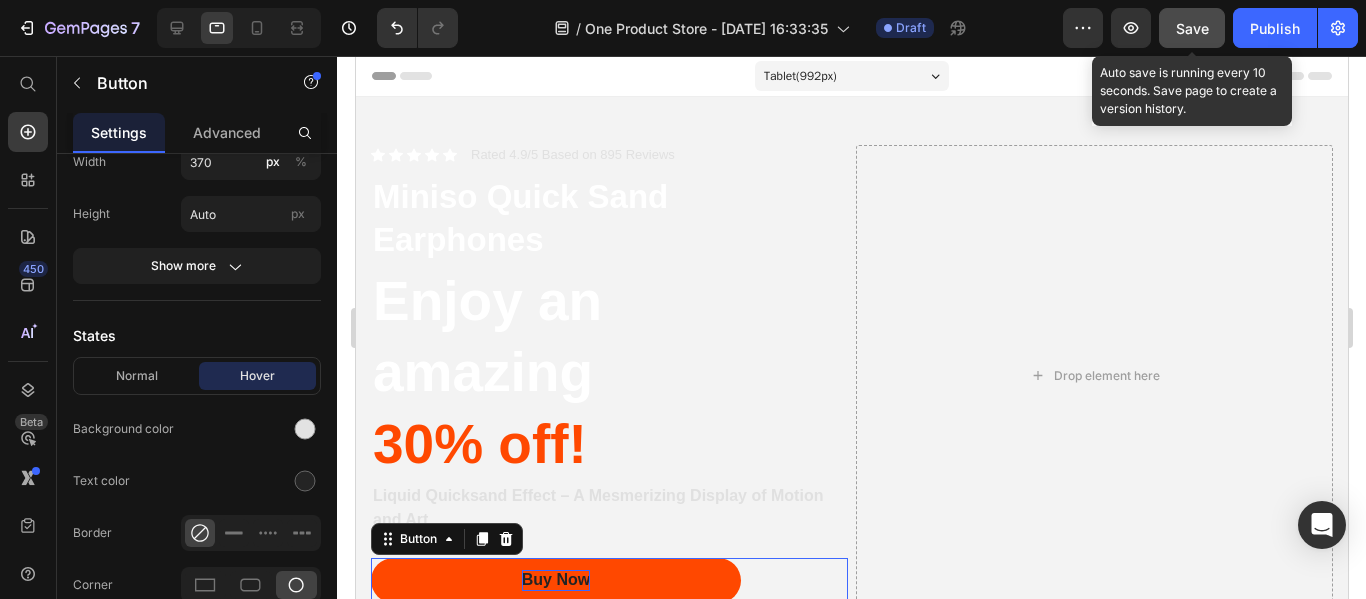 click on "Save" at bounding box center [1192, 28] 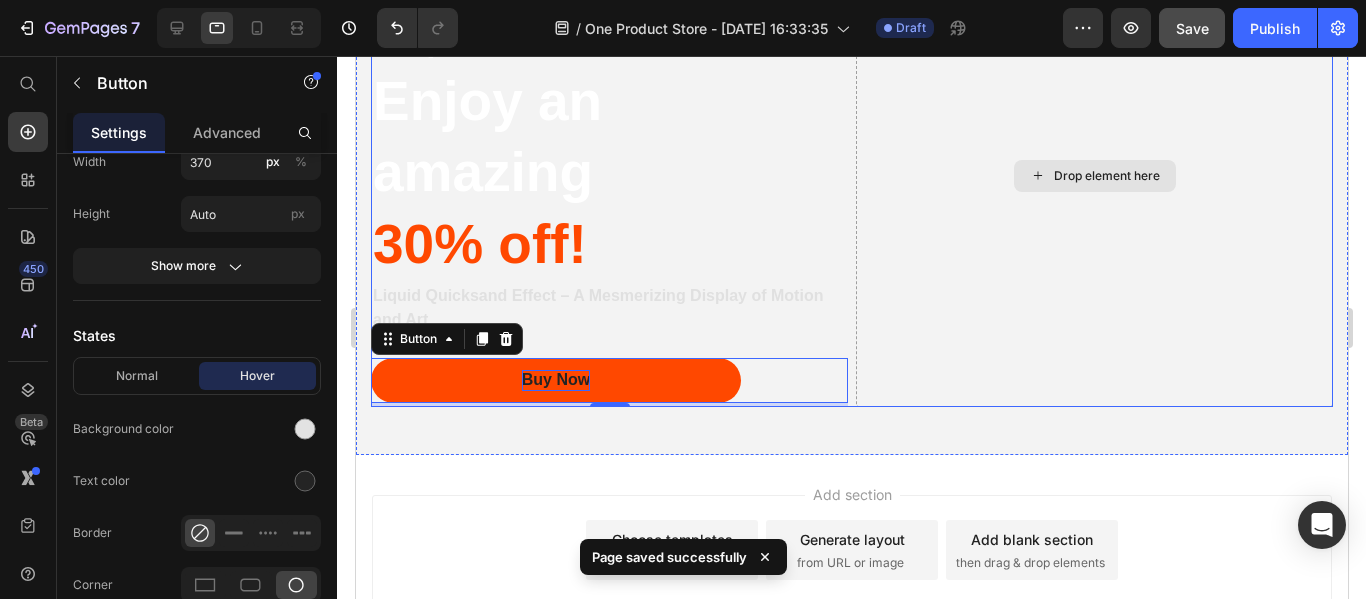 scroll, scrollTop: 336, scrollLeft: 0, axis: vertical 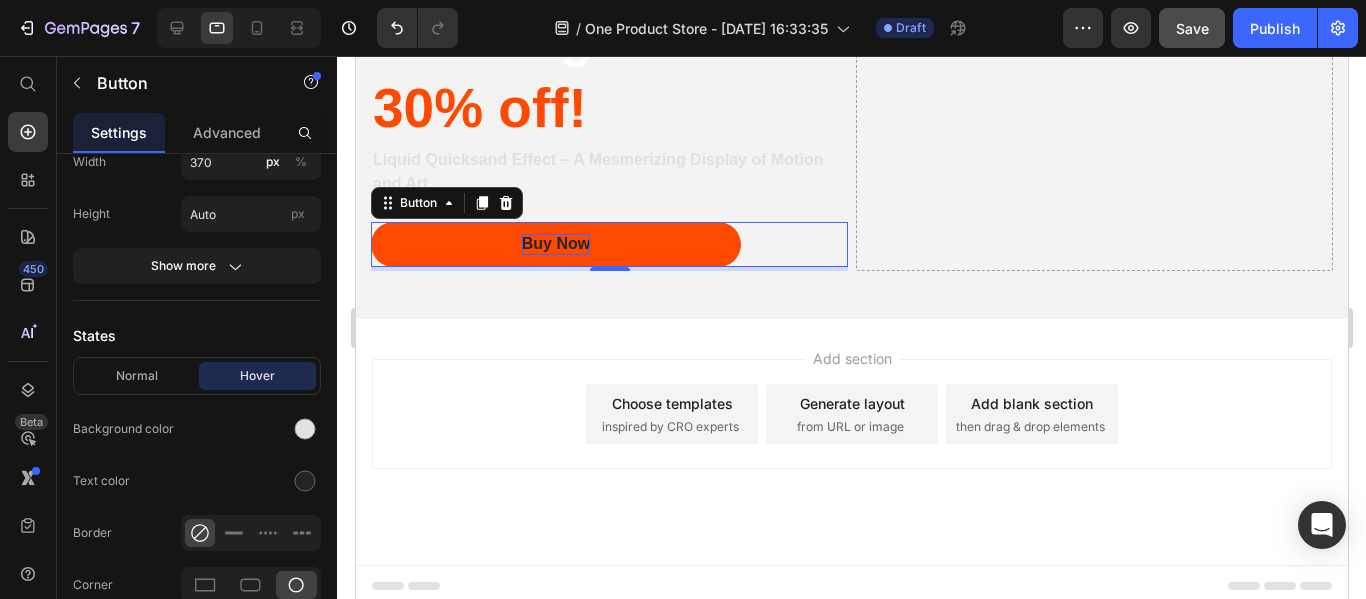 click on "inspired by CRO experts" at bounding box center [669, 427] 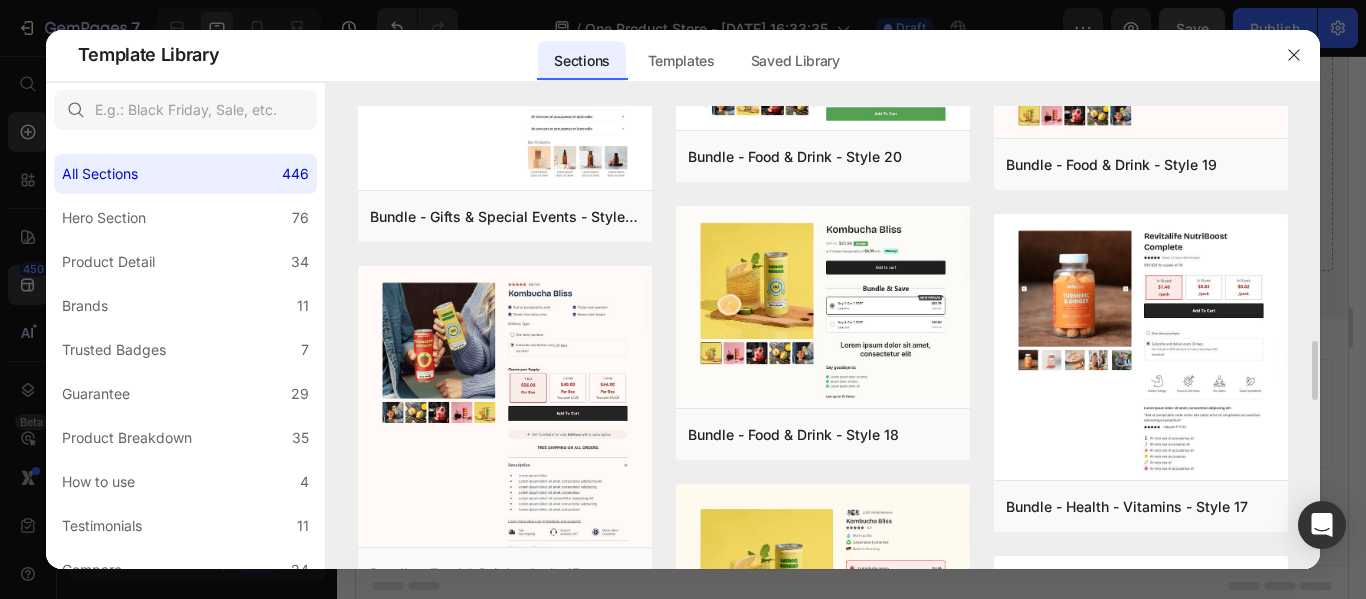 scroll, scrollTop: 1931, scrollLeft: 0, axis: vertical 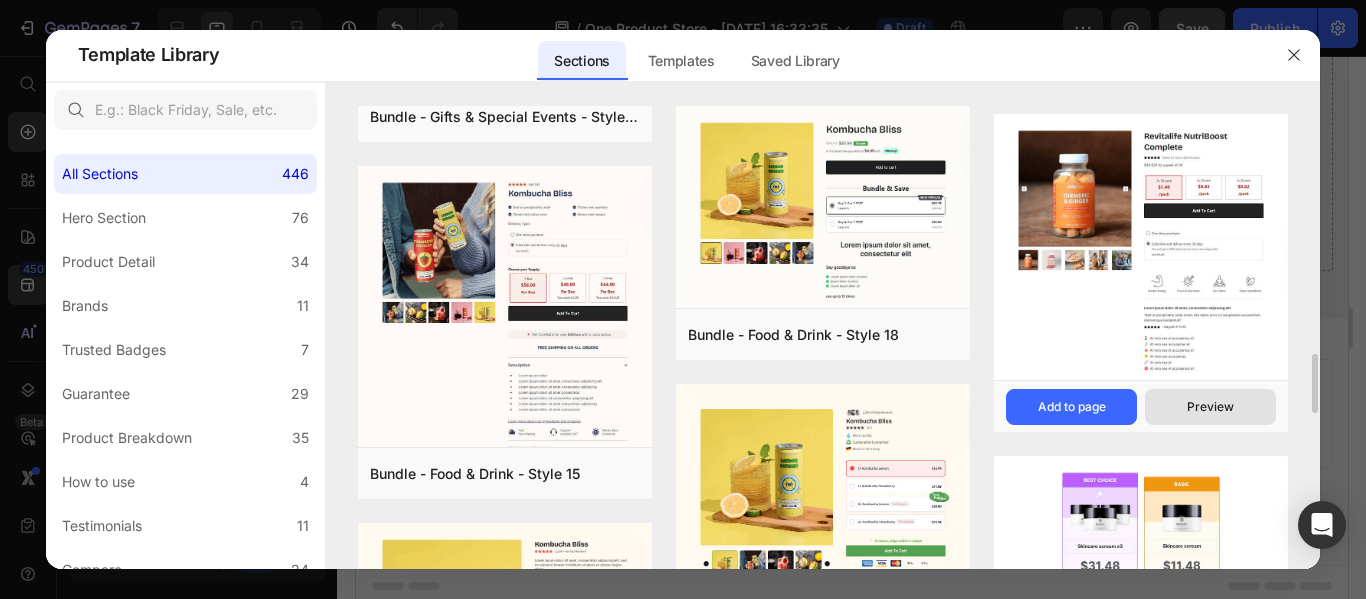 click on "Preview" at bounding box center [1210, 407] 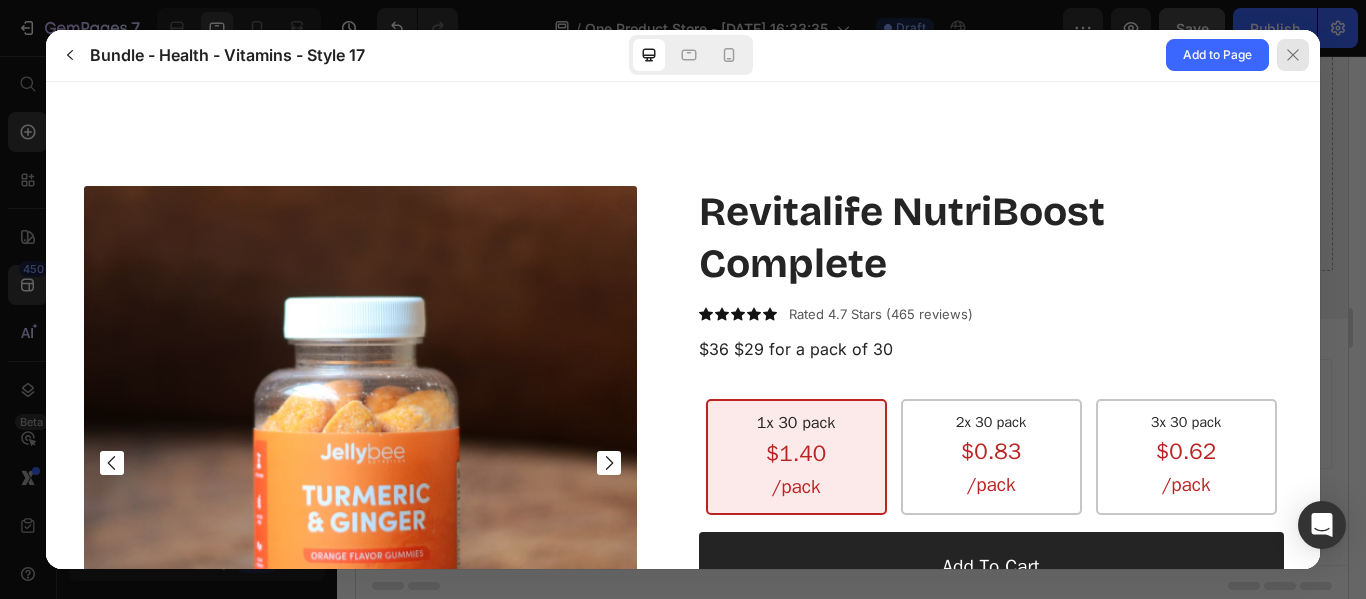 scroll, scrollTop: 724, scrollLeft: 0, axis: vertical 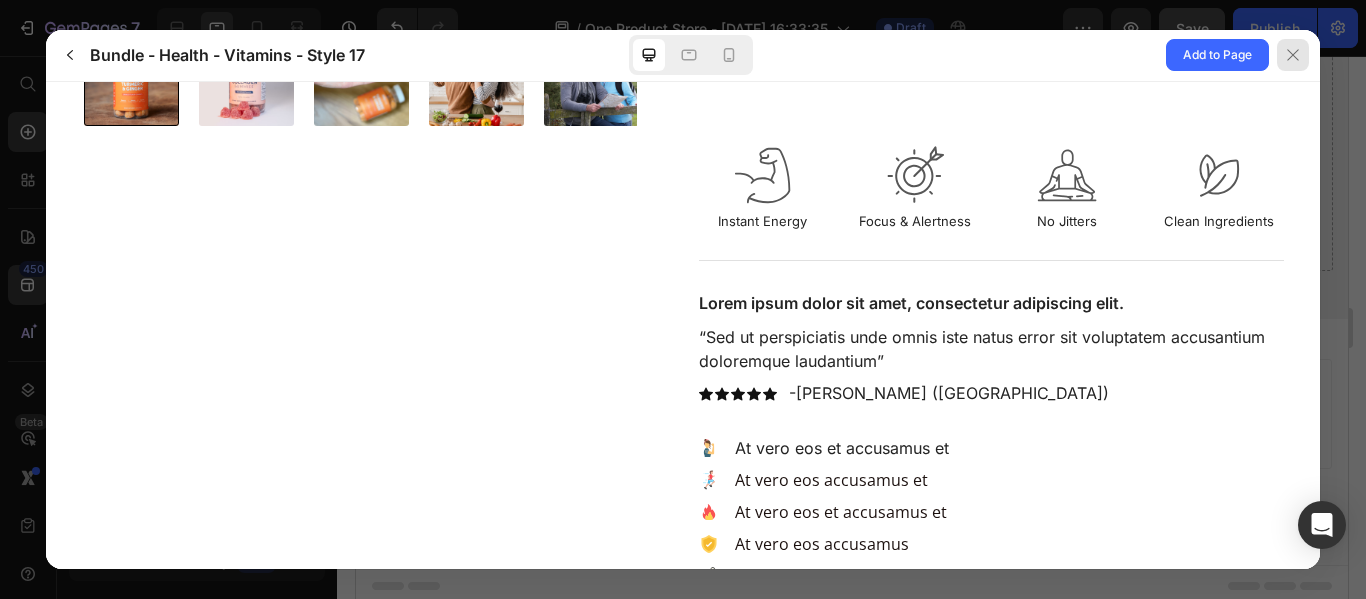 click 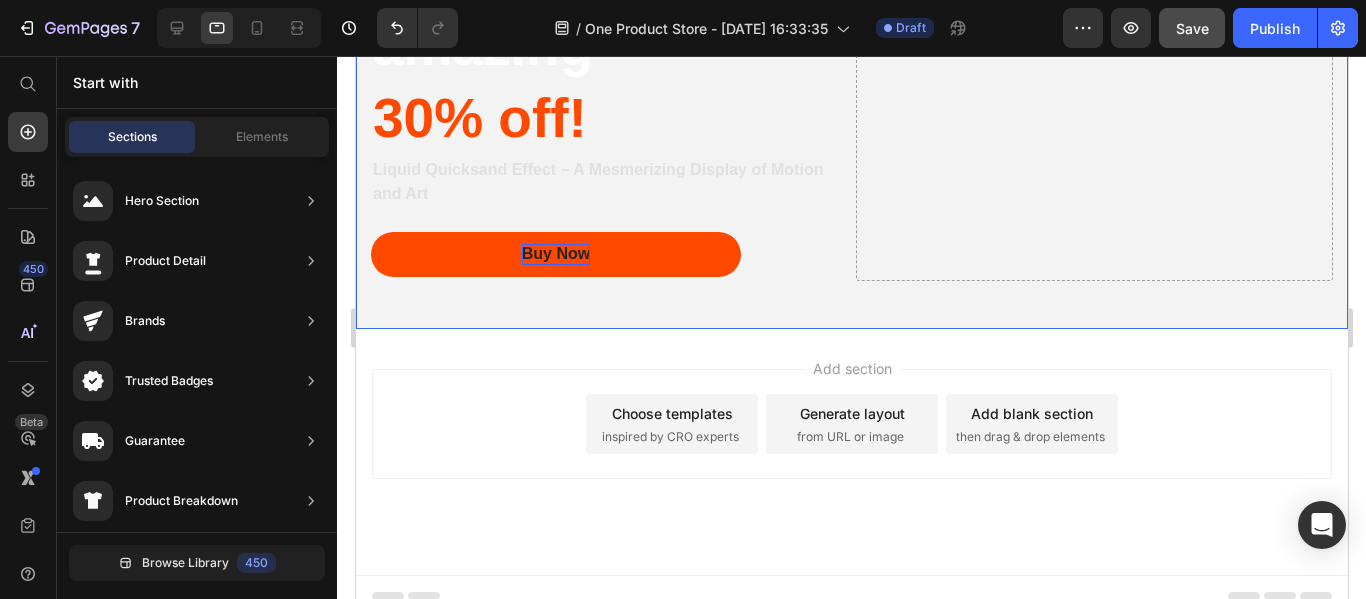 scroll, scrollTop: 336, scrollLeft: 0, axis: vertical 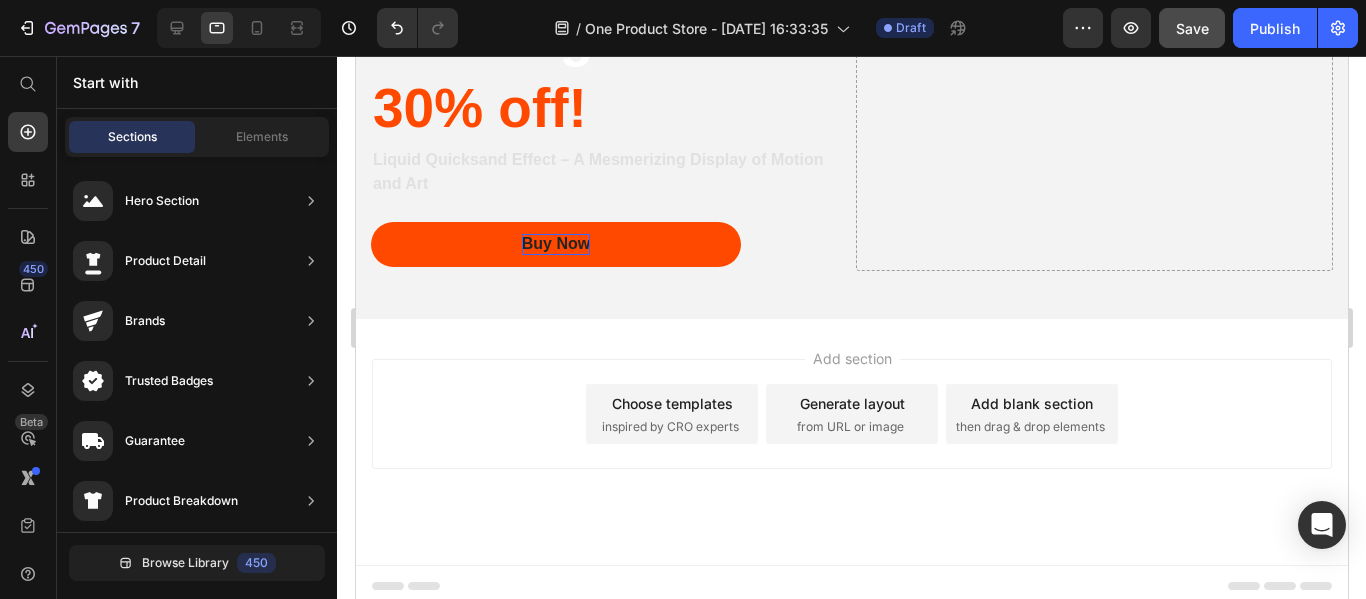 click on "Choose templates" at bounding box center [671, 403] 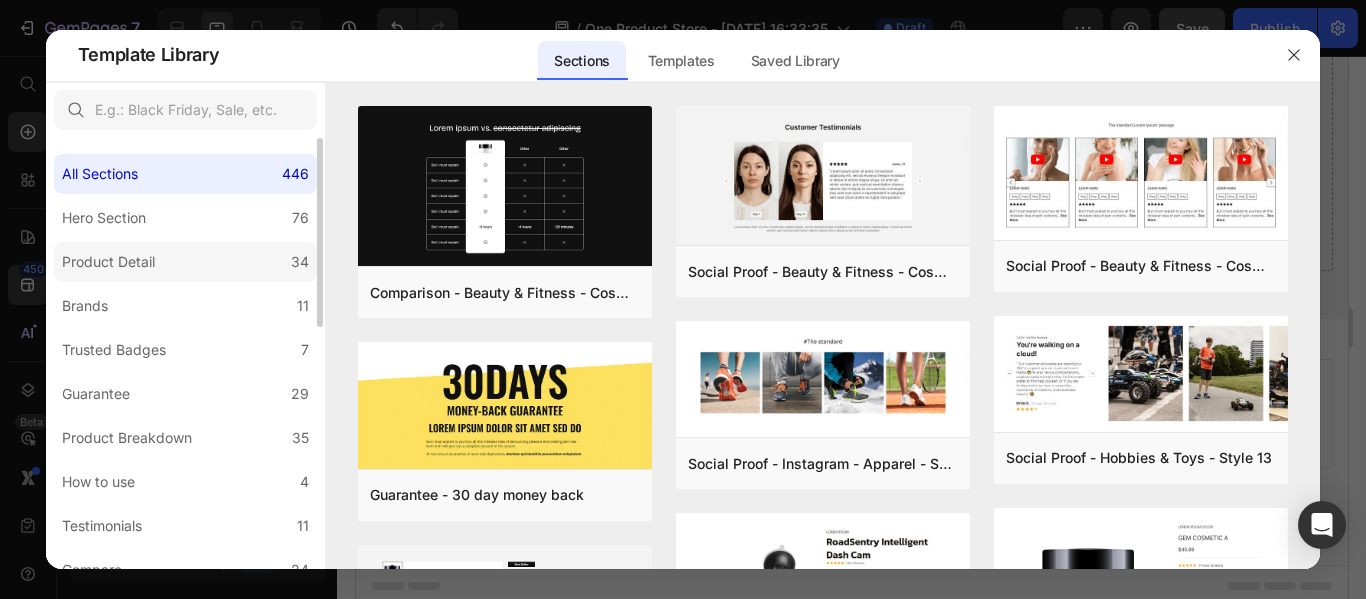 click on "Product Detail 34" 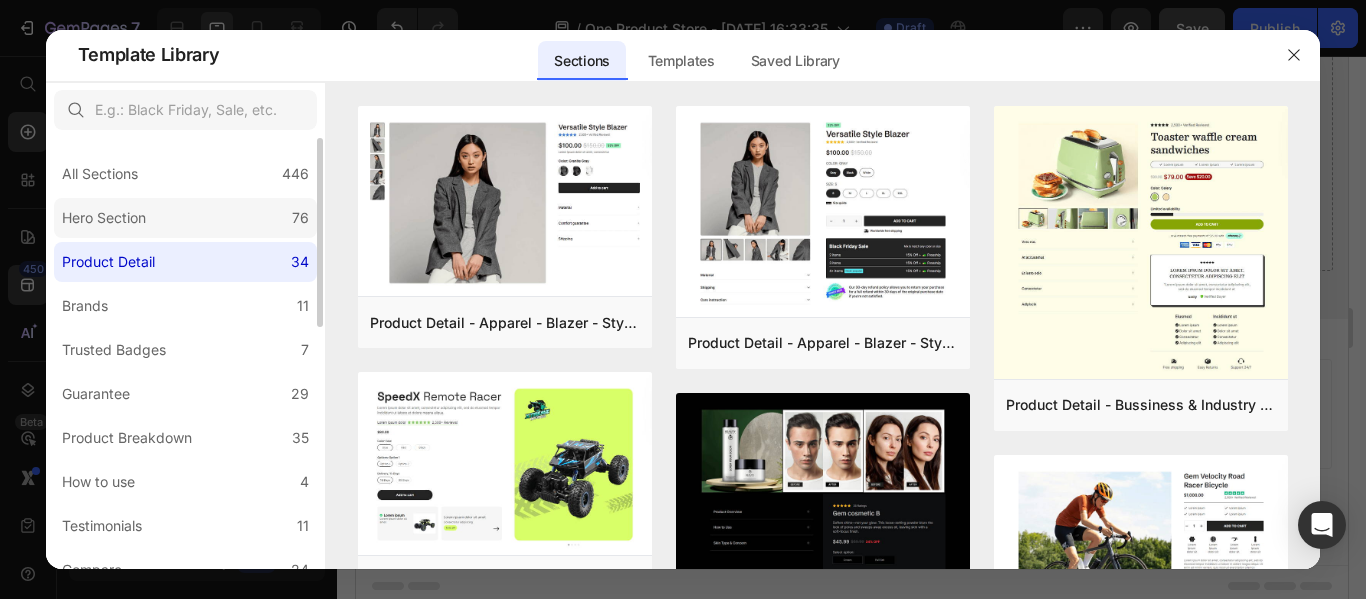 click on "Hero Section 76" 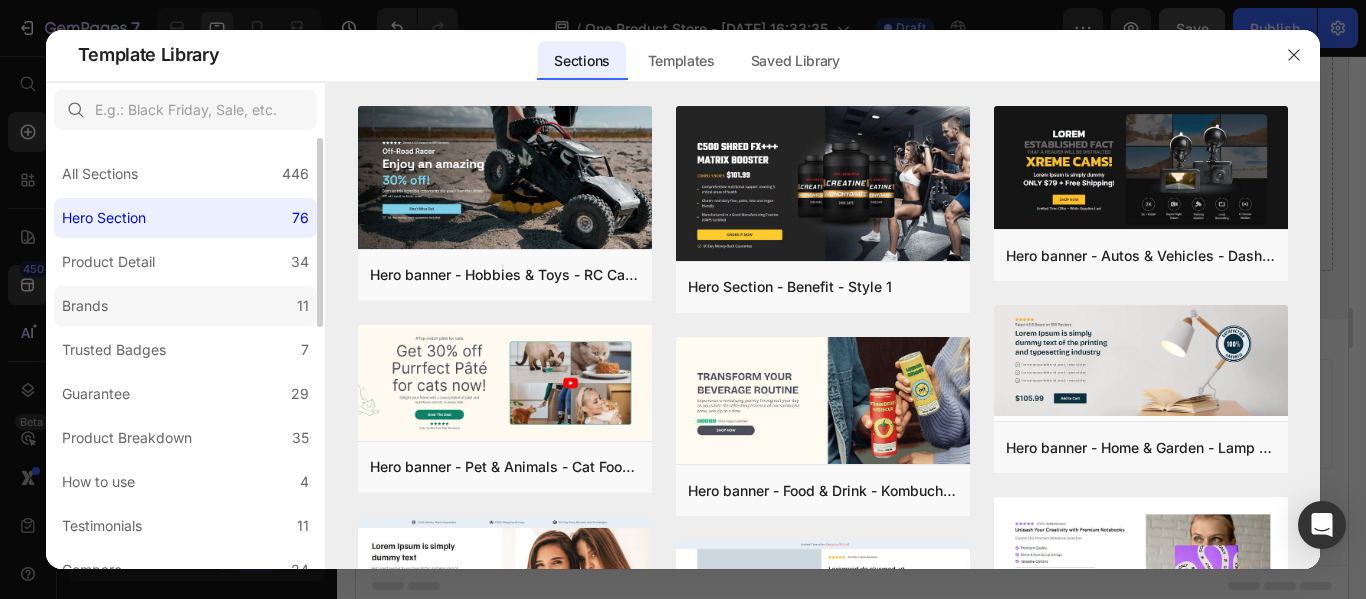 click on "Brands 11" 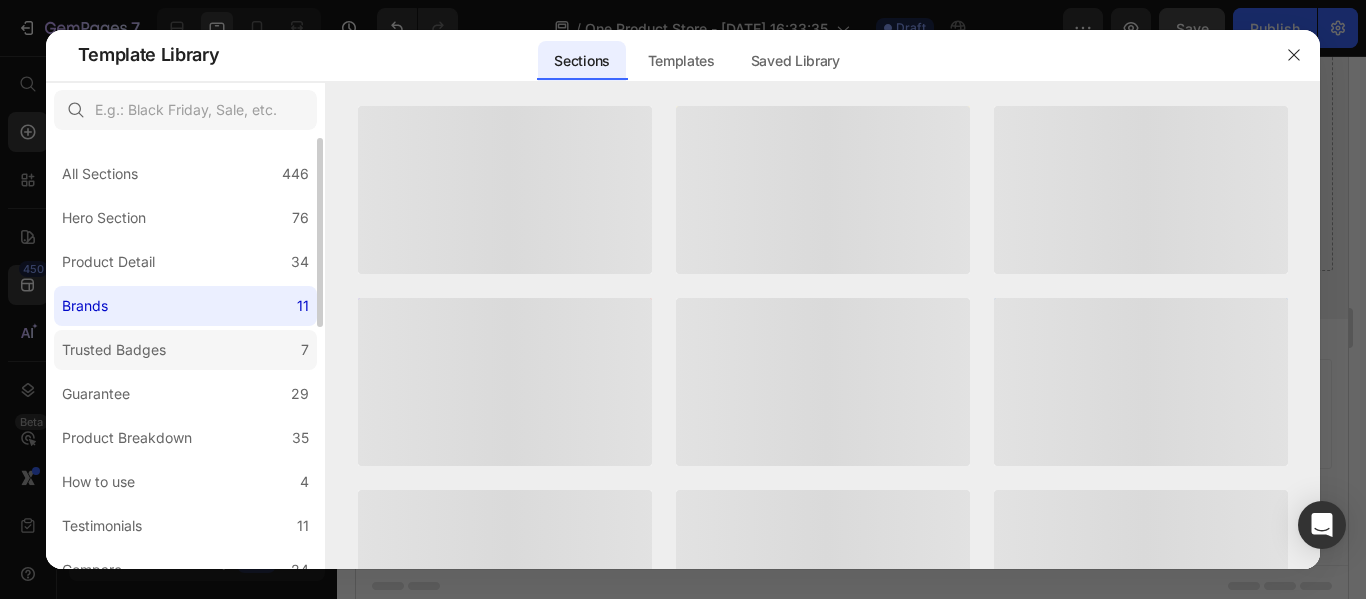 click on "Trusted Badges 7" 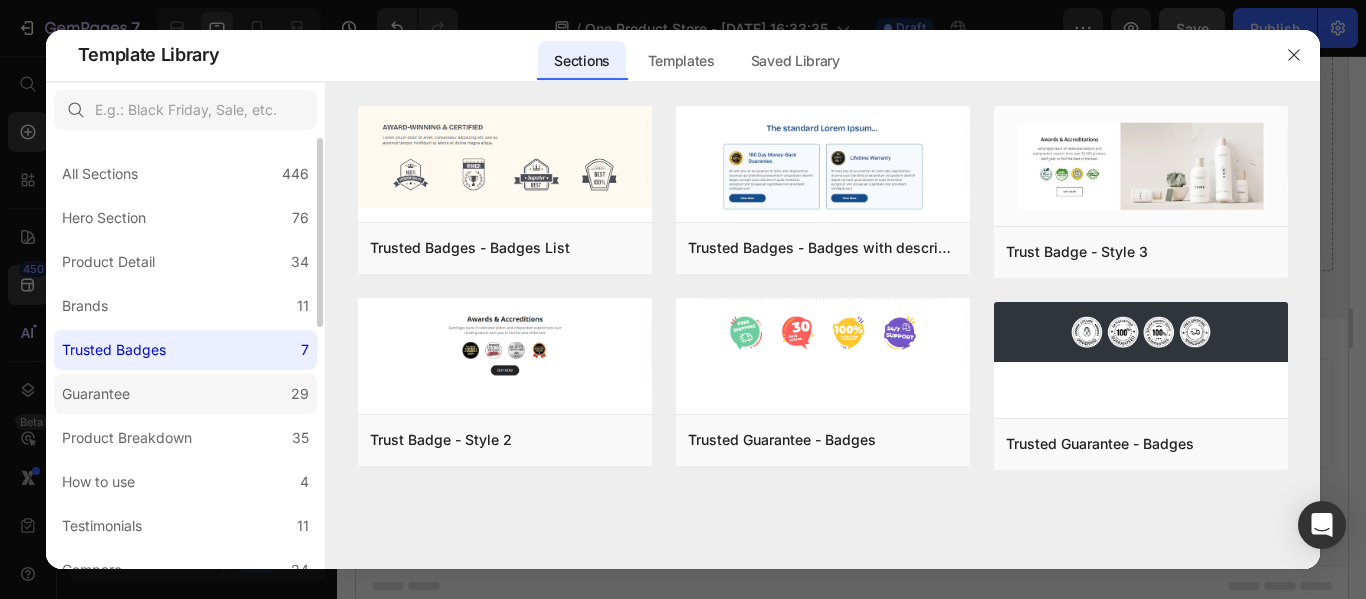 click on "Guarantee 29" 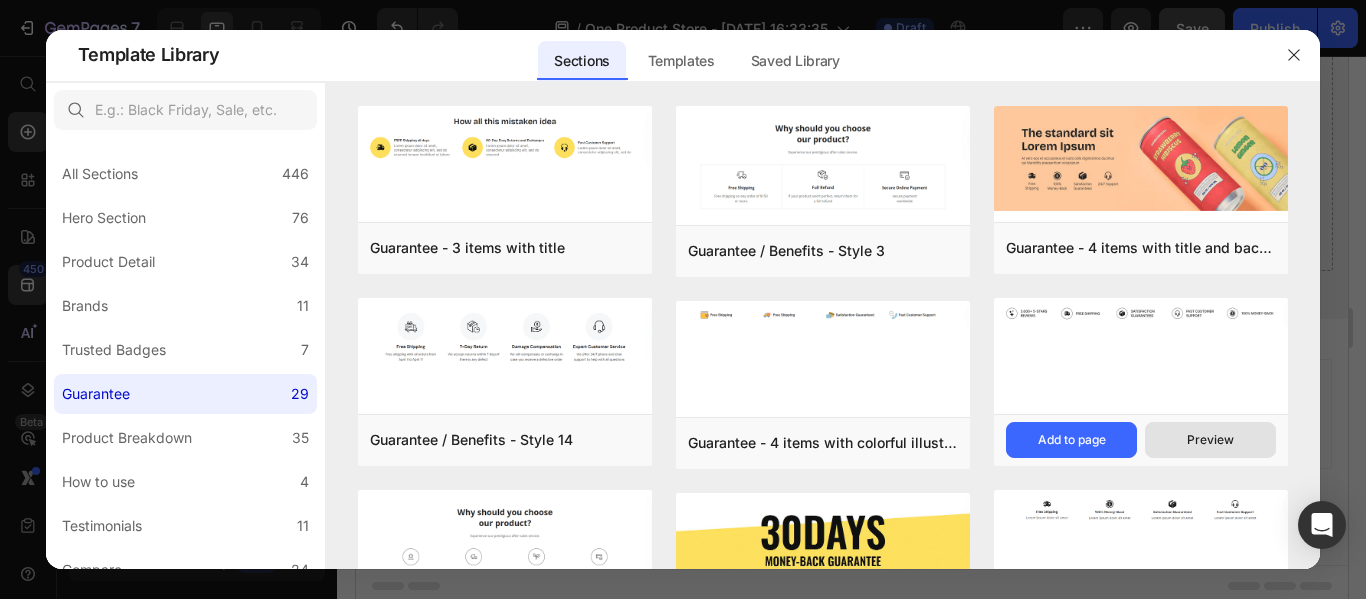 click on "Preview" at bounding box center (1210, 440) 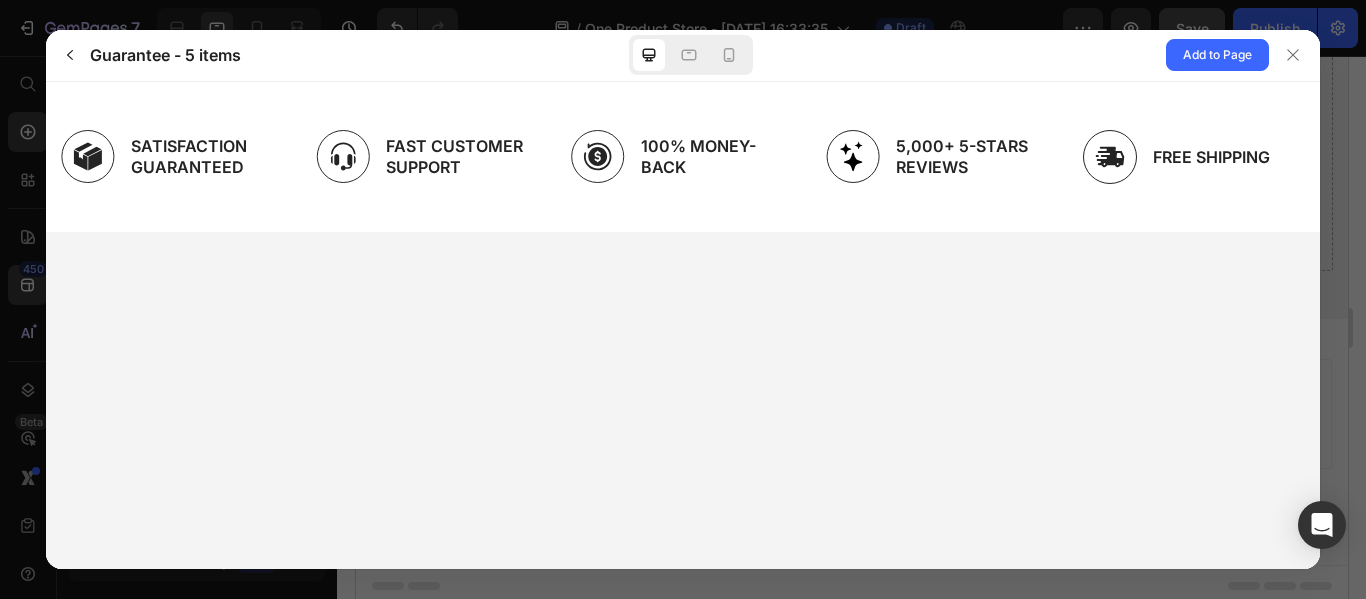 scroll, scrollTop: 0, scrollLeft: 0, axis: both 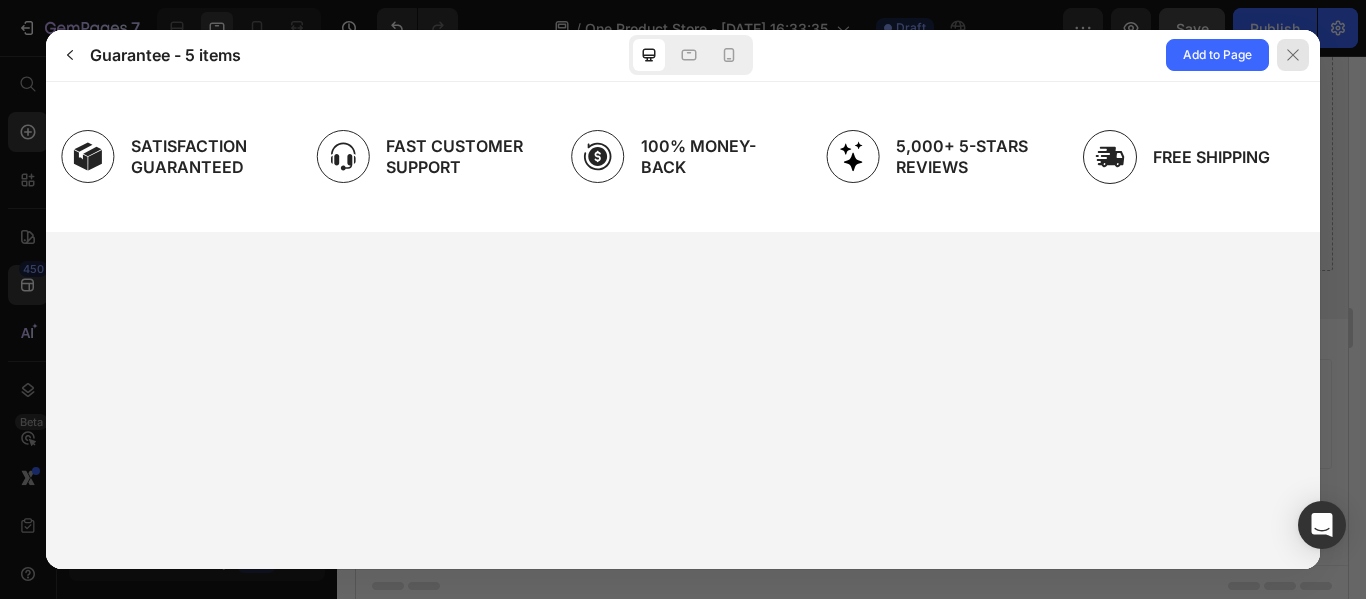 click 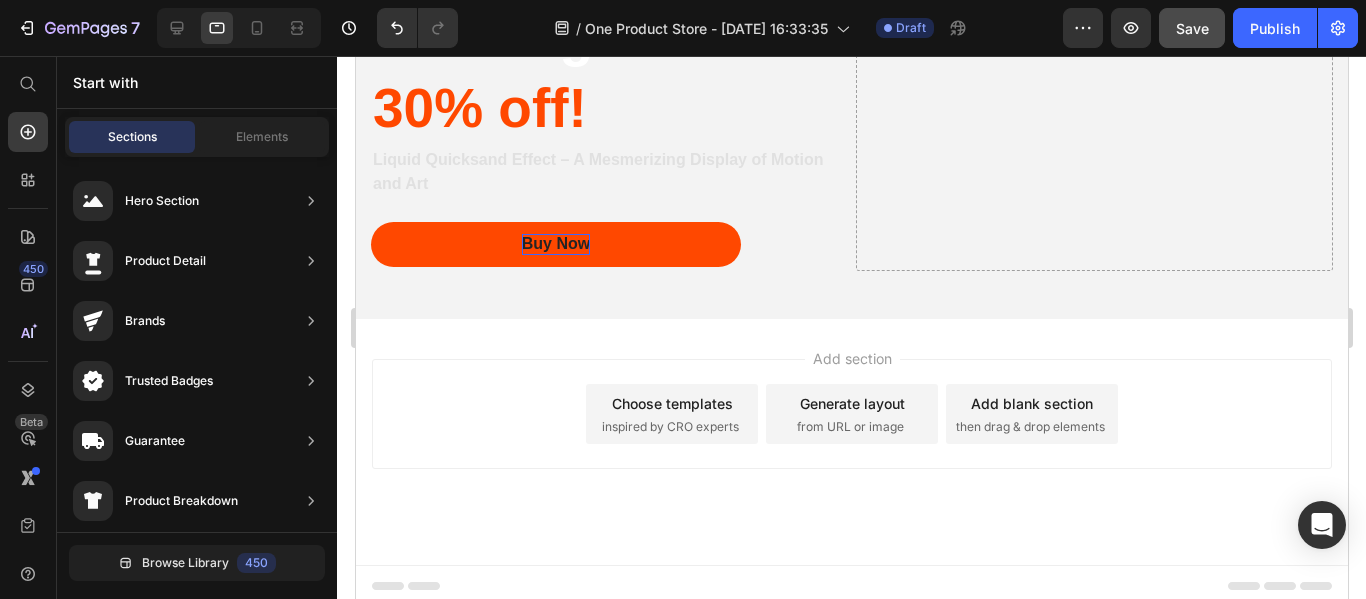 click on "Choose templates" at bounding box center [671, 403] 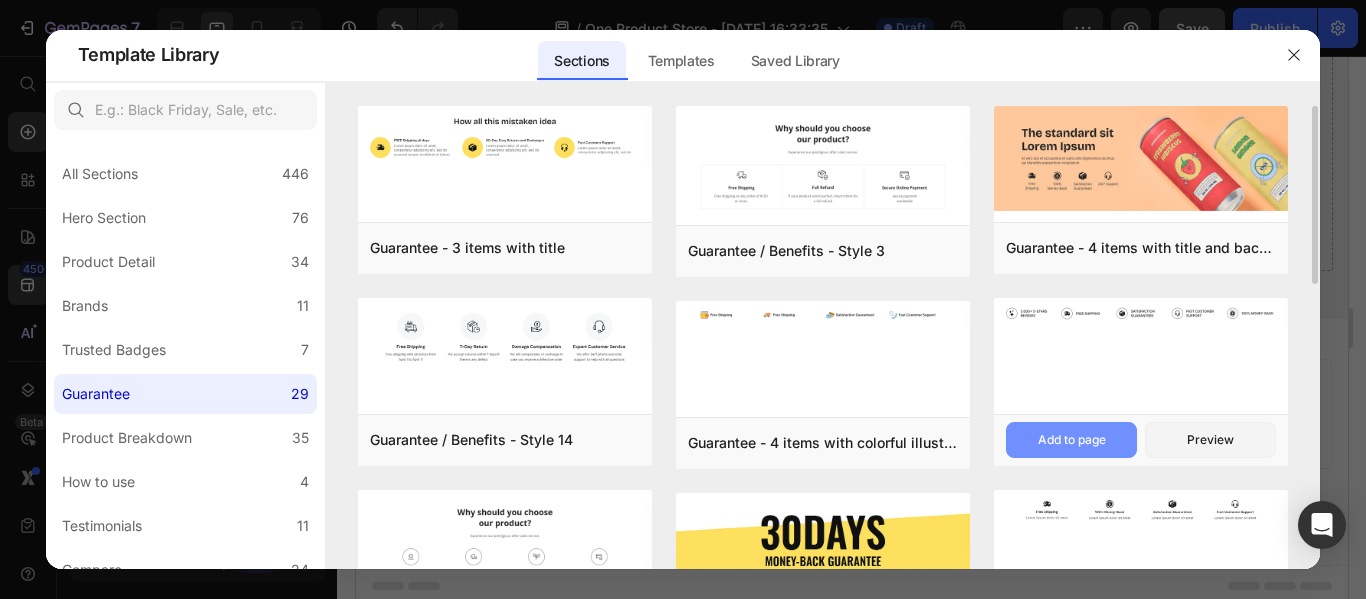 click on "Add to page" at bounding box center [1072, 440] 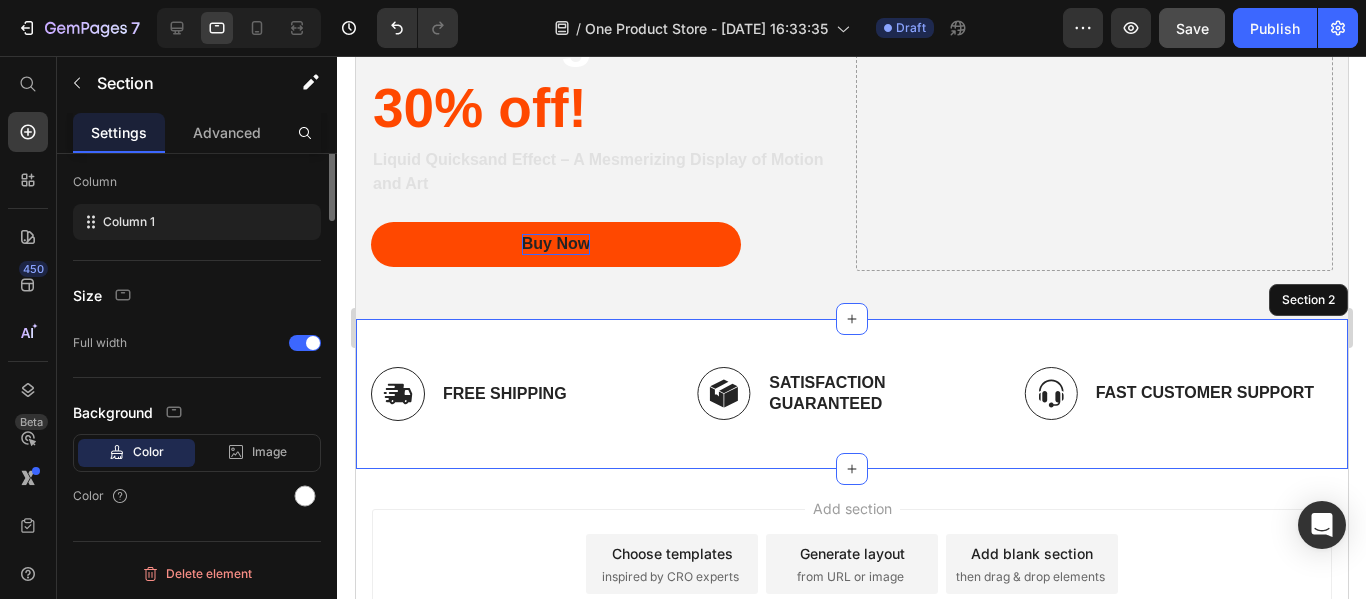 scroll, scrollTop: 0, scrollLeft: 0, axis: both 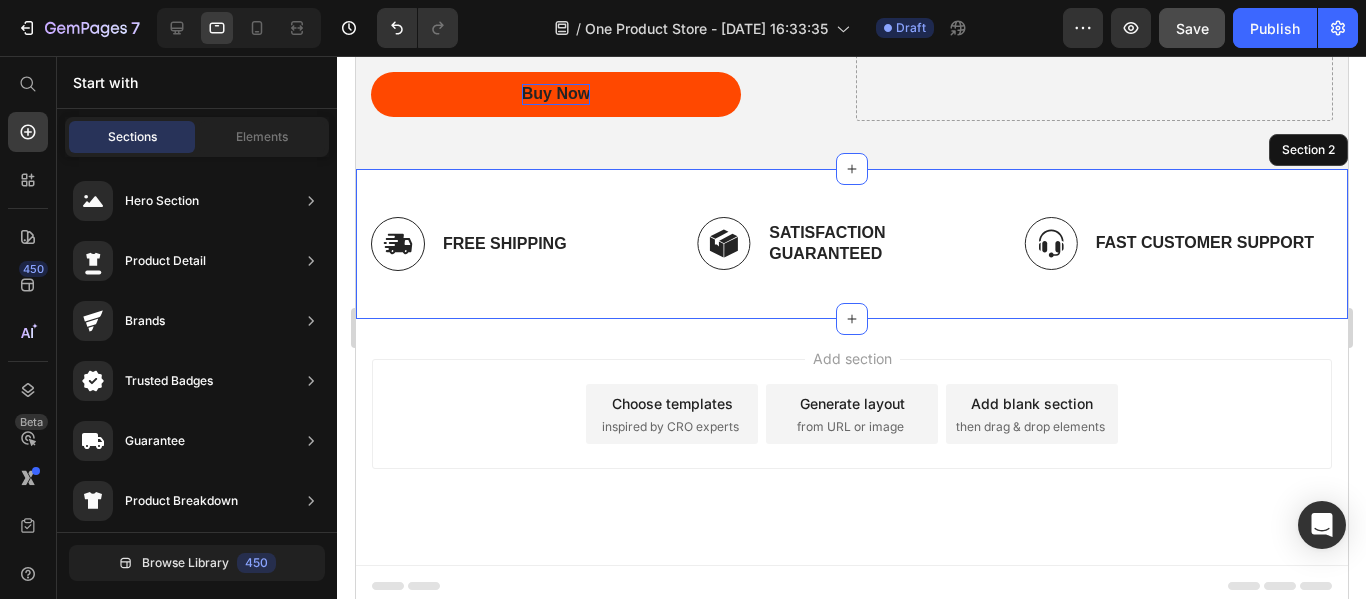click on "Add section Choose templates inspired by CRO experts Generate layout from URL or image Add blank section then drag & drop elements" at bounding box center (851, 414) 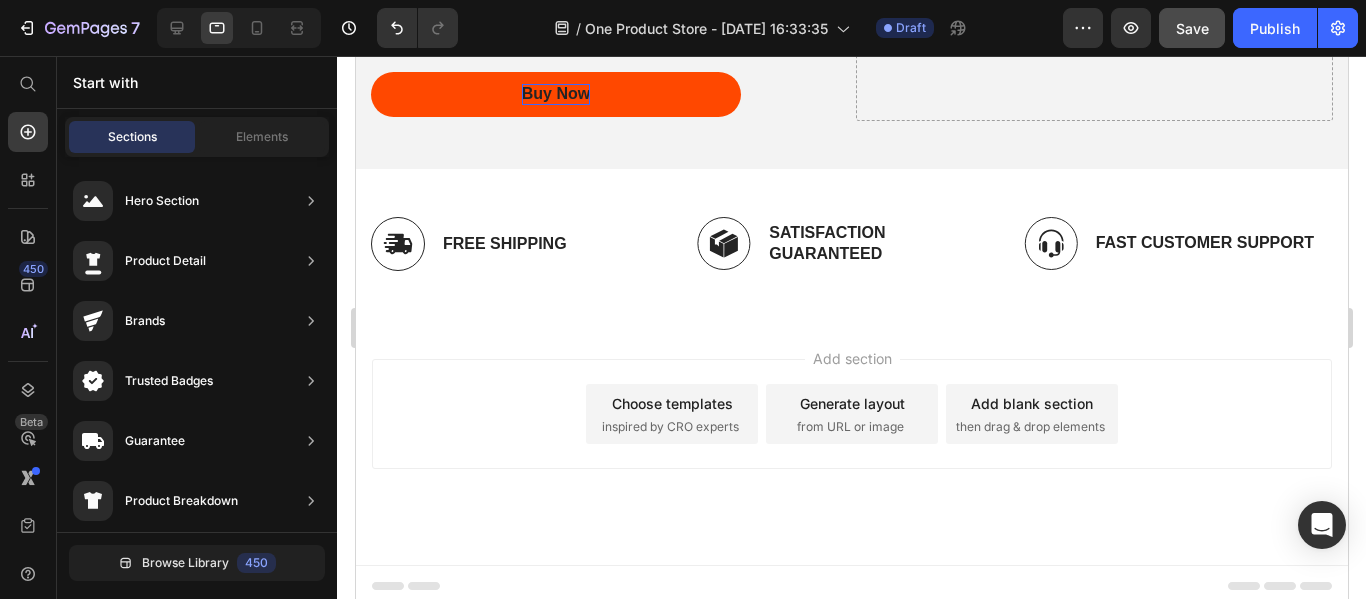 click on "Add section Choose templates inspired by CRO experts Generate layout from URL or image Add blank section then drag & drop elements" at bounding box center (851, 414) 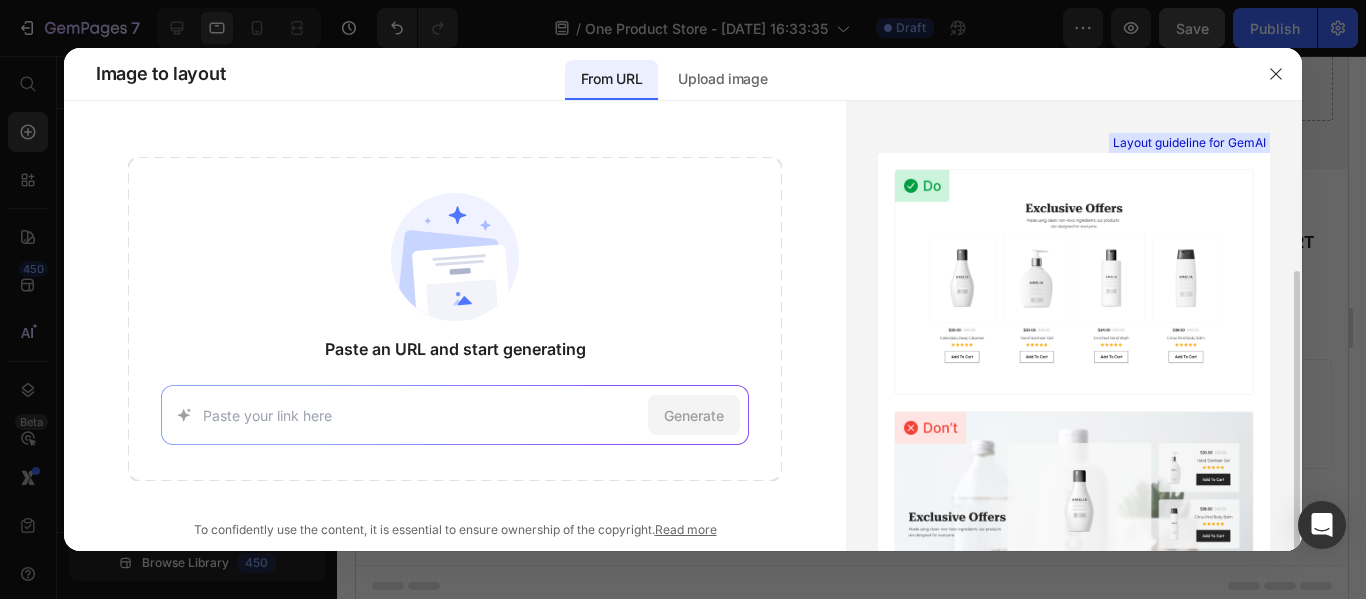 scroll, scrollTop: 188, scrollLeft: 0, axis: vertical 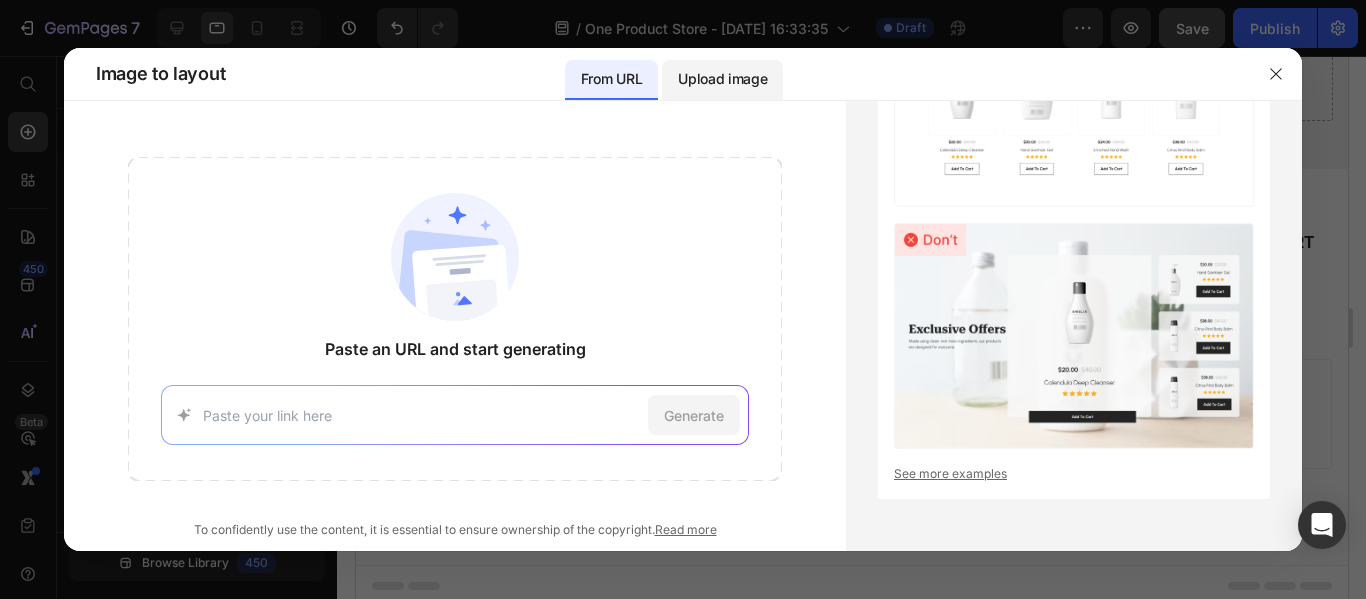 click on "Upload image" at bounding box center [722, 79] 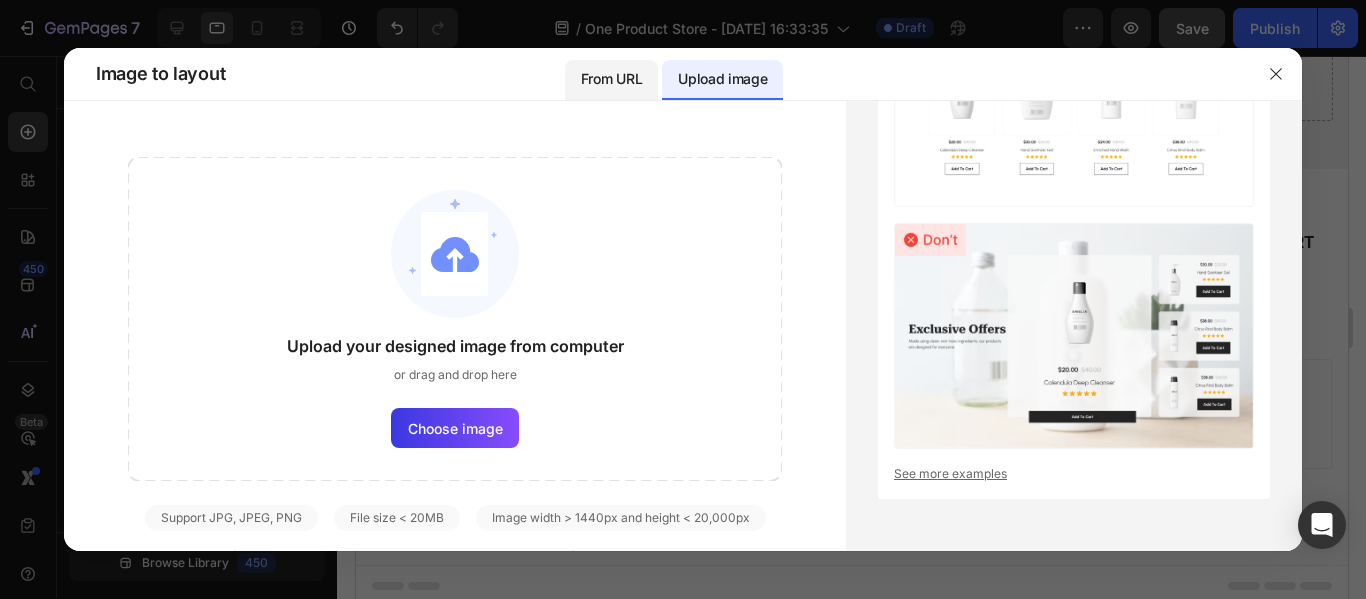 click on "From URL" at bounding box center (611, 79) 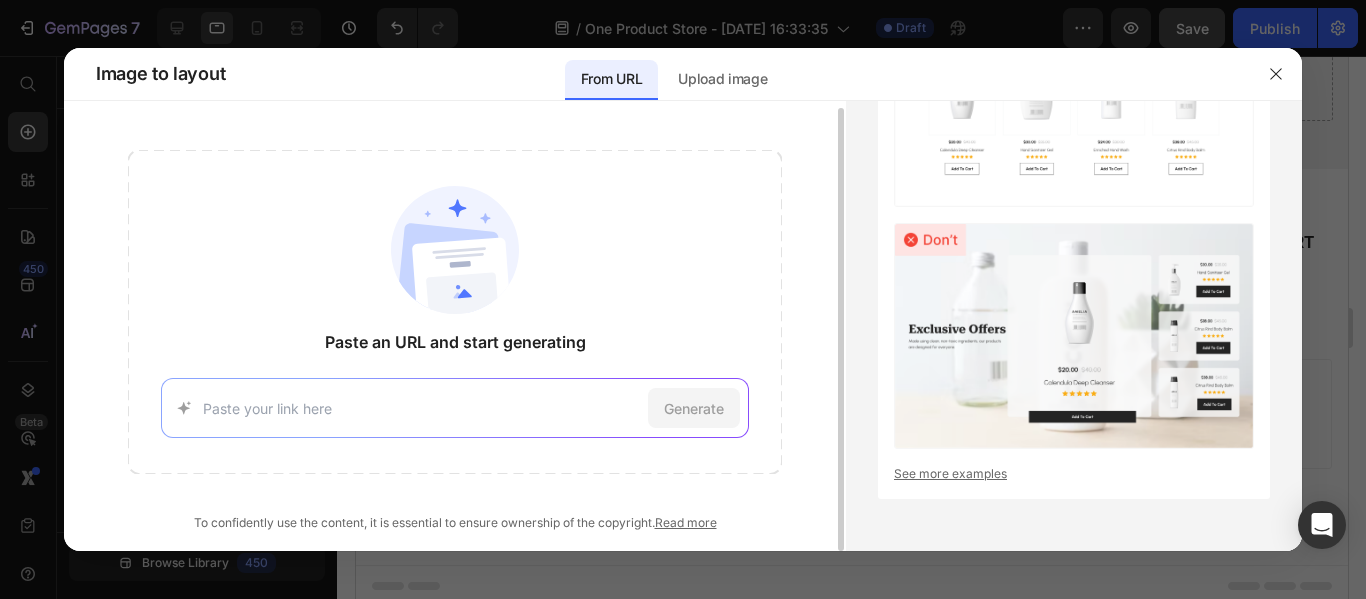 scroll, scrollTop: 0, scrollLeft: 0, axis: both 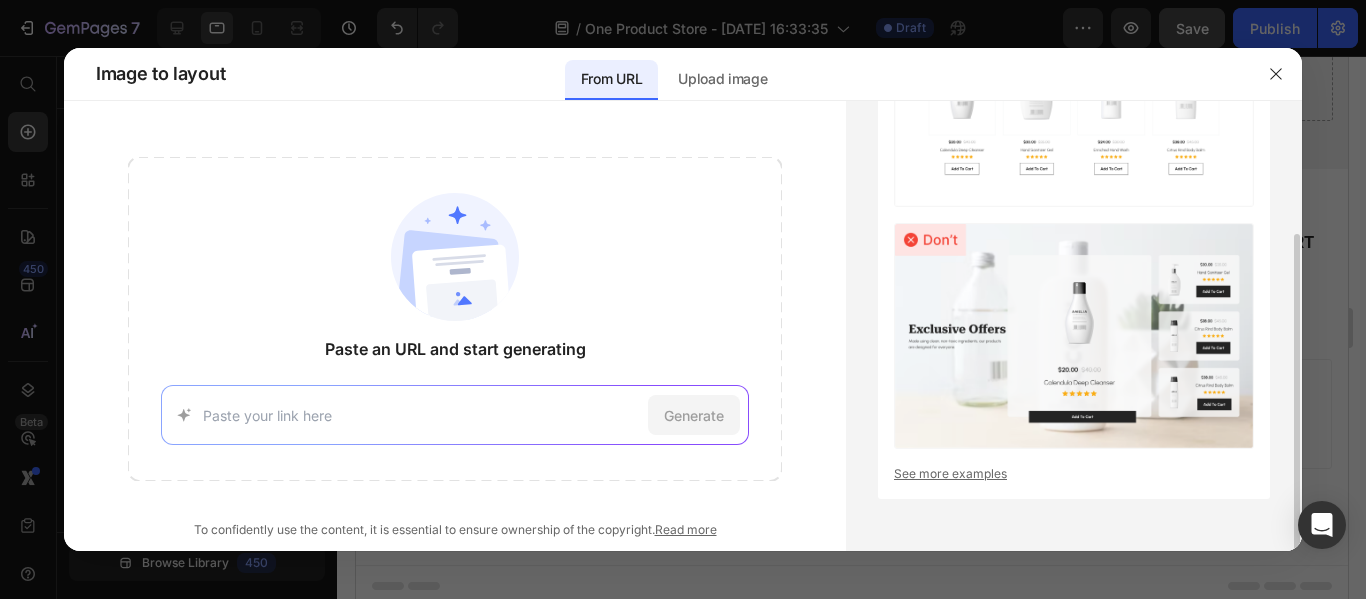 click on "See more examples" at bounding box center (1074, 474) 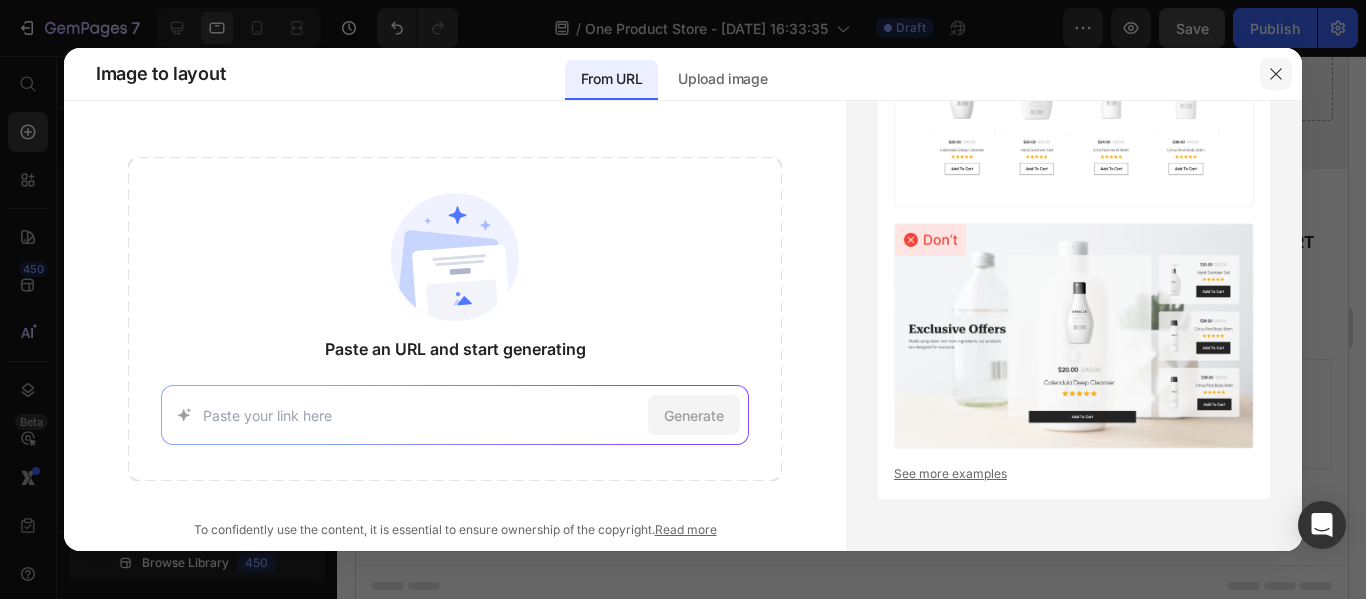 click 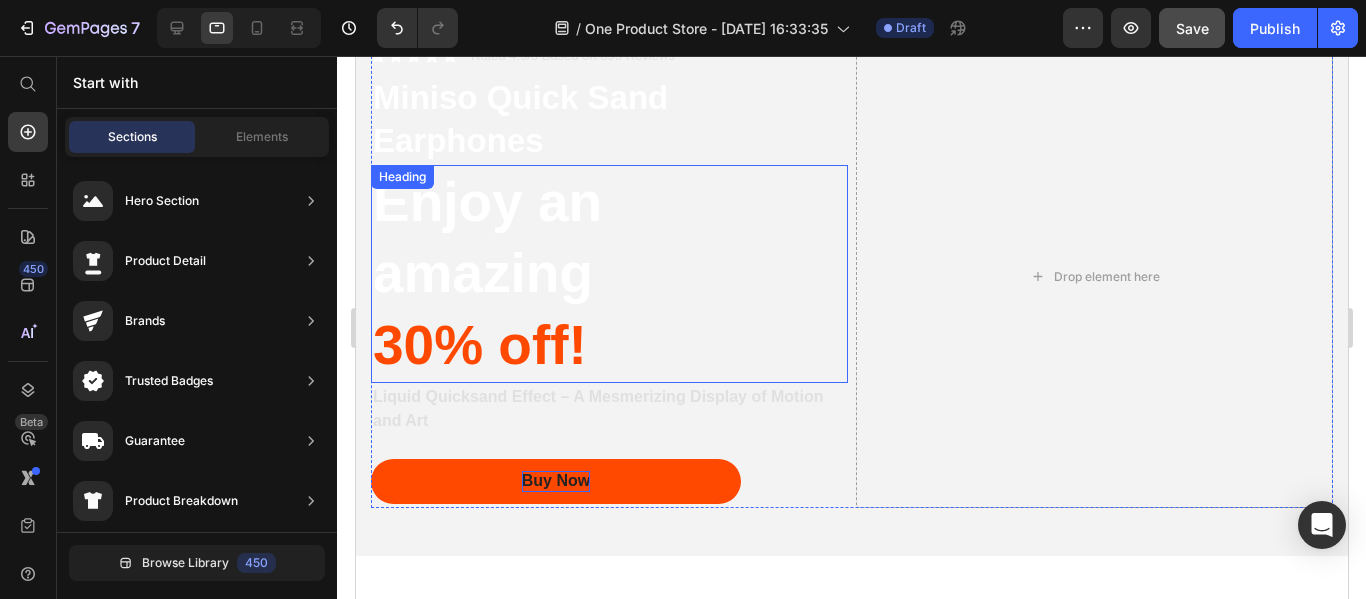 scroll, scrollTop: 0, scrollLeft: 0, axis: both 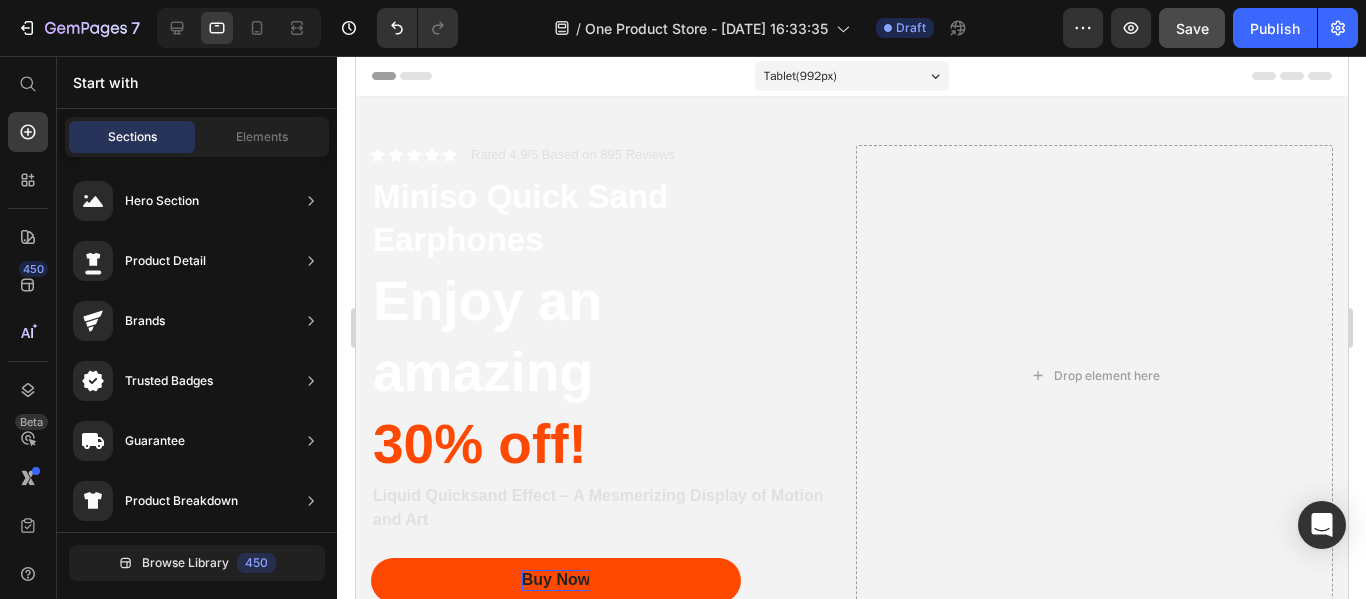 click on "Tablet  ( 992 px)" at bounding box center [851, 76] 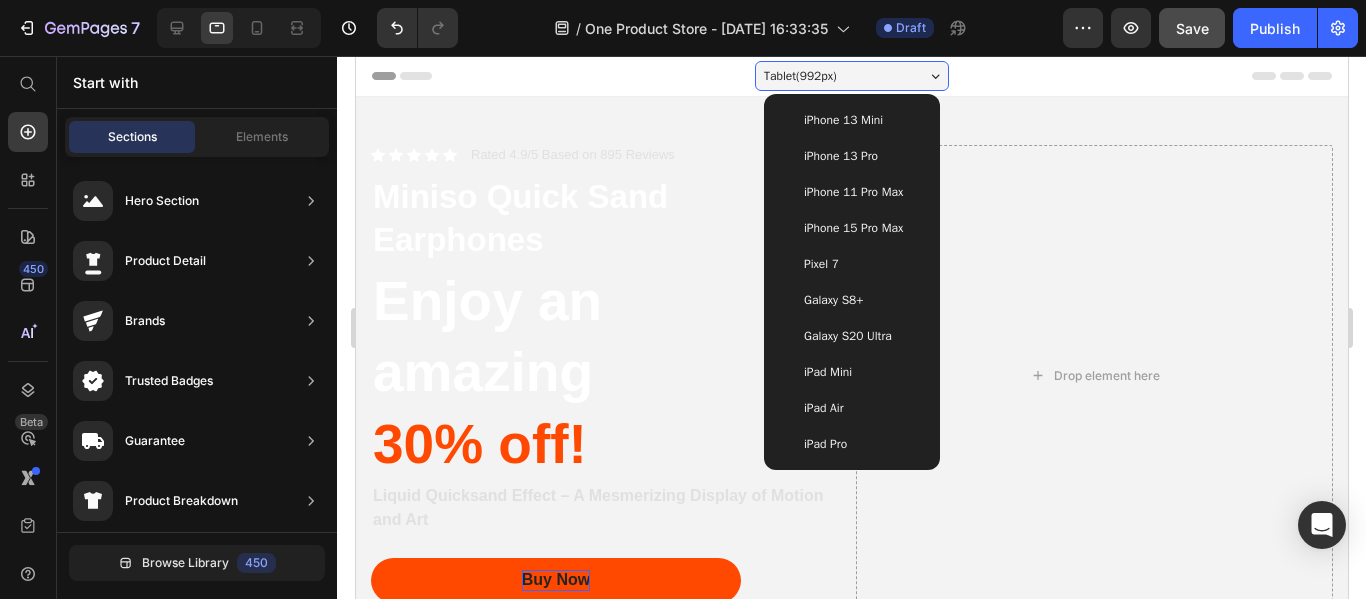 click on "Galaxy S20 Ultra" at bounding box center (847, 336) 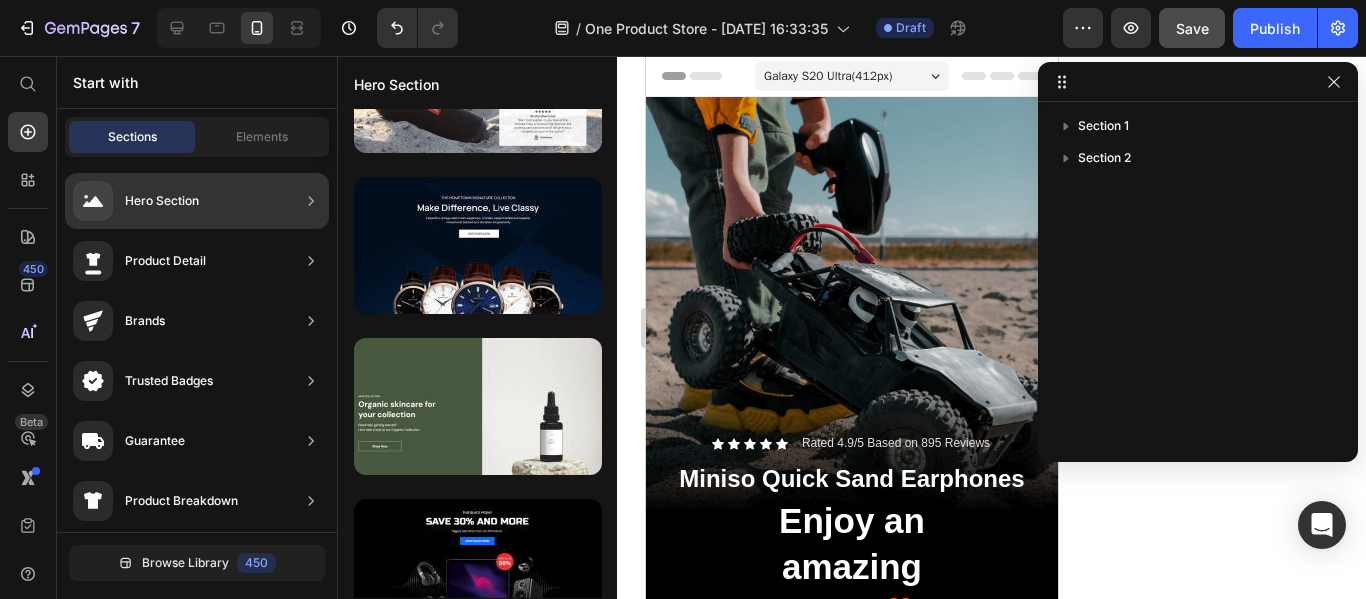 scroll, scrollTop: 6739, scrollLeft: 0, axis: vertical 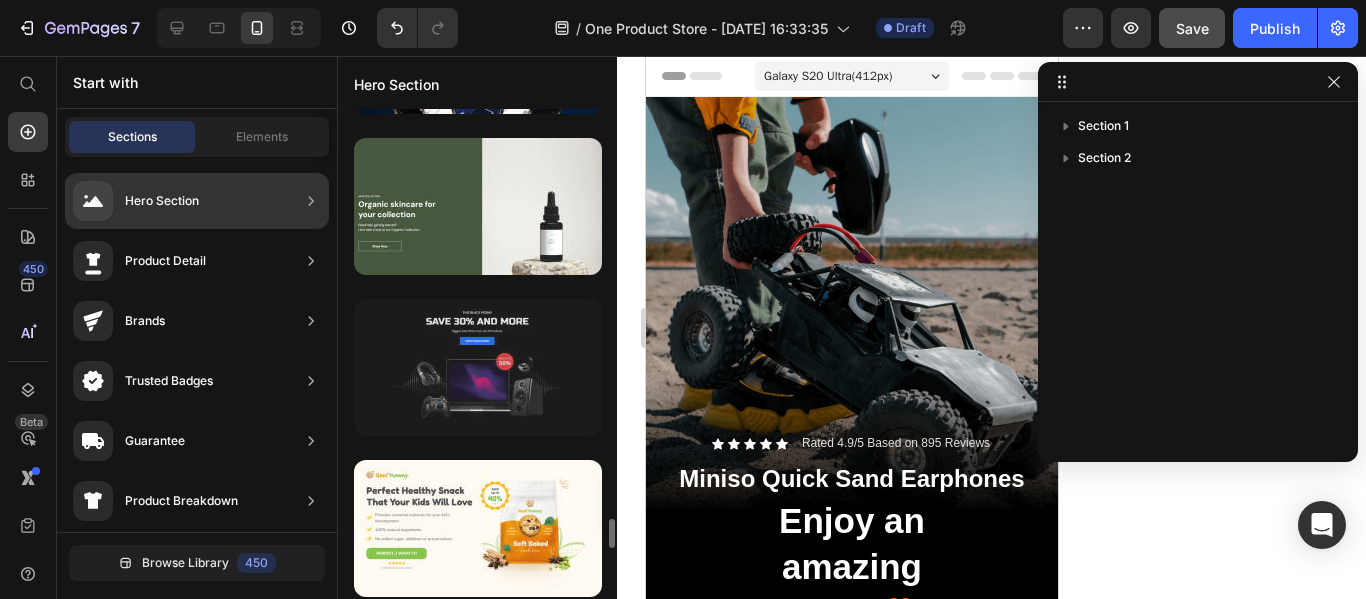 click at bounding box center [478, 367] 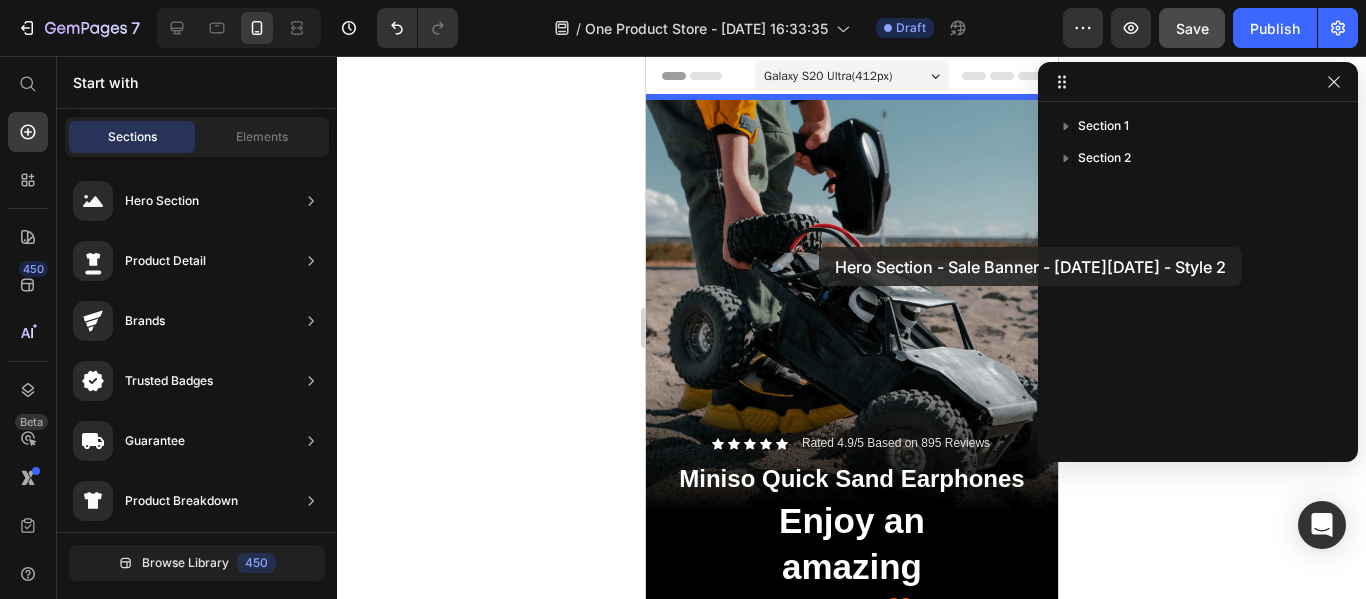 drag, startPoint x: 1122, startPoint y: 426, endPoint x: 818, endPoint y: 247, distance: 352.78464 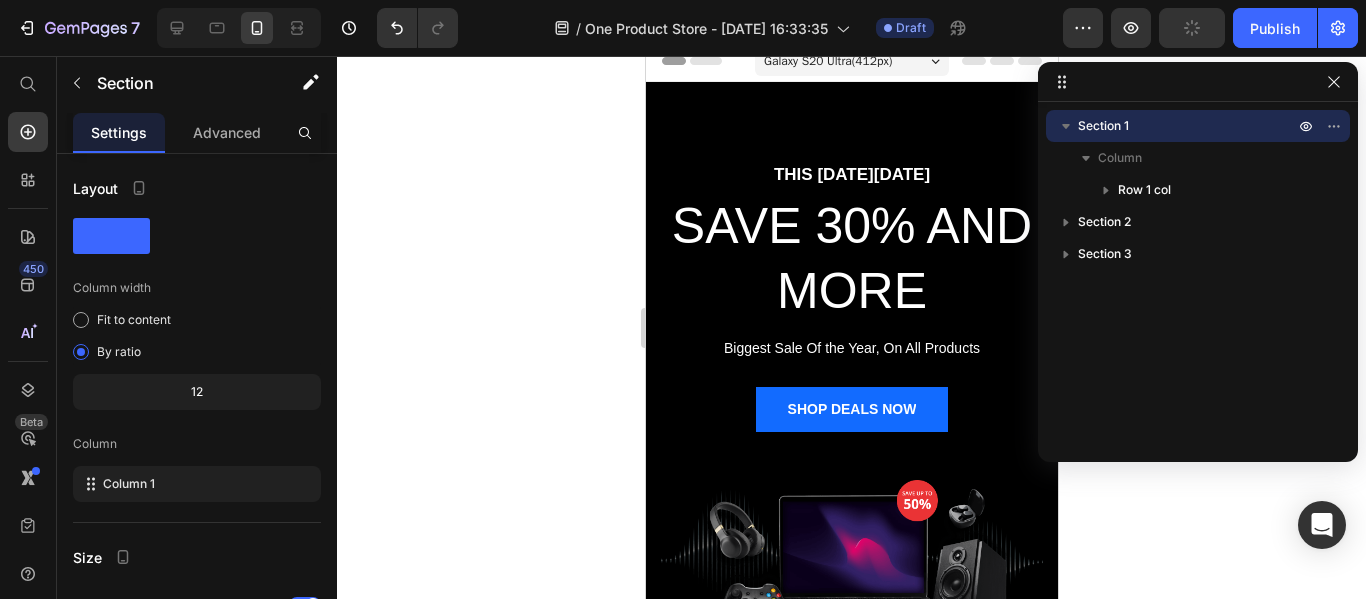 scroll, scrollTop: 0, scrollLeft: 0, axis: both 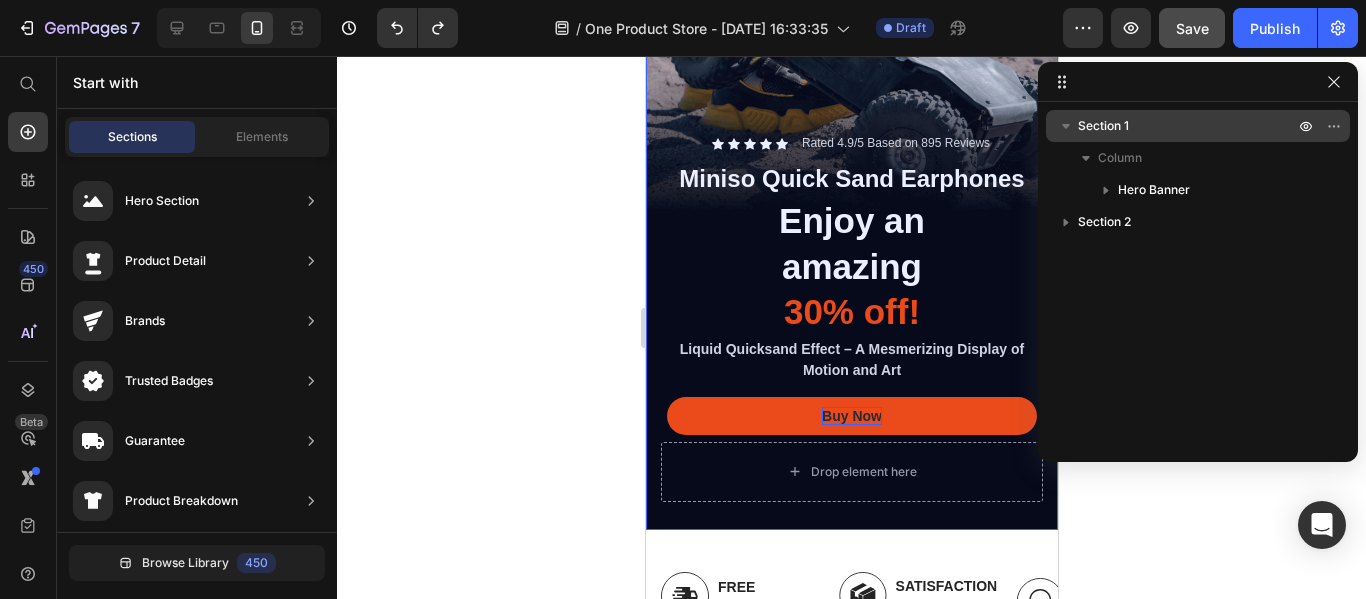 click on "Section 1" at bounding box center [1103, 126] 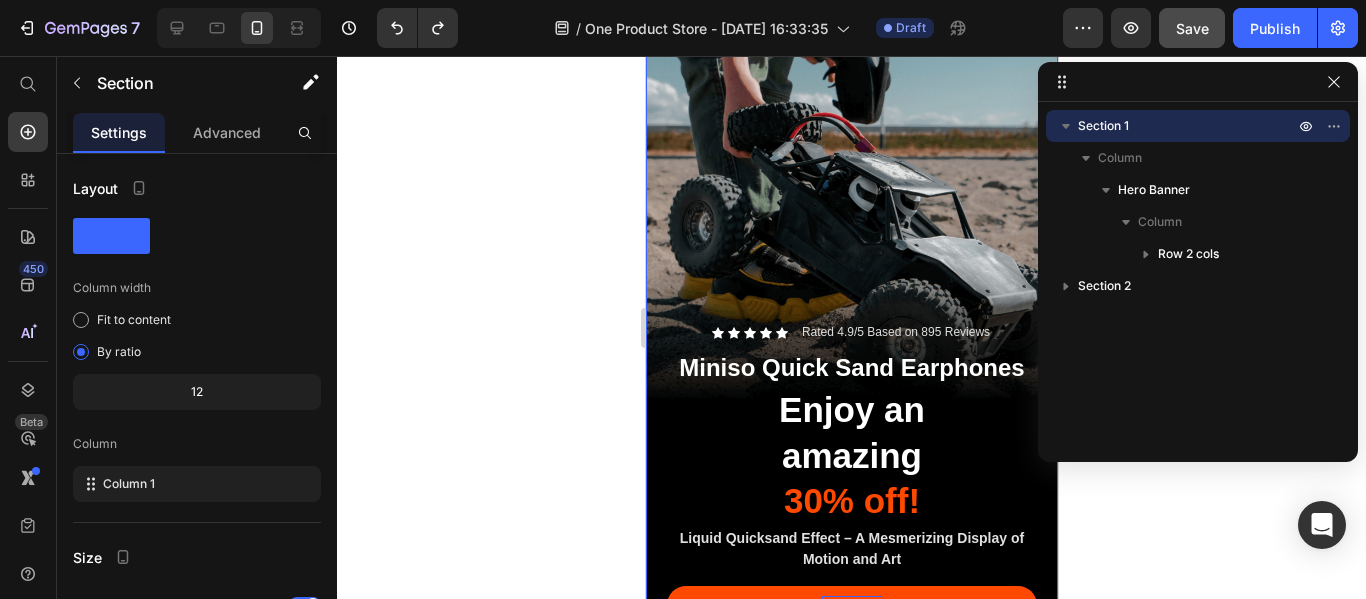 scroll, scrollTop: 0, scrollLeft: 0, axis: both 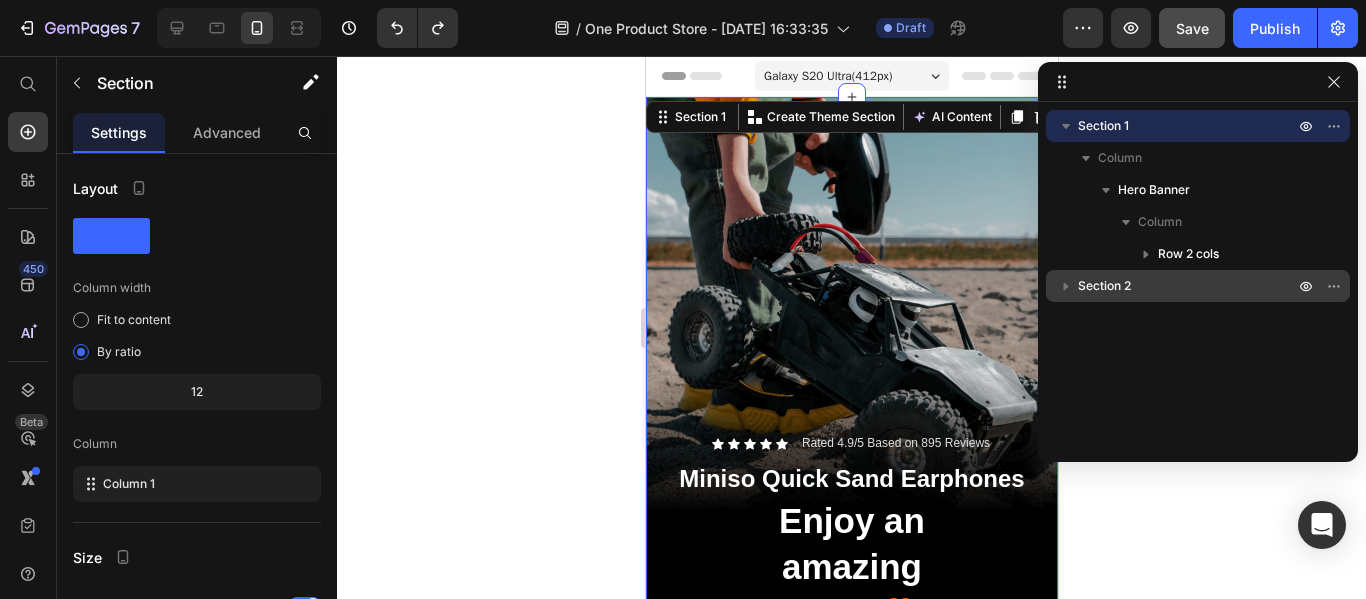click on "Section 2" at bounding box center (1104, 286) 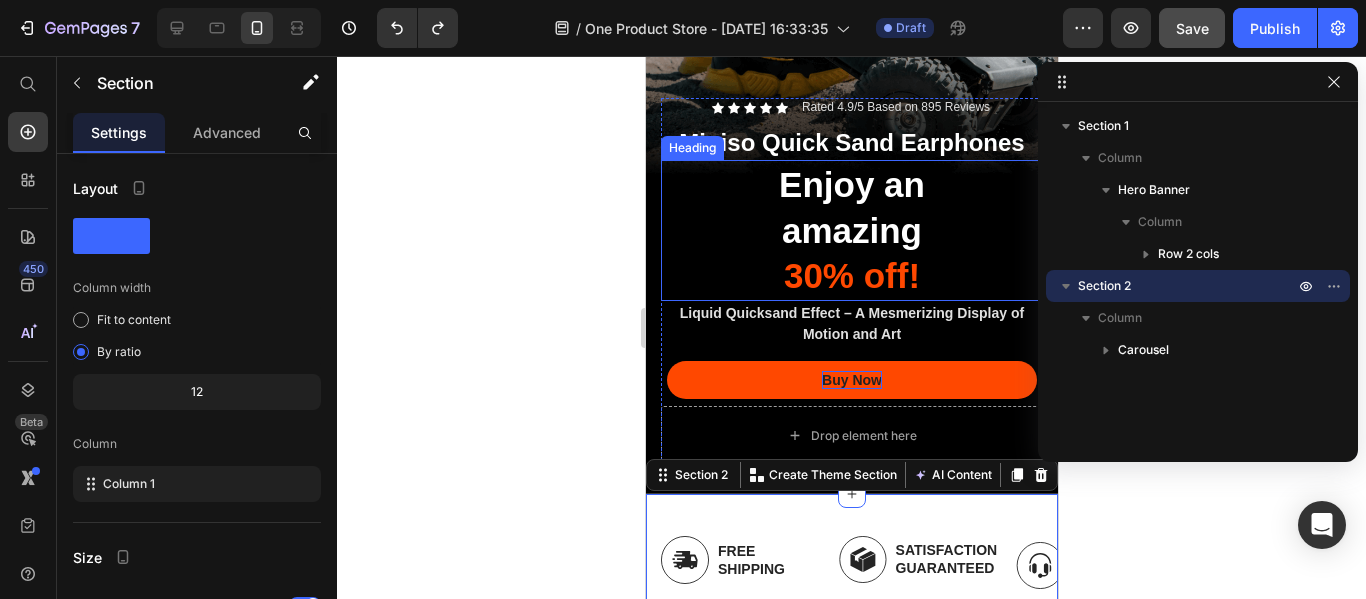 scroll, scrollTop: 277, scrollLeft: 0, axis: vertical 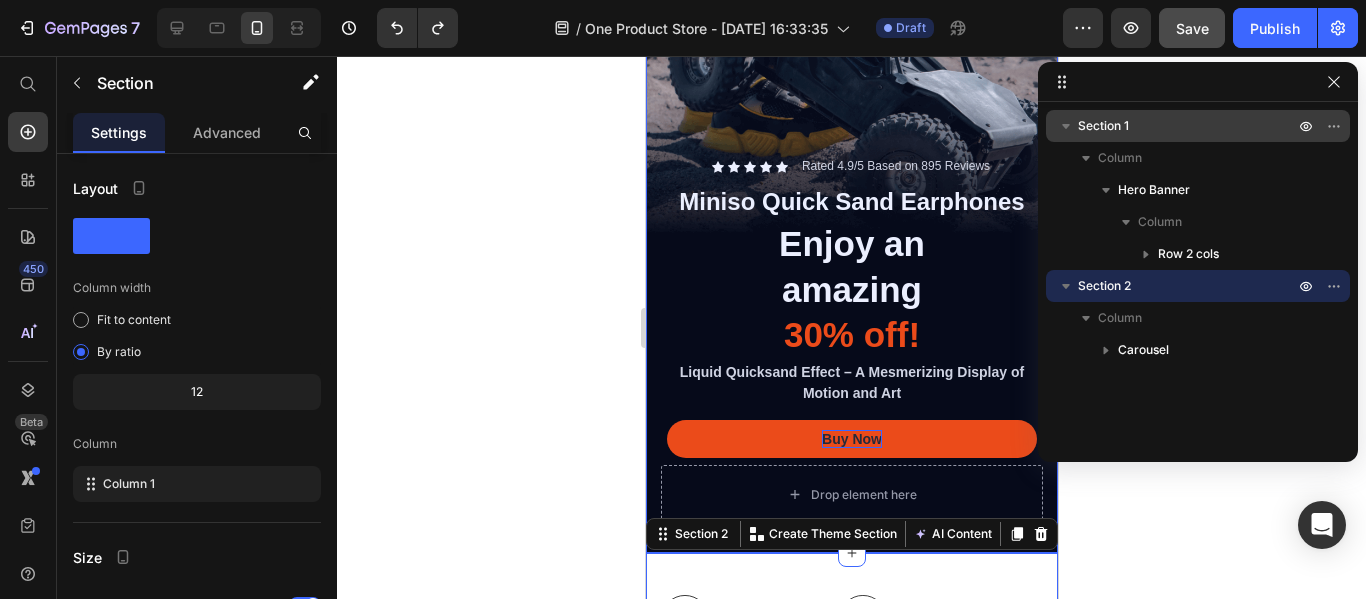 click on "Section 1" at bounding box center (1103, 126) 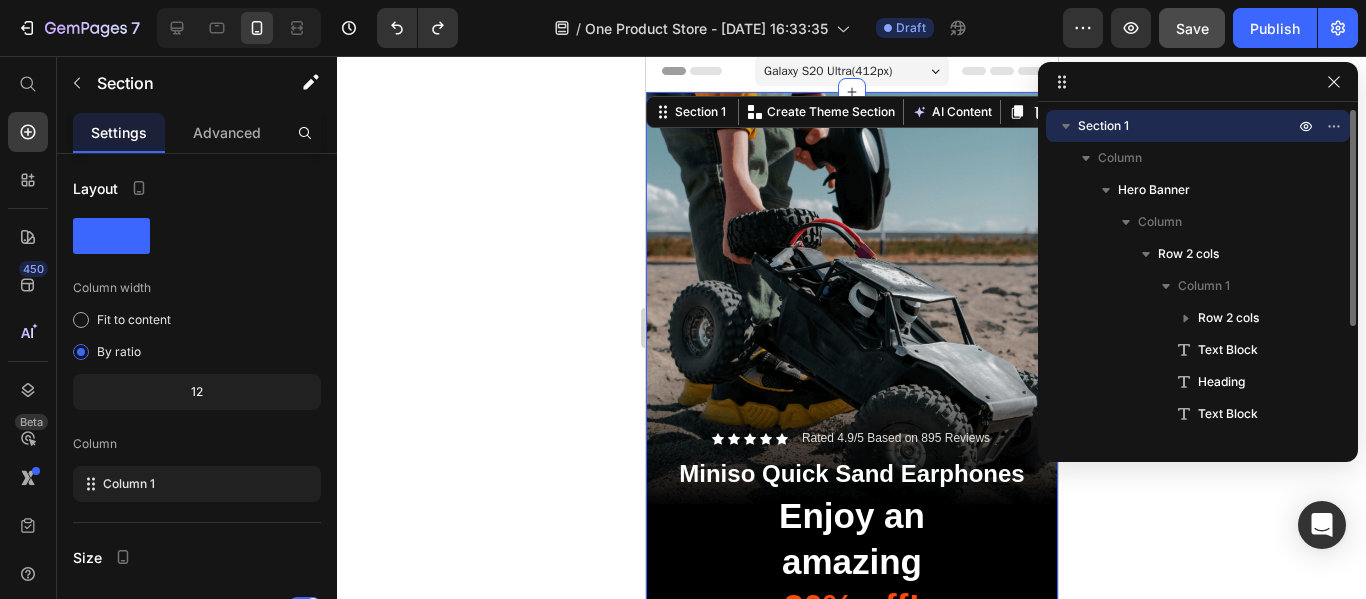 scroll, scrollTop: 0, scrollLeft: 0, axis: both 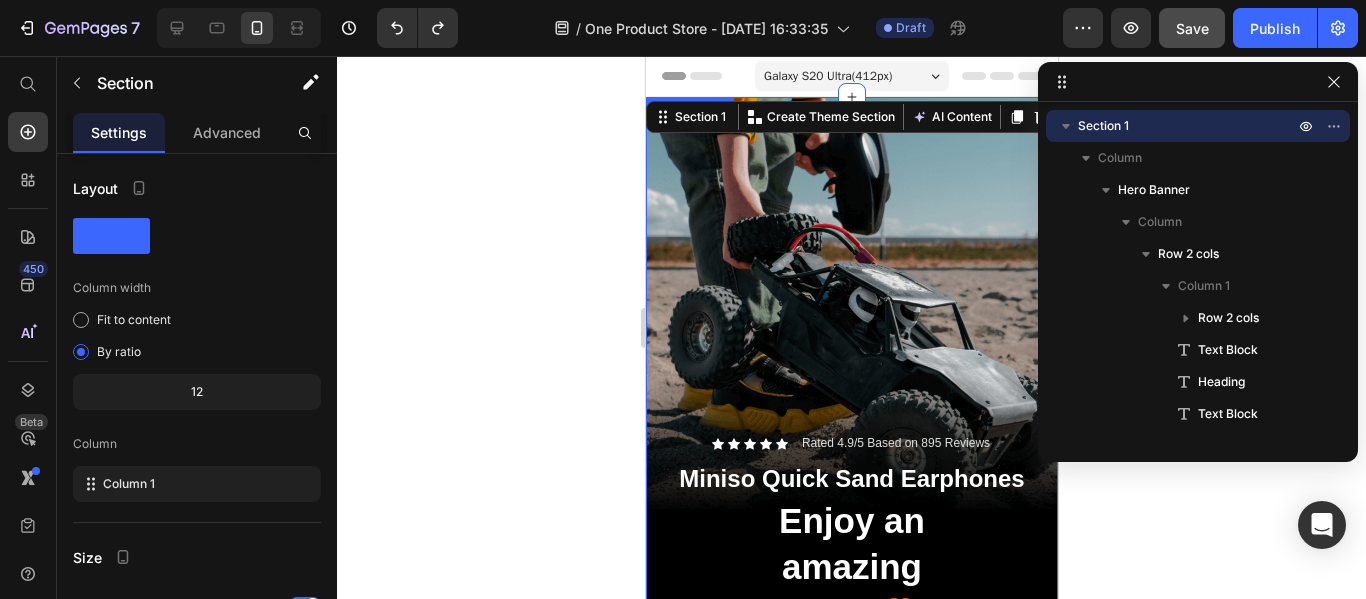 click at bounding box center (851, 463) 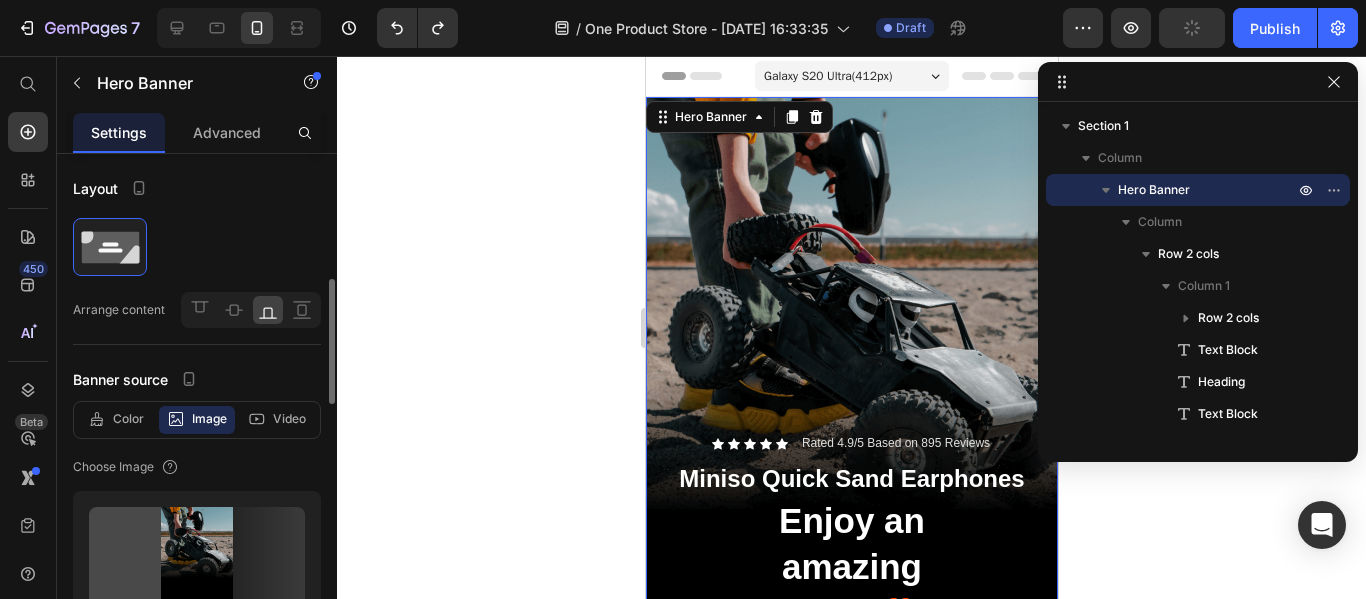 scroll, scrollTop: 200, scrollLeft: 0, axis: vertical 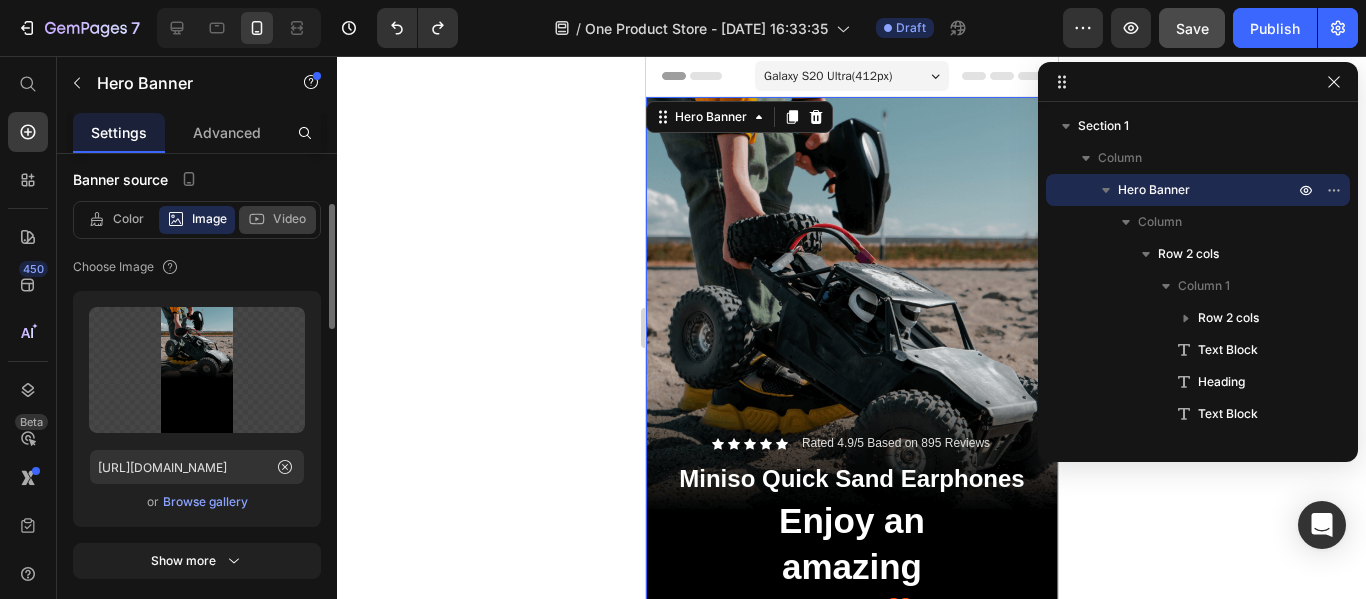 click on "Video" at bounding box center [289, 219] 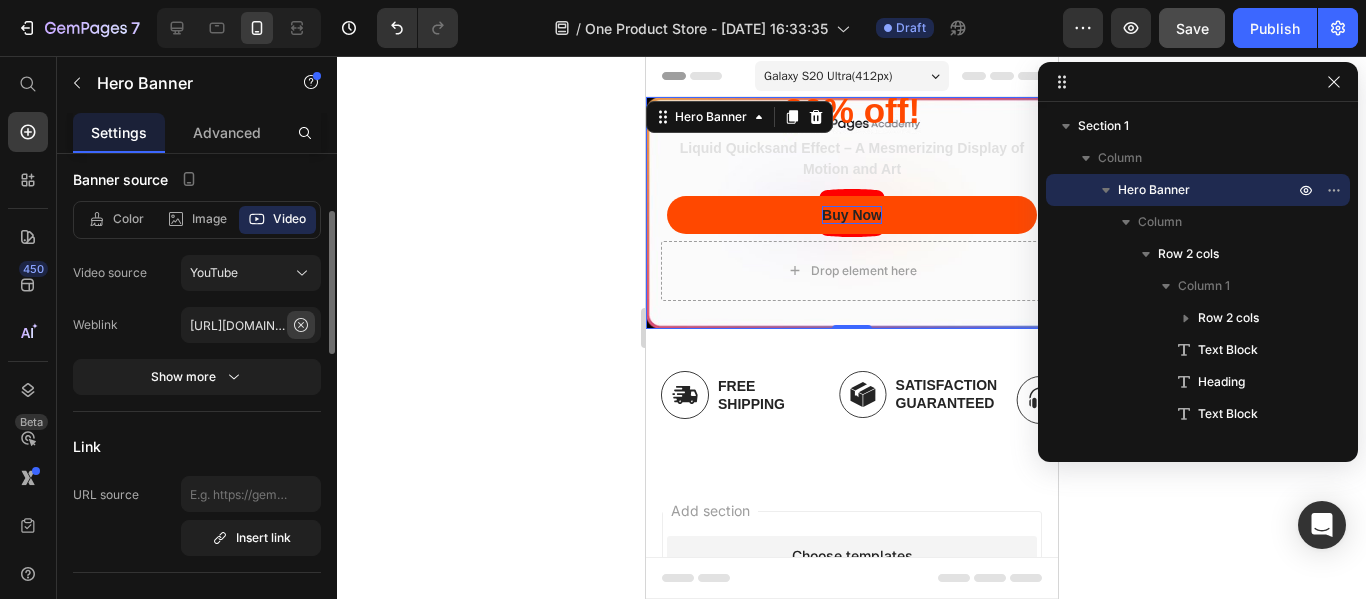 click 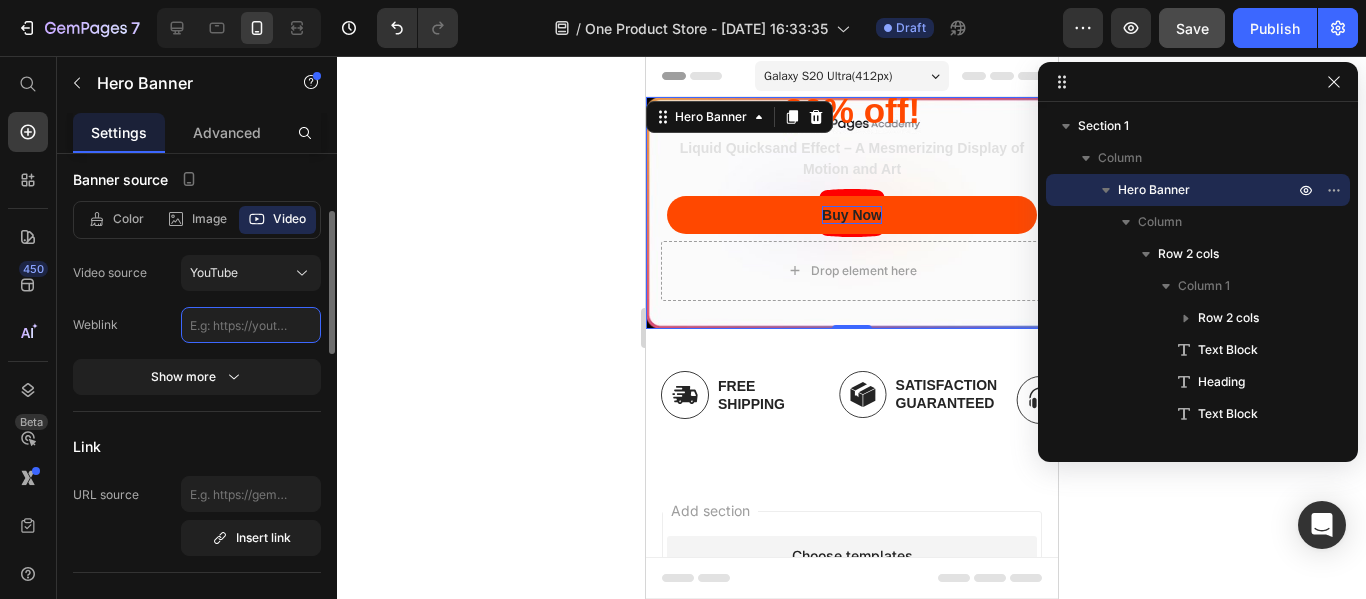 scroll, scrollTop: 0, scrollLeft: 0, axis: both 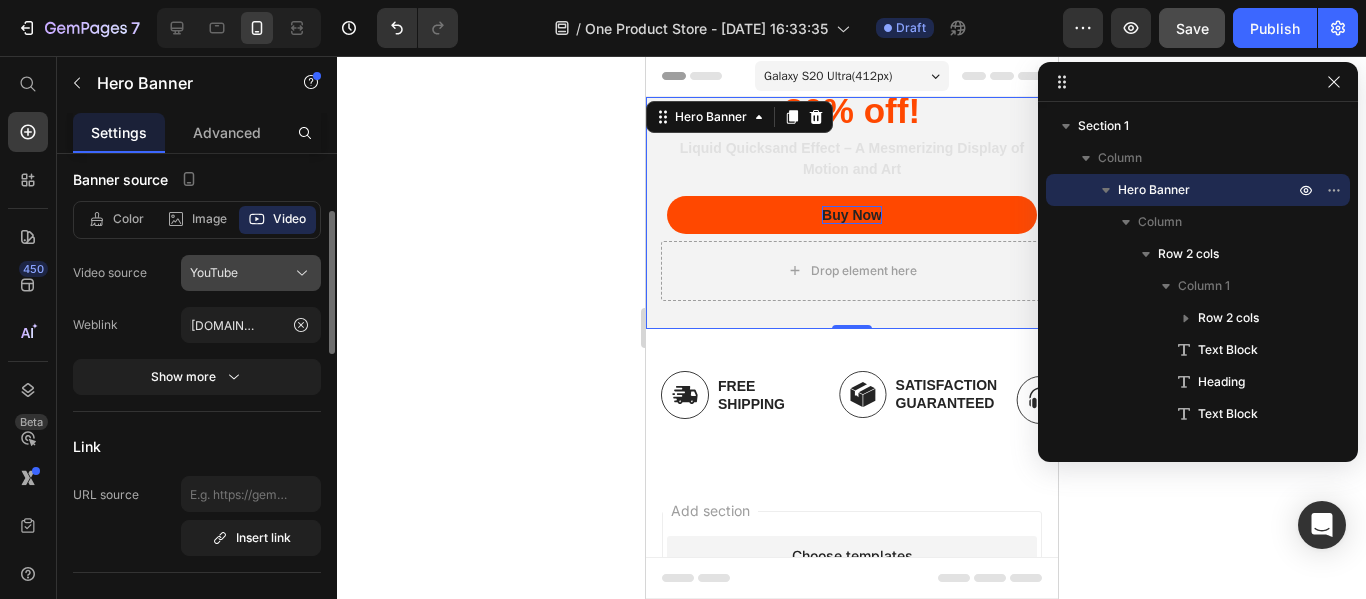 click on "YouTube" 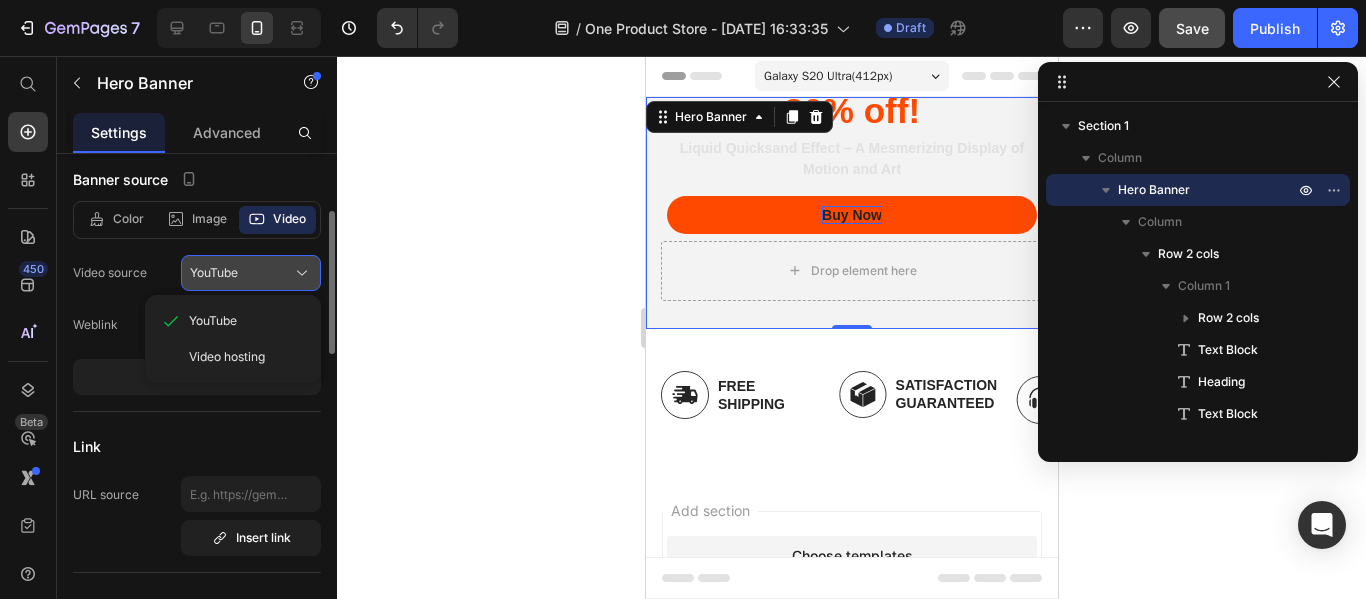 scroll, scrollTop: 0, scrollLeft: 0, axis: both 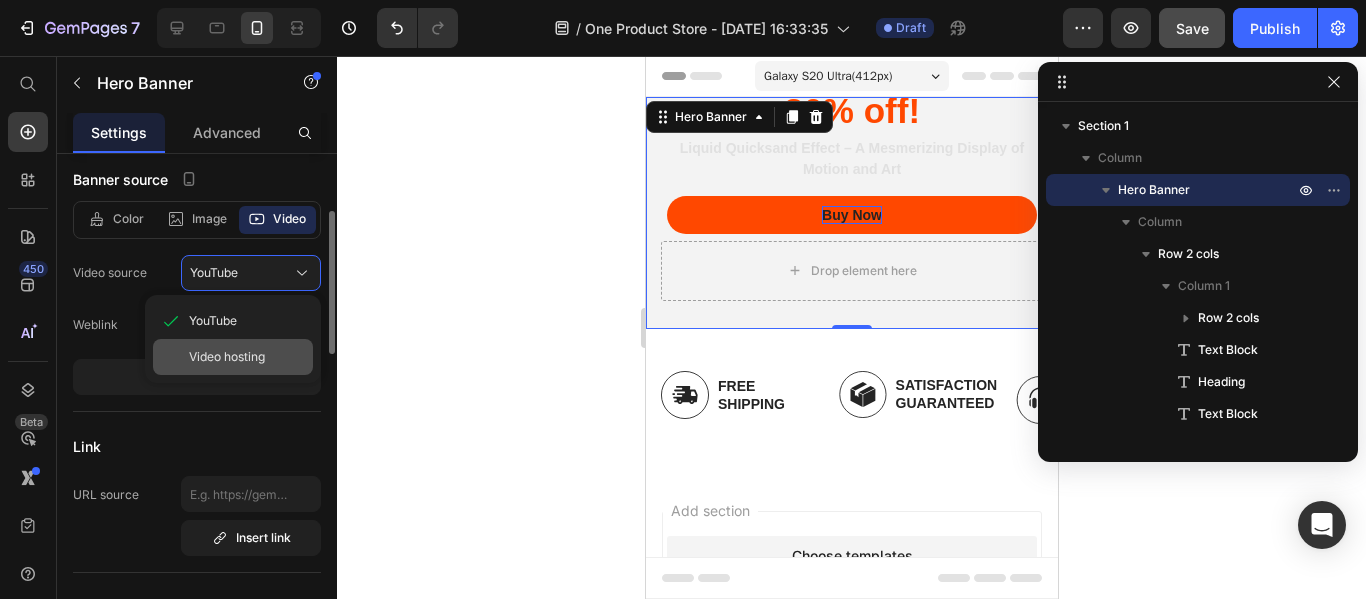 drag, startPoint x: 273, startPoint y: 311, endPoint x: 247, endPoint y: 351, distance: 47.707443 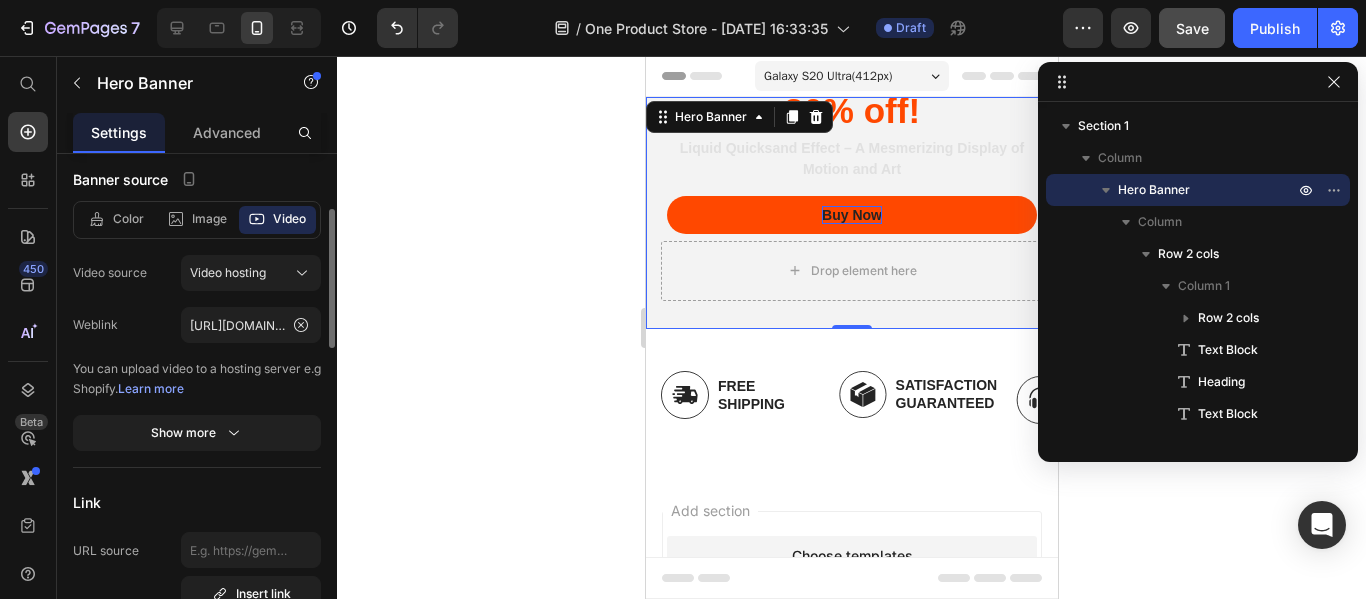 click on "Weblink" at bounding box center (127, 325) 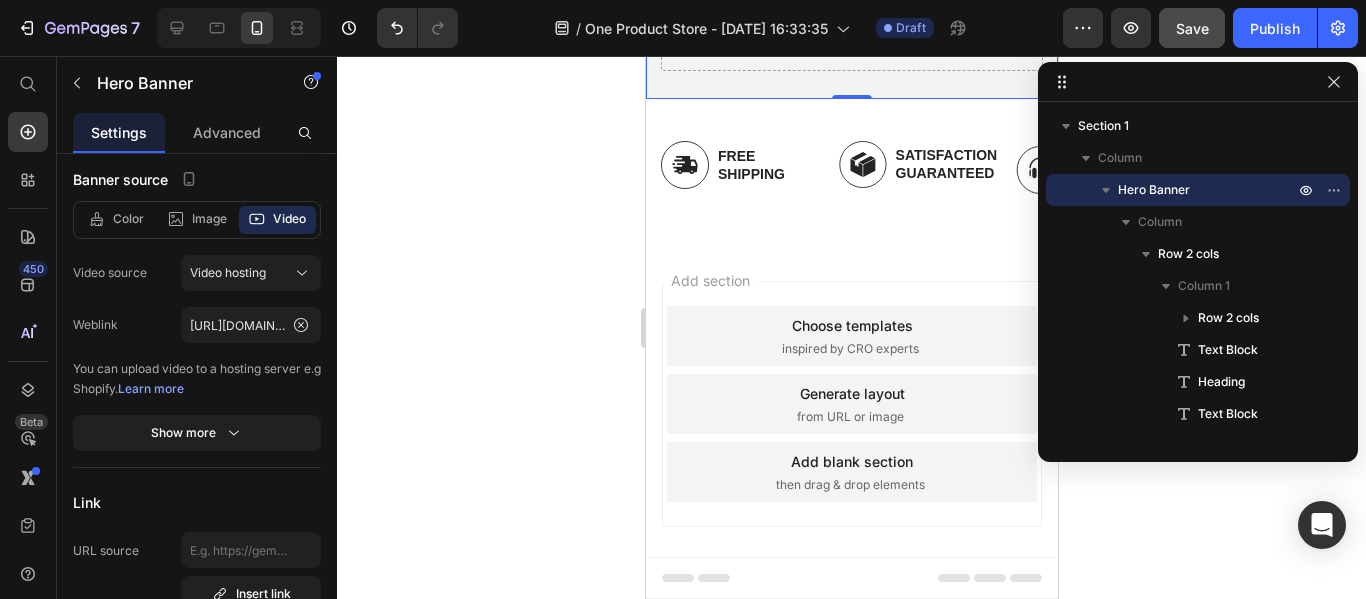 scroll, scrollTop: 0, scrollLeft: 0, axis: both 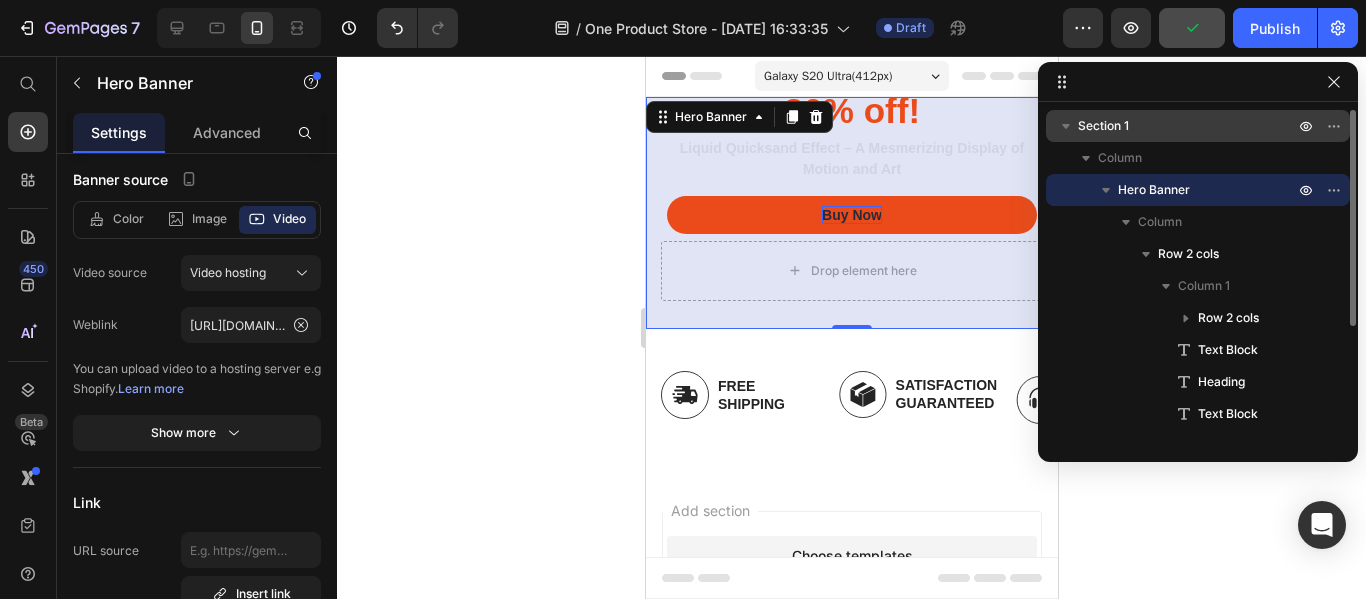 click on "Section 1" at bounding box center [1103, 126] 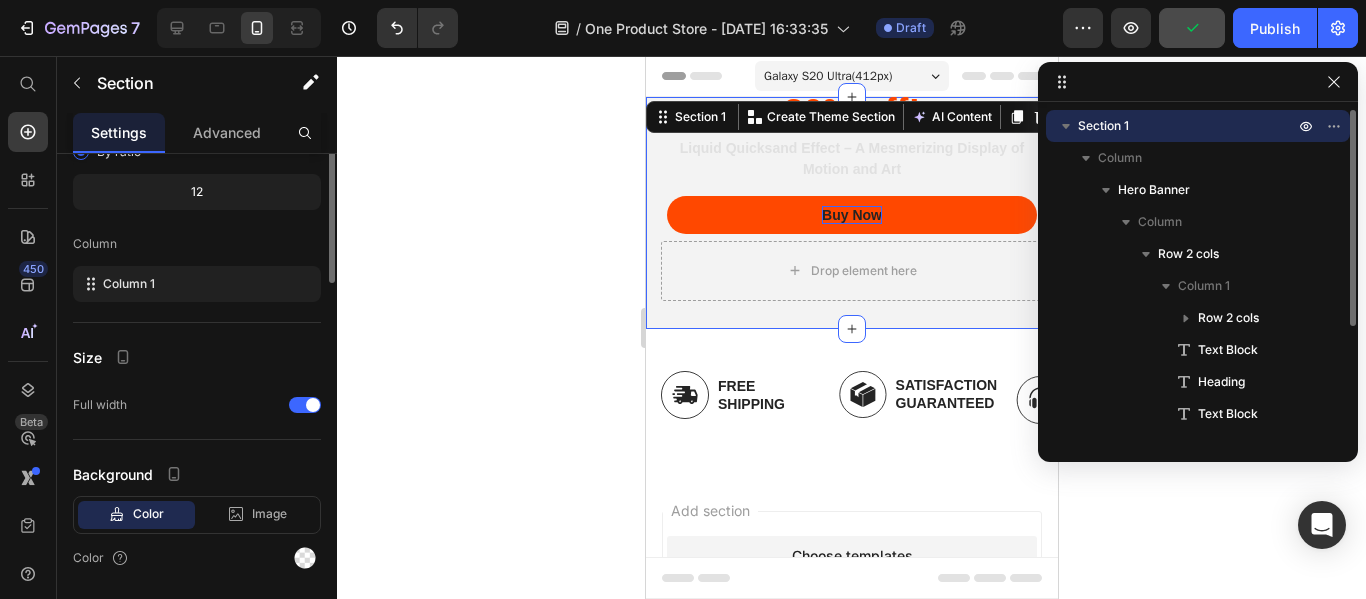 scroll, scrollTop: 0, scrollLeft: 0, axis: both 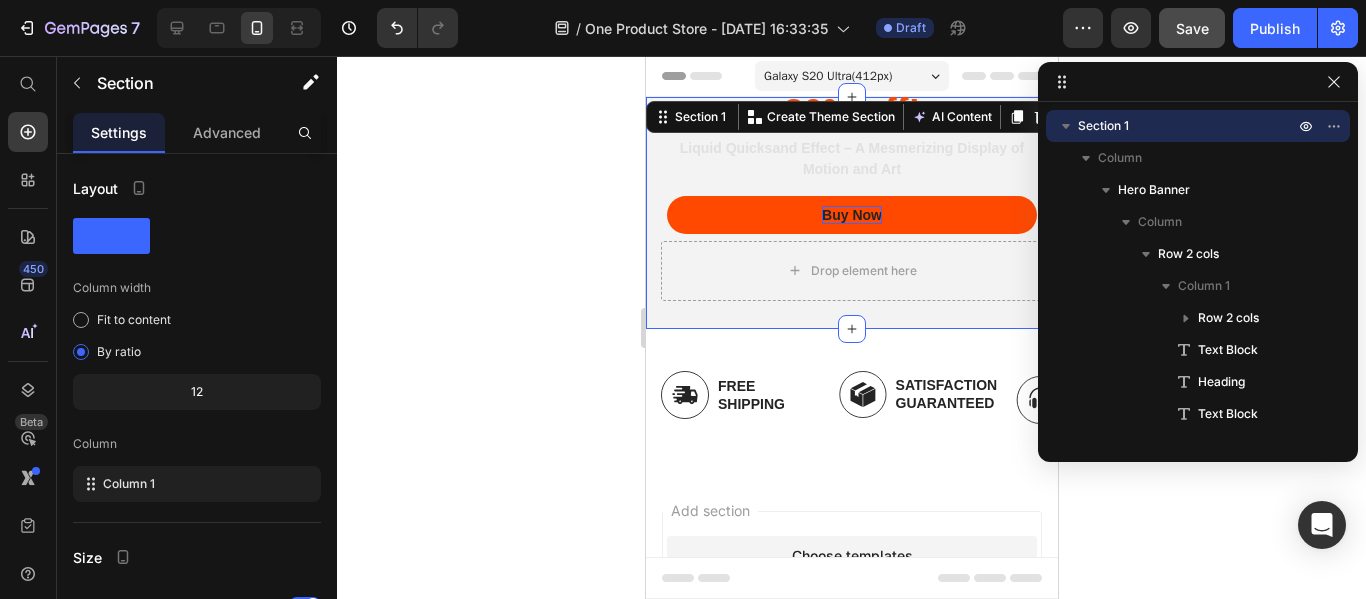click on "Galaxy S20 Ultra  ( 412 px)" at bounding box center (827, 76) 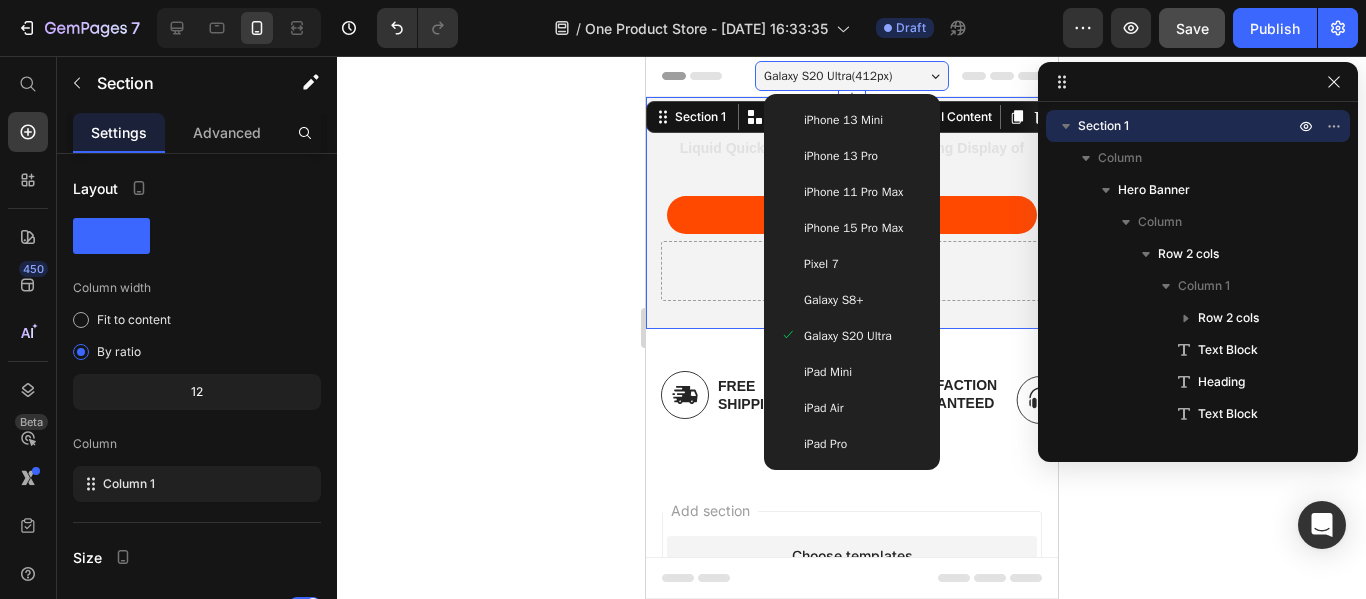 click on "Galaxy S20 Ultra  ( 412 px)" at bounding box center (827, 76) 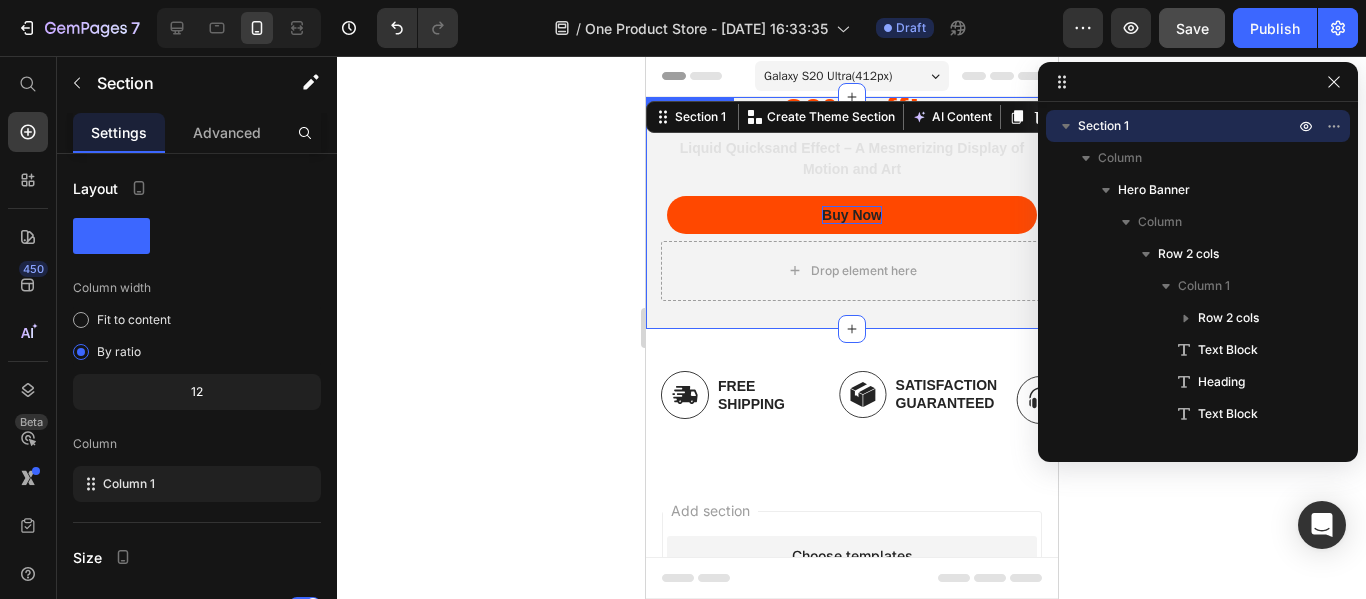 click on "Icon Icon Icon Icon Icon Icon List Rated 4.9/5 Based on 895 Reviews Text Block Row Miniso Quick Sand Earphones Text Block Enjoy an  amazing  30% off! Heading Liquid Quicksand Effect – A Mesmerizing Display of Motion and Art Text Block Buy Now Button
Drop element here Row" at bounding box center (851, 117) 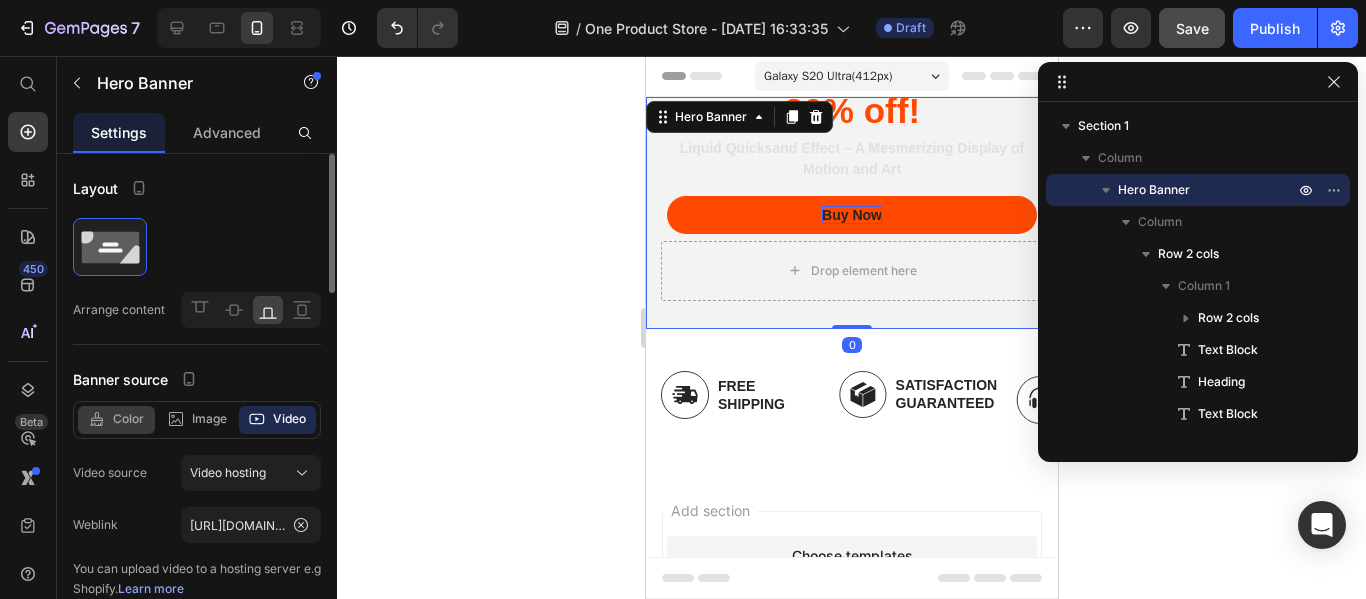 scroll, scrollTop: 200, scrollLeft: 0, axis: vertical 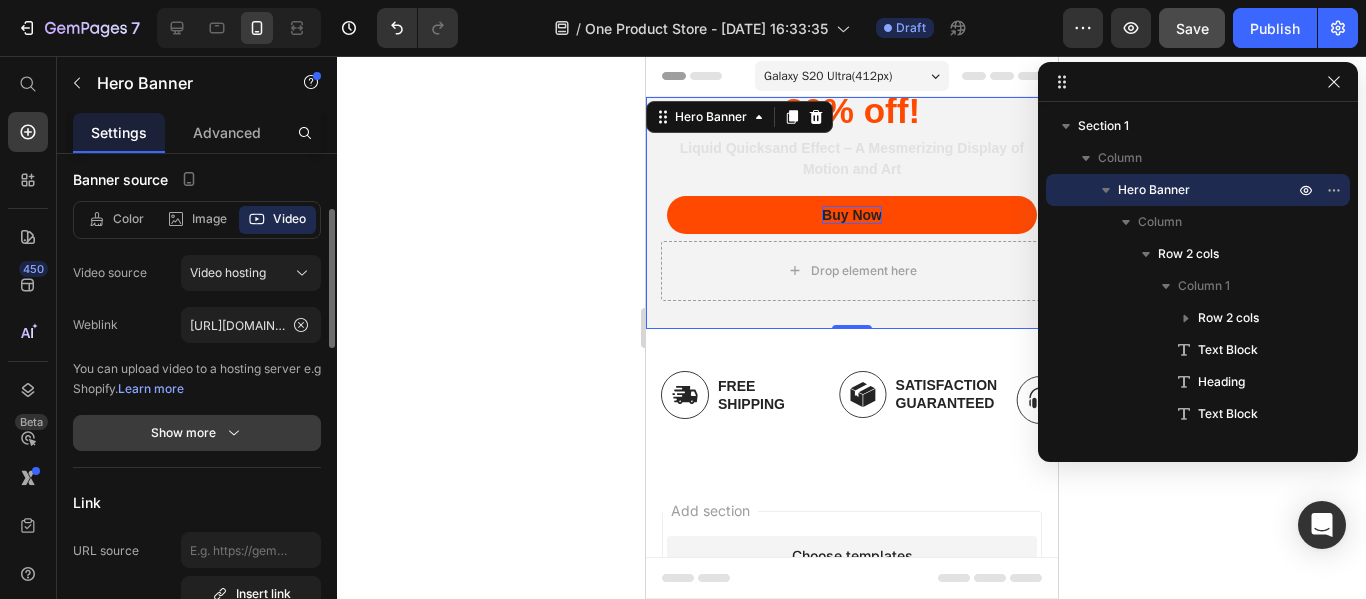 click on "Show more" at bounding box center (197, 433) 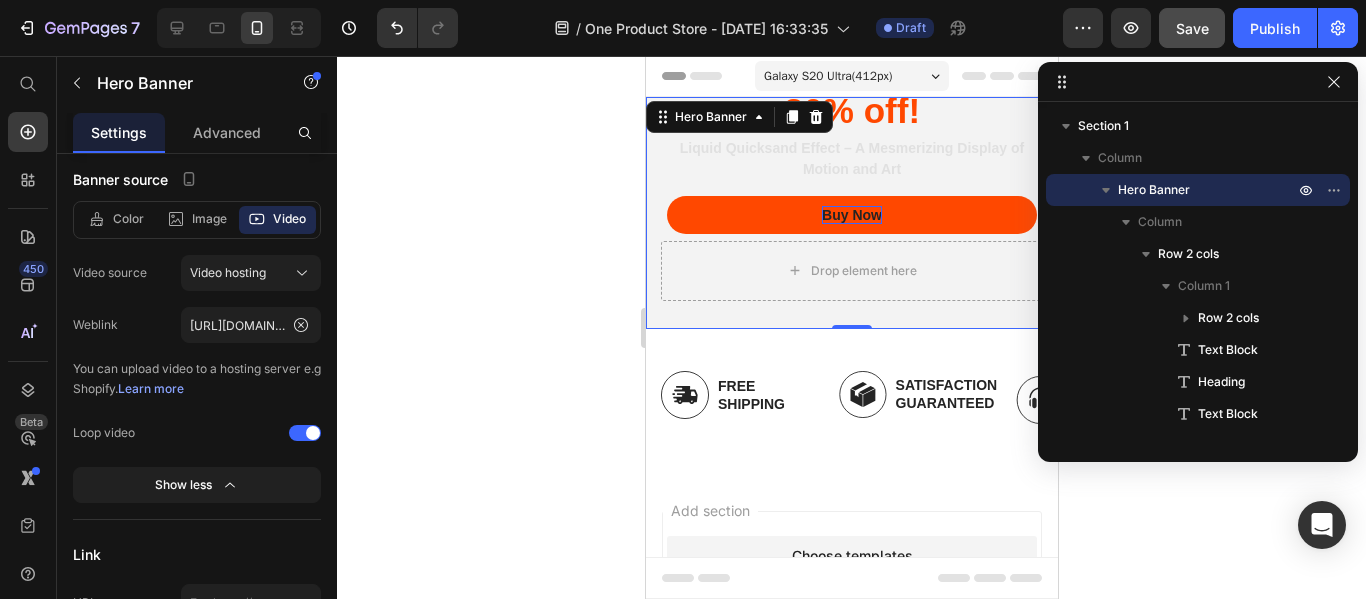 click on "Icon Icon Icon Icon Icon Icon List Rated 4.9/5 Based on 895 Reviews Text Block Row Miniso Quick Sand Earphones Text Block Enjoy an  amazing  30% off! Heading Liquid Quicksand Effect – A Mesmerizing Display of Motion and Art Text Block Buy Now Button
Drop element here Row" at bounding box center [851, 117] 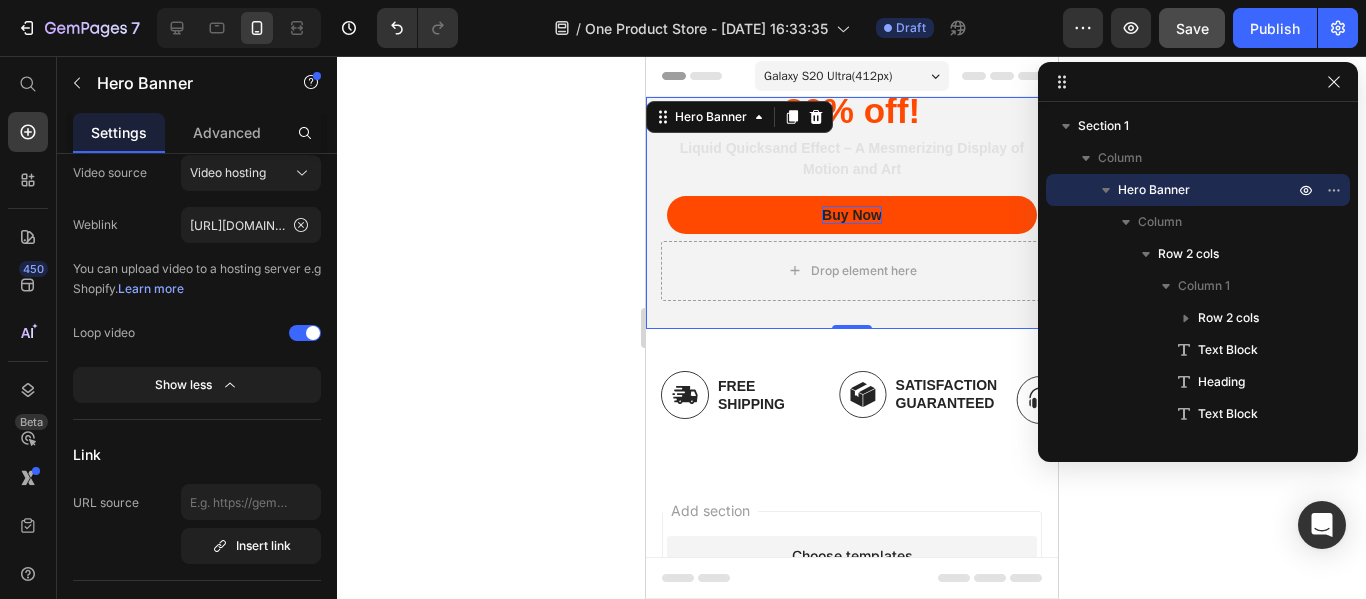 scroll, scrollTop: 0, scrollLeft: 0, axis: both 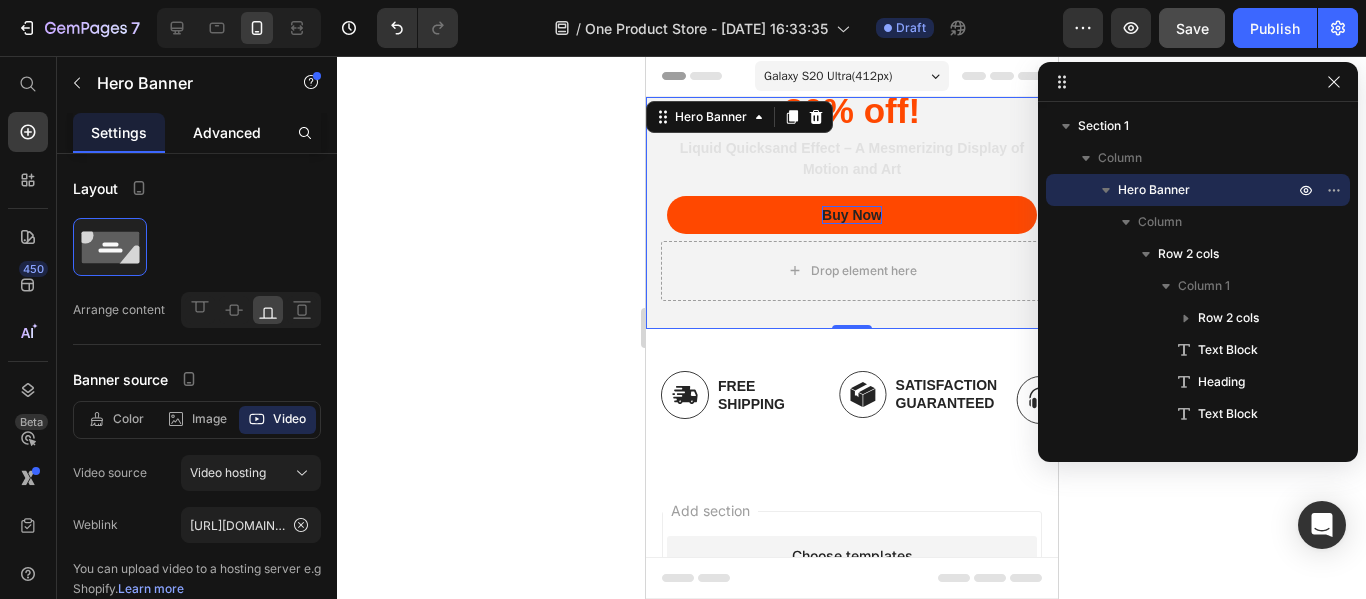 click on "Advanced" at bounding box center [227, 132] 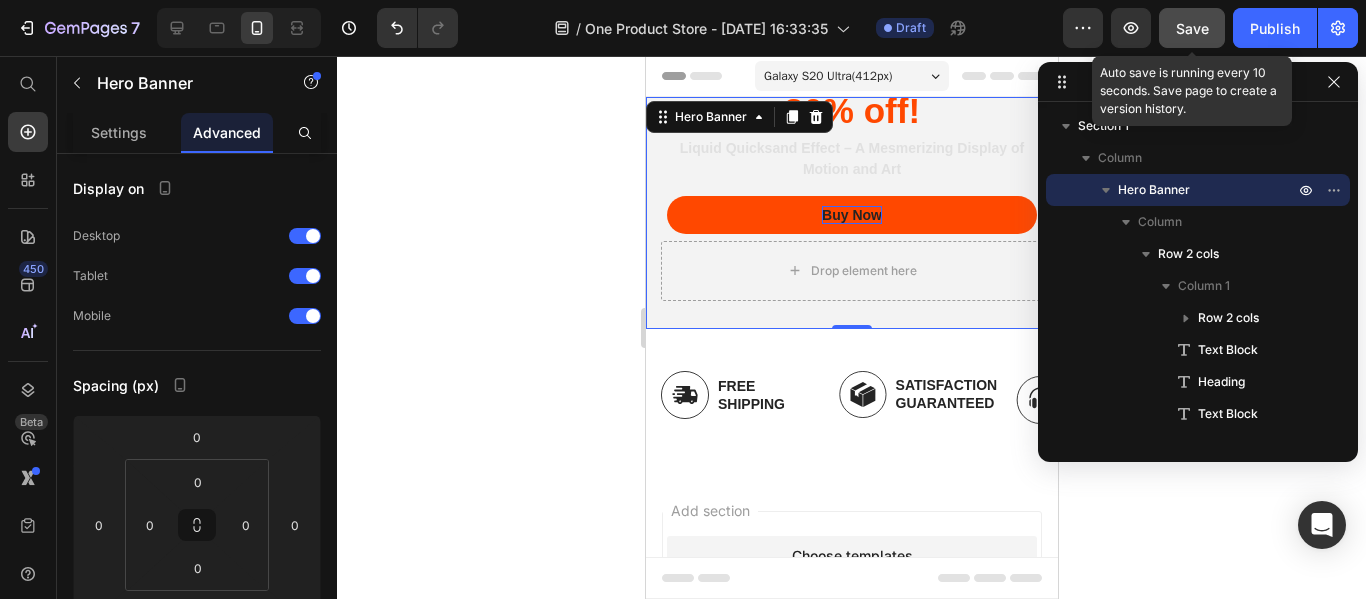 click on "Save" at bounding box center [1192, 28] 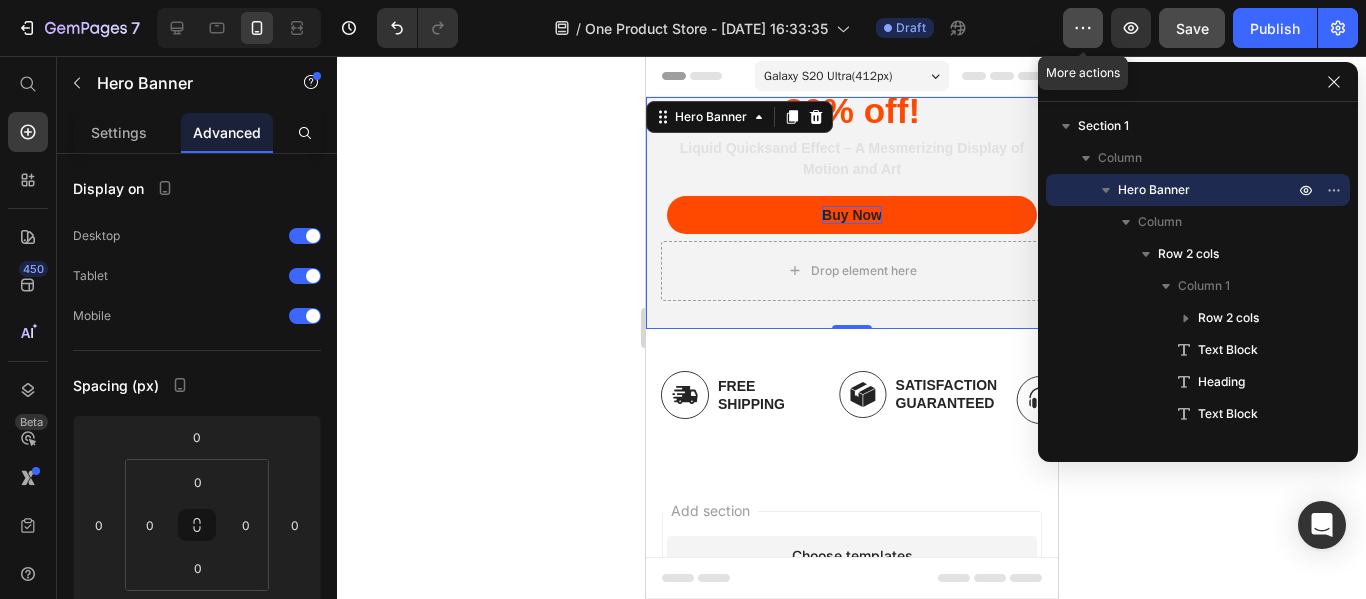 click 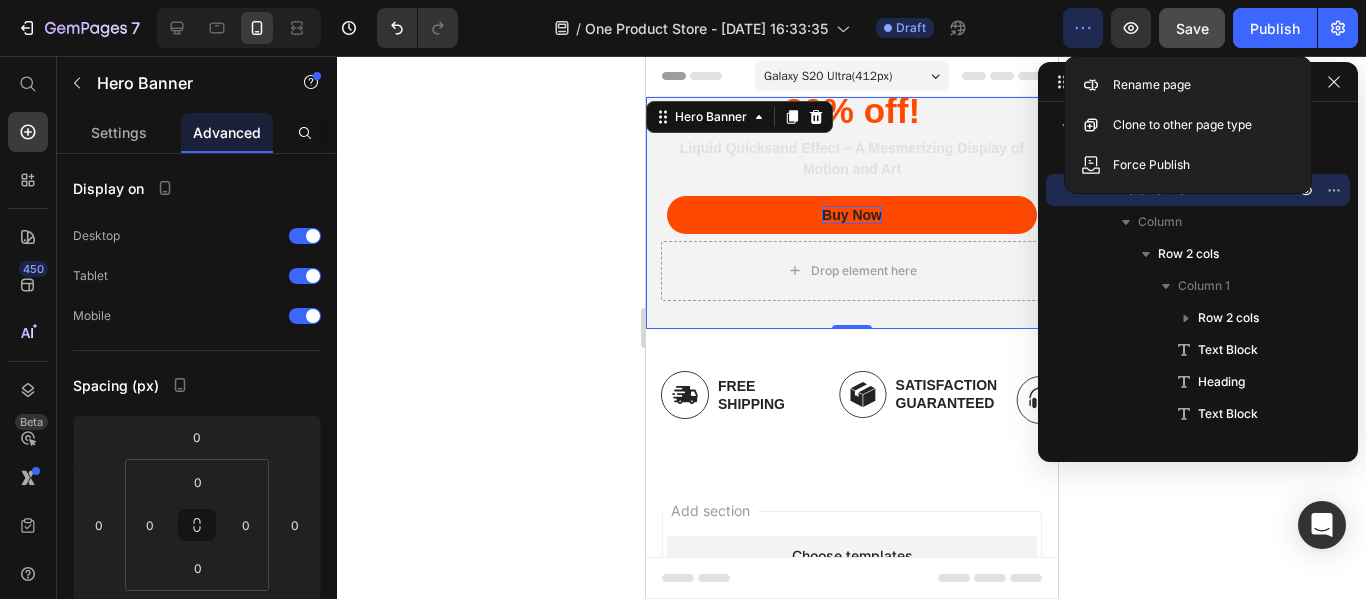 click 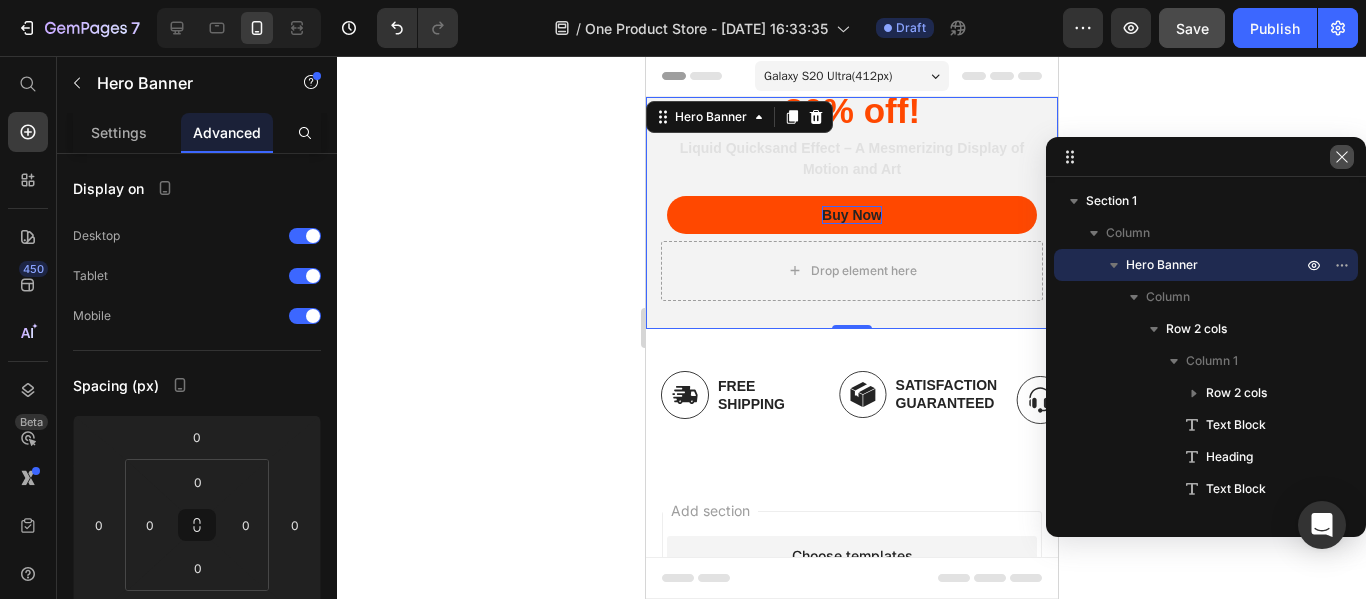 click 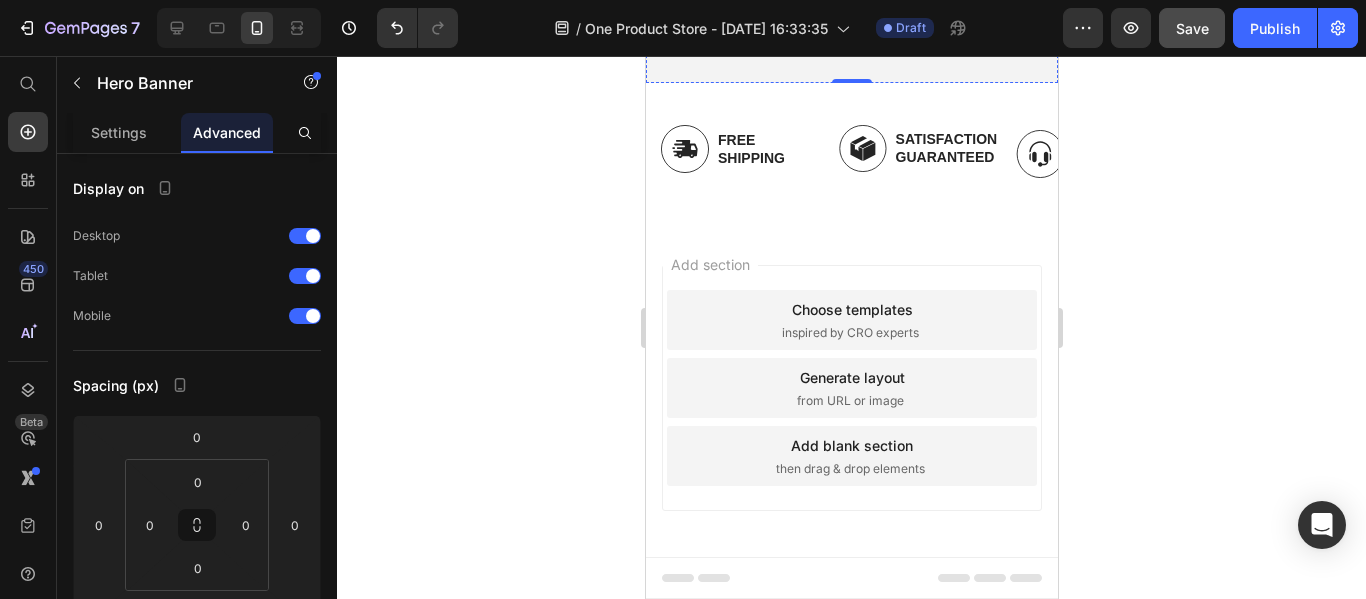 scroll, scrollTop: 0, scrollLeft: 0, axis: both 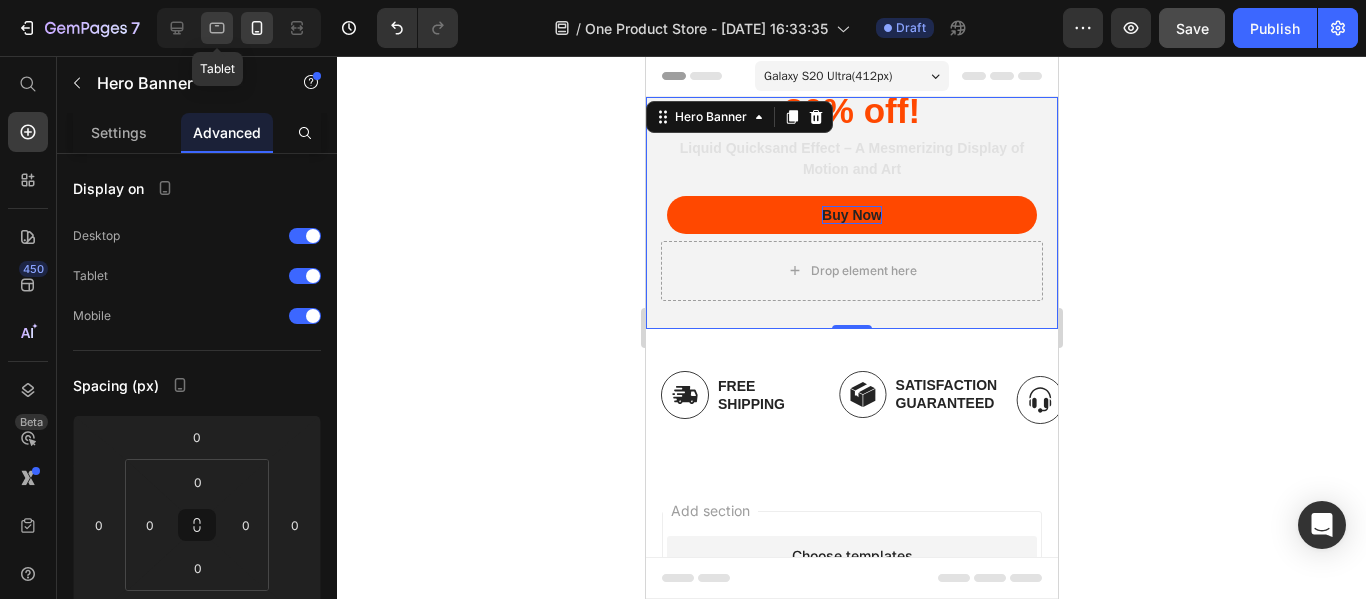 click 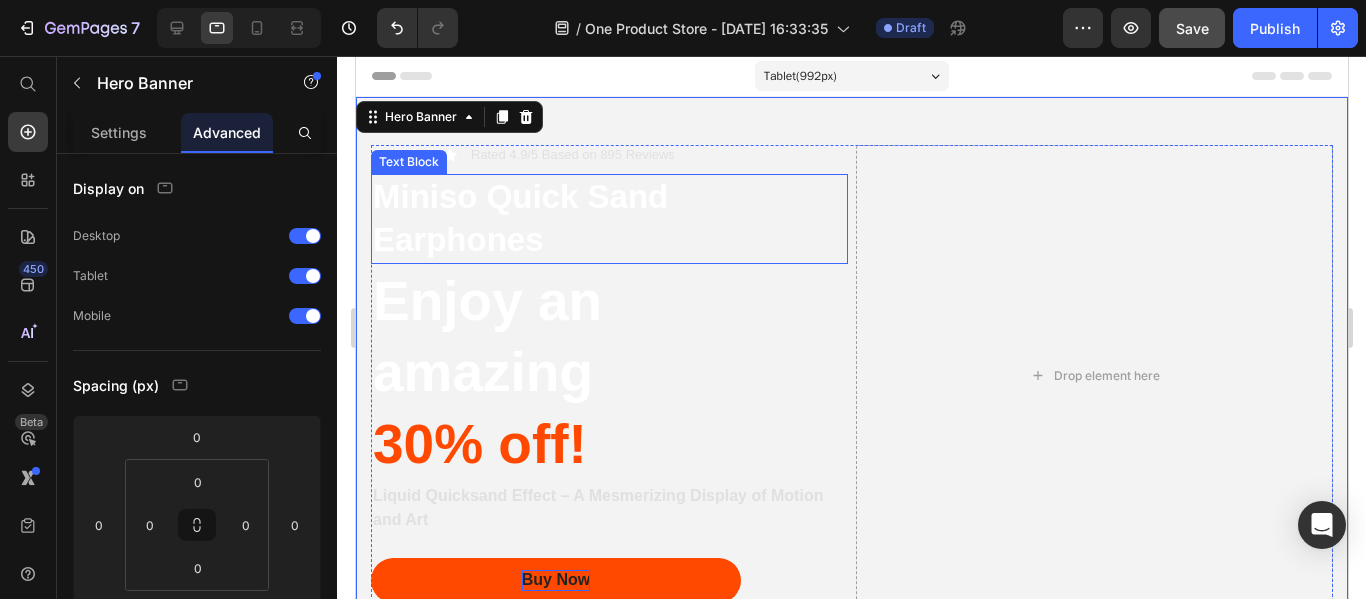 click on "Miniso Quick Sand Earphones" at bounding box center (608, 219) 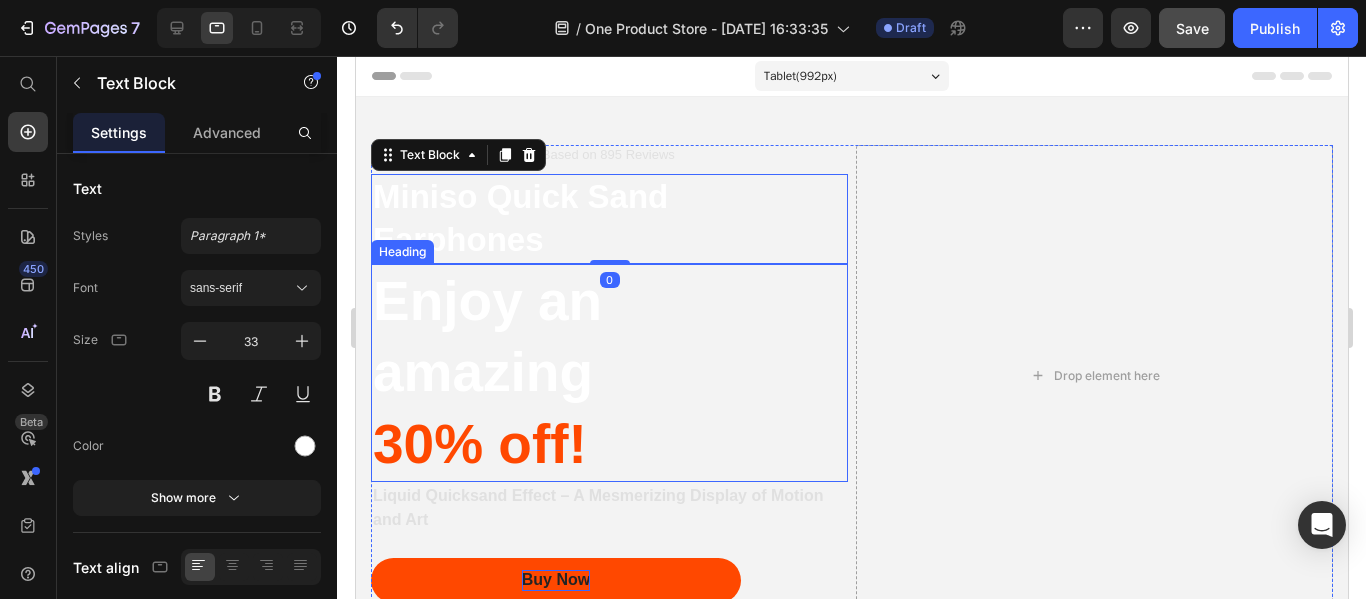 click on "Enjoy an  amazing  30% off!" at bounding box center (608, 373) 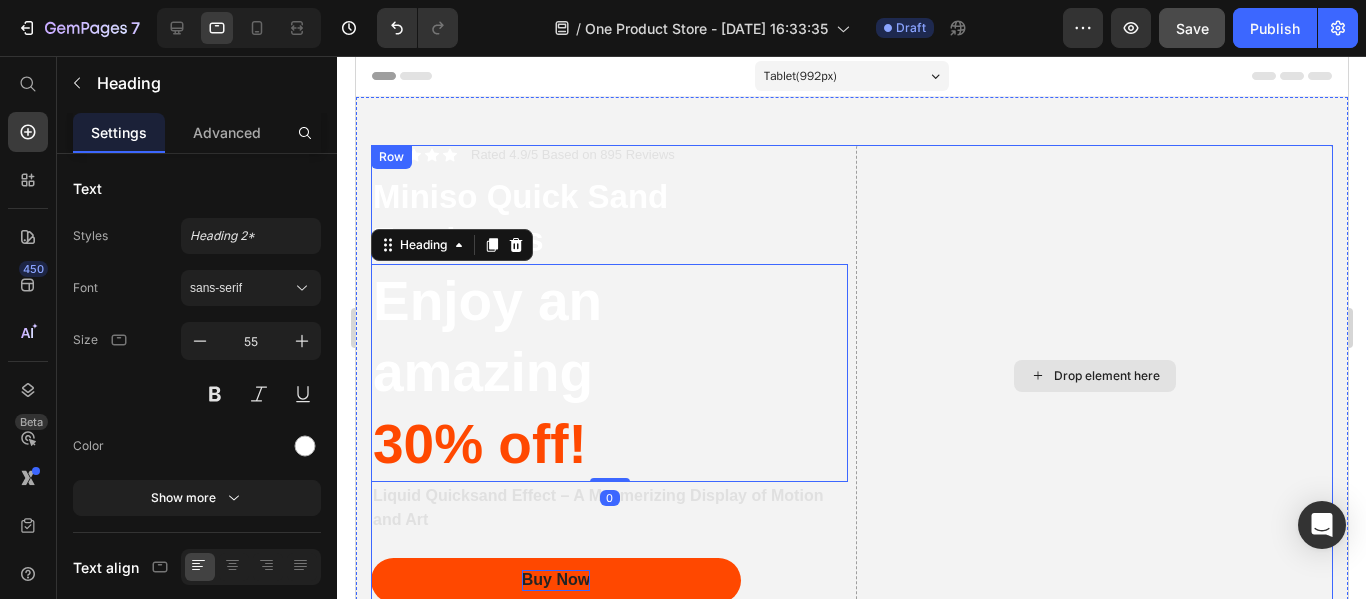 click on "Drop element here" at bounding box center (1093, 376) 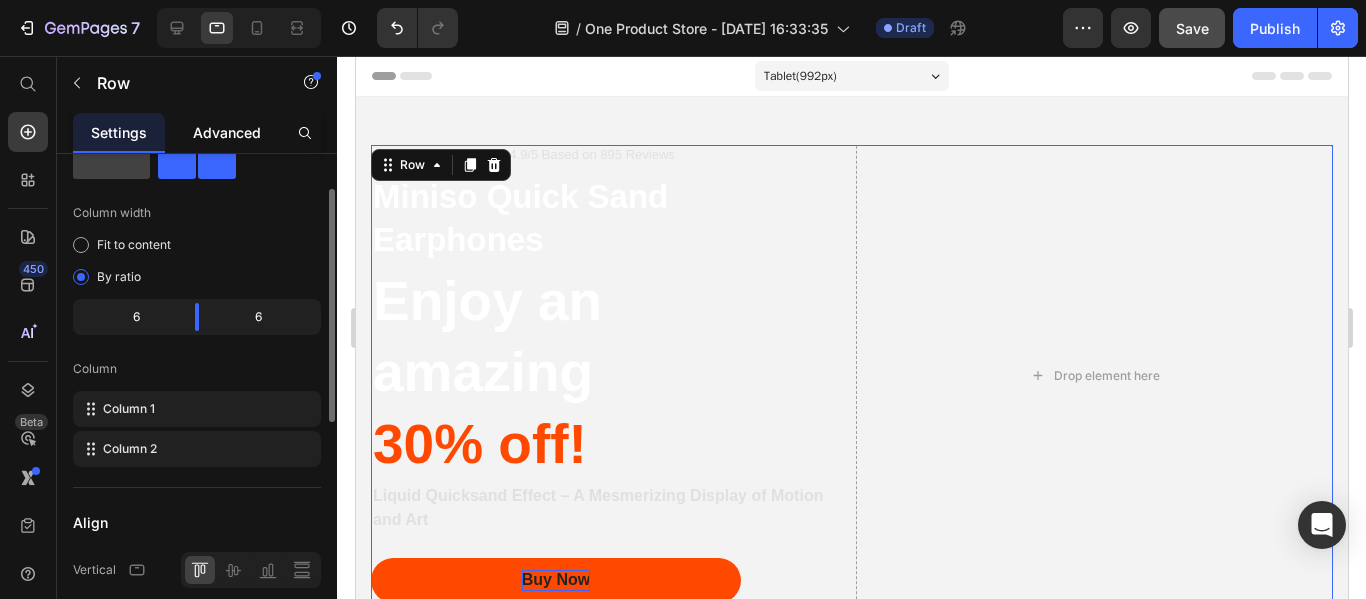 click on "Advanced" 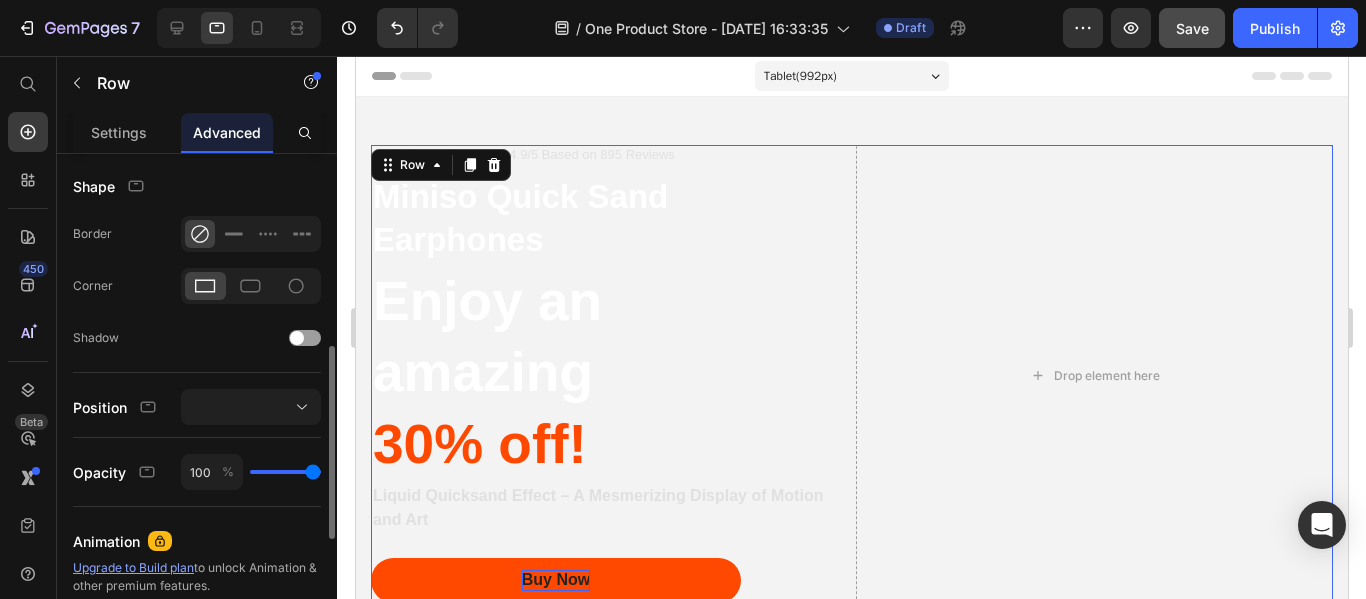 scroll, scrollTop: 803, scrollLeft: 0, axis: vertical 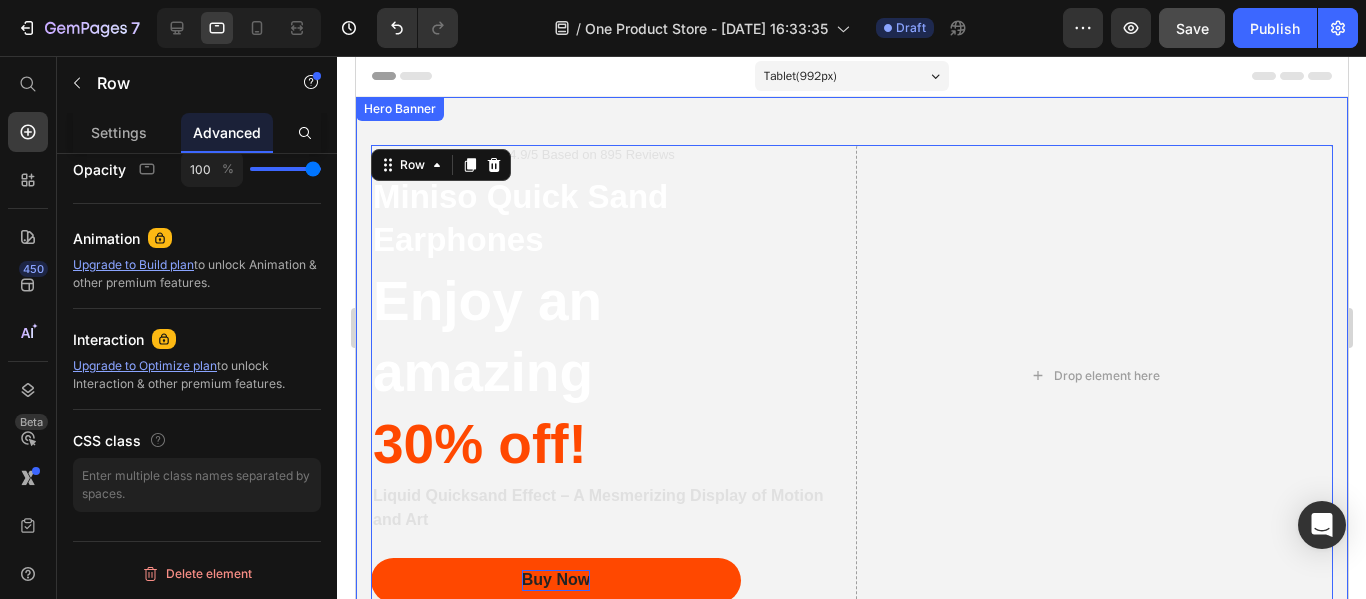 click on "Icon Icon Icon Icon Icon Icon List Rated 4.9/5 Based on 895 Reviews Text Block Row Miniso Quick Sand Earphones Text Block Enjoy an  amazing  30% off! Heading Liquid Quicksand Effect – A Mesmerizing Display of Motion and Art Text Block Buy Now Button
Drop element here Row   0" at bounding box center [851, 376] 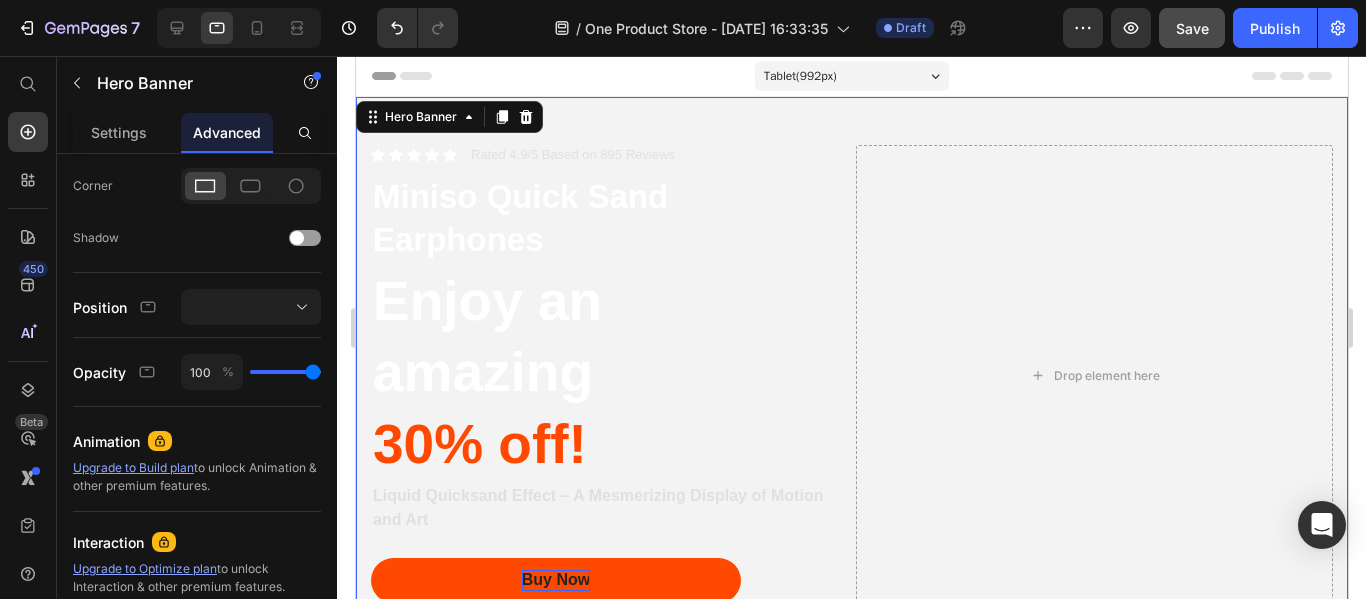scroll, scrollTop: 100, scrollLeft: 0, axis: vertical 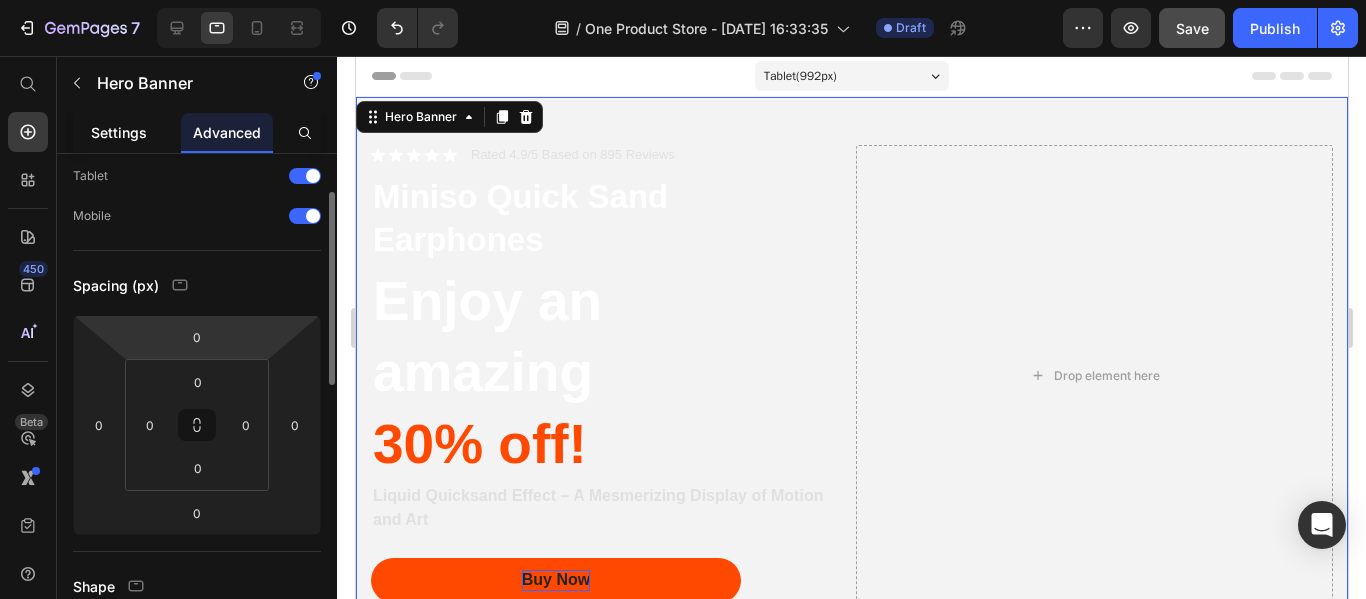 click on "Settings" at bounding box center [119, 132] 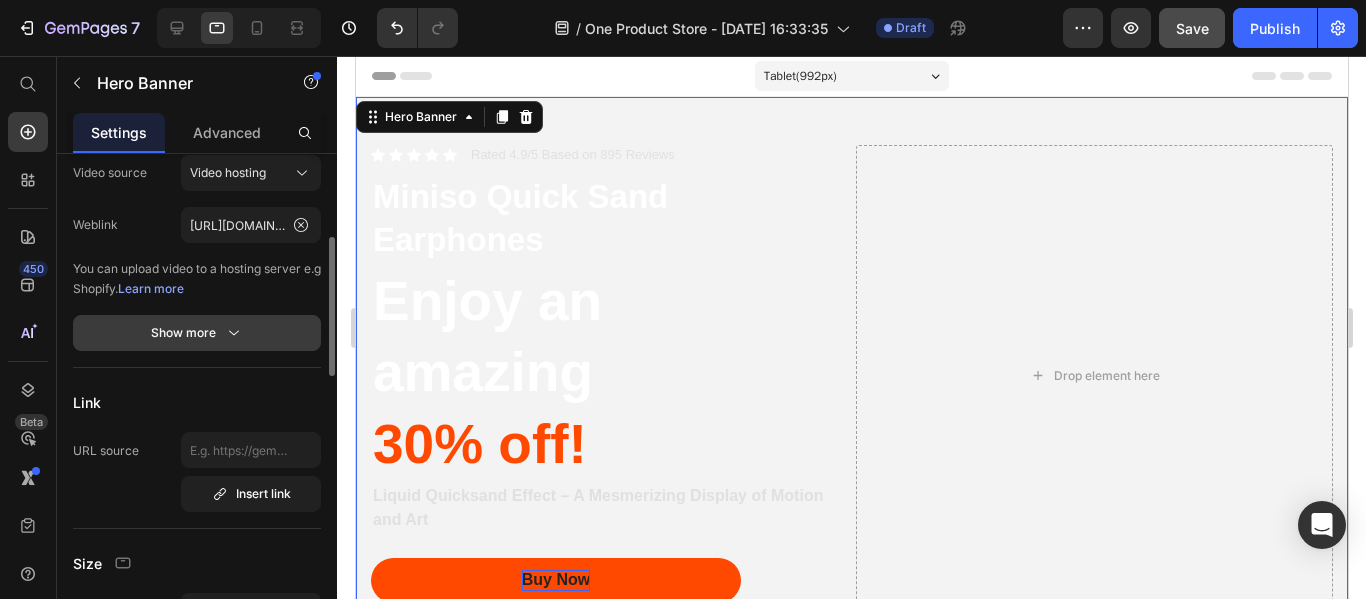 scroll, scrollTop: 200, scrollLeft: 0, axis: vertical 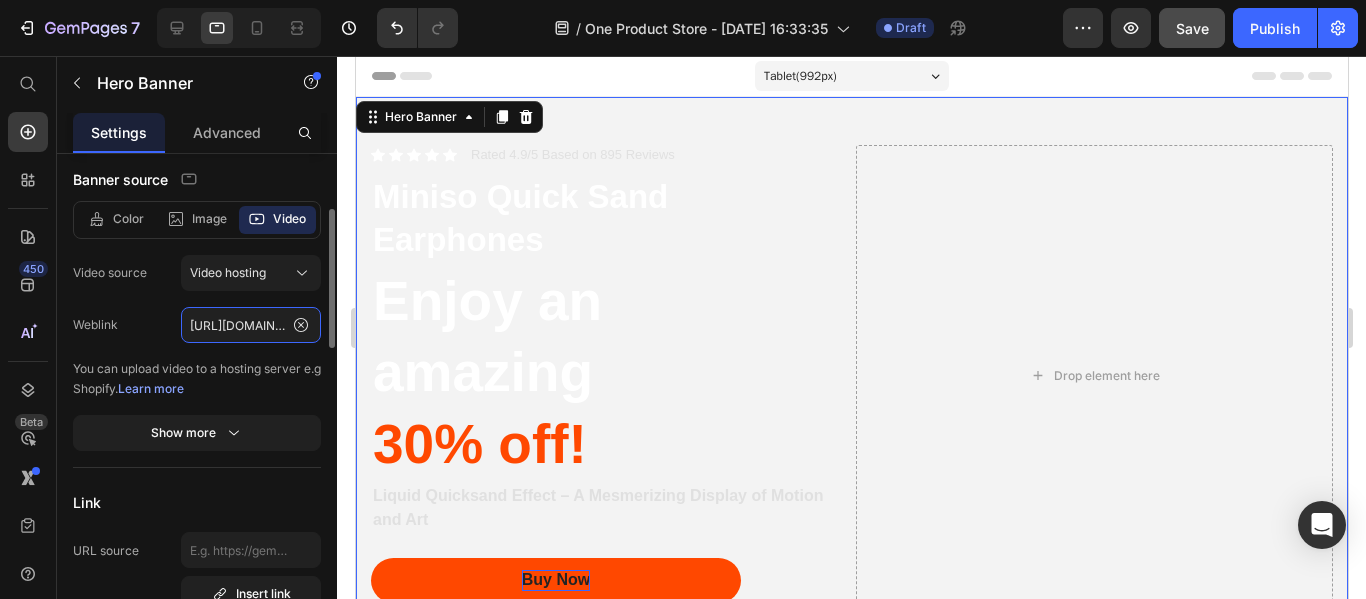 click on "[URL][DOMAIN_NAME]" 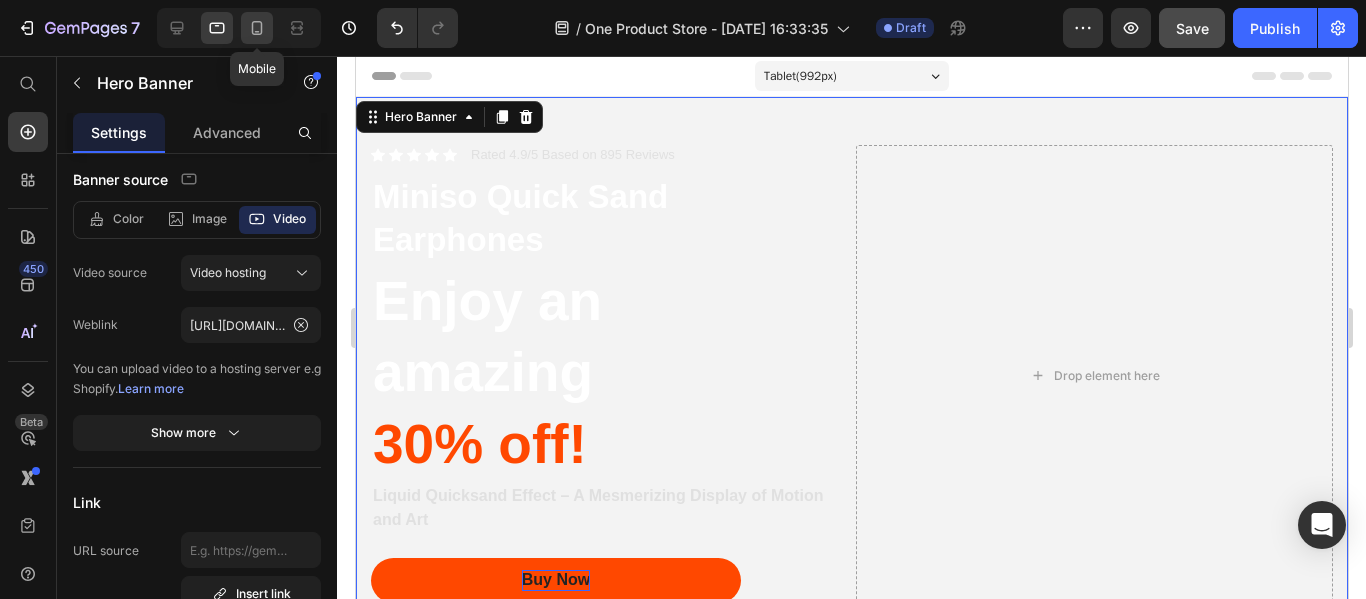 click 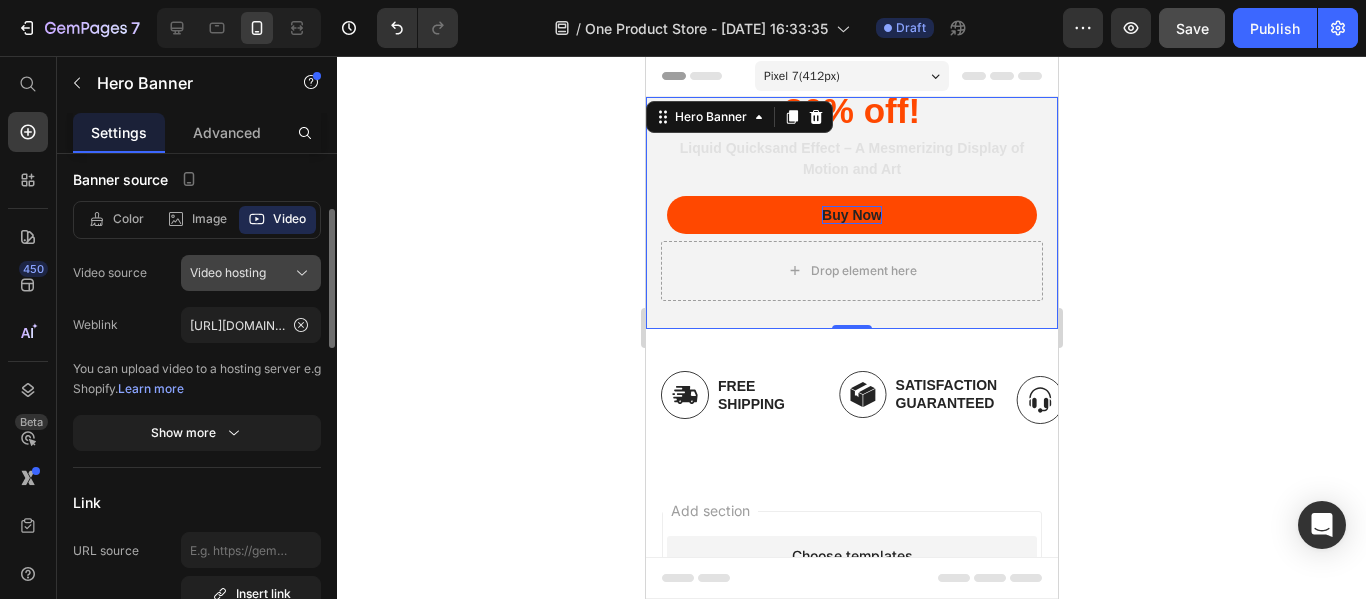 click on "Video hosting" at bounding box center [228, 273] 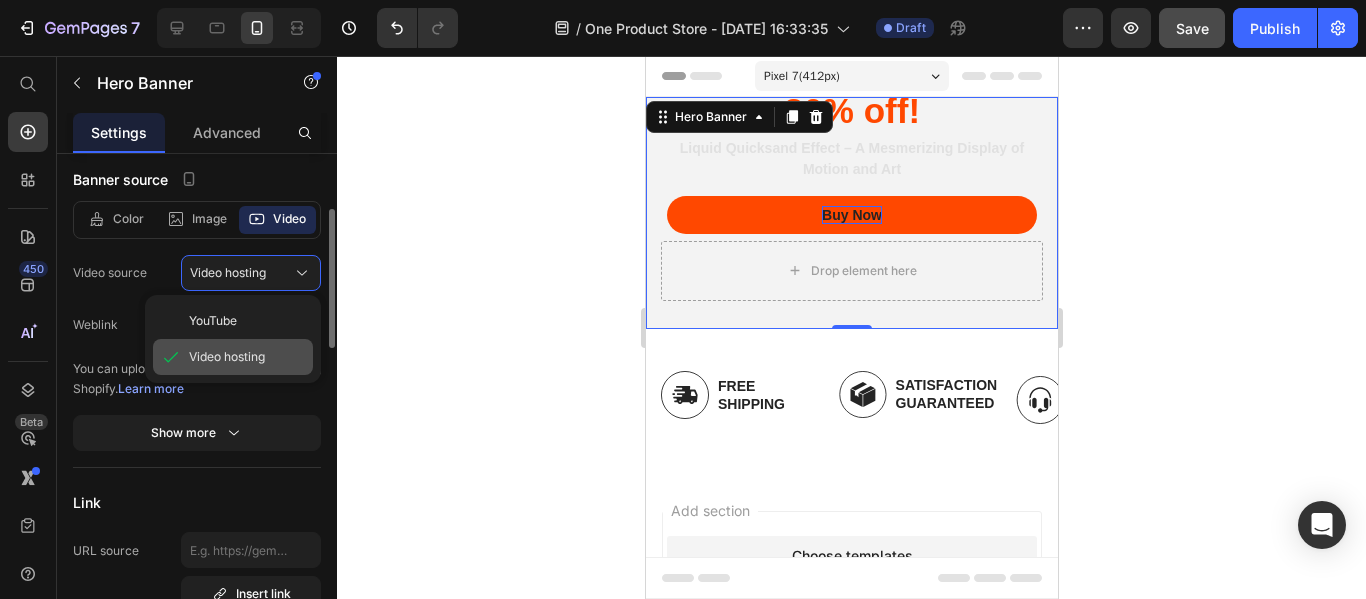 click on "Video hosting" at bounding box center (227, 357) 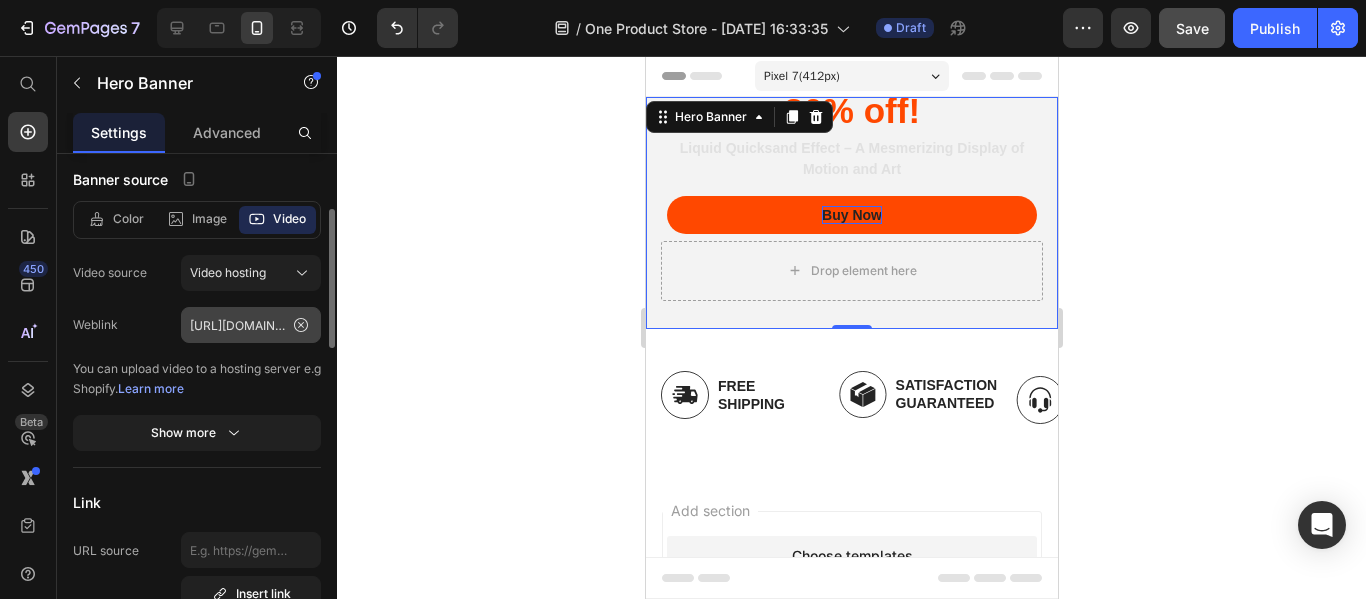drag, startPoint x: 300, startPoint y: 324, endPoint x: 245, endPoint y: 328, distance: 55.145264 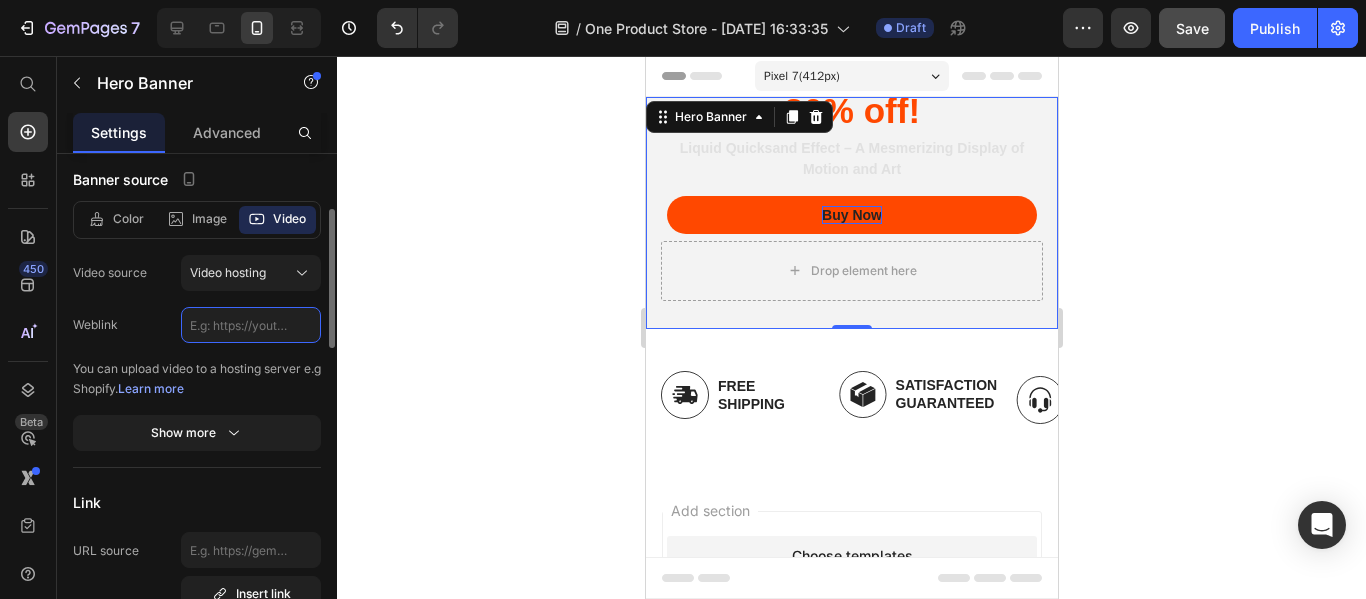 scroll, scrollTop: 0, scrollLeft: 0, axis: both 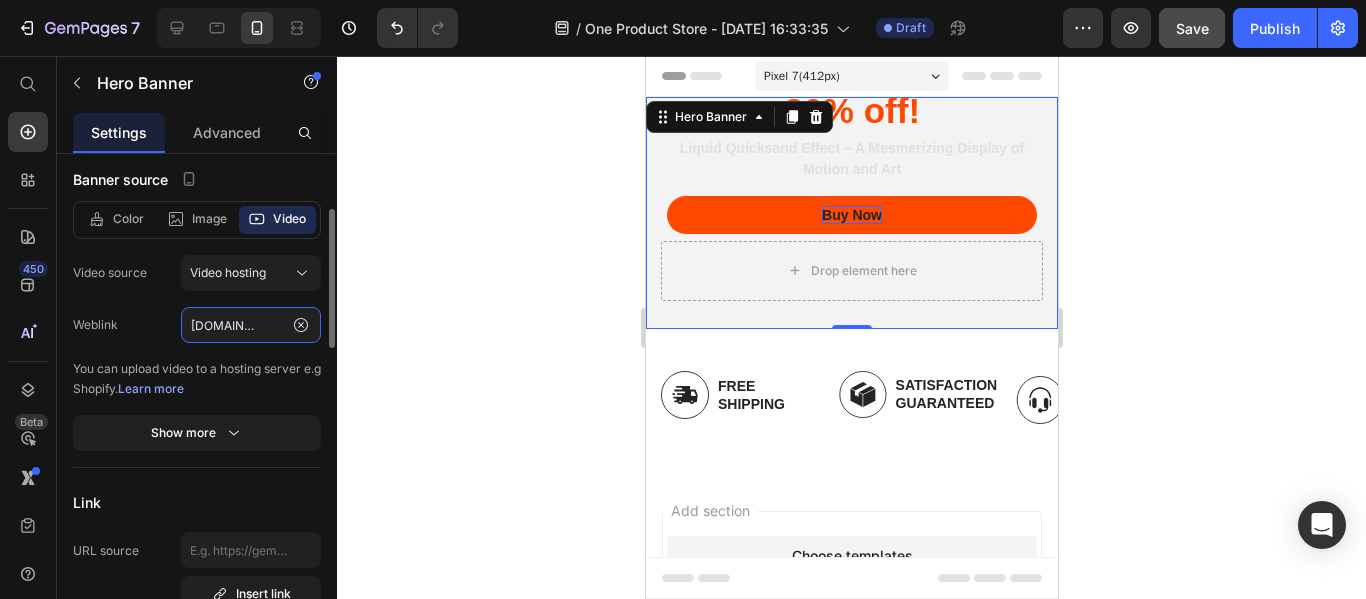 type on "[URL][DOMAIN_NAME]" 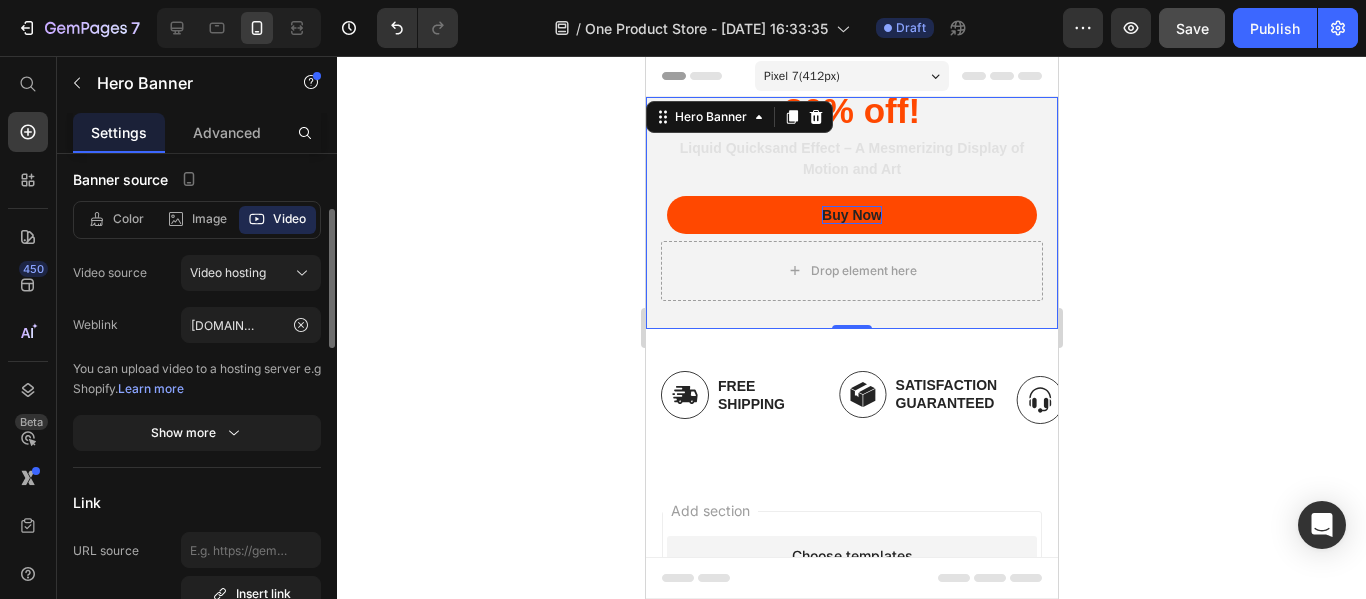 click on "Weblink" at bounding box center [127, 325] 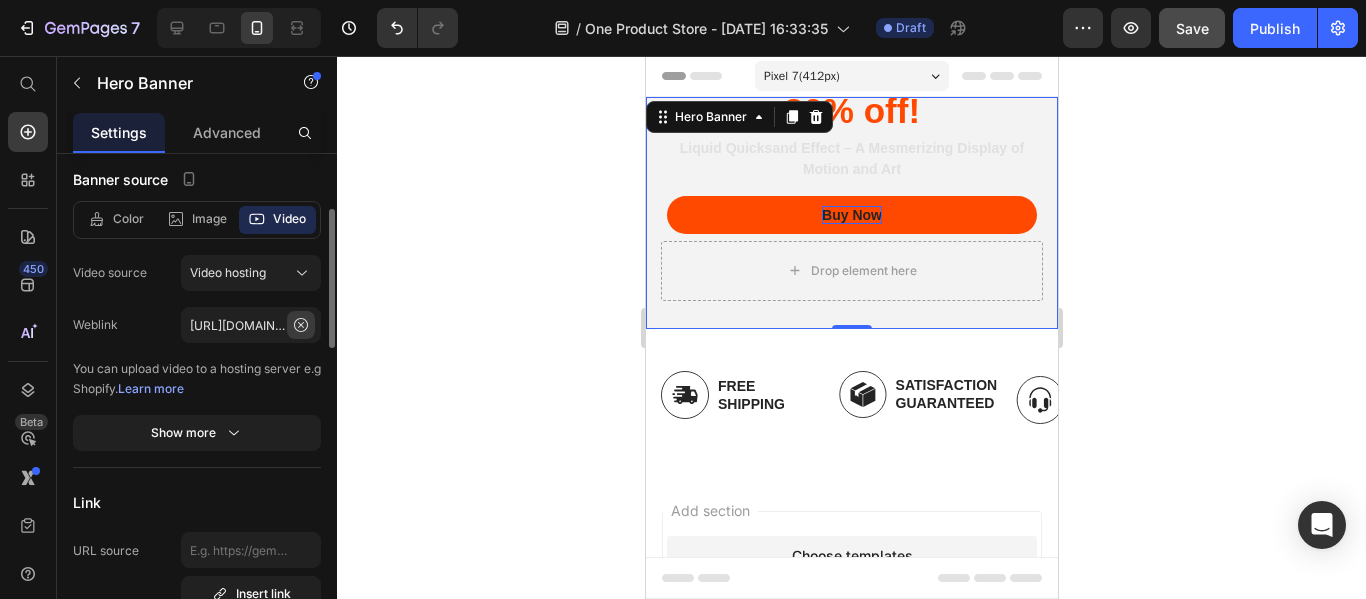 click 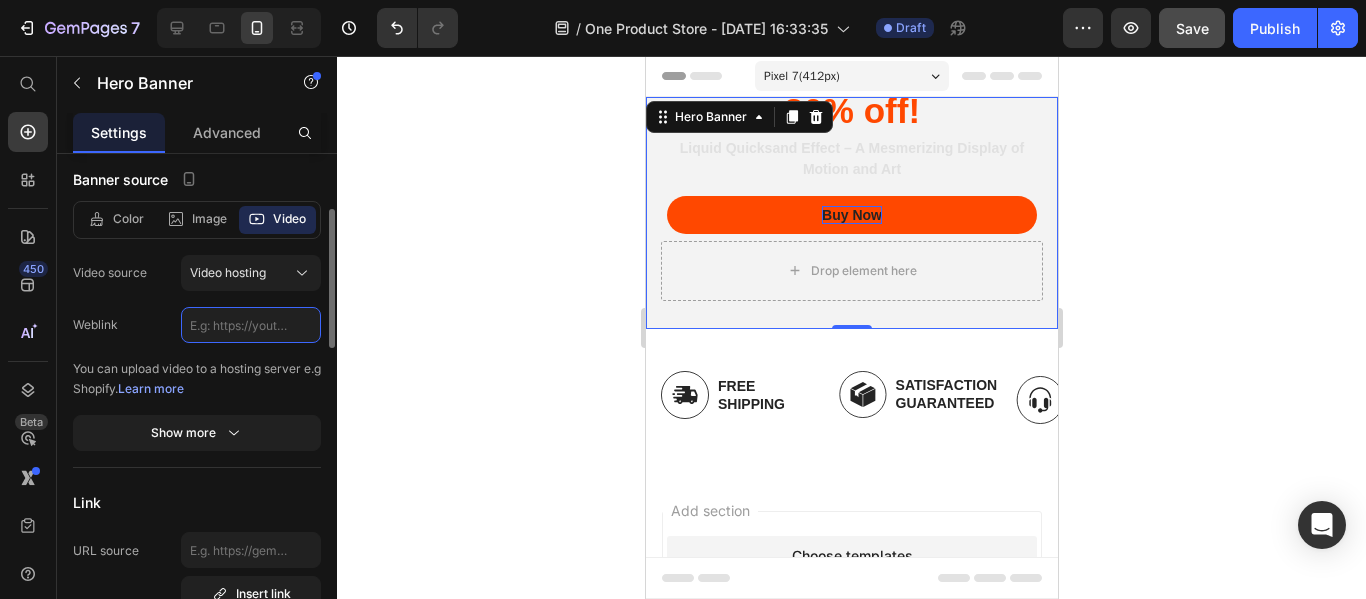 scroll, scrollTop: 0, scrollLeft: 0, axis: both 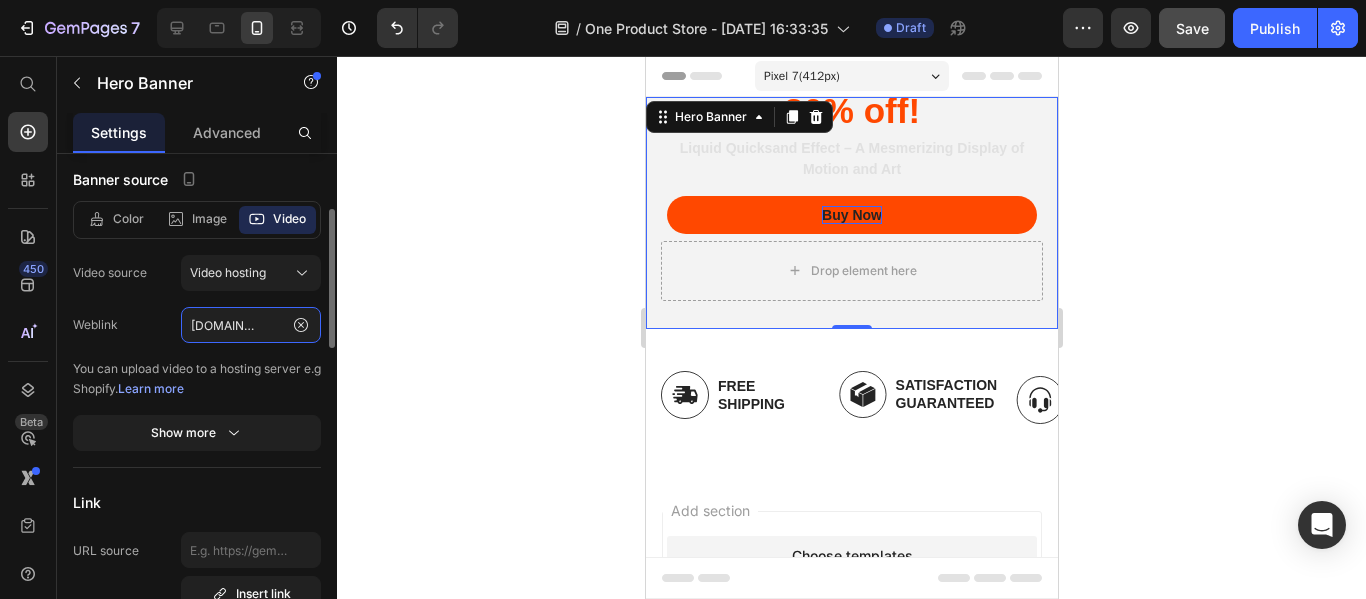 type on "[URL][DOMAIN_NAME]" 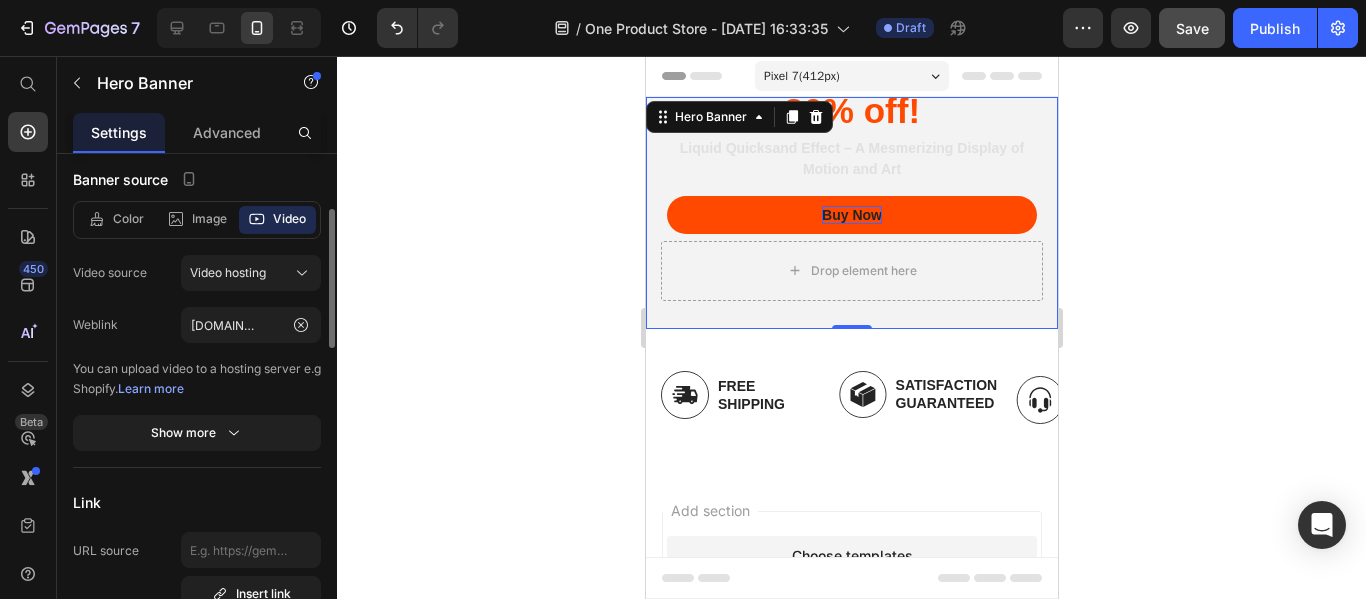 click on "Weblink" at bounding box center [127, 325] 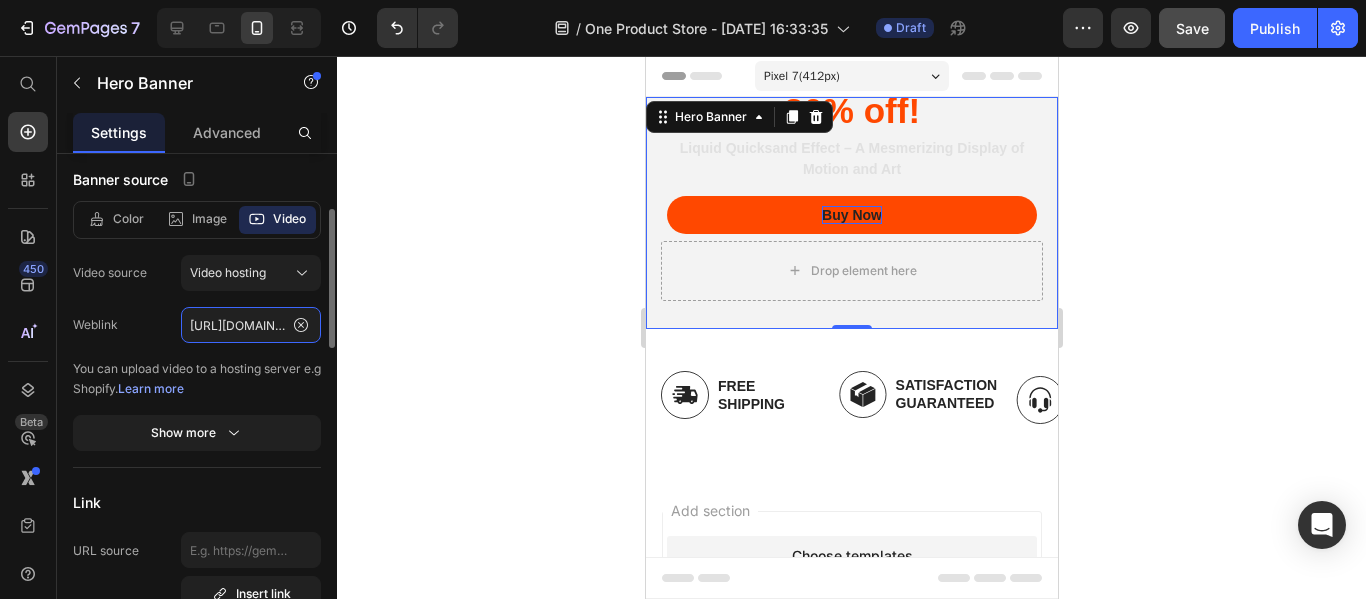 click on "[URL][DOMAIN_NAME]" 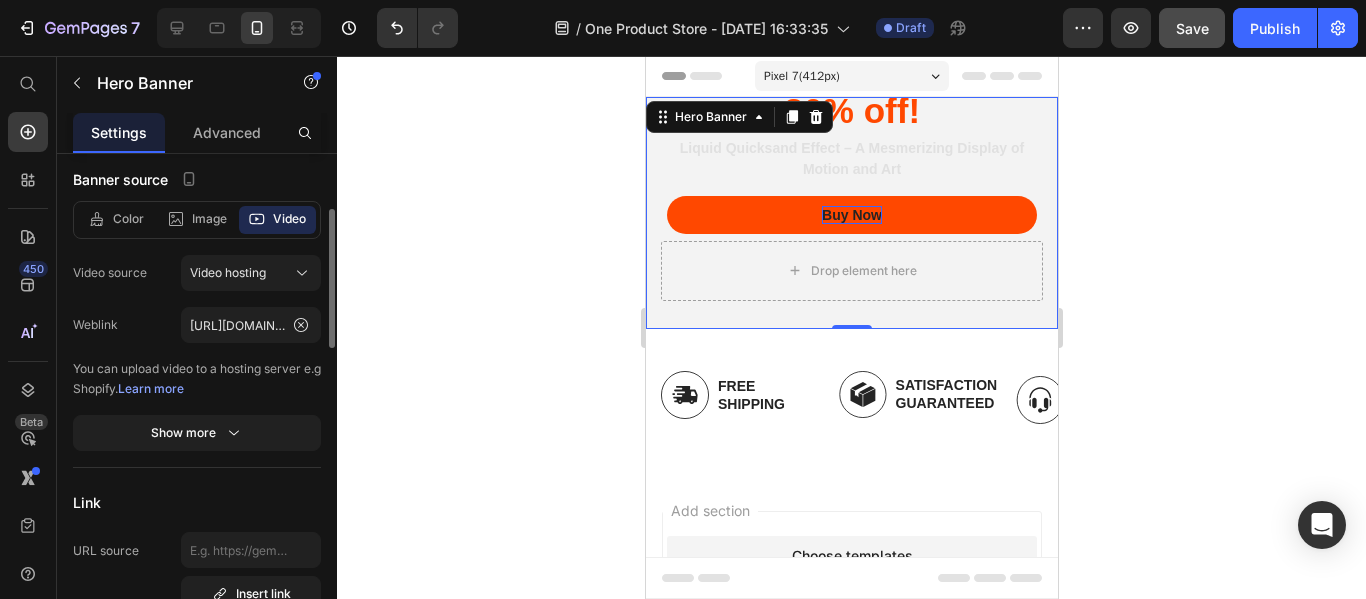 click on "Color Image Video Video source Video hosting Weblink [URL][DOMAIN_NAME] You can upload video to a hosting server e.g Shopify.   Learn more Show more" 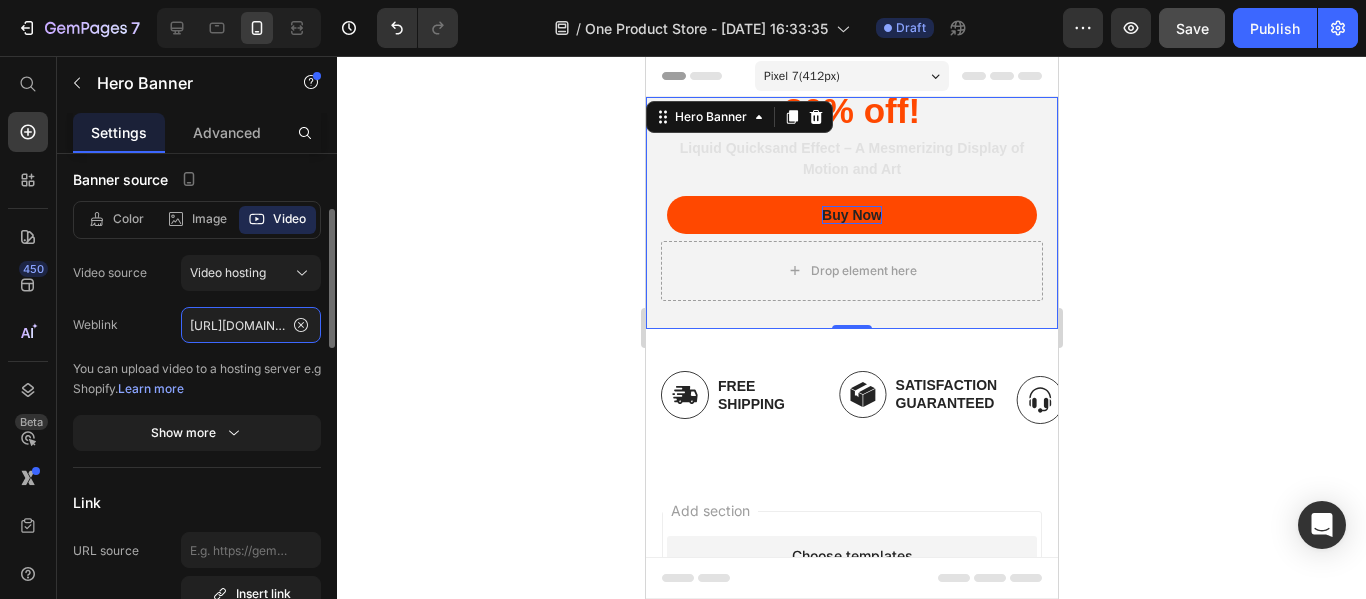 click on "[URL][DOMAIN_NAME]" 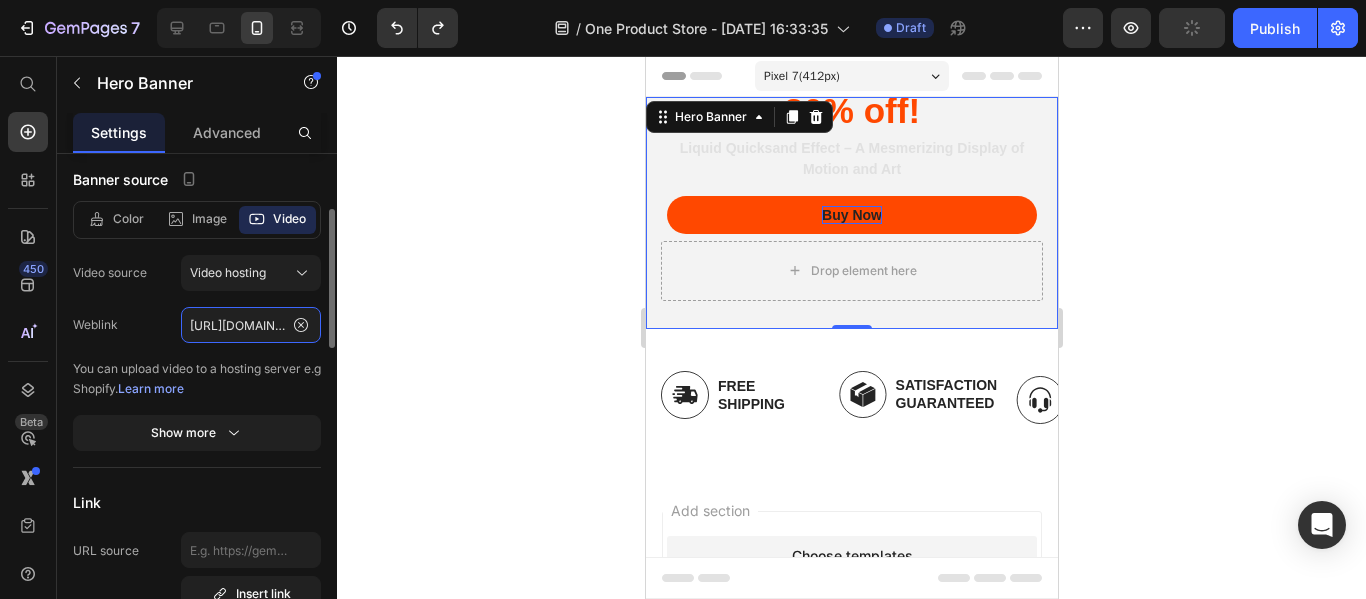 type on "[URL][DOMAIN_NAME]" 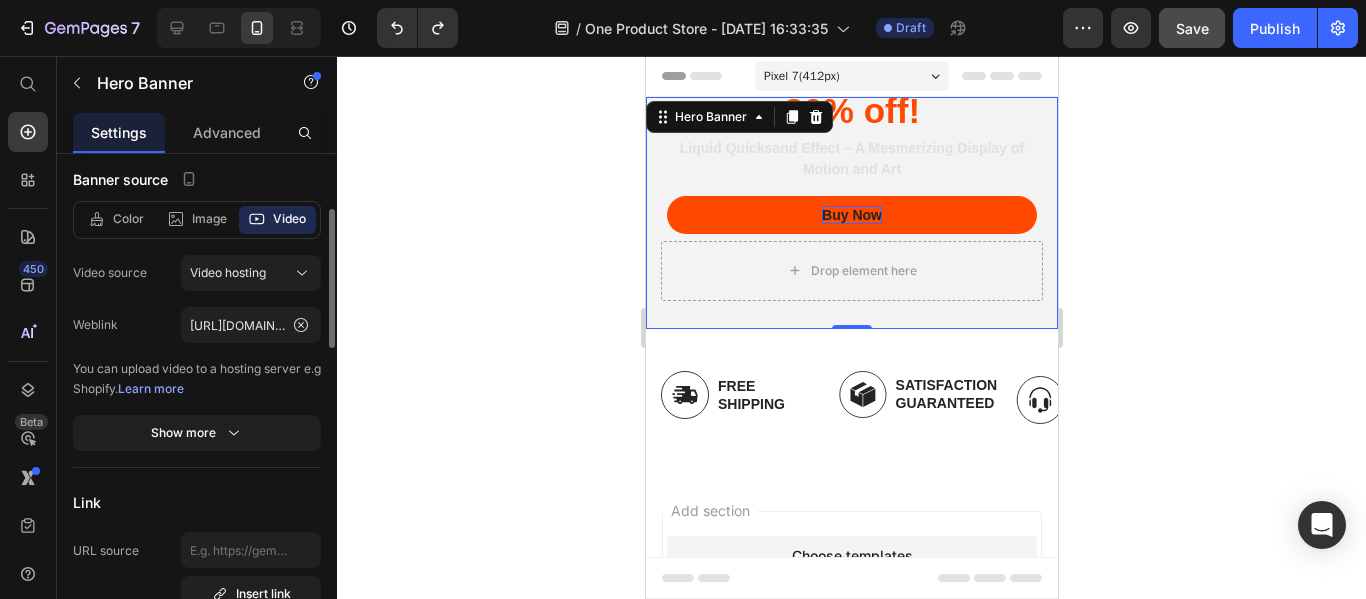 click on "Weblink [URL][DOMAIN_NAME]" 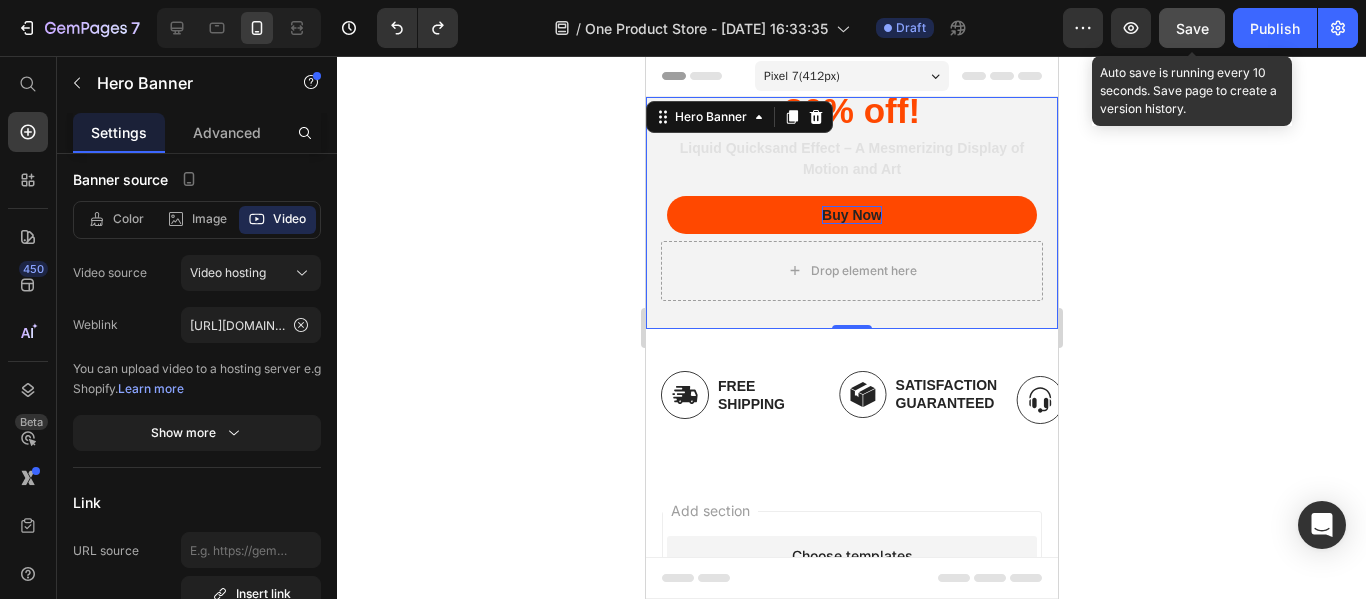 click on "Save" at bounding box center [1192, 28] 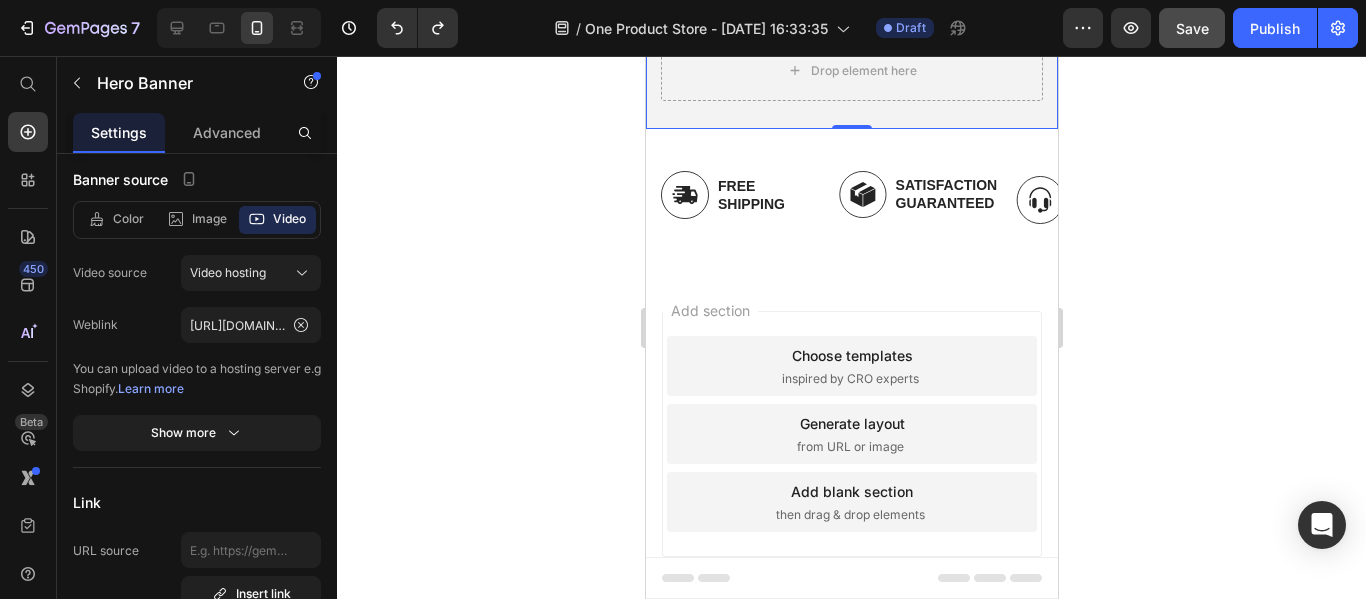 scroll, scrollTop: 246, scrollLeft: 0, axis: vertical 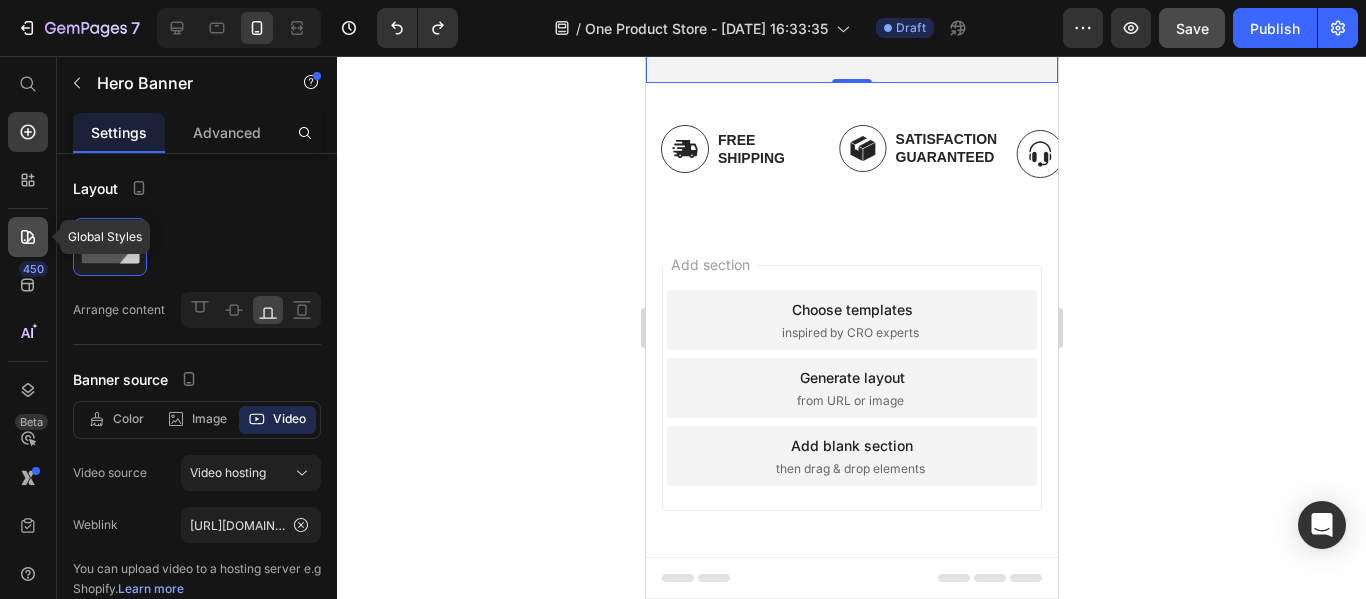click 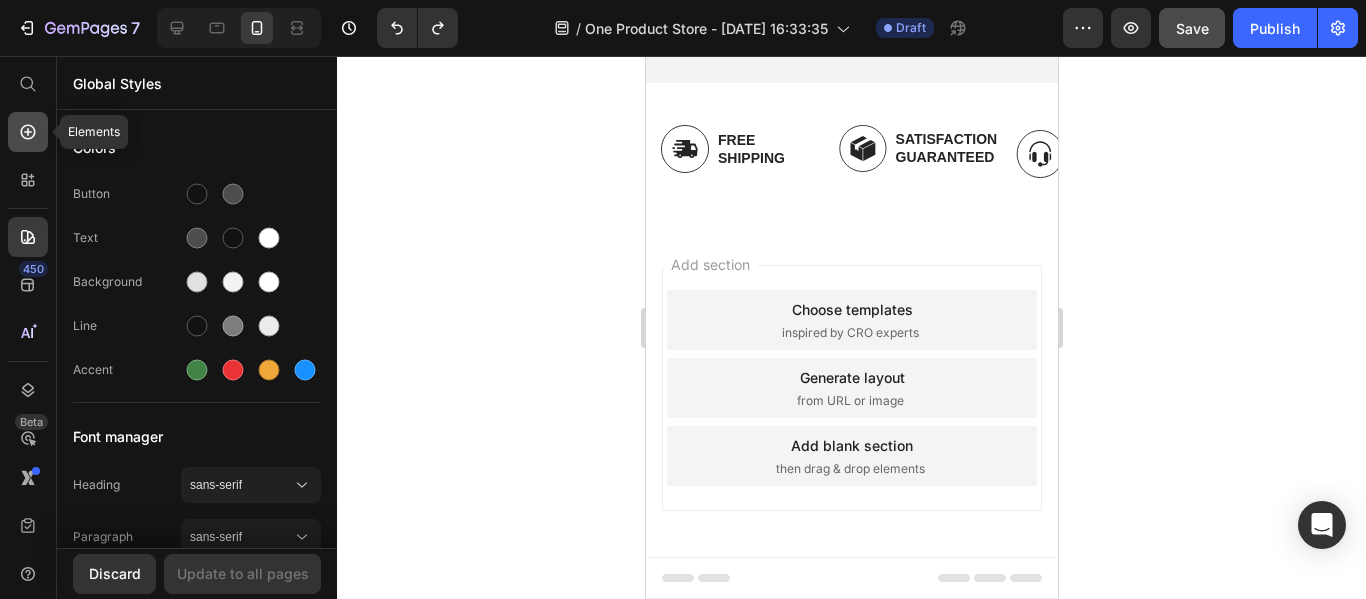 click 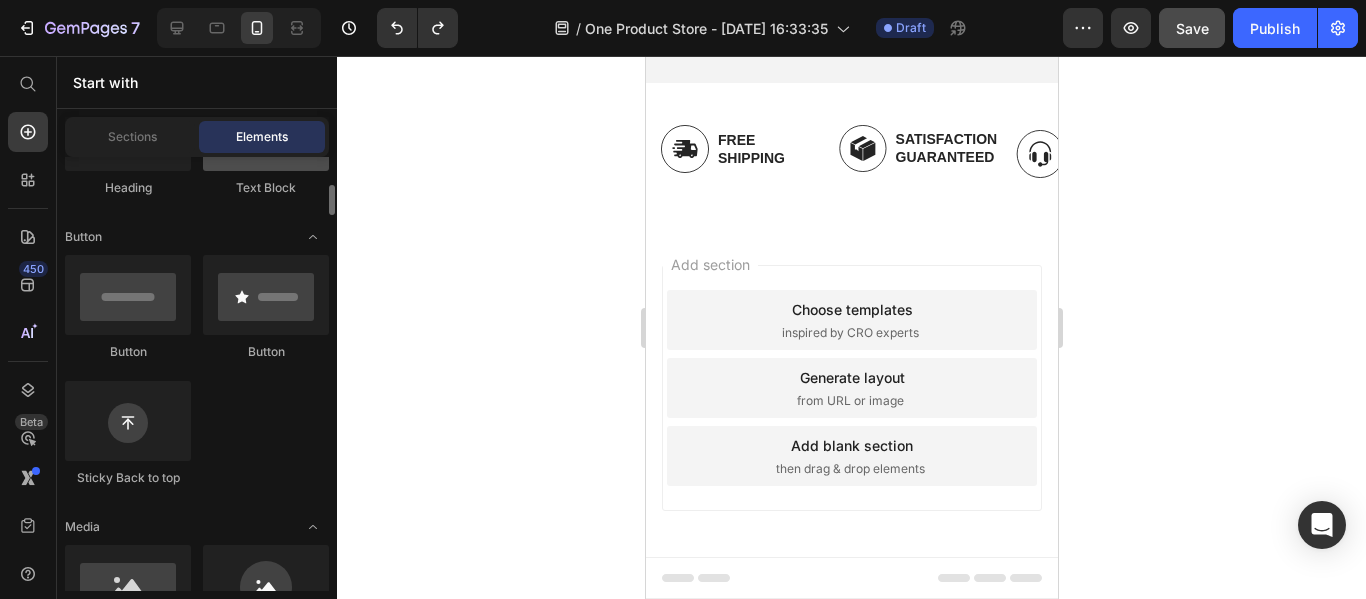 scroll, scrollTop: 0, scrollLeft: 0, axis: both 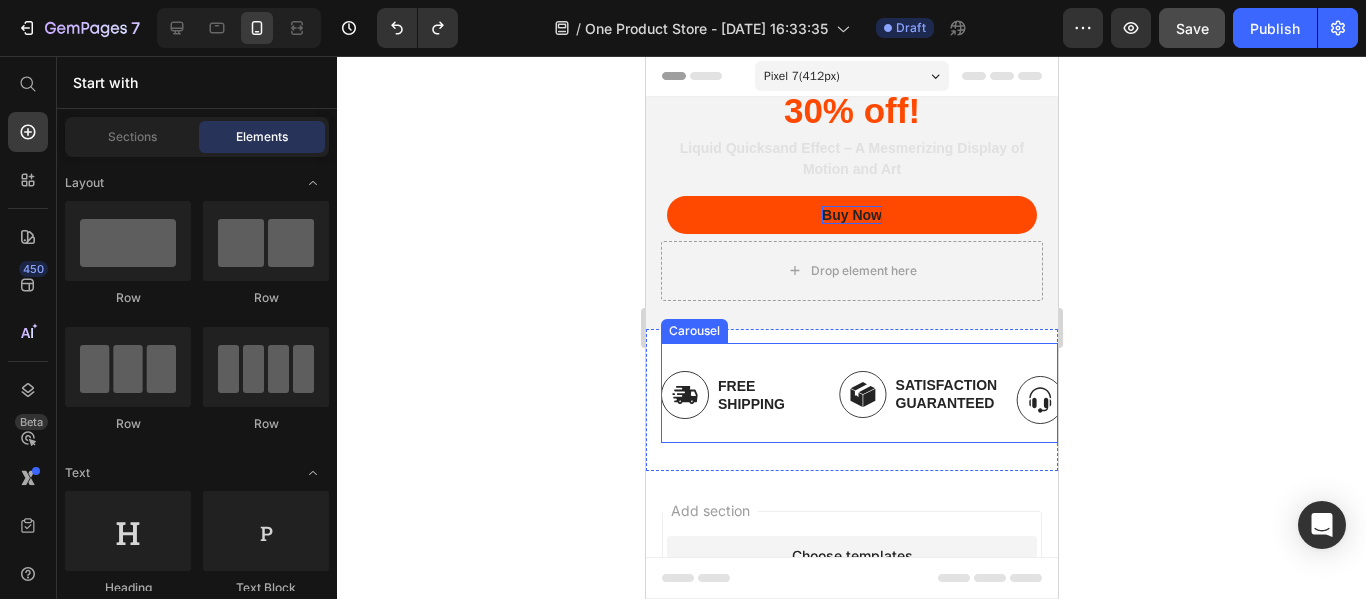 click on "Image Free Shipping Text Block Row Image Satisfaction Guaranteed Text Block Row Image Fast Customer Support Text Block Row Image 100% Money-Back Text Block Row Image 5,000+ 5-Stars Reviews Text Block Row Carousel" at bounding box center [858, 393] 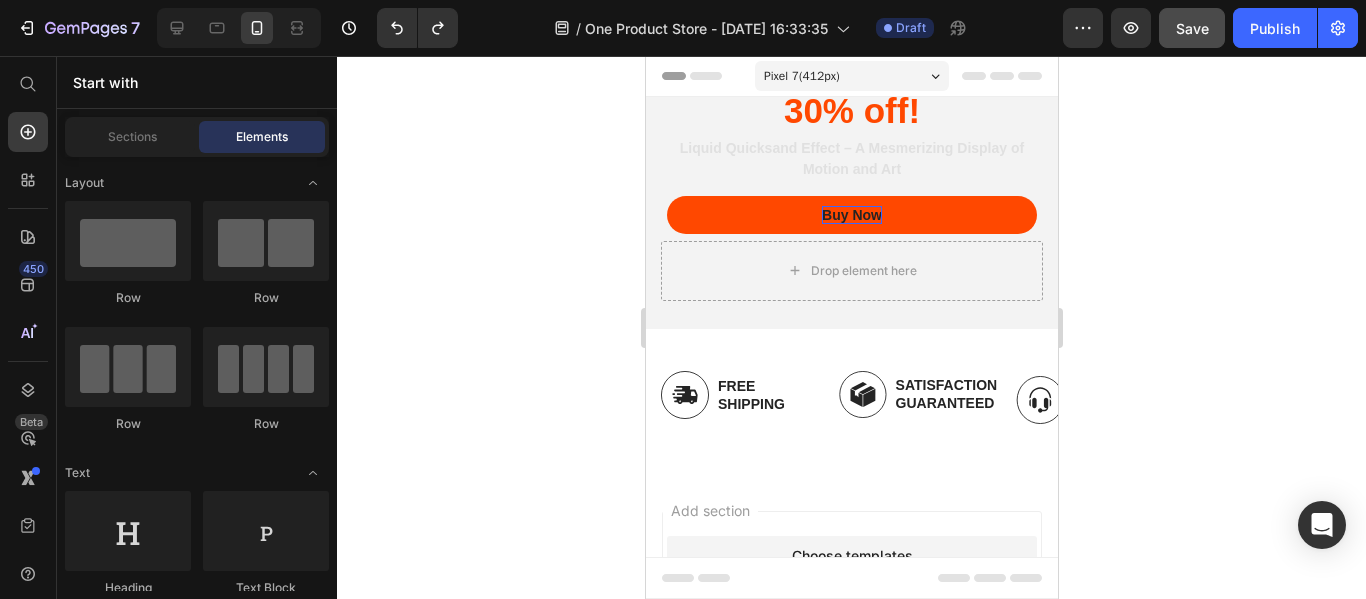 click on "Add section Choose templates inspired by CRO experts Generate layout from URL or image Add blank section then drag & drop elements" at bounding box center [851, 662] 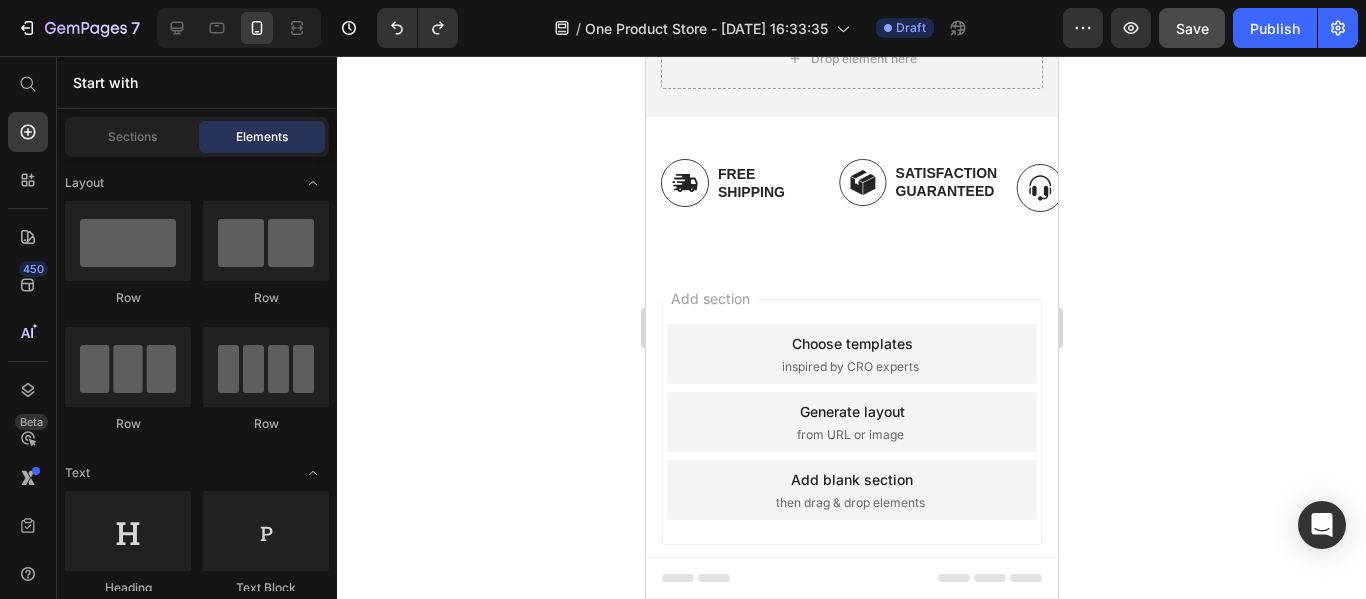 scroll, scrollTop: 246, scrollLeft: 0, axis: vertical 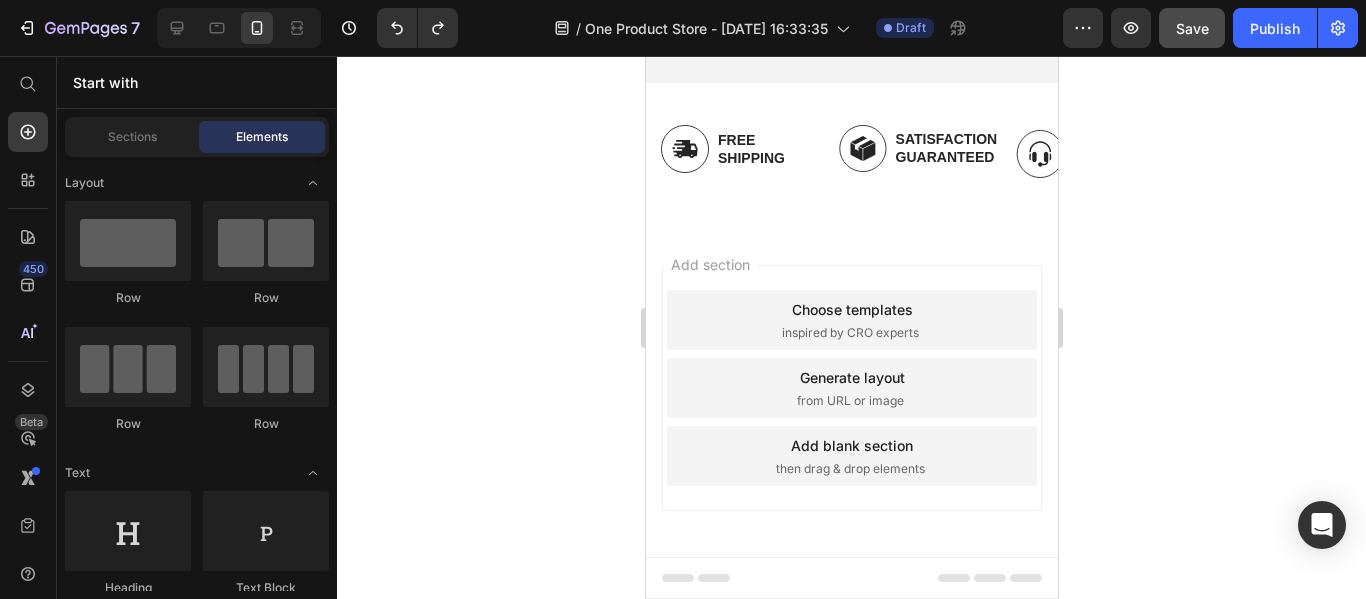 click on "Add section Choose templates inspired by CRO experts Generate layout from URL or image Add blank section then drag & drop elements" at bounding box center [851, 388] 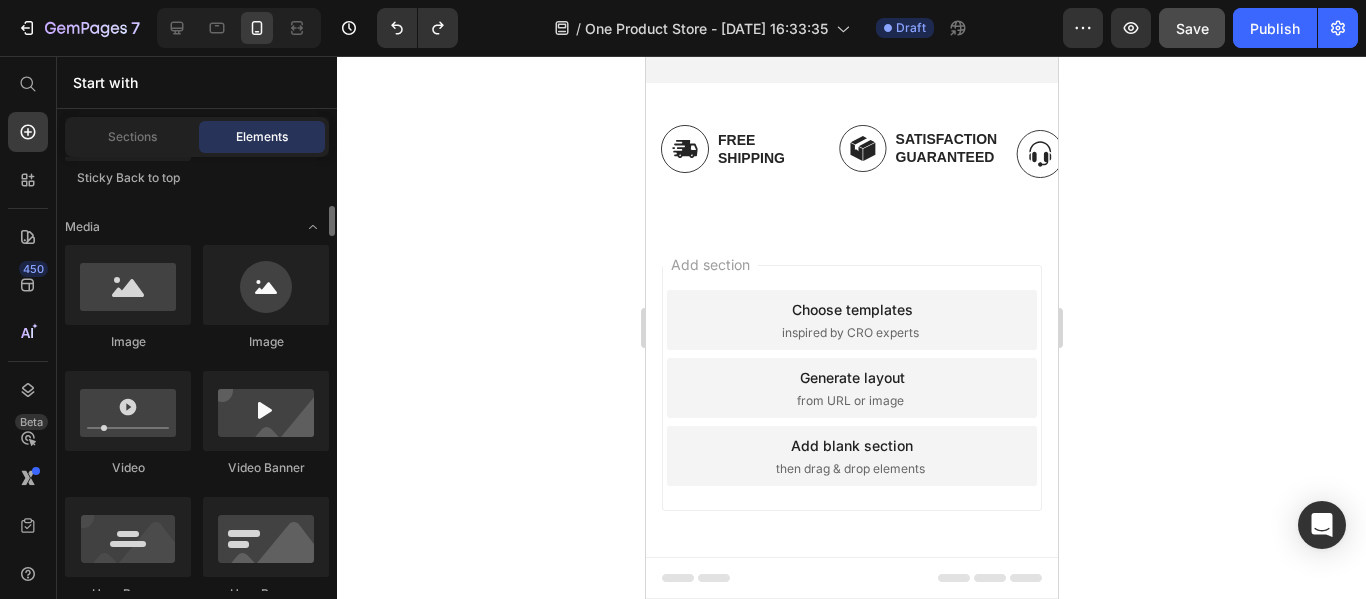 scroll, scrollTop: 900, scrollLeft: 0, axis: vertical 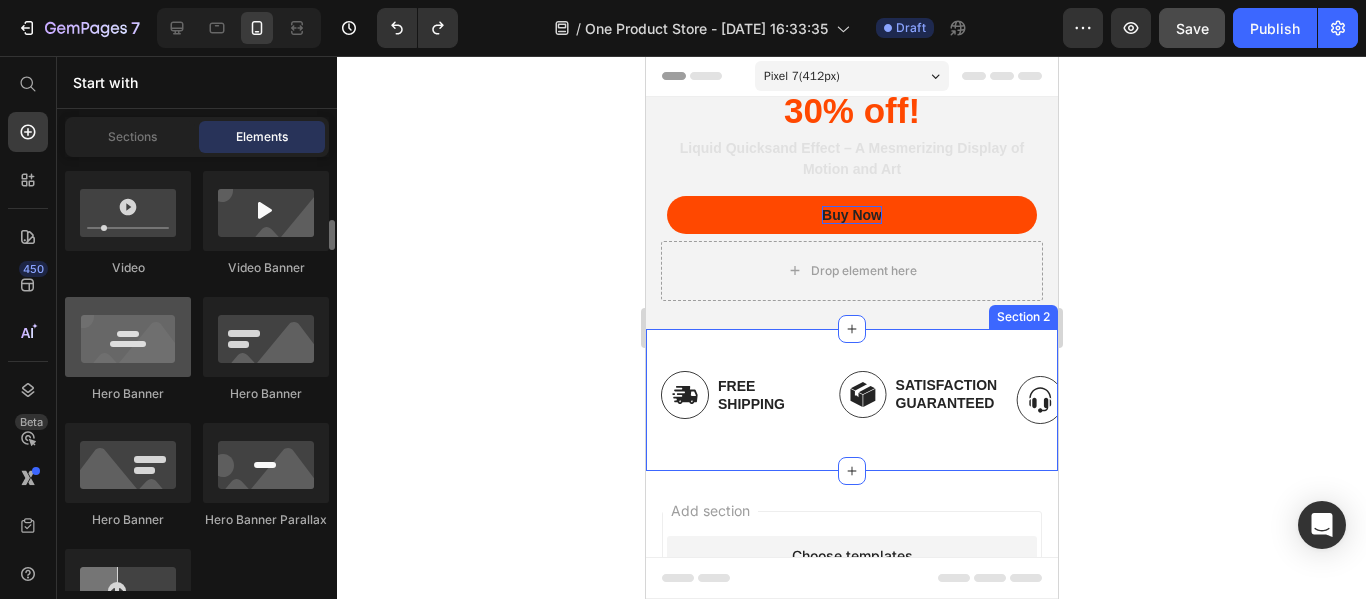 click at bounding box center (128, 337) 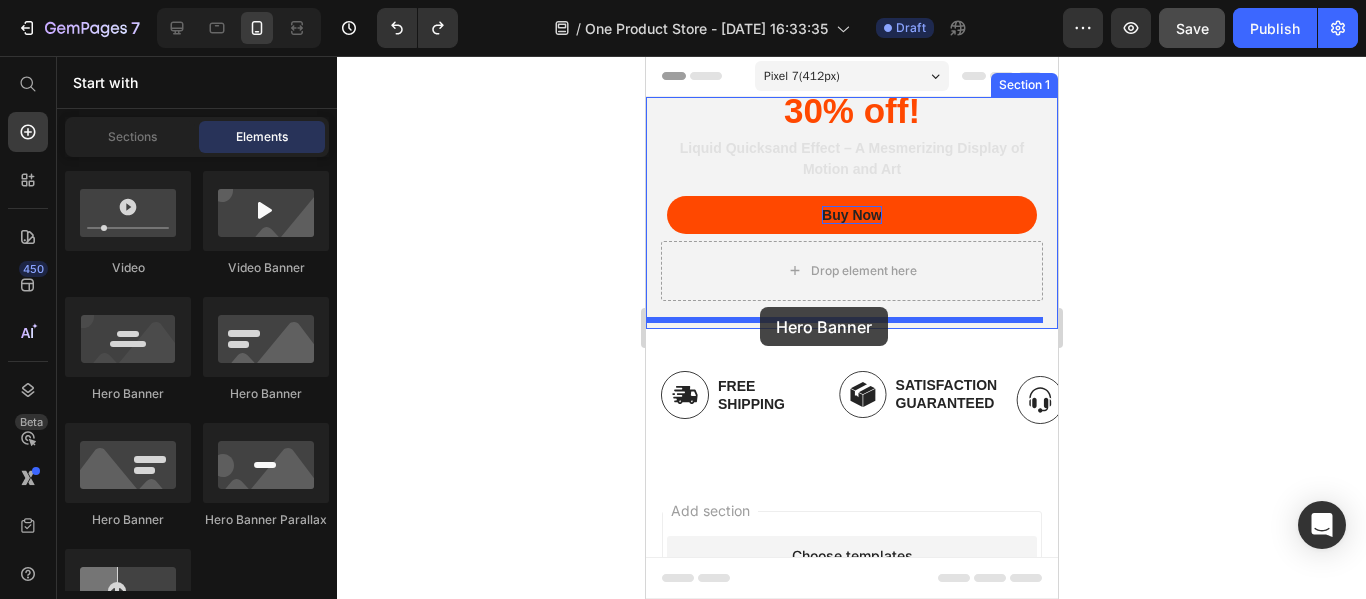 drag, startPoint x: 779, startPoint y: 398, endPoint x: 759, endPoint y: 307, distance: 93.17188 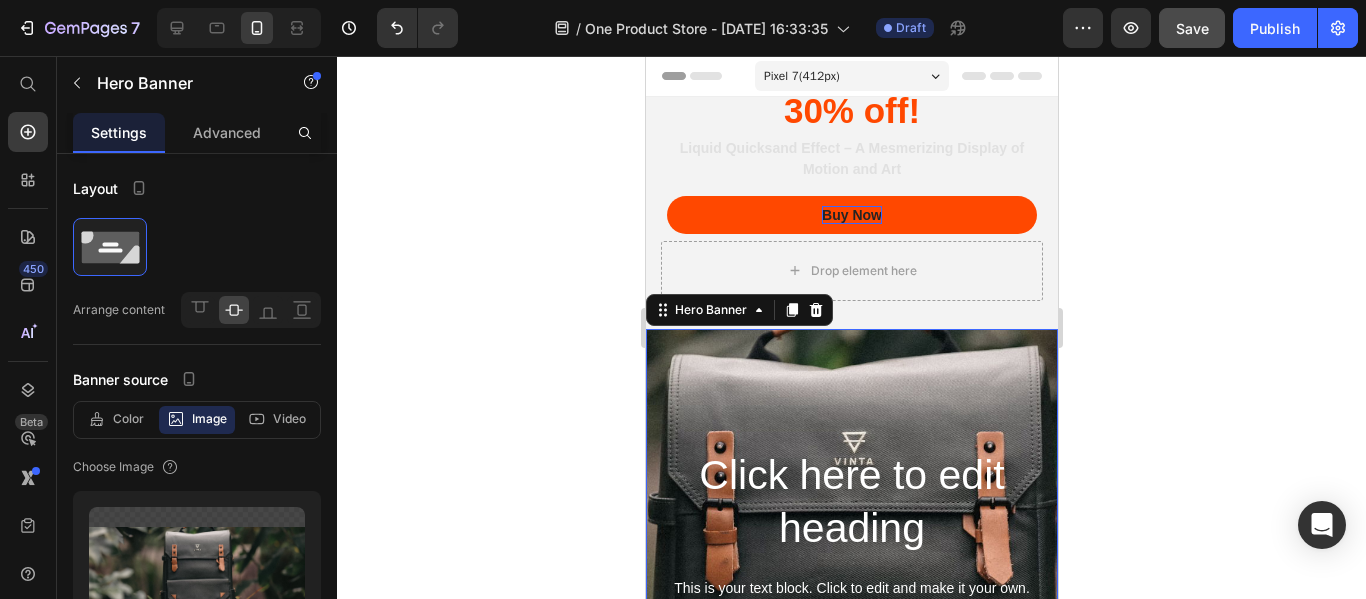 click at bounding box center (851, 579) 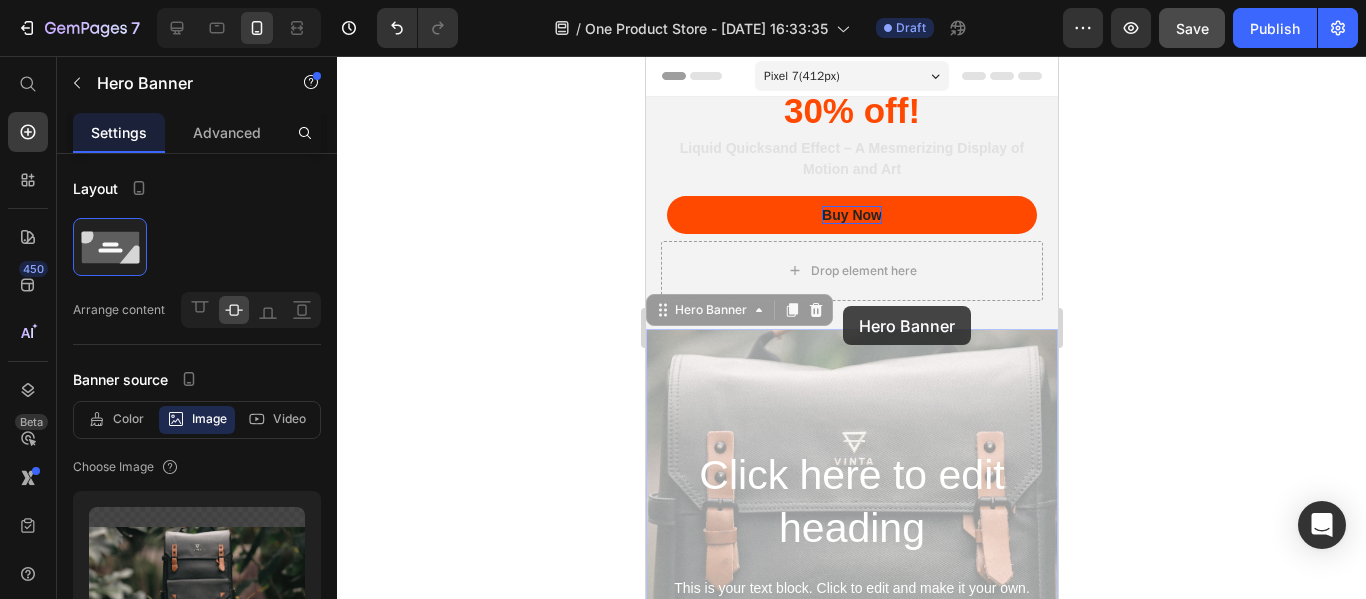 drag, startPoint x: 842, startPoint y: 326, endPoint x: 842, endPoint y: 313, distance: 13 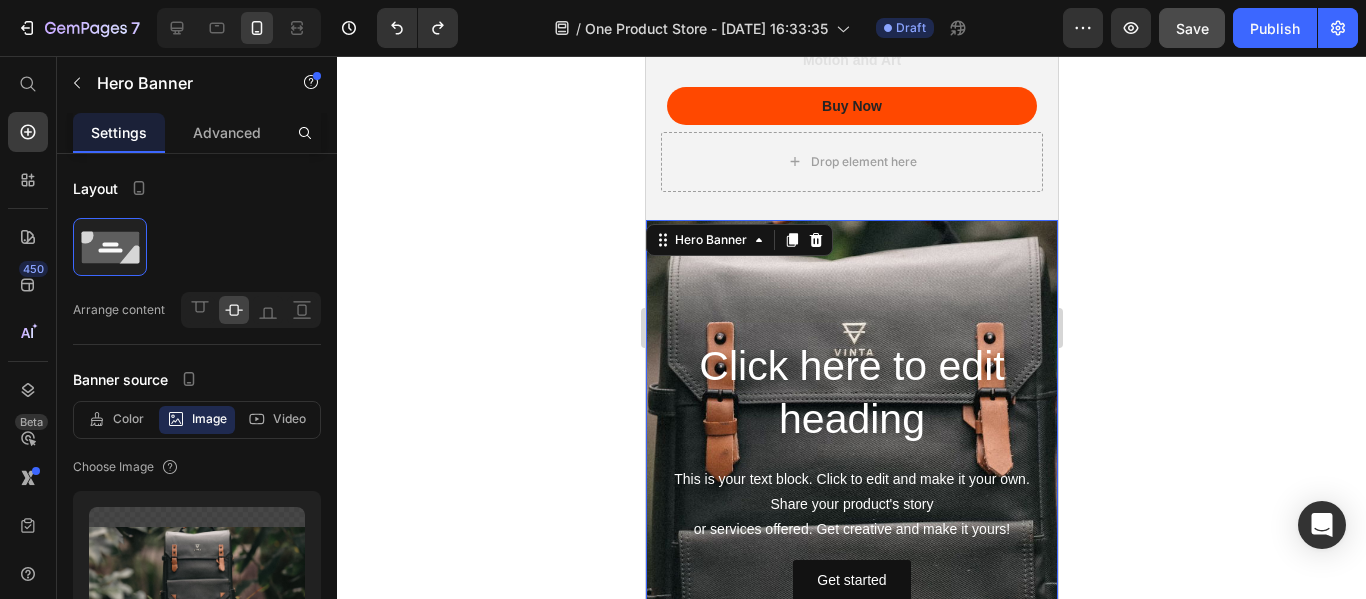 scroll, scrollTop: 300, scrollLeft: 0, axis: vertical 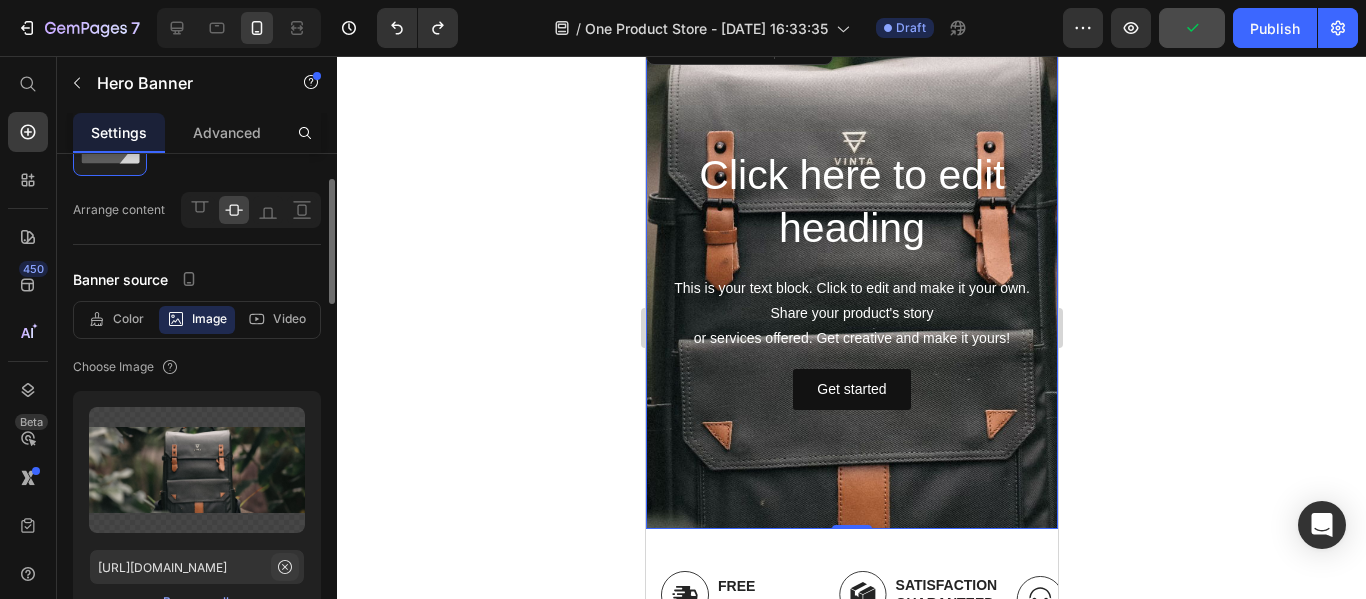 click 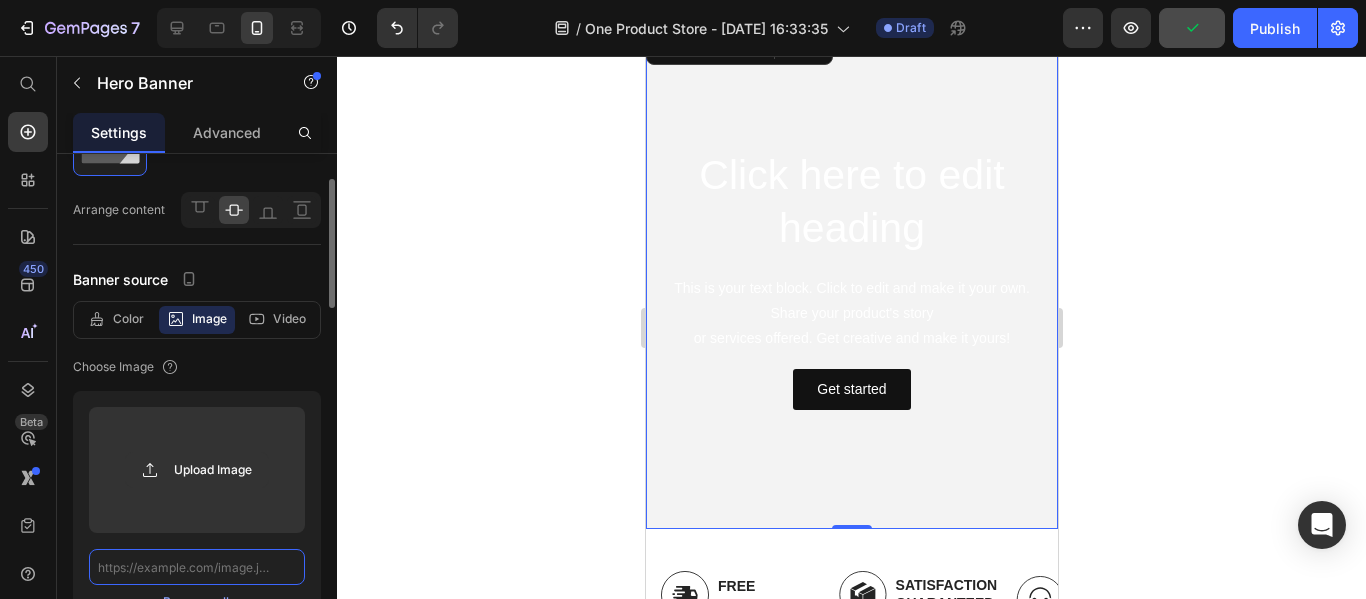 scroll, scrollTop: 0, scrollLeft: 0, axis: both 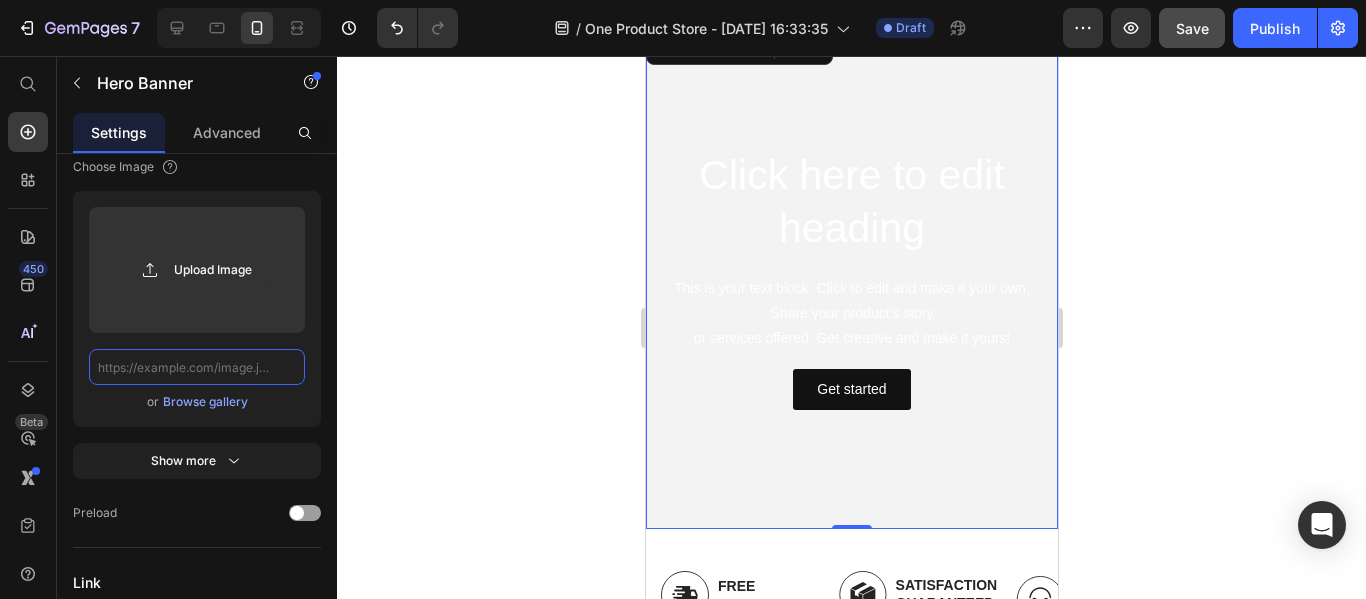 click 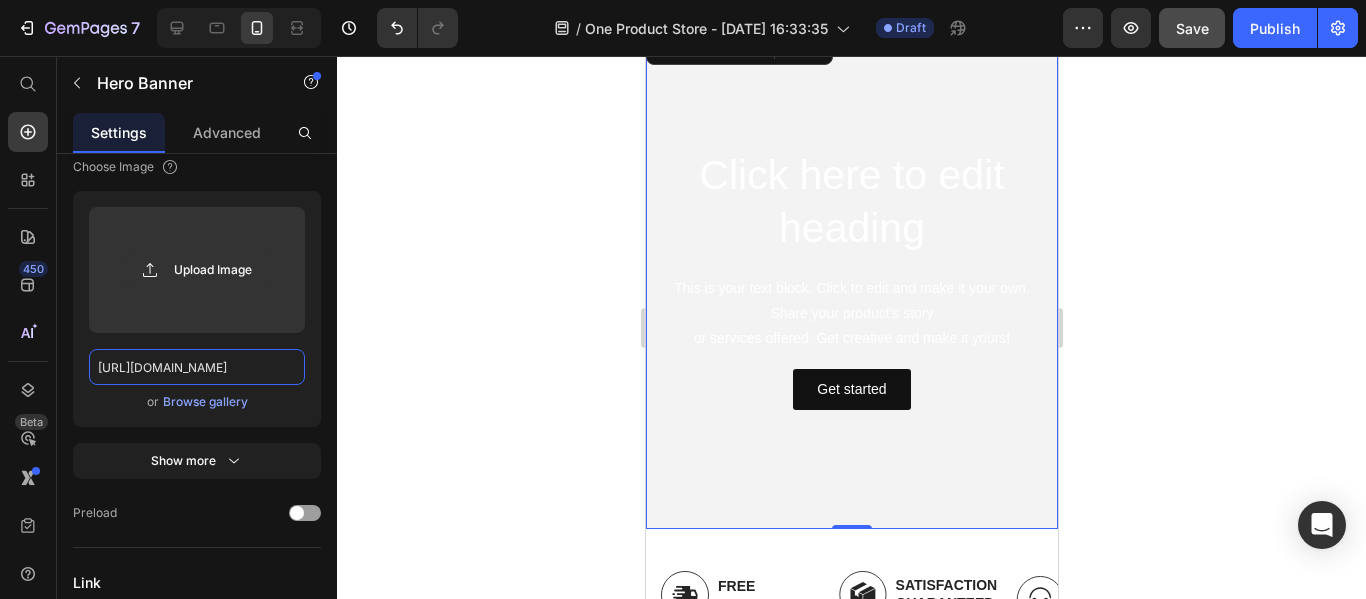 scroll, scrollTop: 0, scrollLeft: 254, axis: horizontal 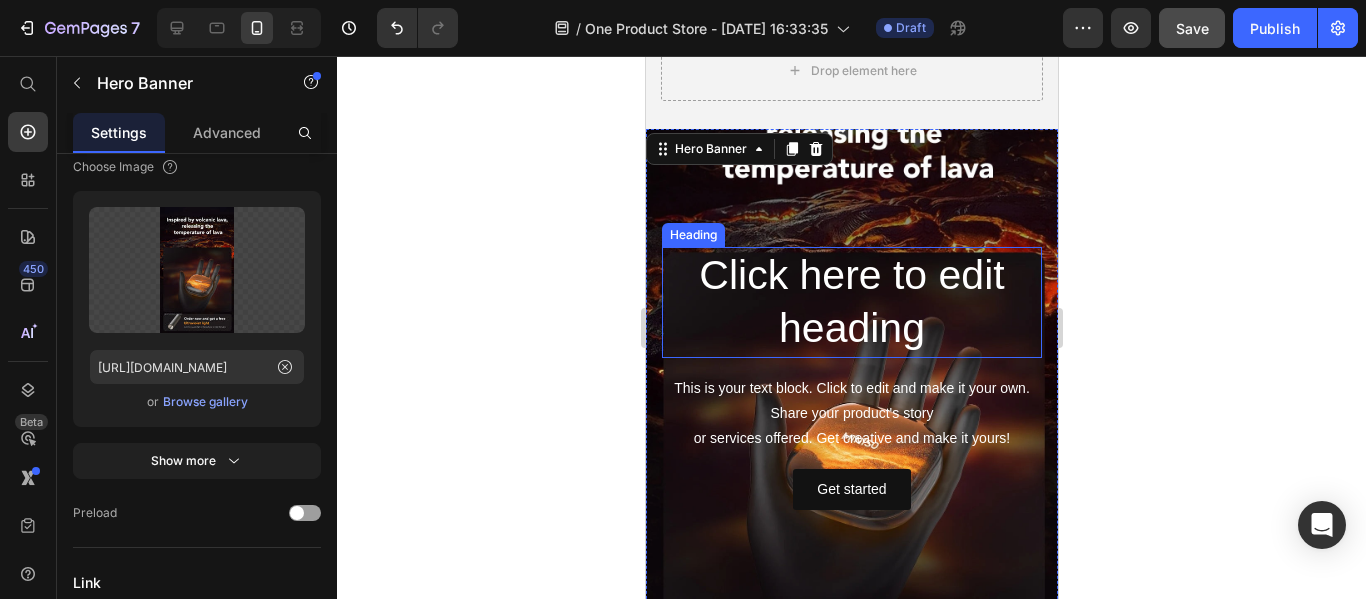 click on "Click here to edit heading" at bounding box center (851, 302) 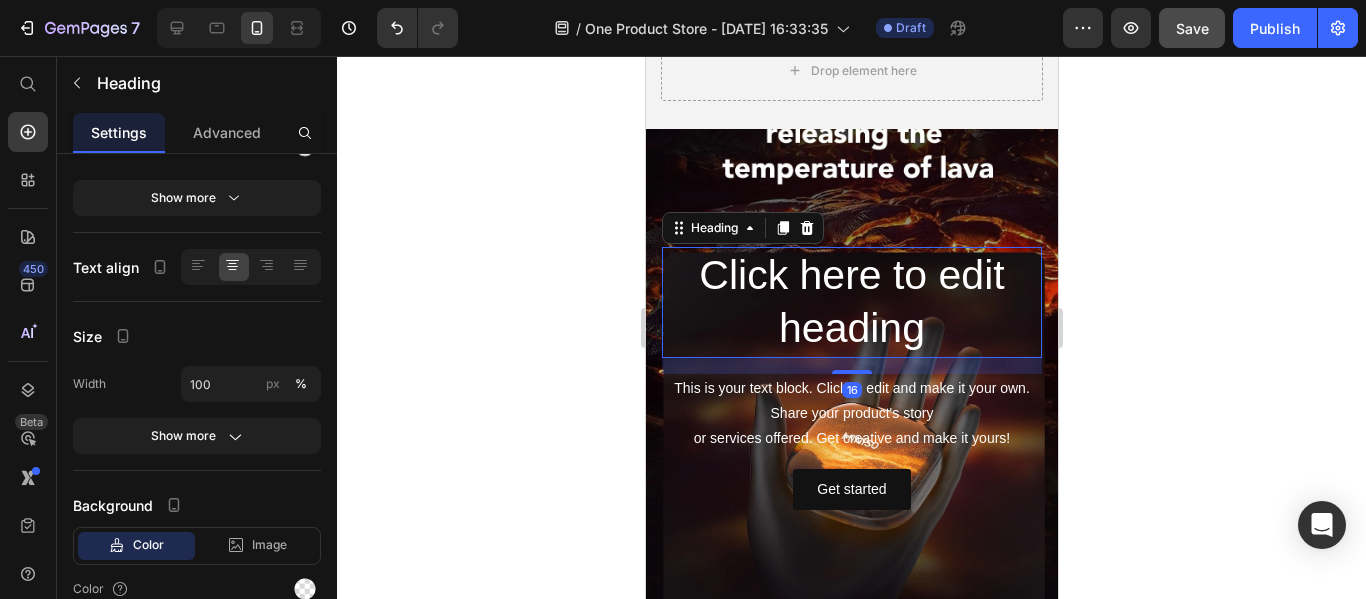 scroll, scrollTop: 0, scrollLeft: 0, axis: both 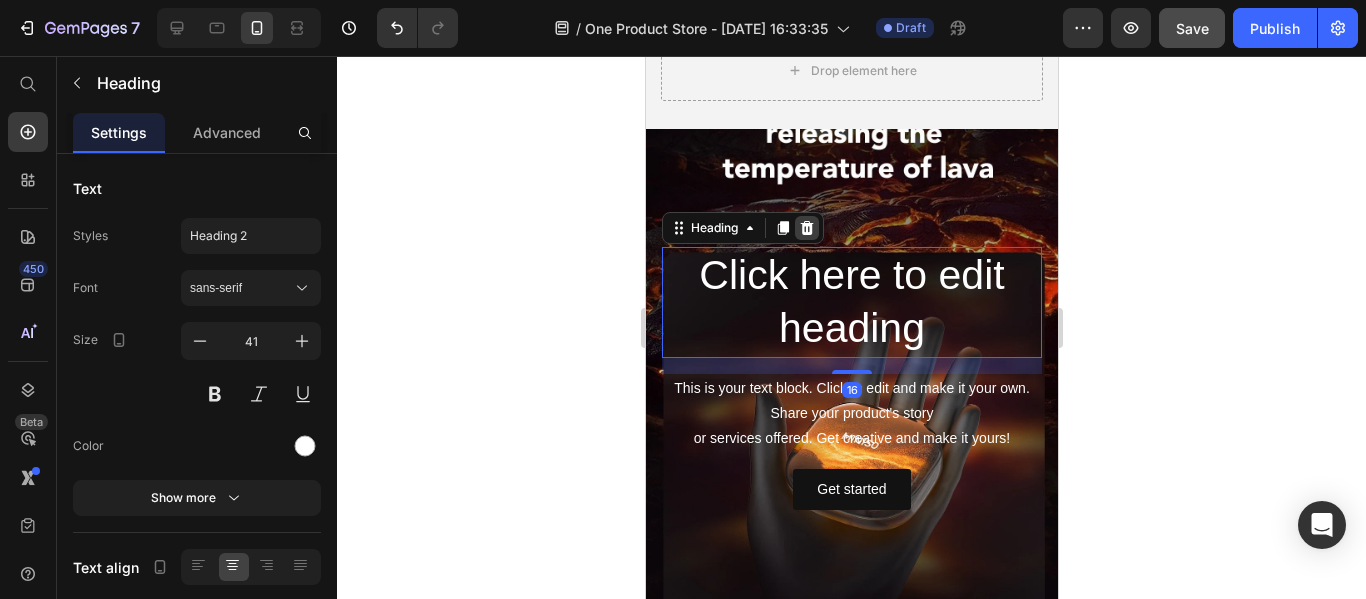 click 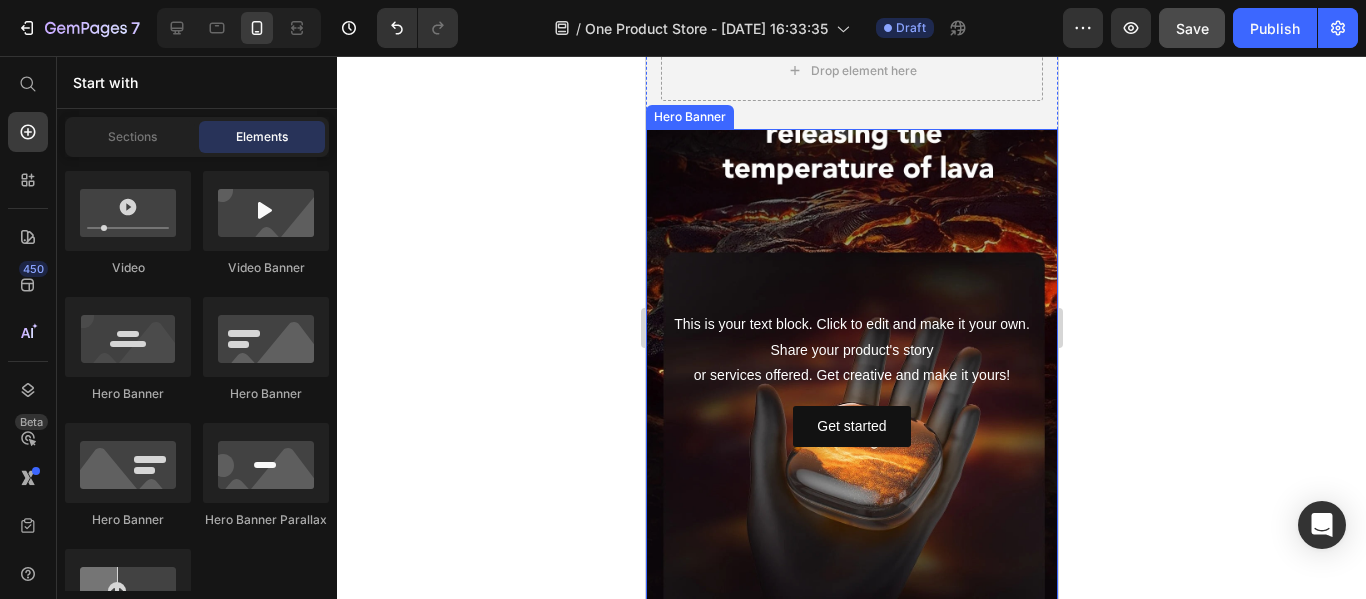 click at bounding box center (851, 379) 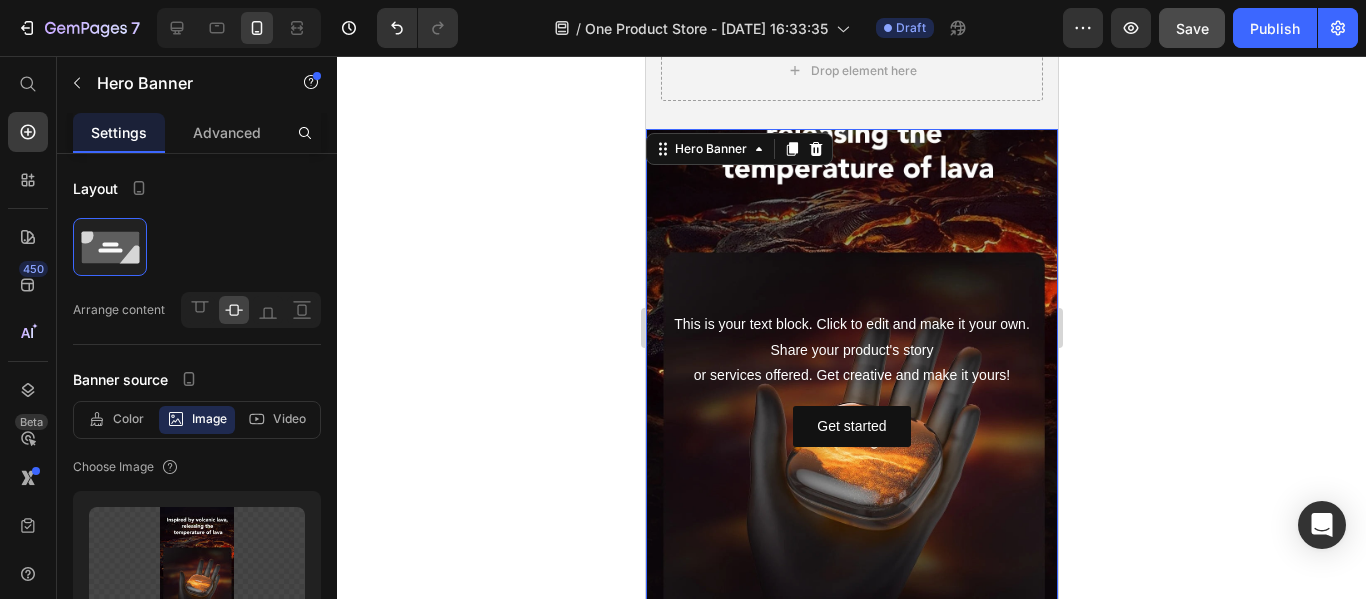 click at bounding box center [851, 379] 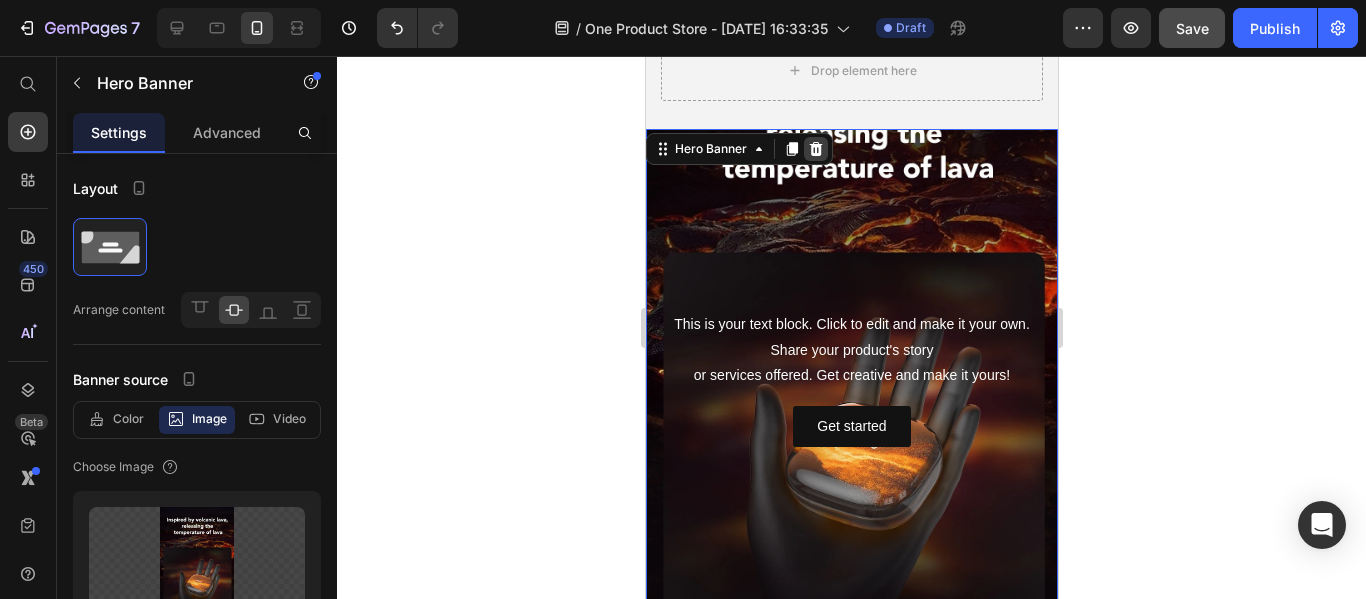 click 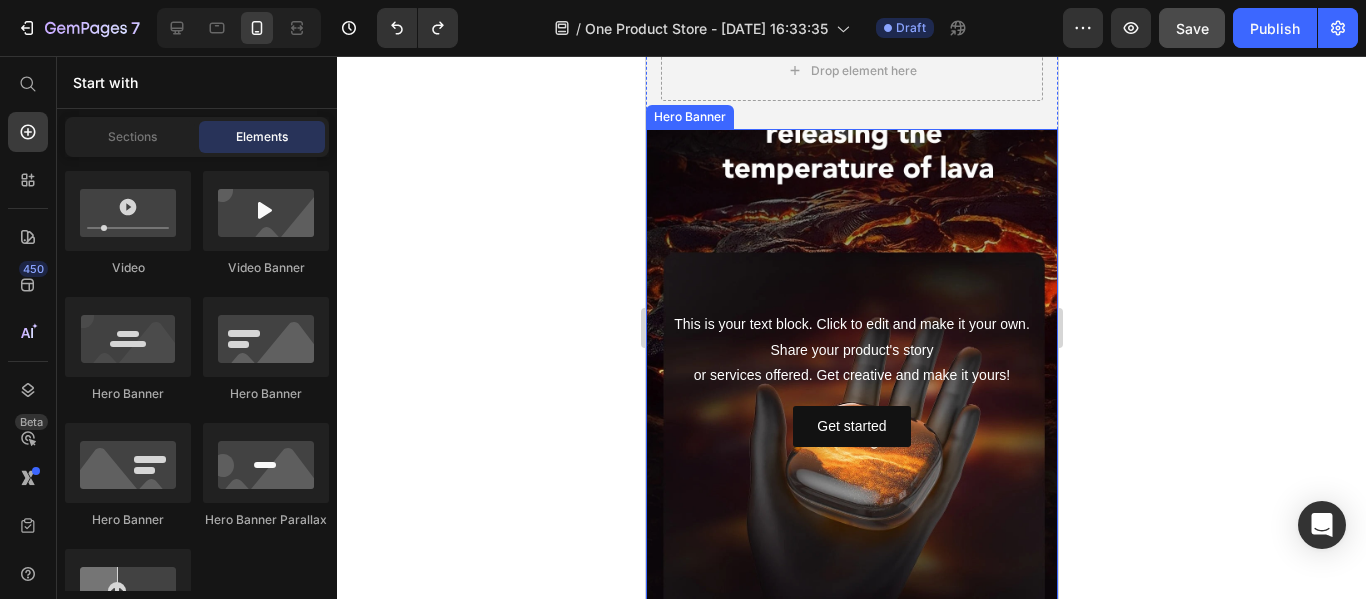 click at bounding box center (851, 379) 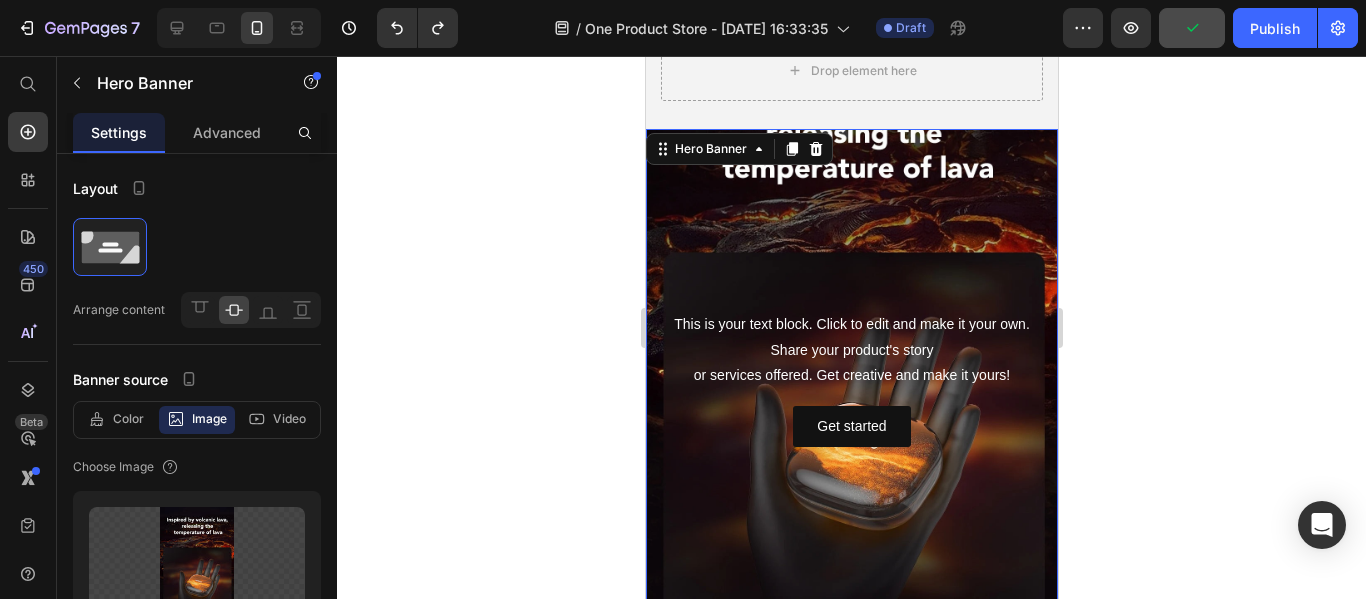 click at bounding box center (851, 379) 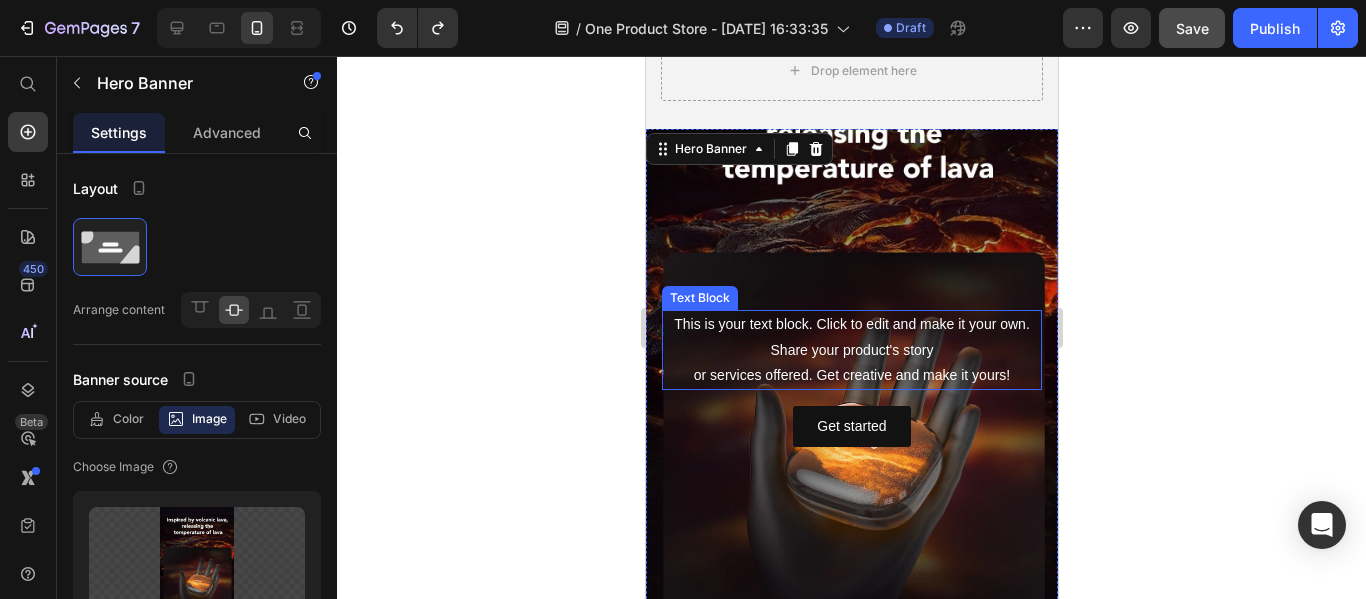 click on "This is your text block. Click to edit and make it your own. Share your product's story                   or services offered. Get creative and make it yours!" at bounding box center (851, 350) 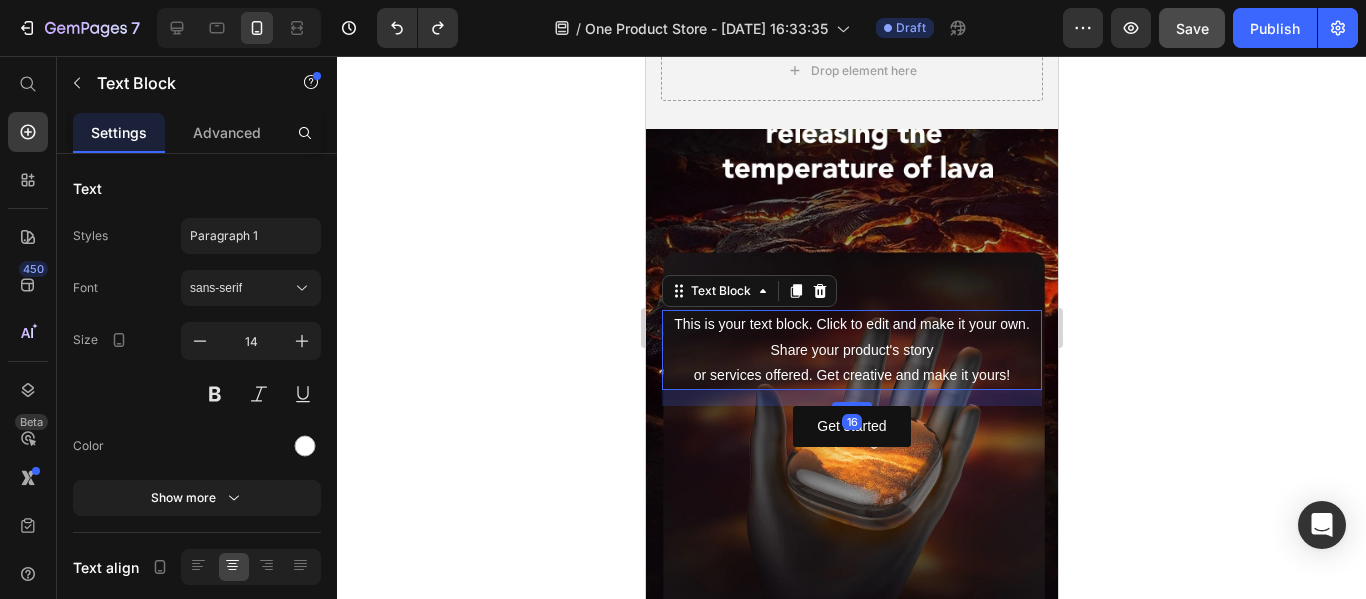 click on "Text Block" at bounding box center [748, 291] 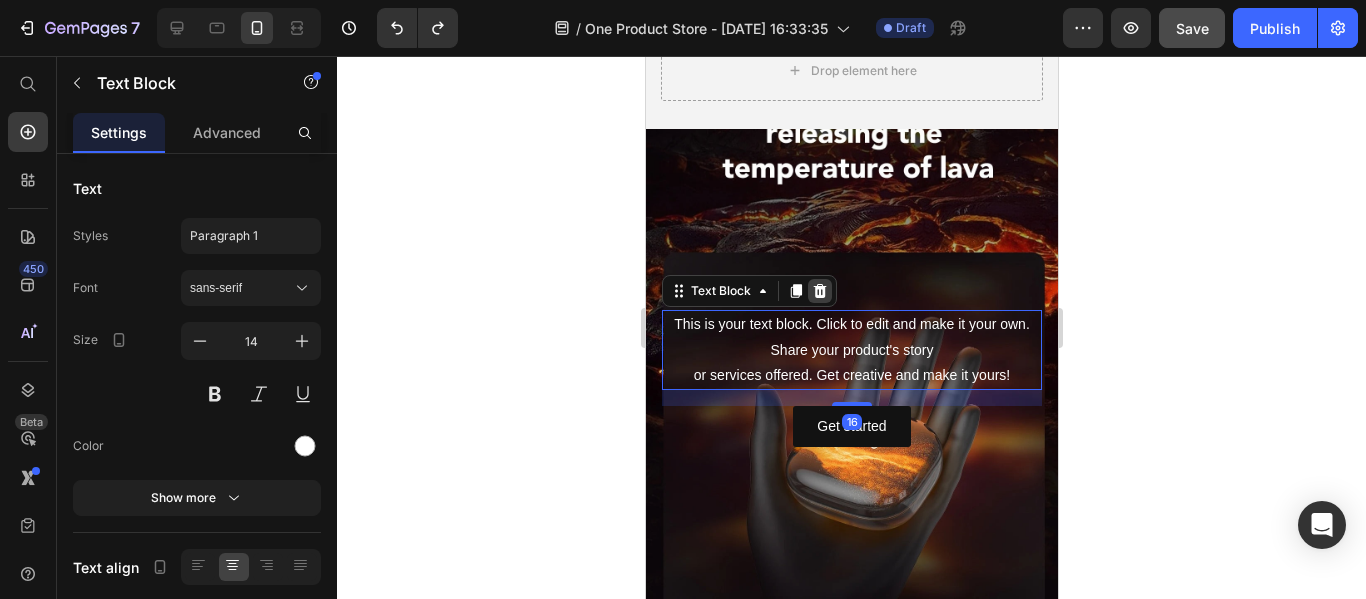 click 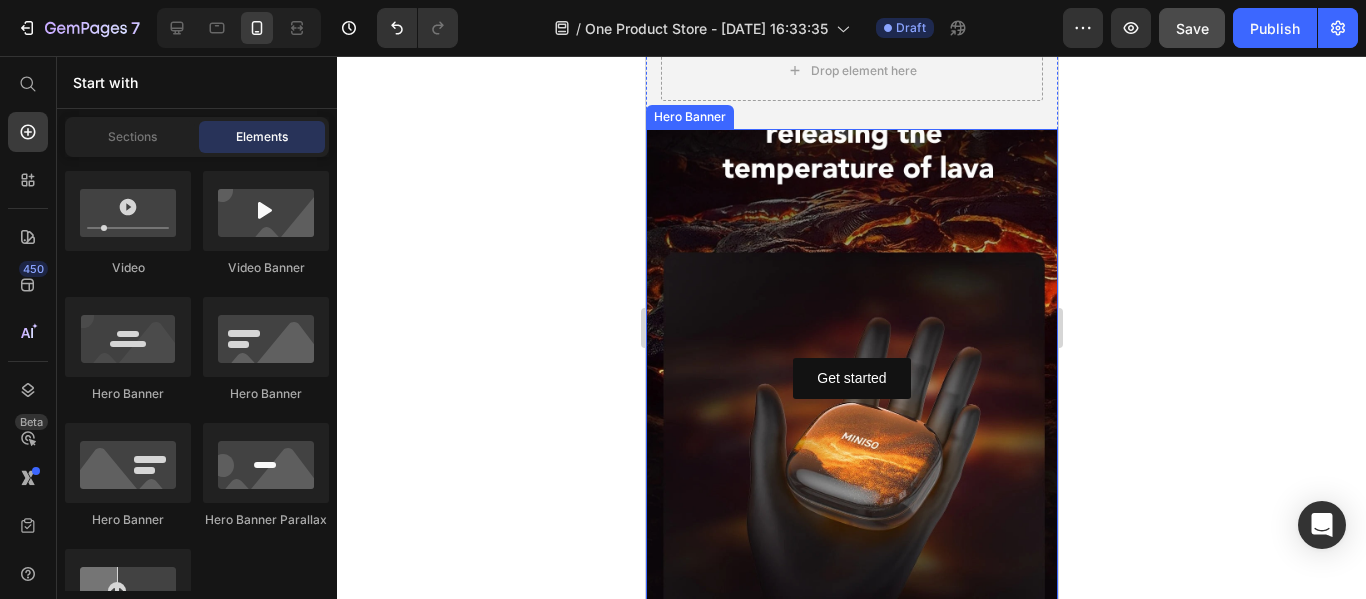 click at bounding box center [851, 379] 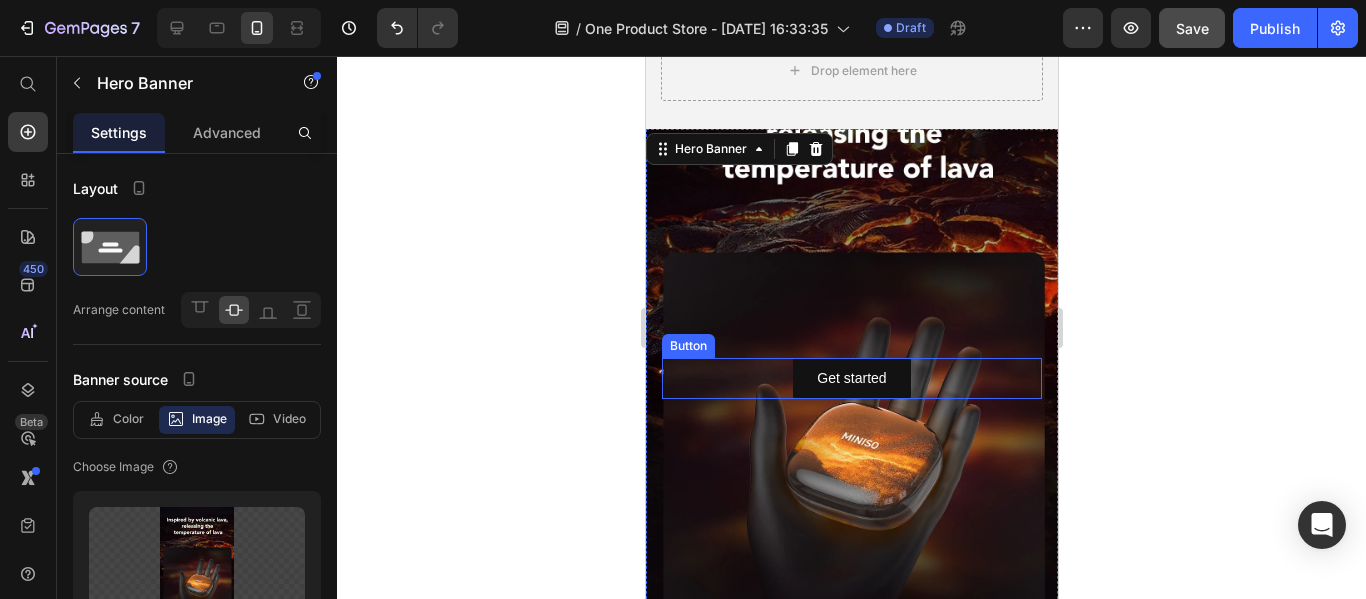 click on "Get started Button" at bounding box center [851, 378] 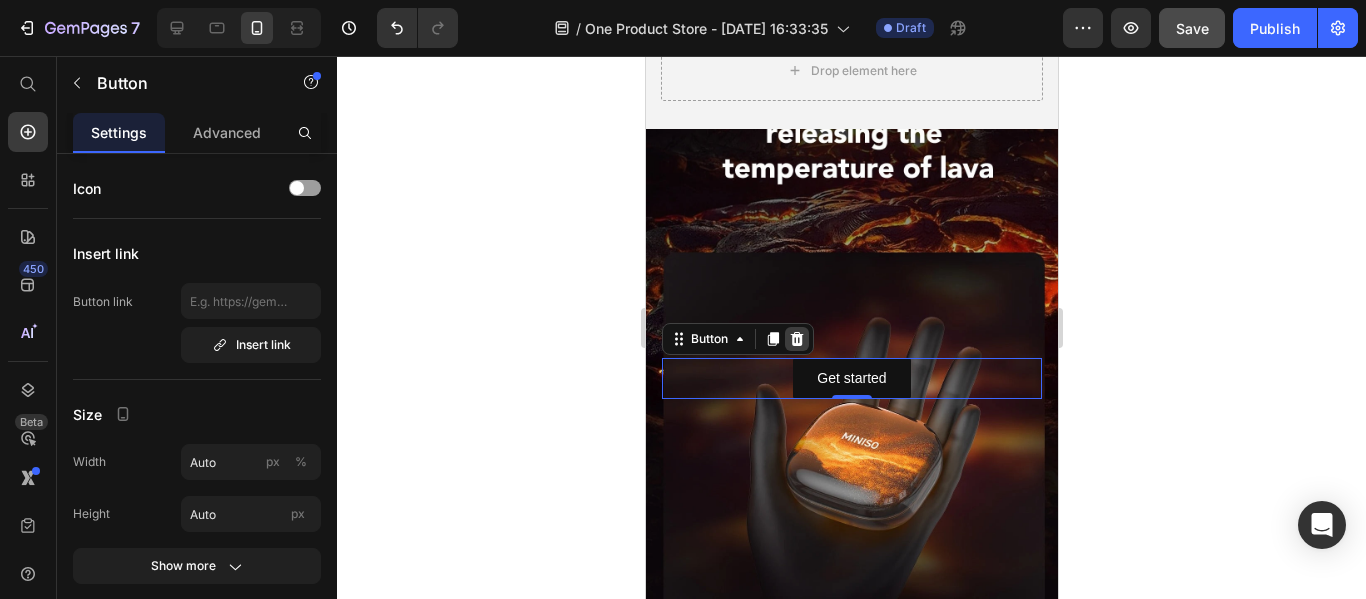 click 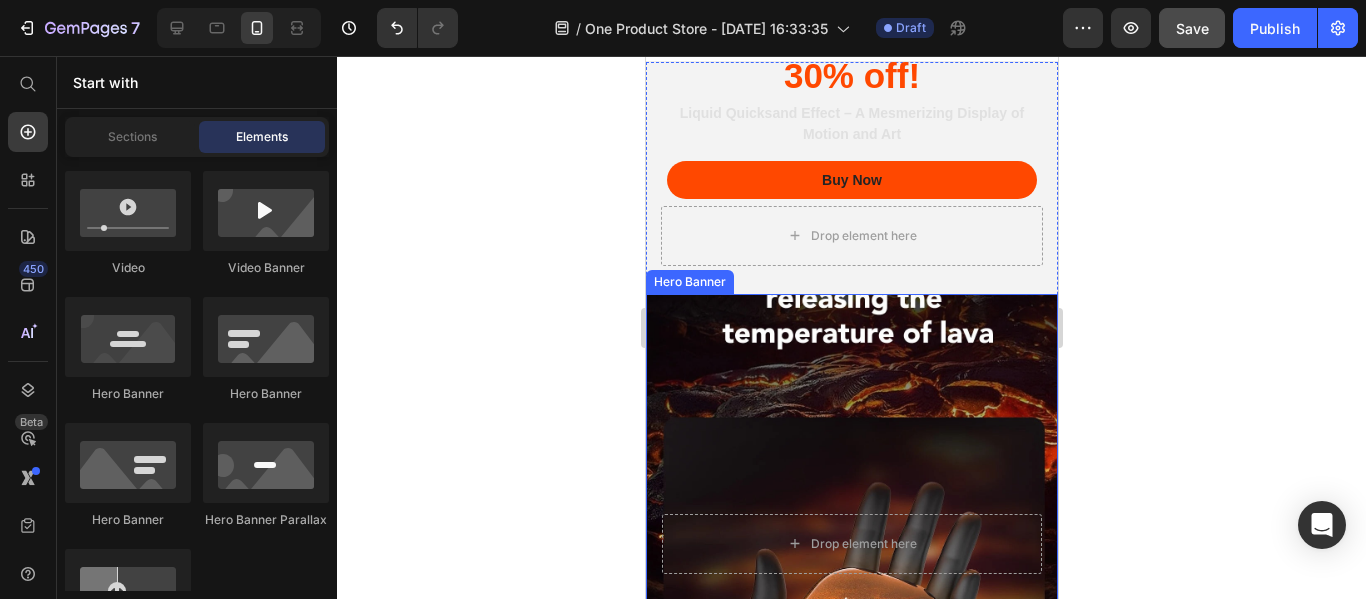 scroll, scrollTop: 0, scrollLeft: 0, axis: both 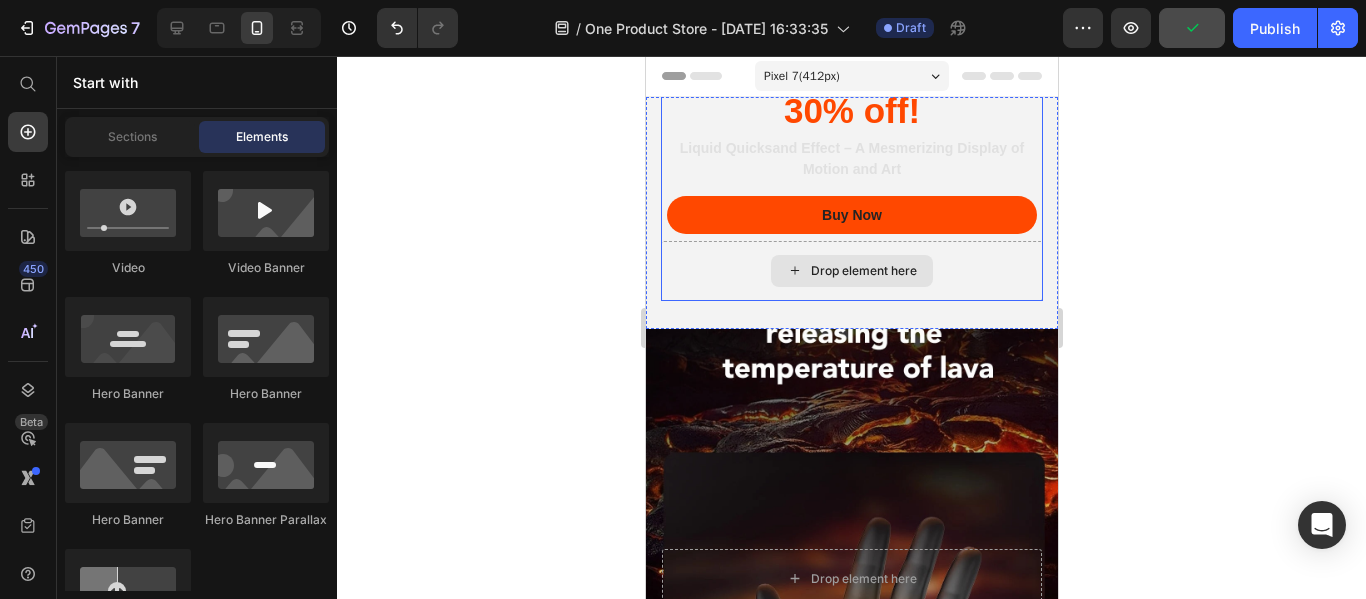 click on "Drop element here" at bounding box center (851, 271) 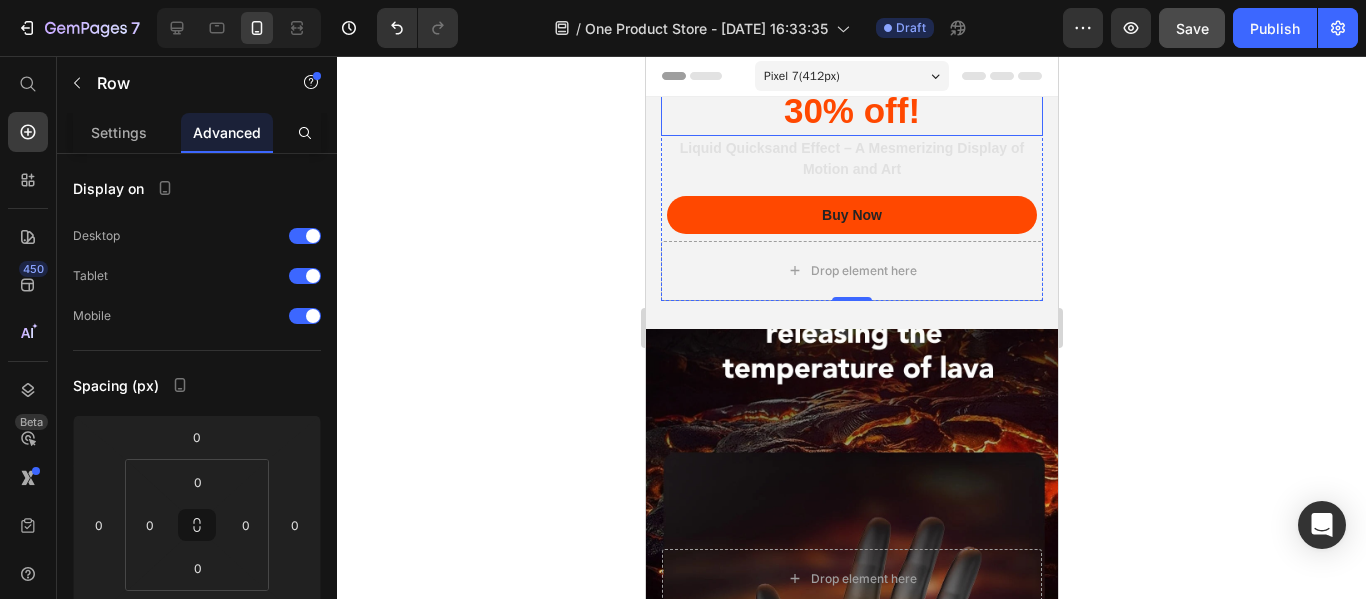 click on "30% off!" at bounding box center (851, 110) 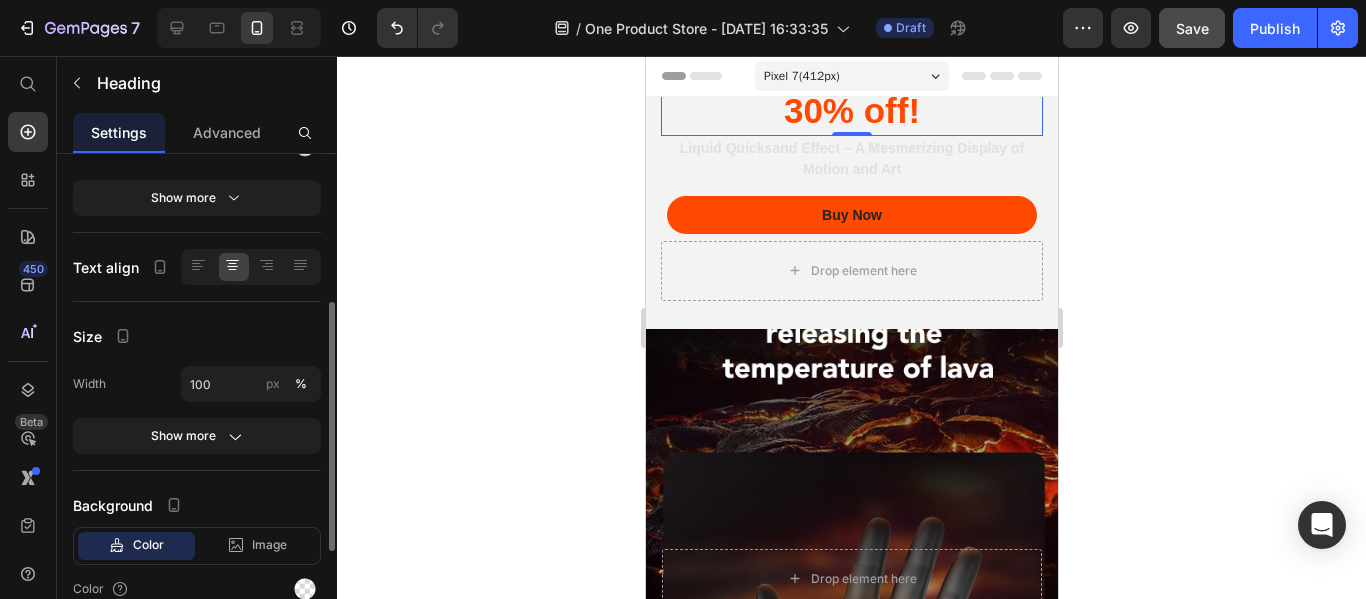 scroll, scrollTop: 0, scrollLeft: 0, axis: both 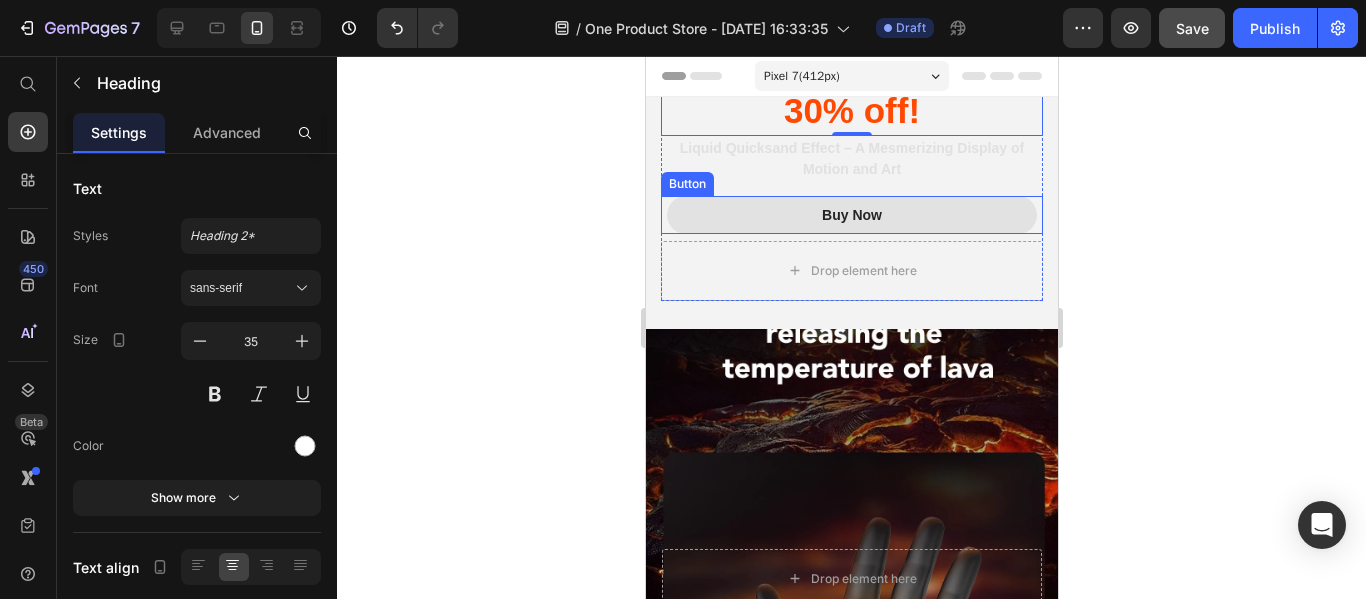 click on "Buy Now" at bounding box center (851, 215) 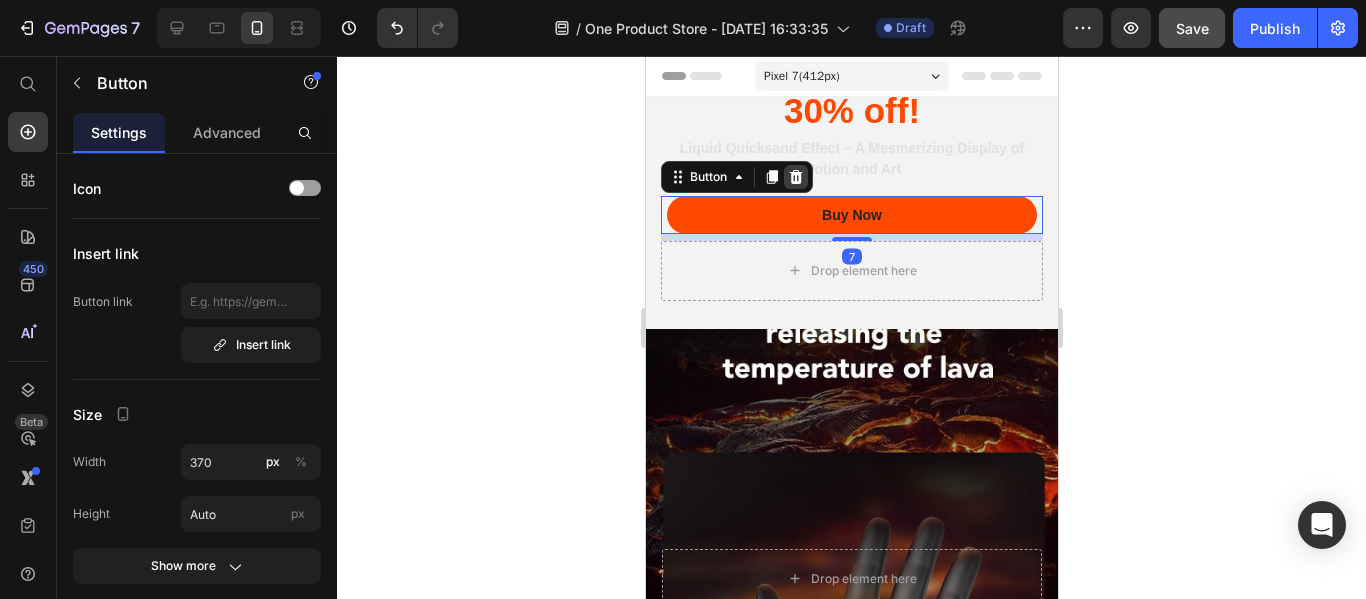 click 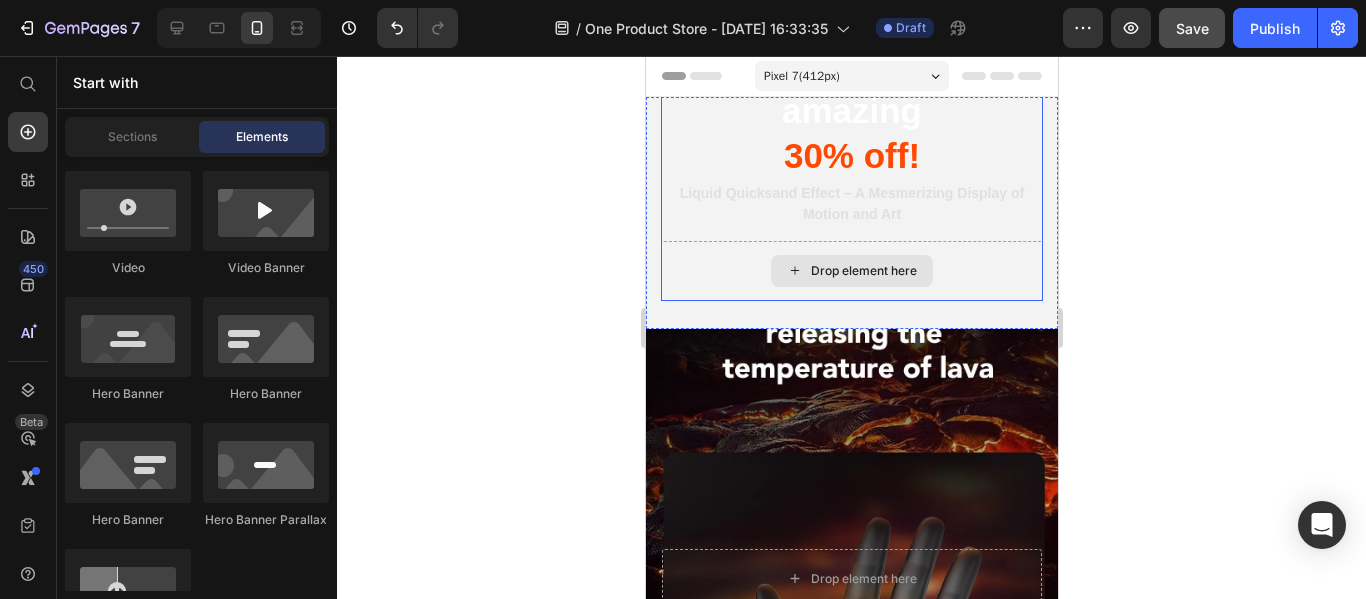 click on "Drop element here" at bounding box center [851, 271] 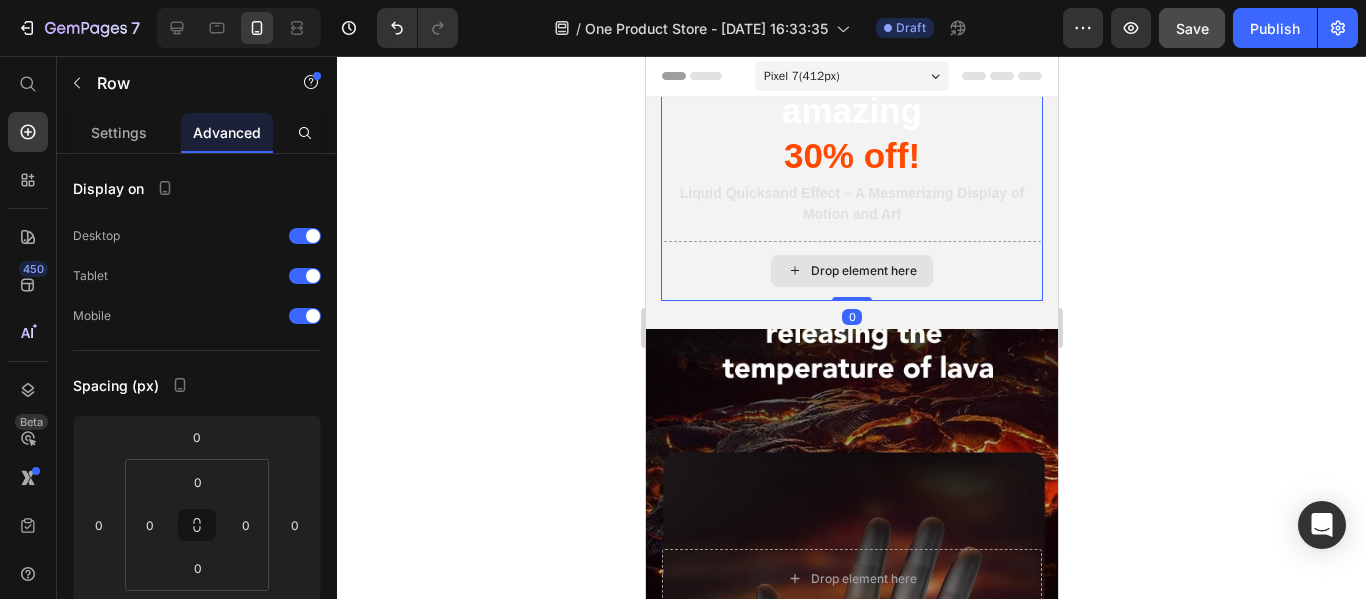 click on "Drop element here" at bounding box center (851, 271) 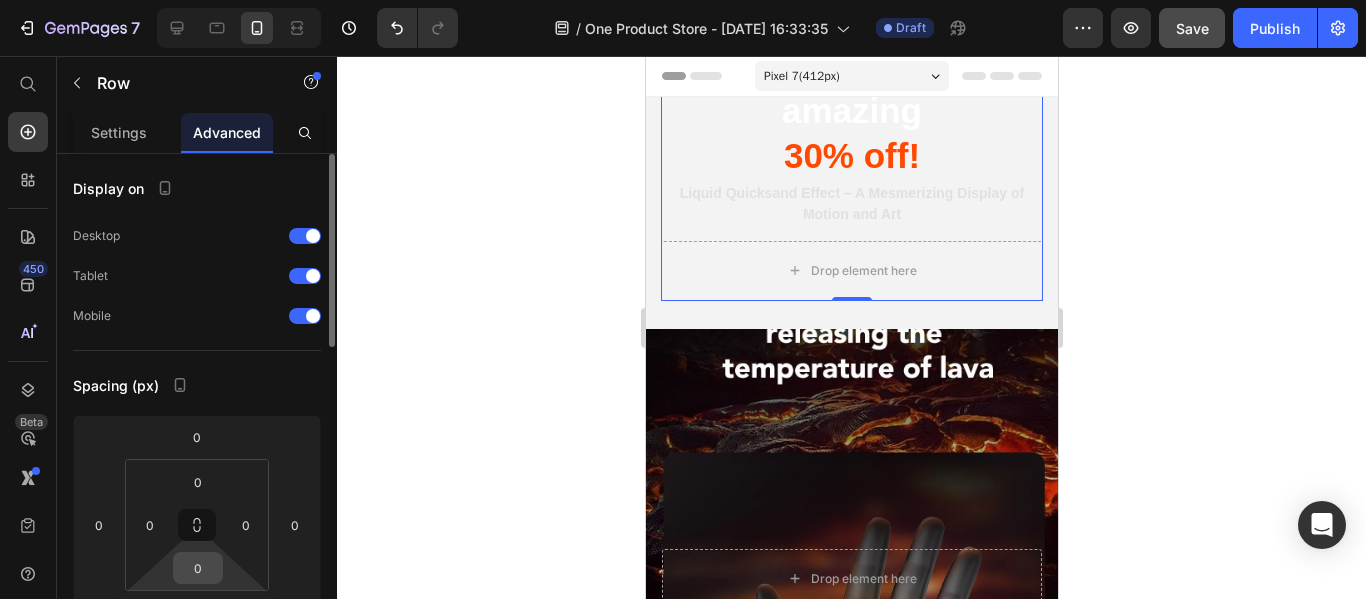 click on "0" at bounding box center [198, 568] 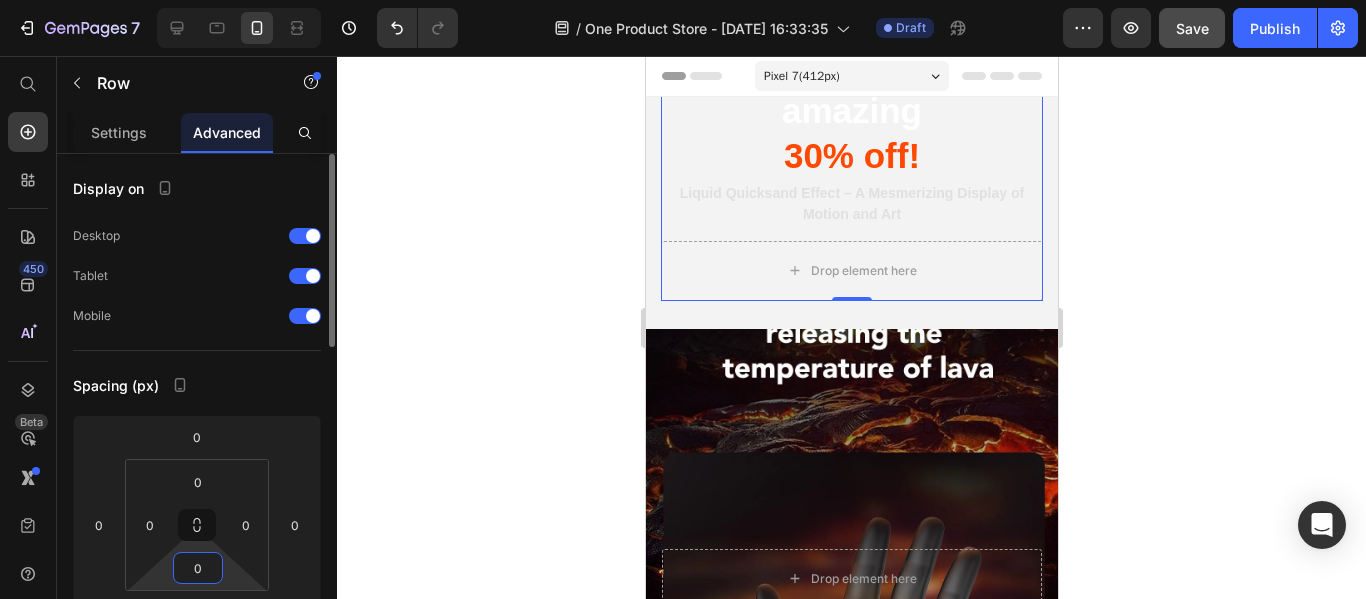 click on "0" at bounding box center (198, 568) 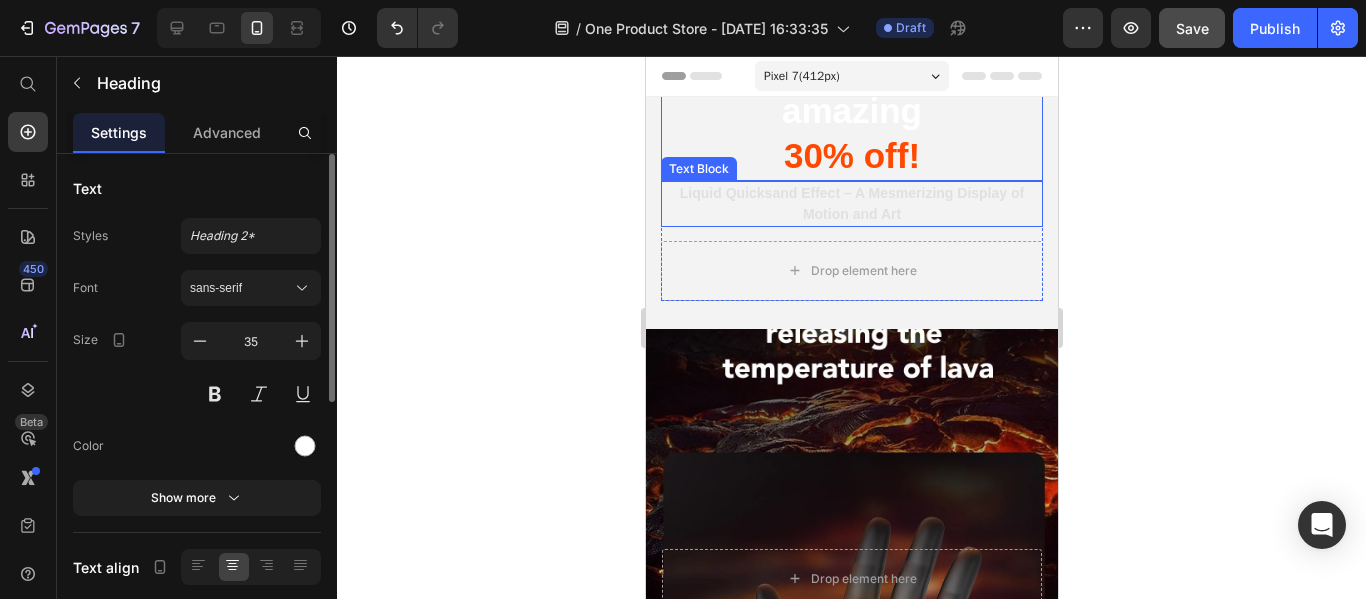 drag, startPoint x: 931, startPoint y: 155, endPoint x: 929, endPoint y: 189, distance: 34.058773 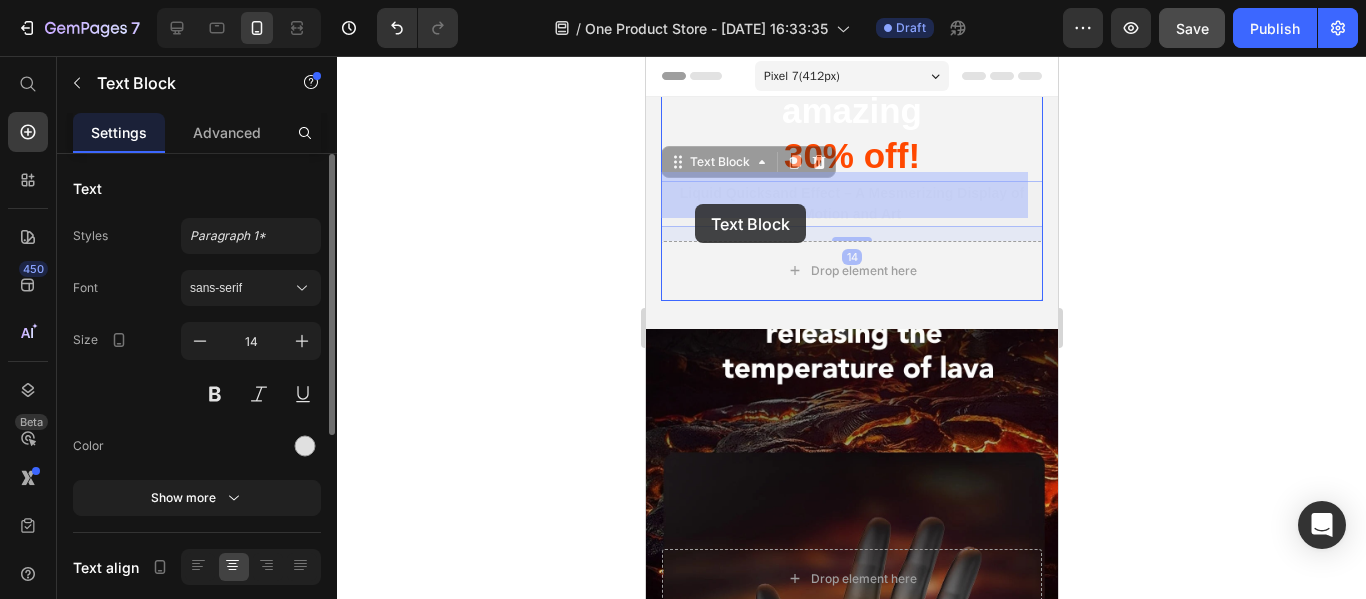 drag, startPoint x: 691, startPoint y: 161, endPoint x: 694, endPoint y: 204, distance: 43.104523 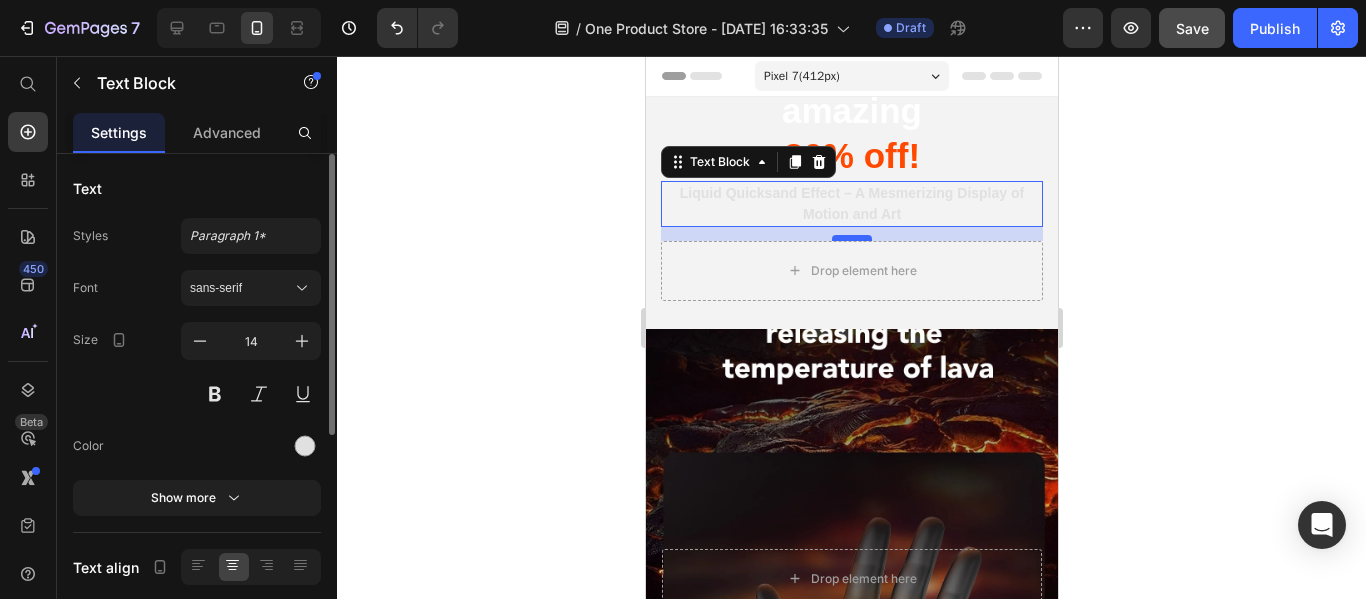 click at bounding box center (851, 238) 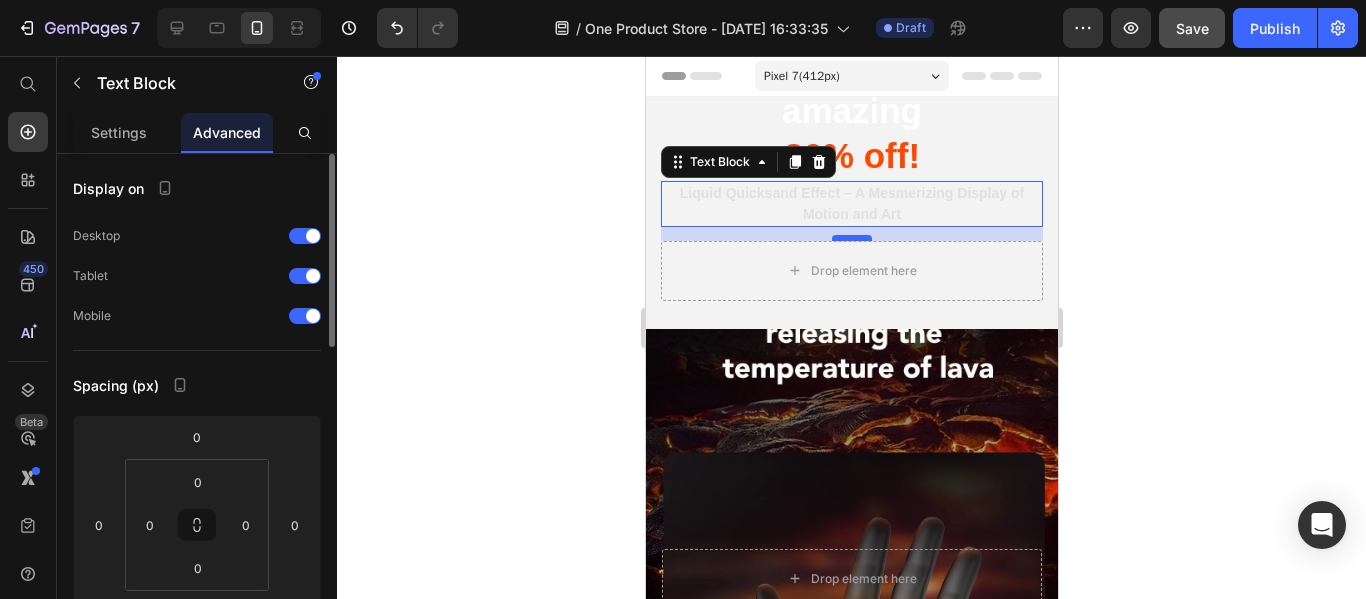 click at bounding box center [851, 238] 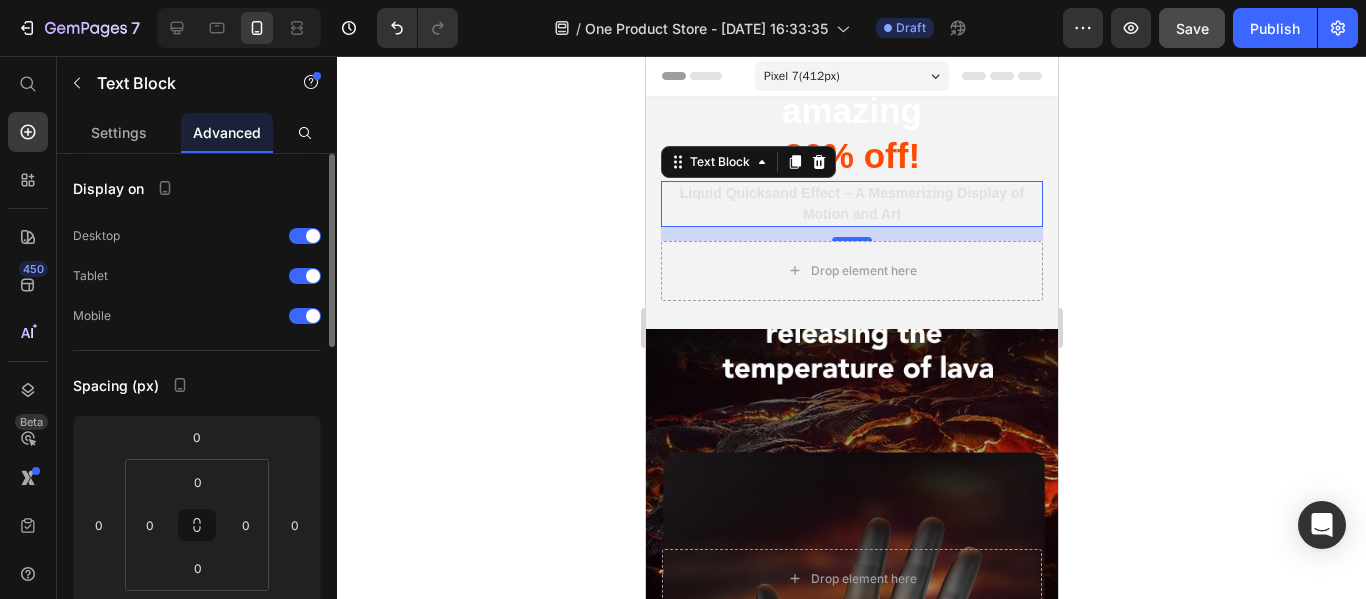 click on "14" at bounding box center [851, 257] 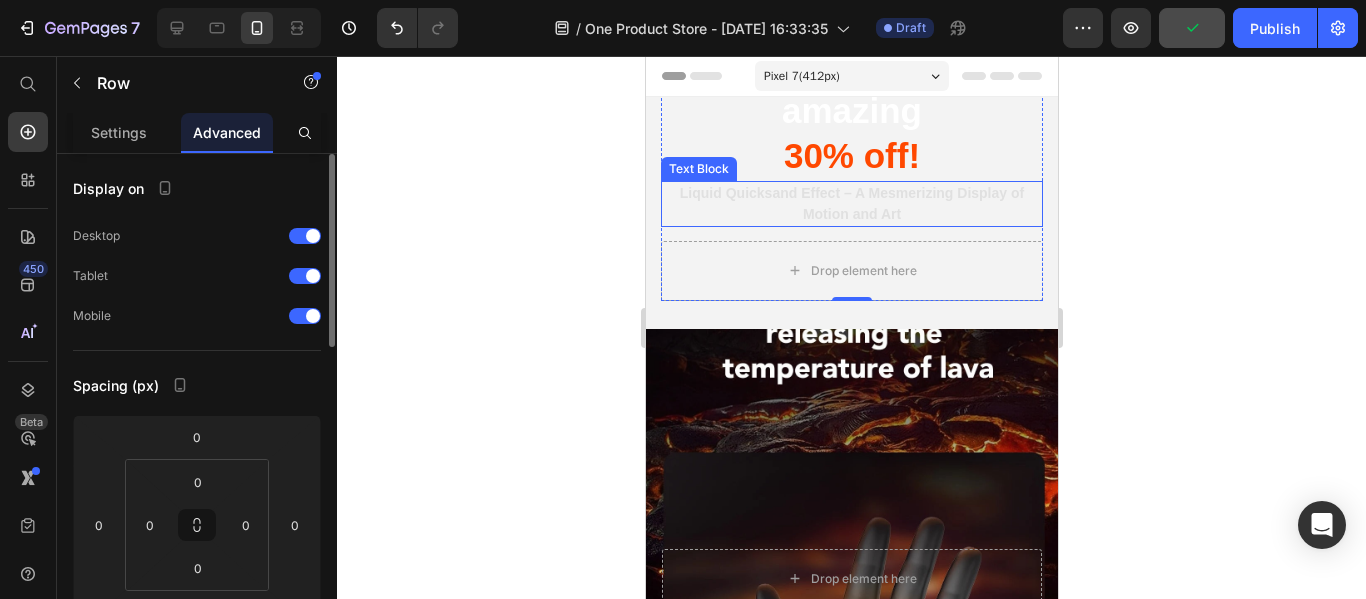 click on "Liquid Quicksand Effect – A Mesmerizing Display of Motion and Art" at bounding box center [851, 203] 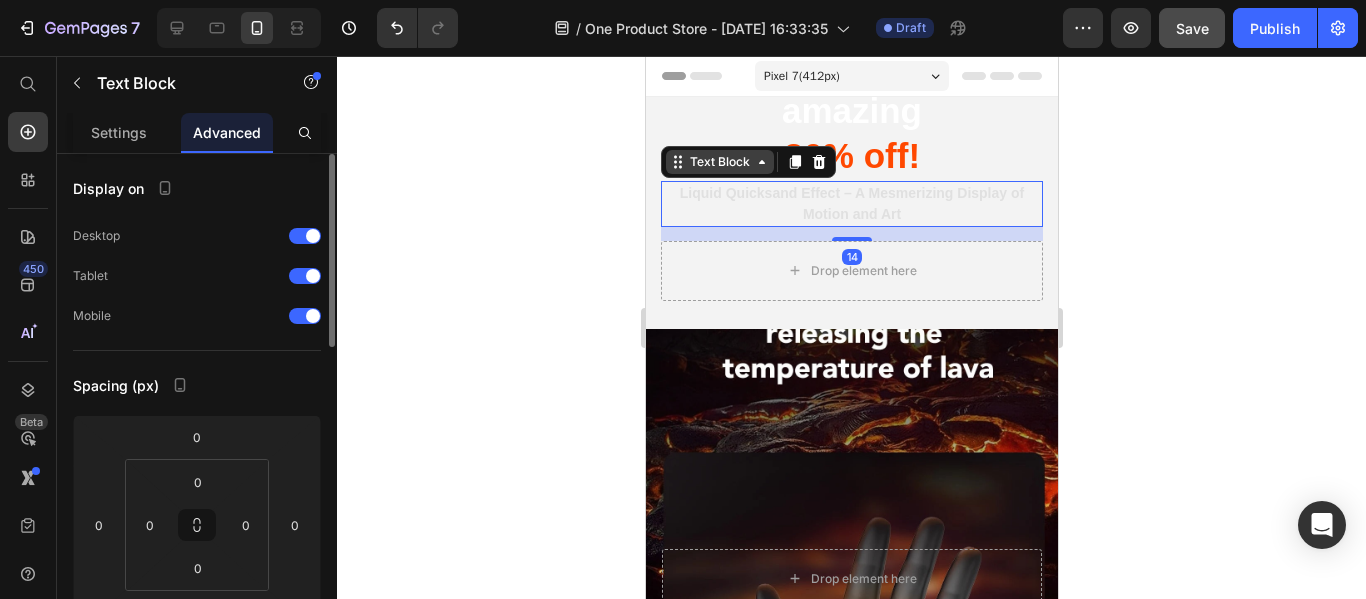 click on "Text Block" at bounding box center [719, 162] 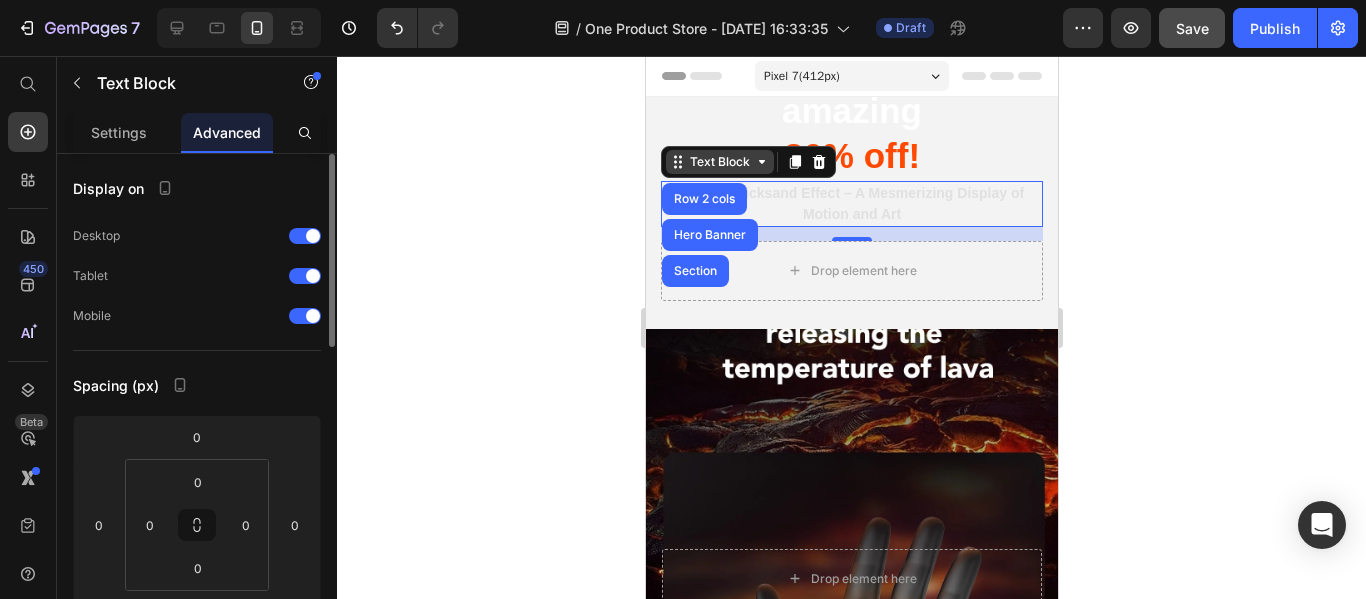 click on "Text Block" at bounding box center (719, 162) 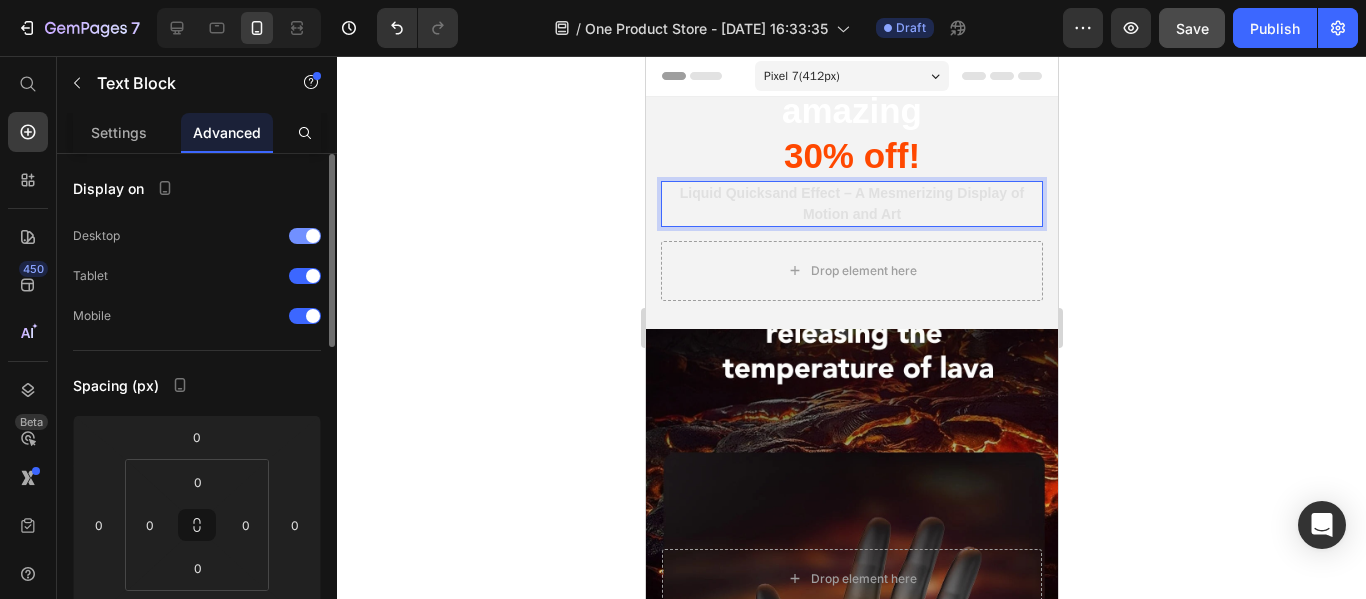 scroll, scrollTop: 500, scrollLeft: 0, axis: vertical 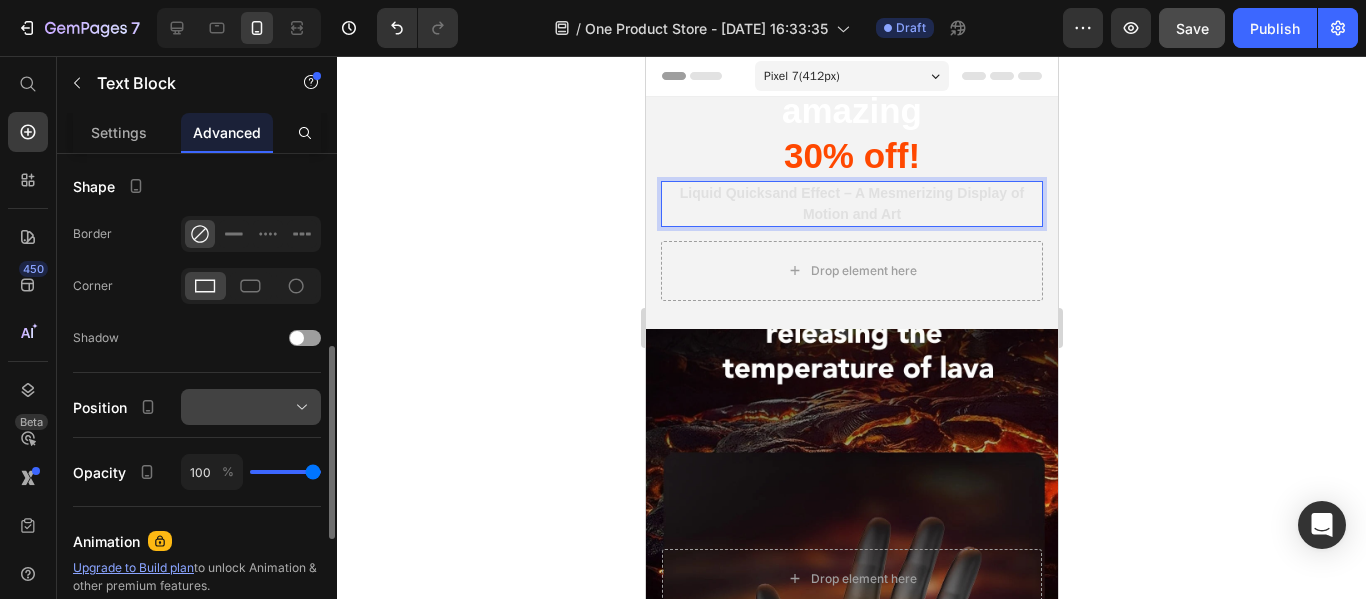 click at bounding box center (251, 407) 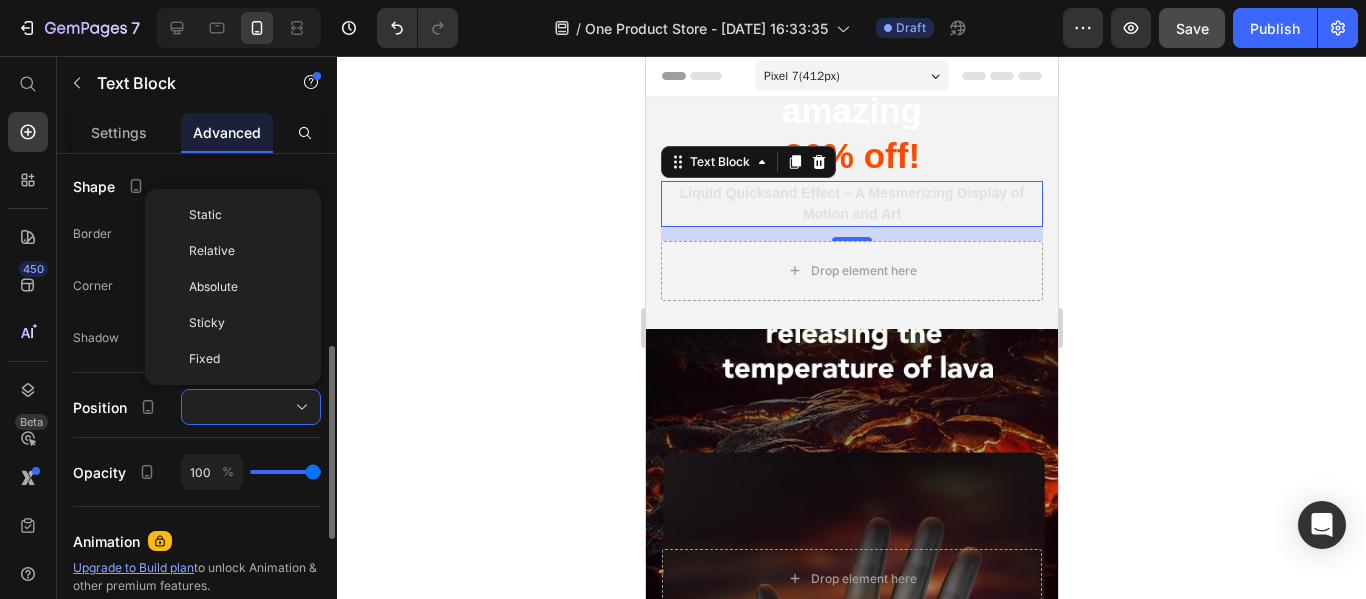 click on "Shape Border Corner Shadow" 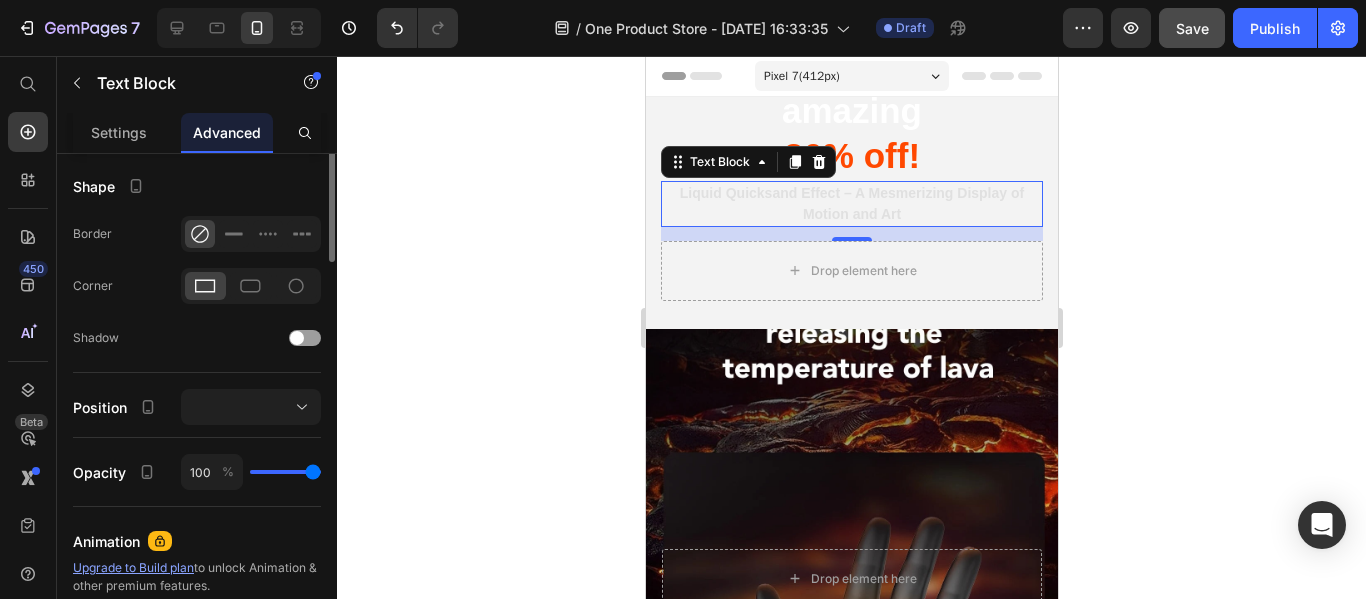 scroll, scrollTop: 200, scrollLeft: 0, axis: vertical 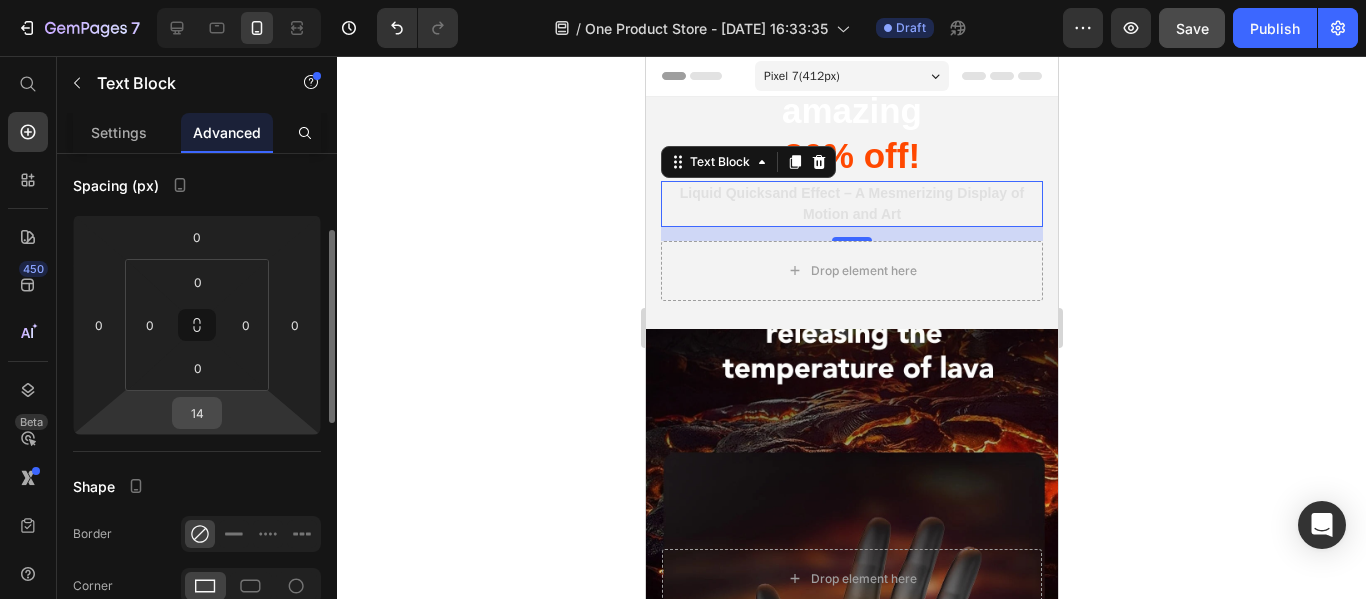 click on "14" at bounding box center (197, 413) 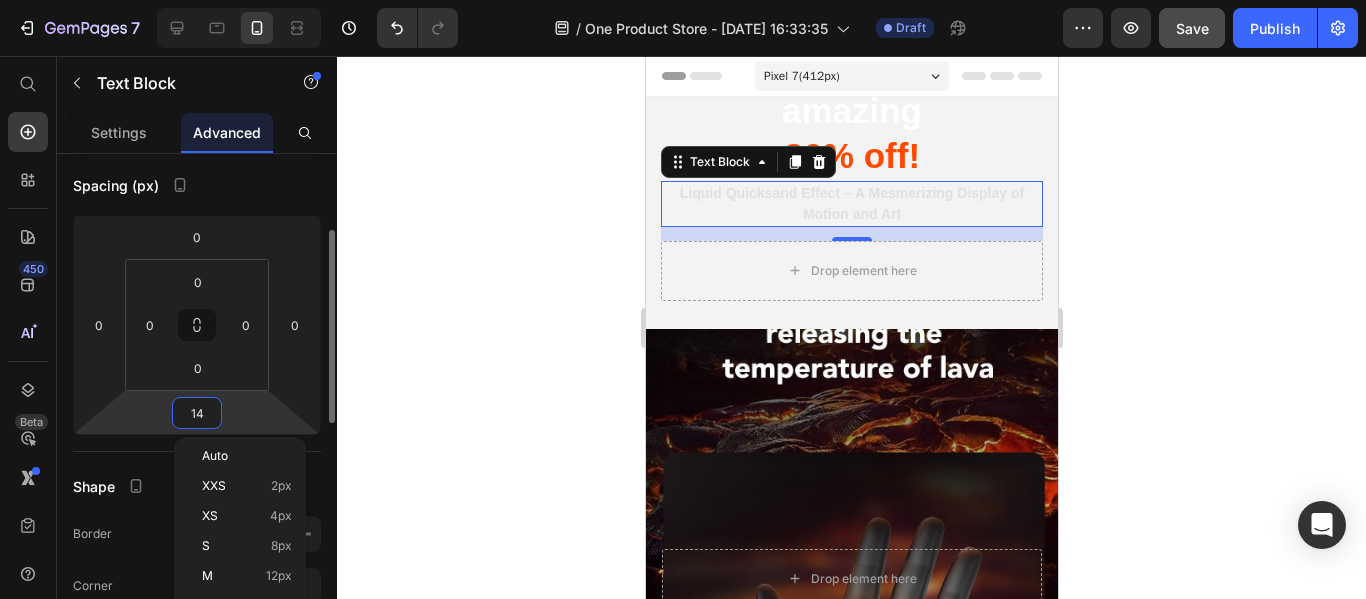 click on "Spacing (px) 0 0 14 0 0 0 0 0" 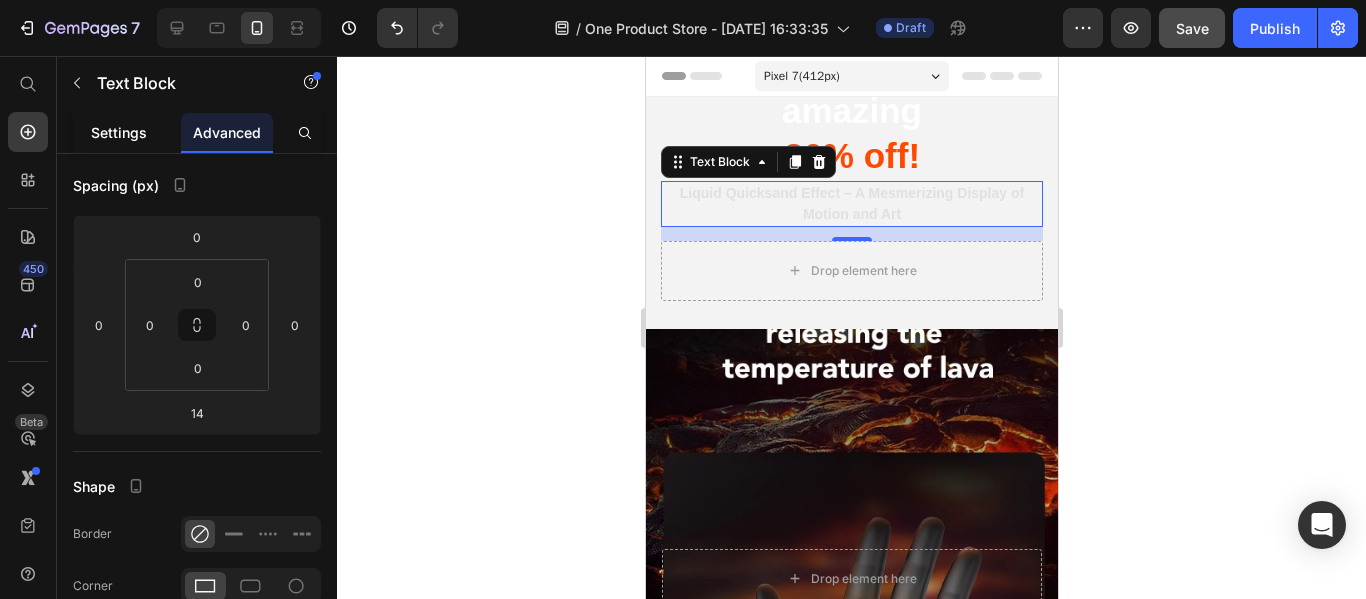click on "Settings" at bounding box center (119, 132) 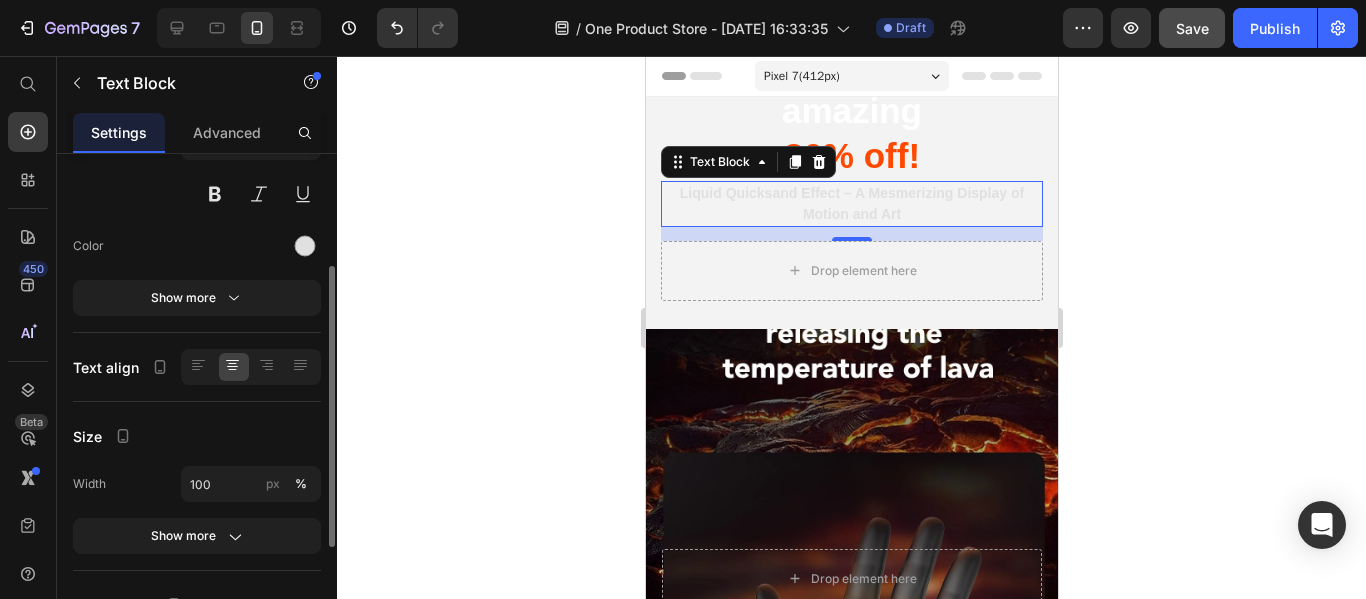 scroll, scrollTop: 393, scrollLeft: 0, axis: vertical 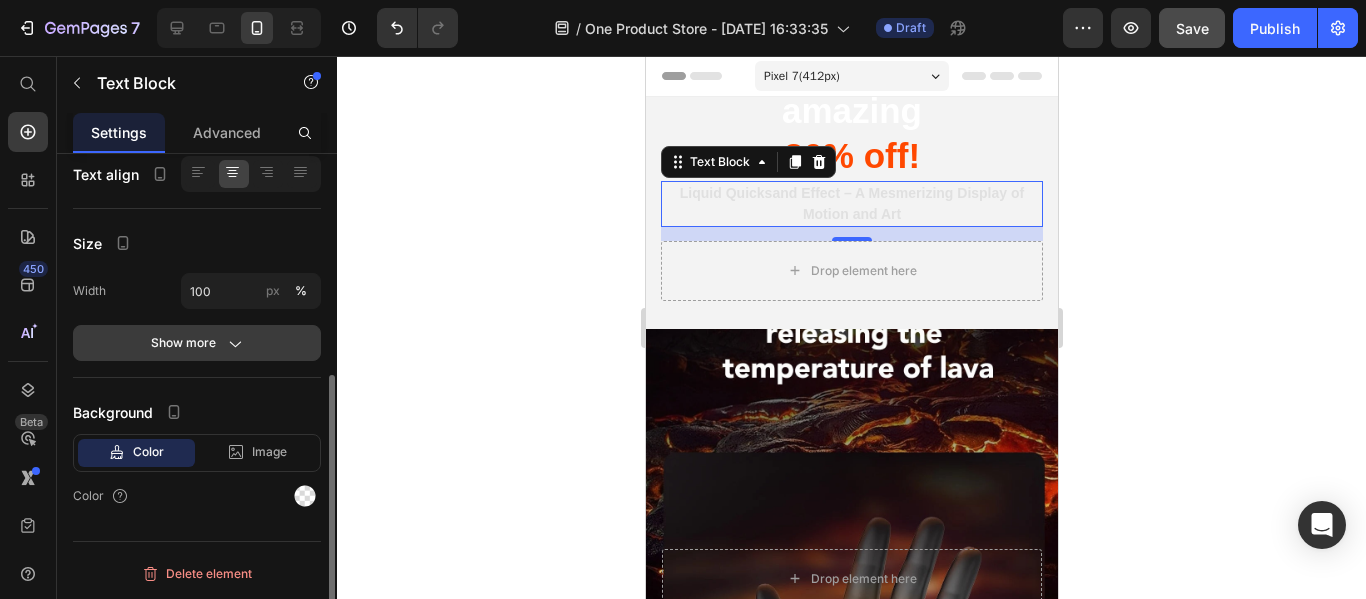 click 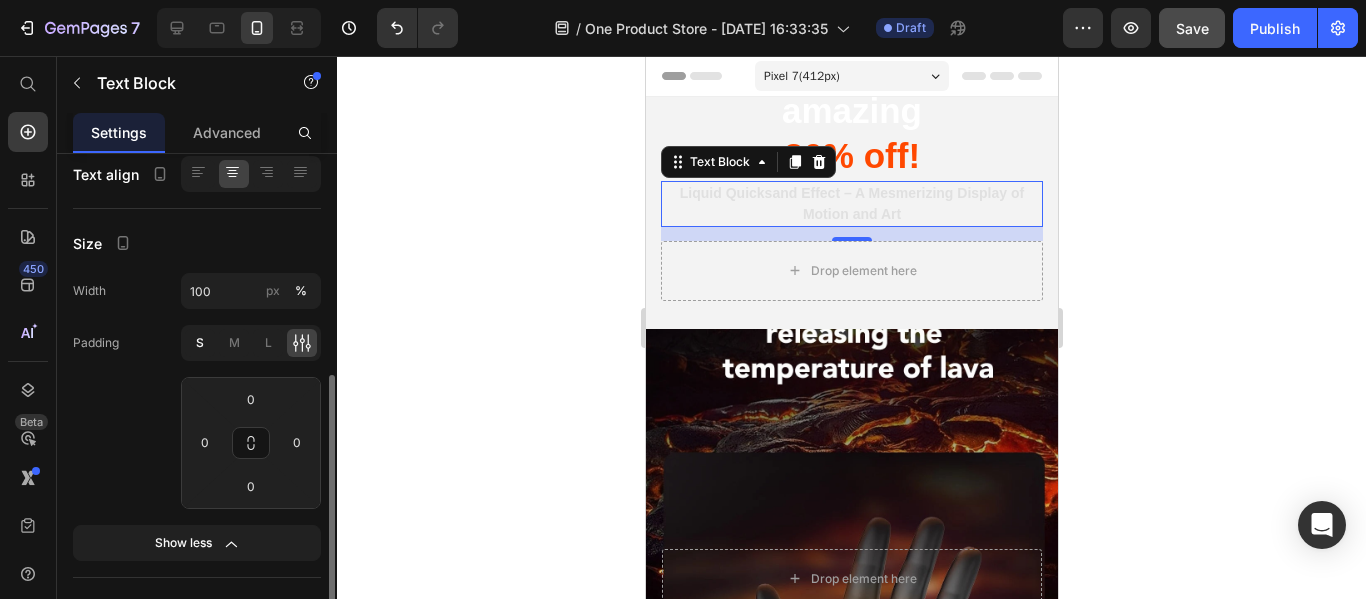 click on "S" 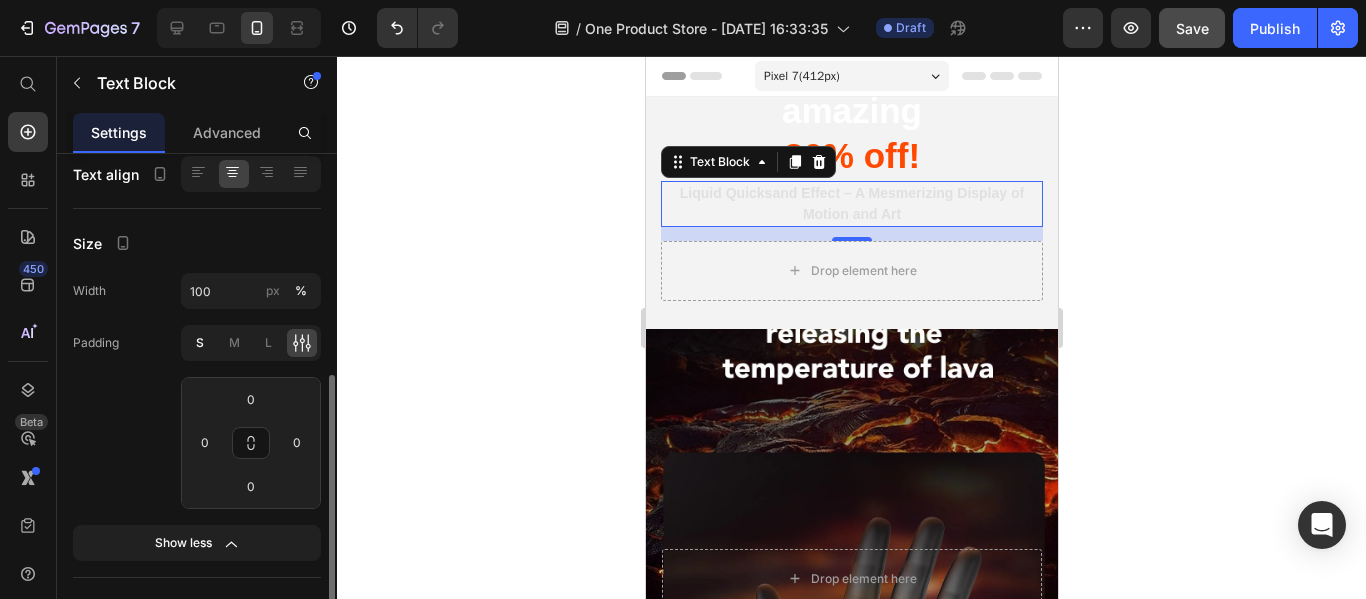 type on "4" 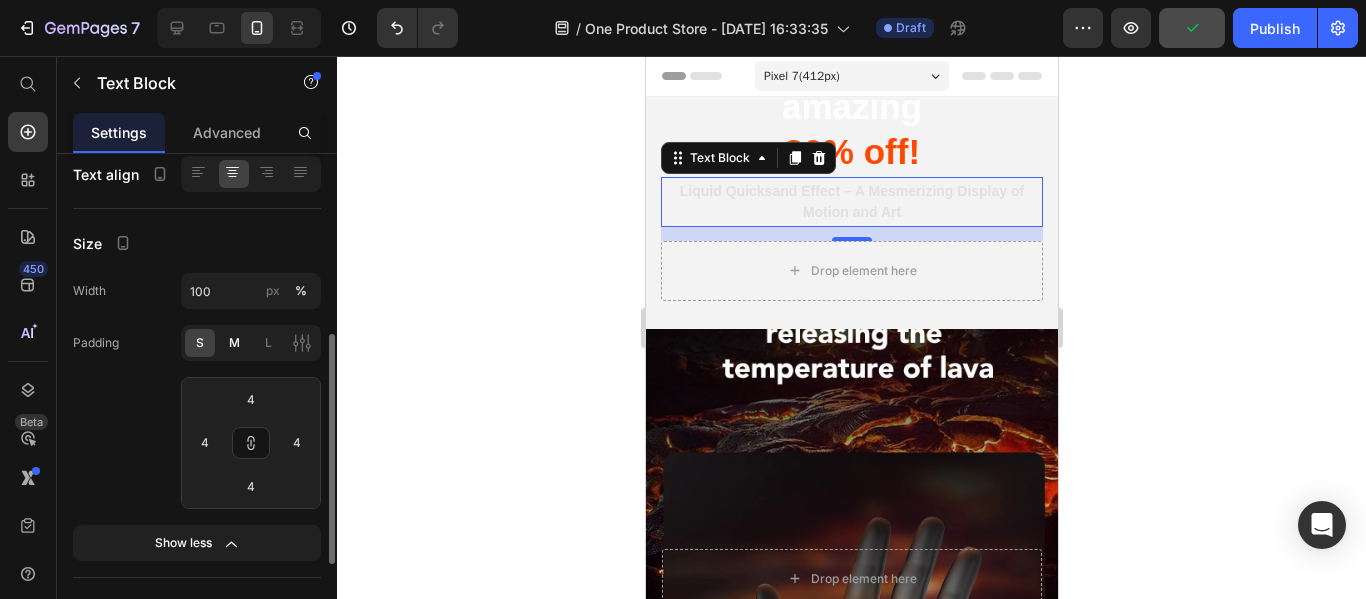 click on "M" 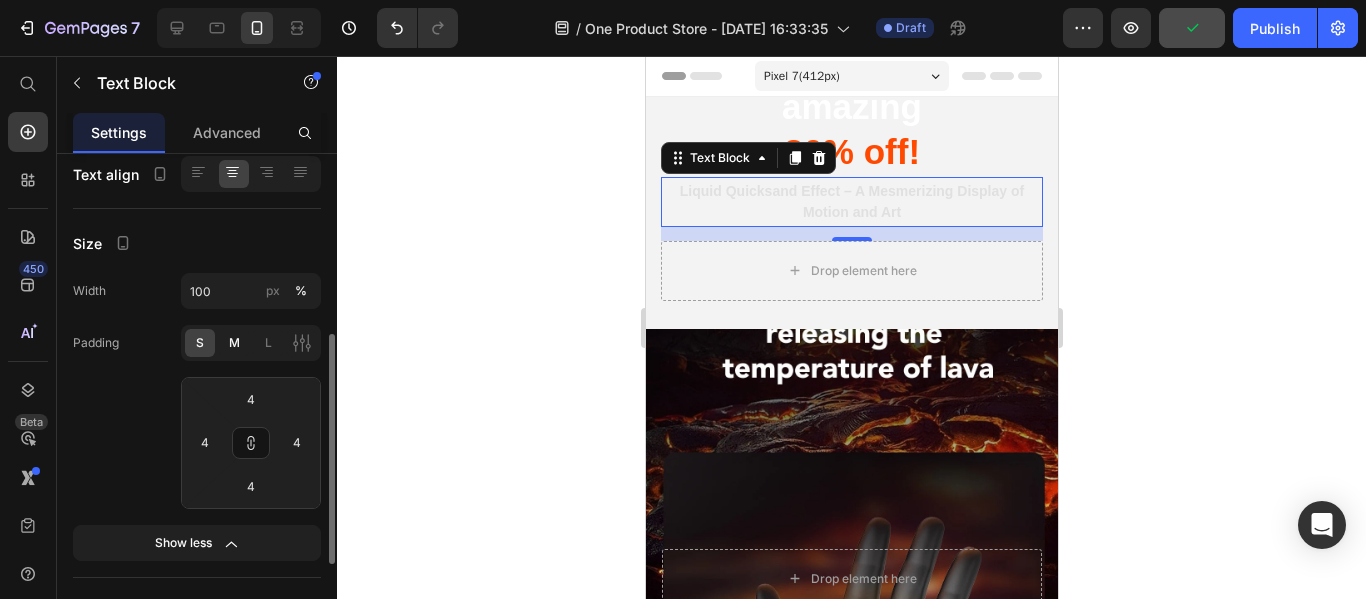 type on "8" 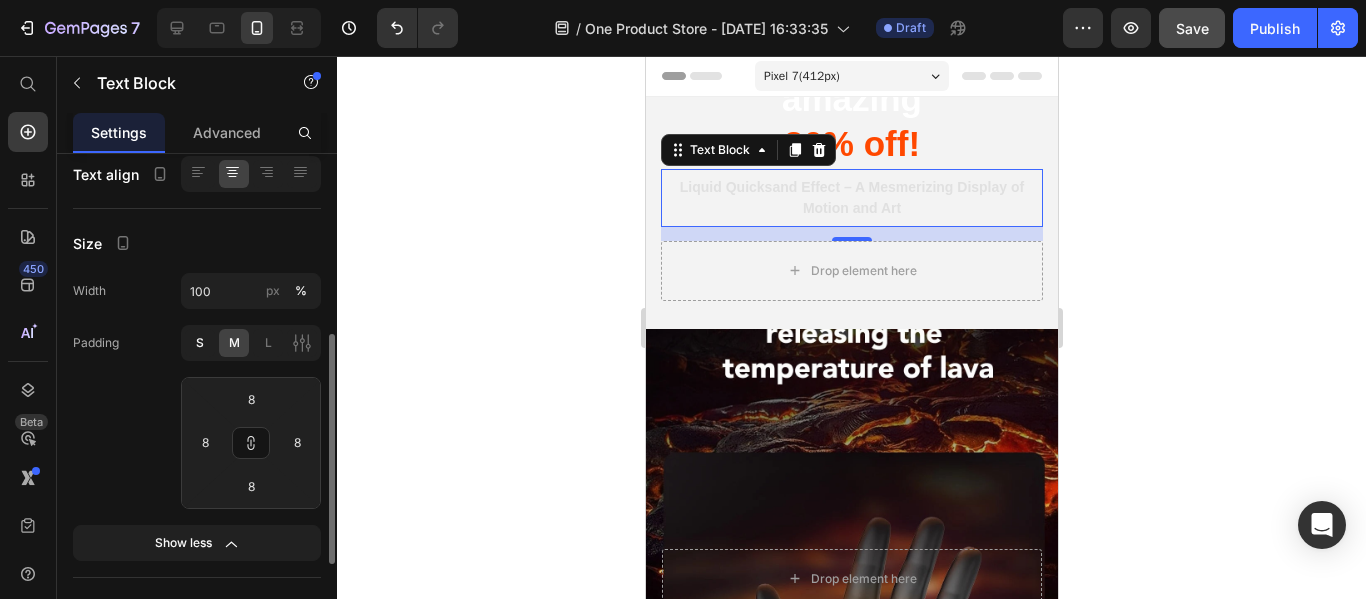 click on "S" 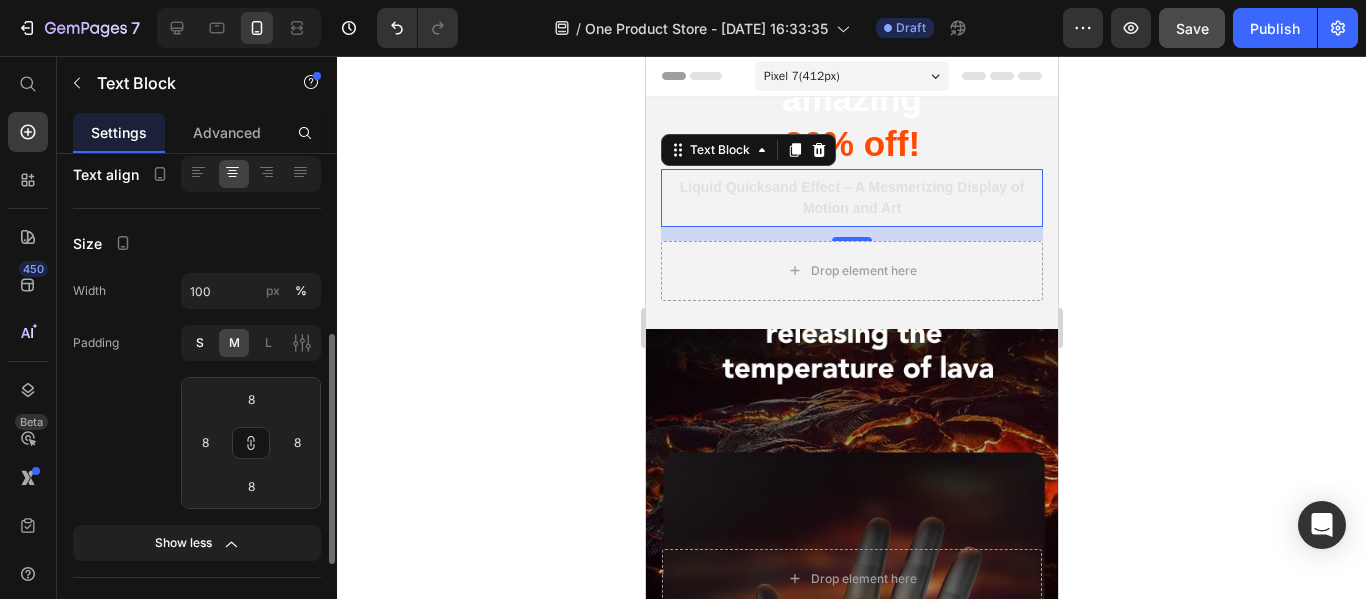 type on "4" 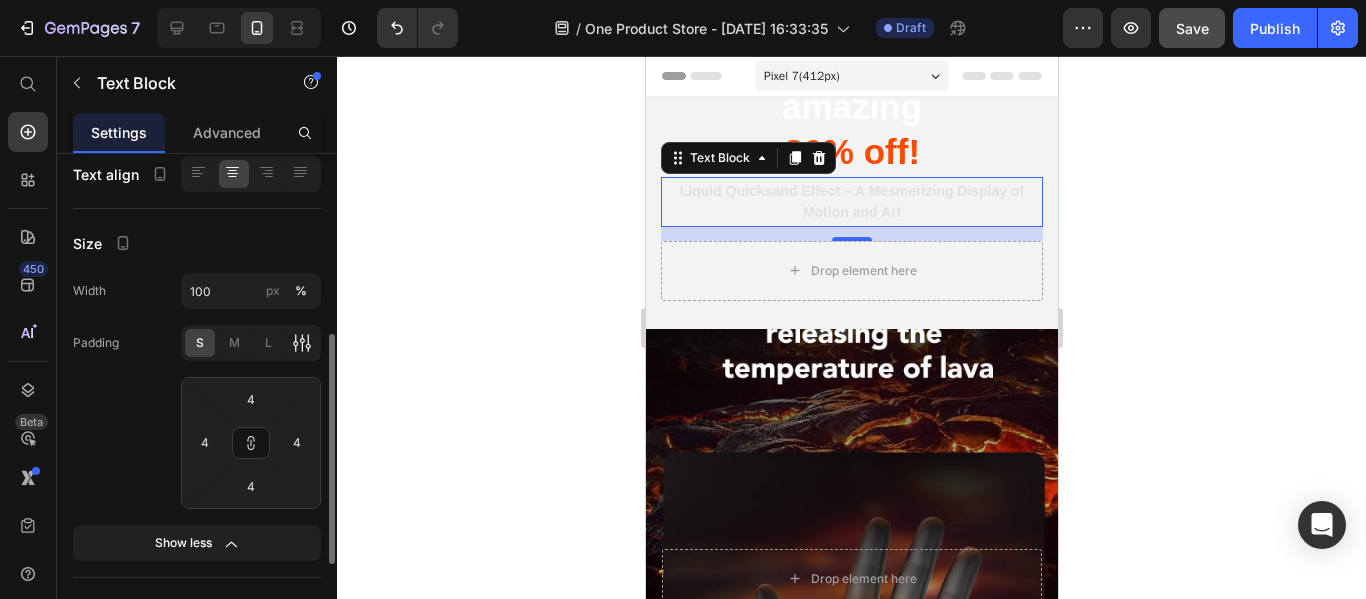 click 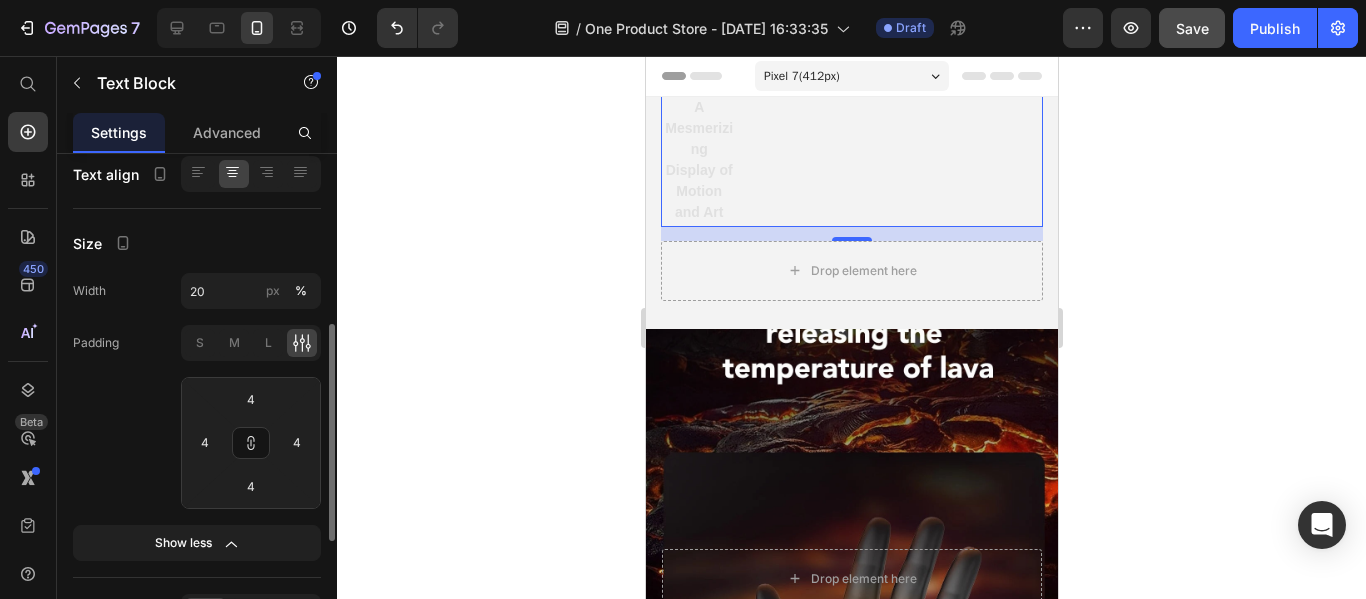 click on "Size" at bounding box center (197, 243) 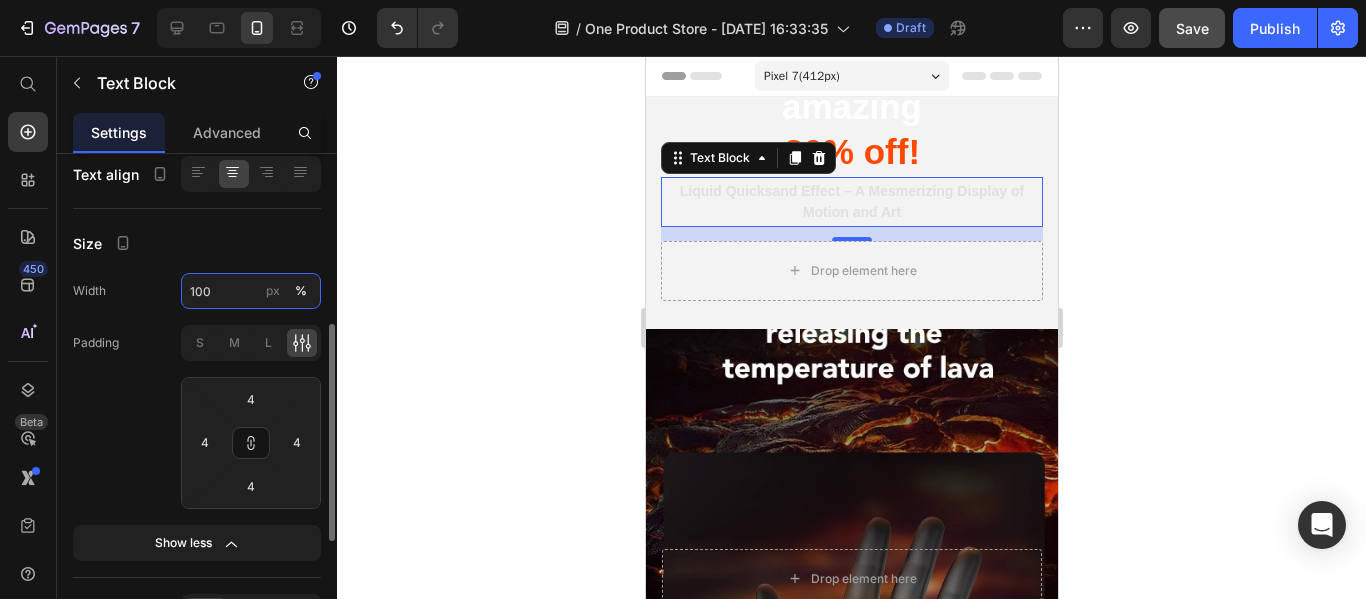 type on "100" 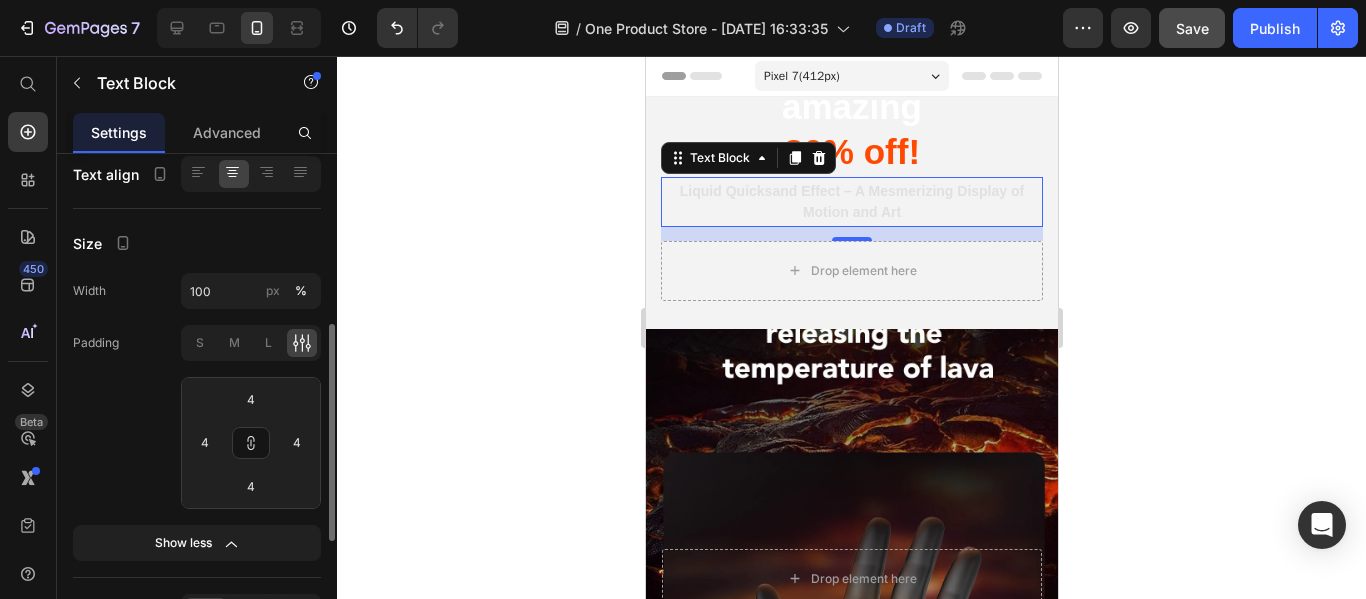 click on "Size" at bounding box center [197, 243] 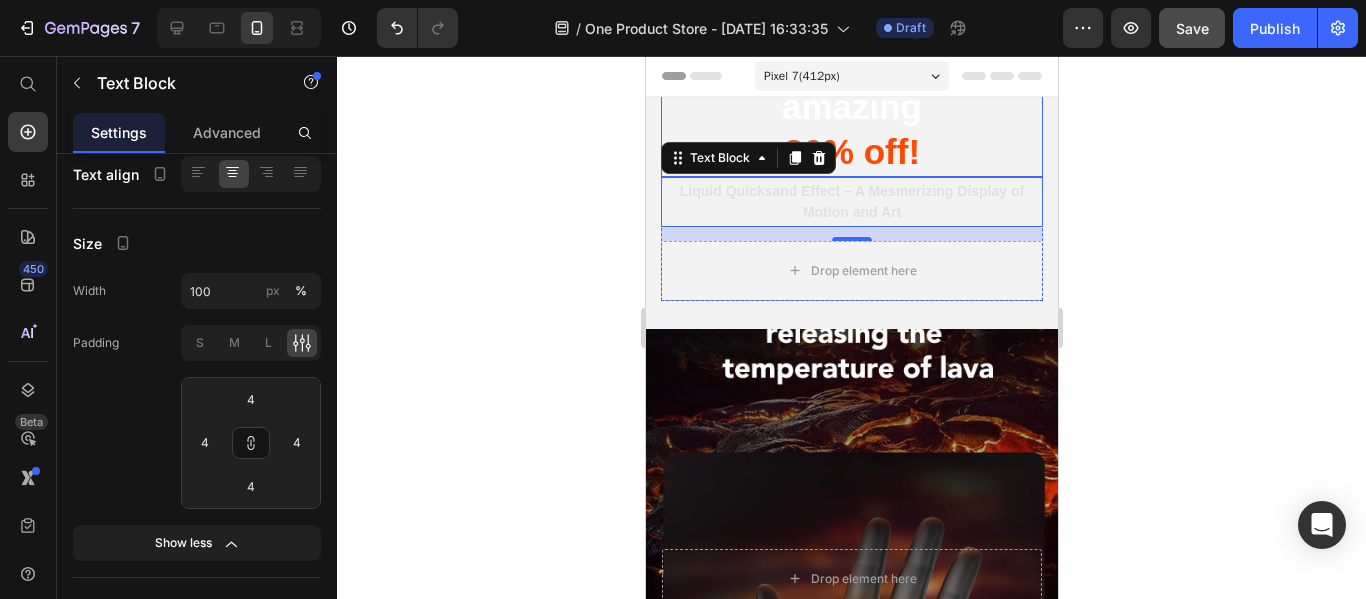 click on "30% off!" at bounding box center (851, 151) 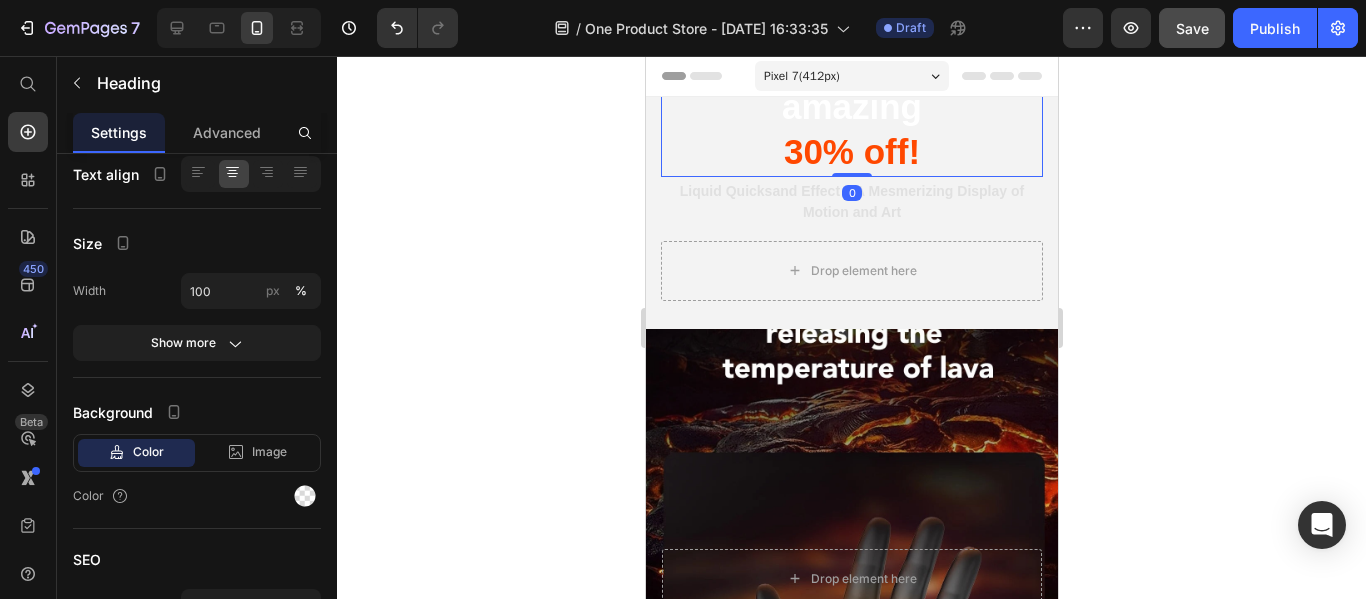 scroll, scrollTop: 0, scrollLeft: 0, axis: both 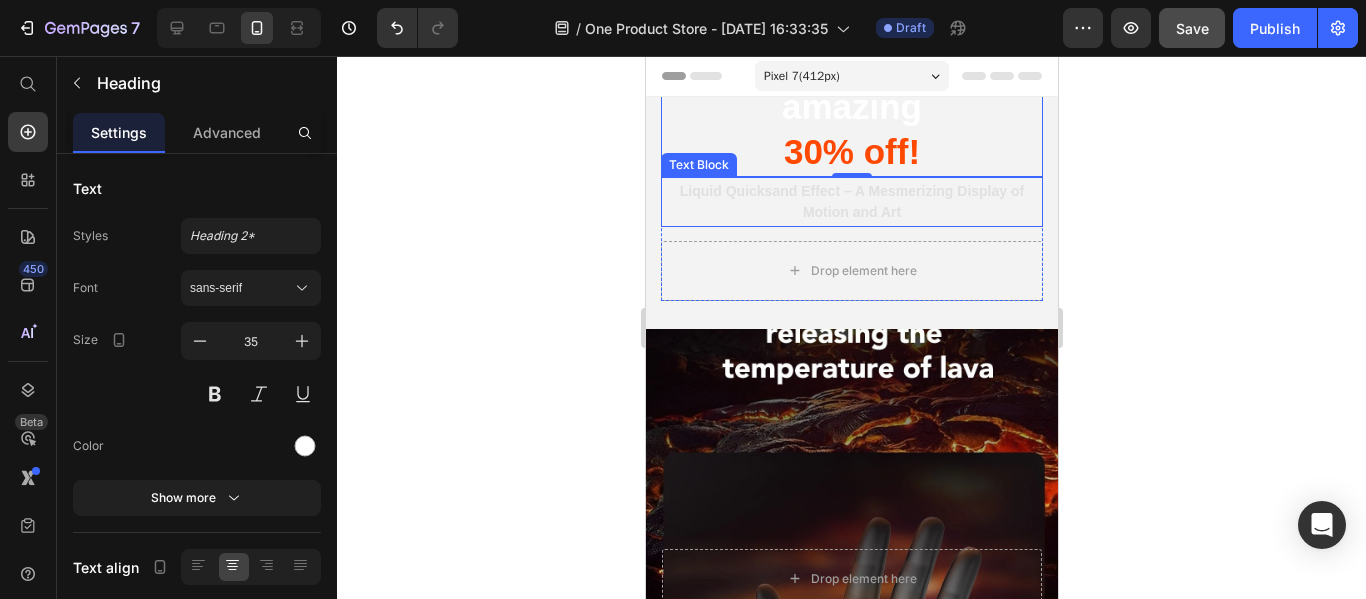 click on "Liquid Quicksand Effect – A Mesmerizing Display of Motion and Art" at bounding box center (851, 201) 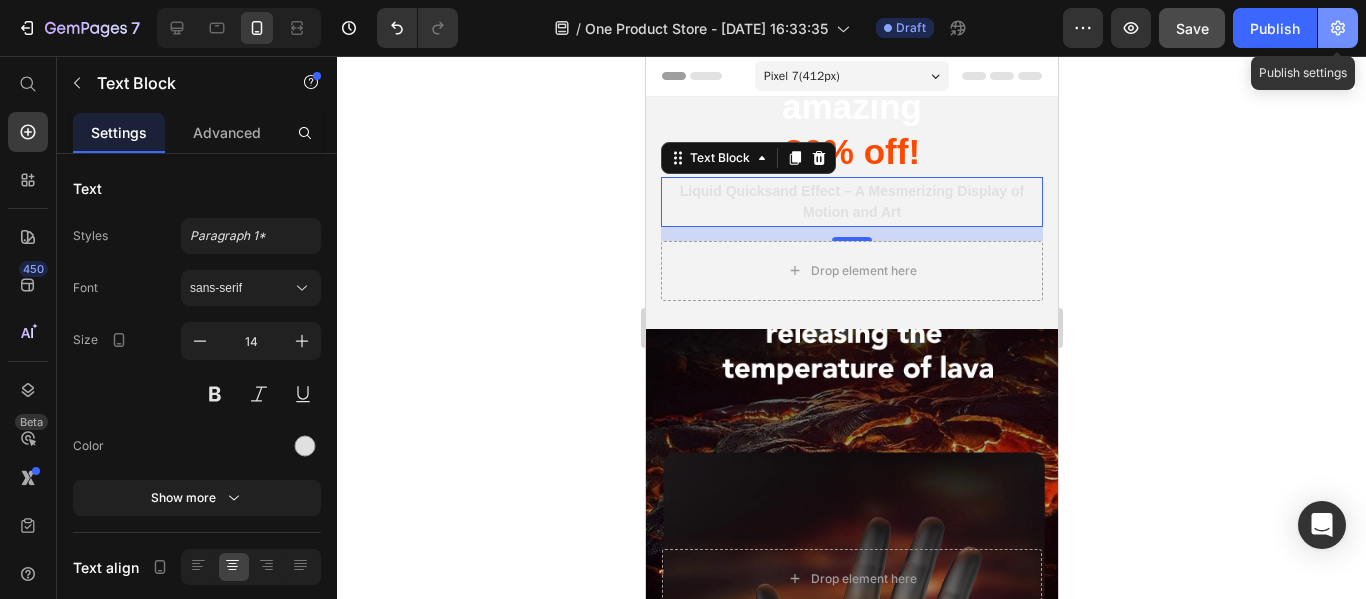 click 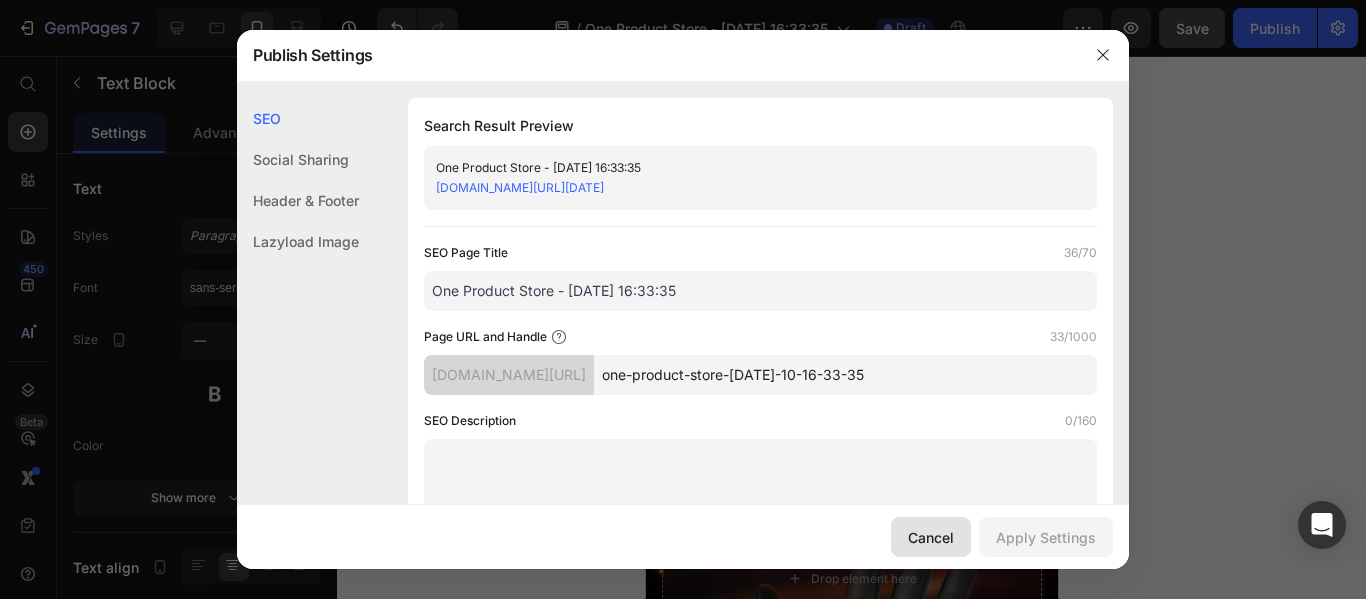 click on "Cancel" 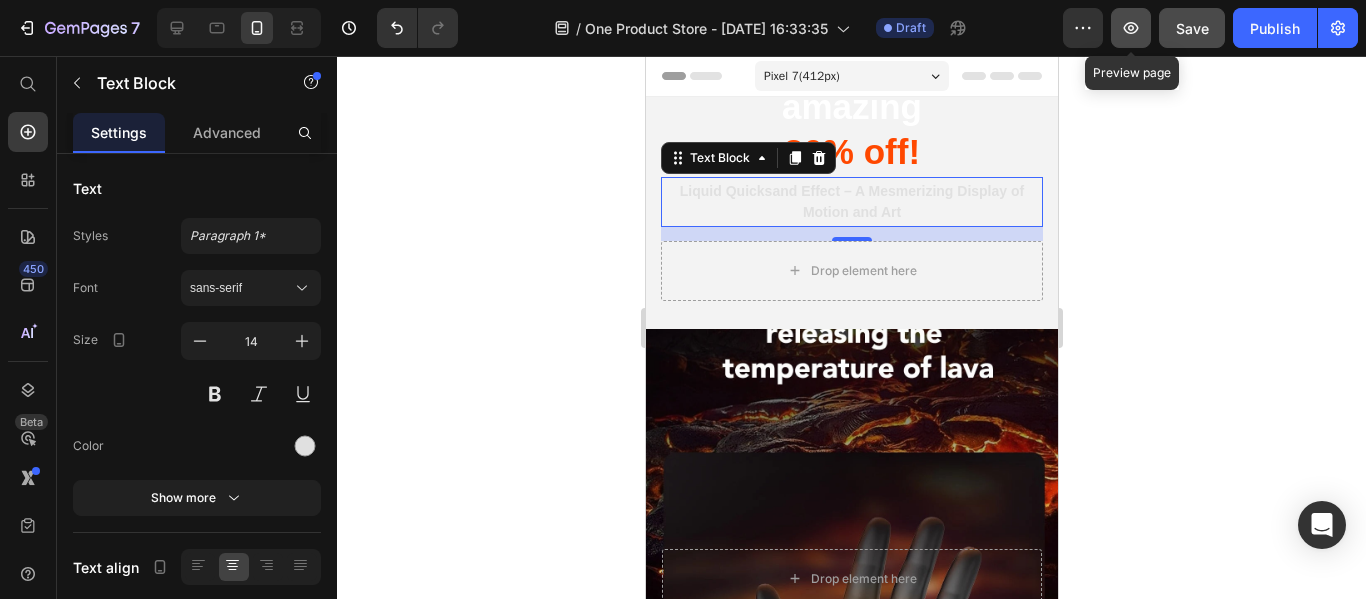 click 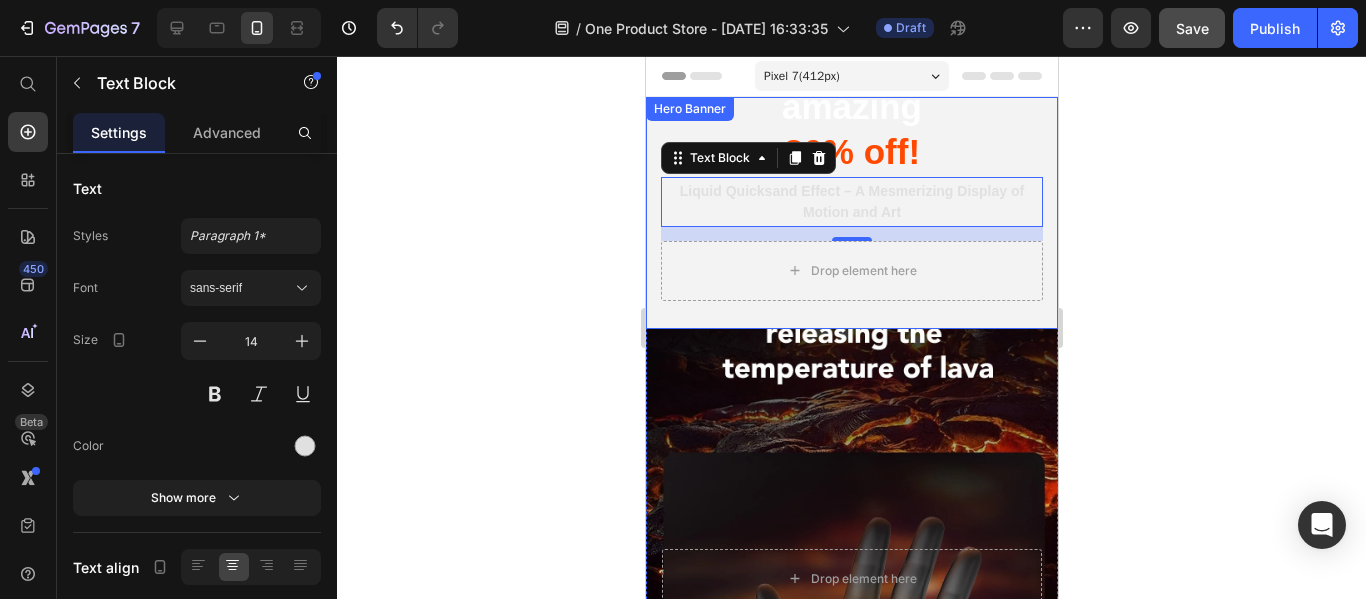 click on "Icon Icon Icon Icon Icon Icon List Rated 4.9/5 Based on 895 Reviews Text Block Row Miniso Quick Sand Earphones Text Block Enjoy an  amazing  30% off! Heading Liquid Quicksand Effect – A Mesmerizing Display of Motion and Art Text Block   14
Drop element here Row" at bounding box center (851, 137) 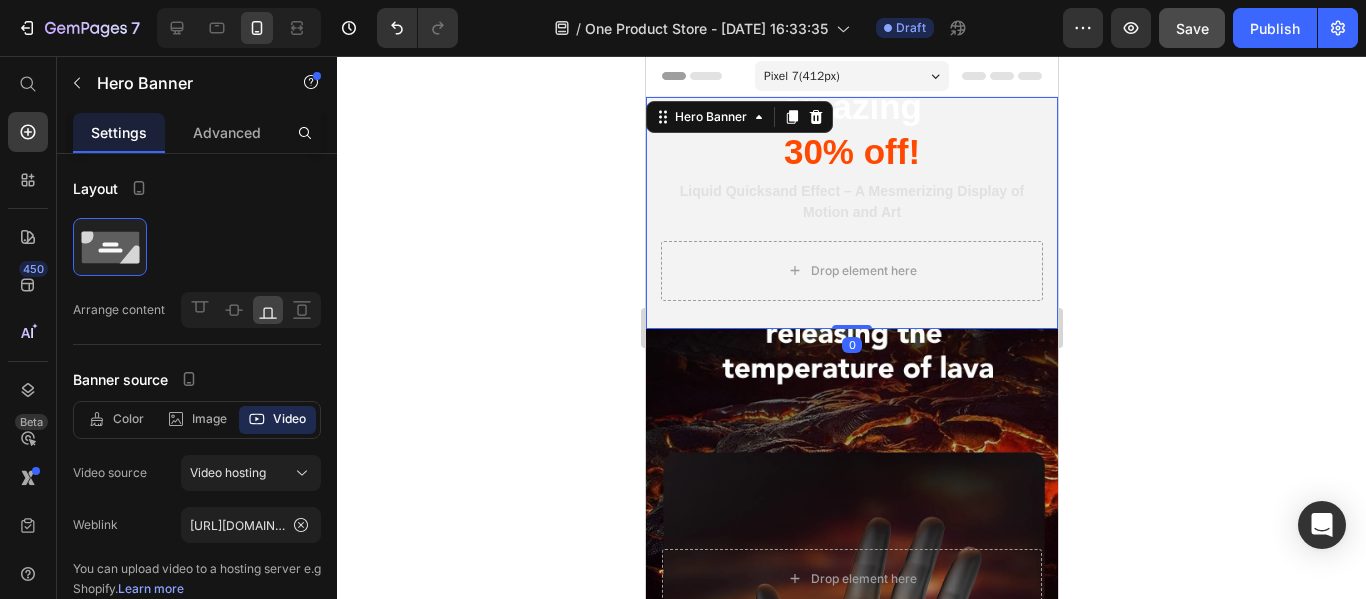drag, startPoint x: 846, startPoint y: 319, endPoint x: 849, endPoint y: 307, distance: 12.369317 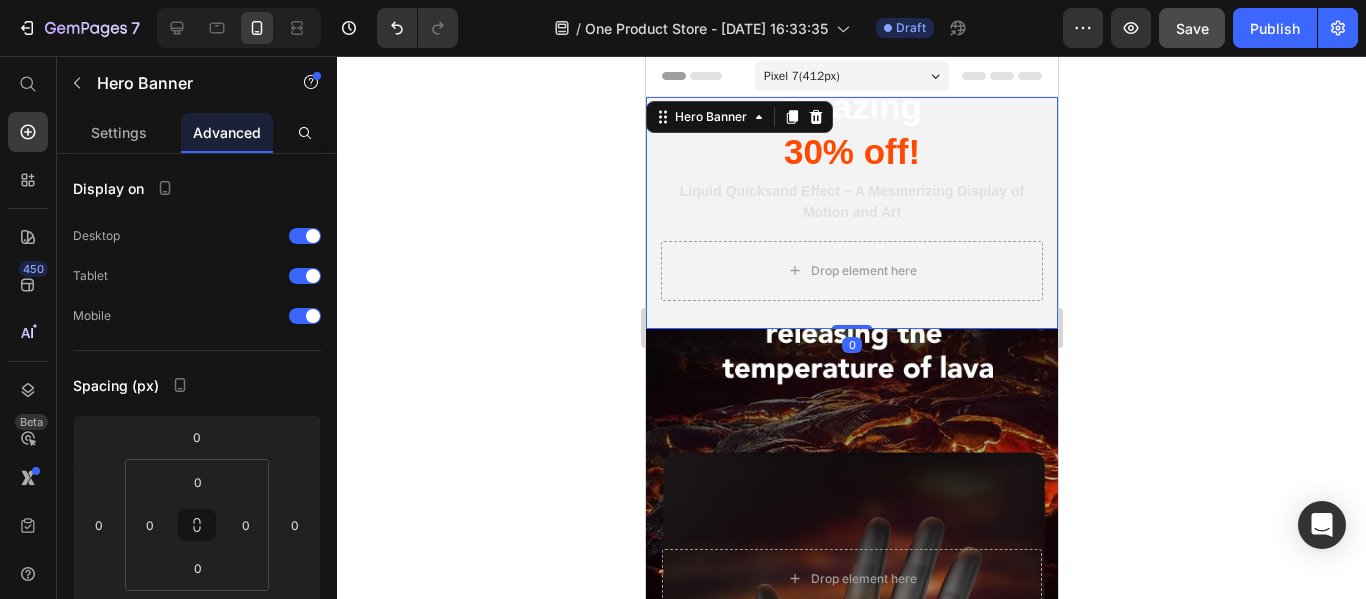 click on "Icon Icon Icon Icon Icon Icon List Rated 4.9/5 Based on 895 Reviews Text Block Row Miniso Quick Sand Earphones Text Block Enjoy an  amazing  30% off! Heading Liquid Quicksand Effect – A Mesmerizing Display of Motion and Art Text Block
Drop element here Row" at bounding box center (851, 137) 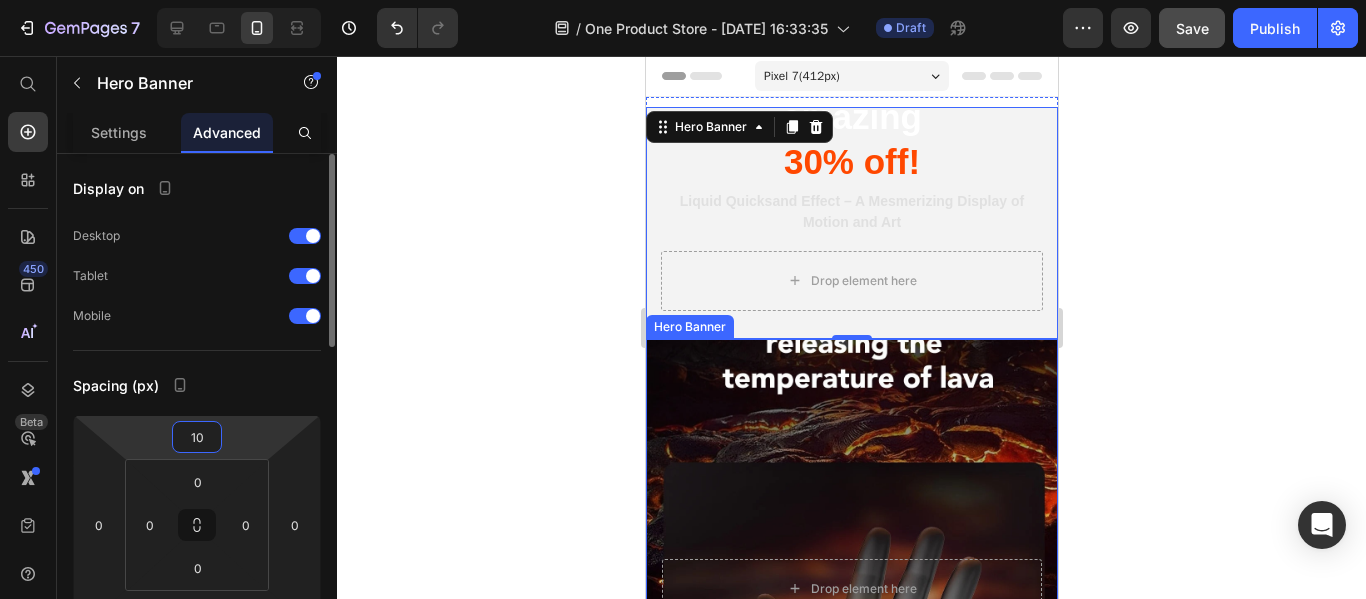 click on "Spacing (px)" at bounding box center [197, 385] 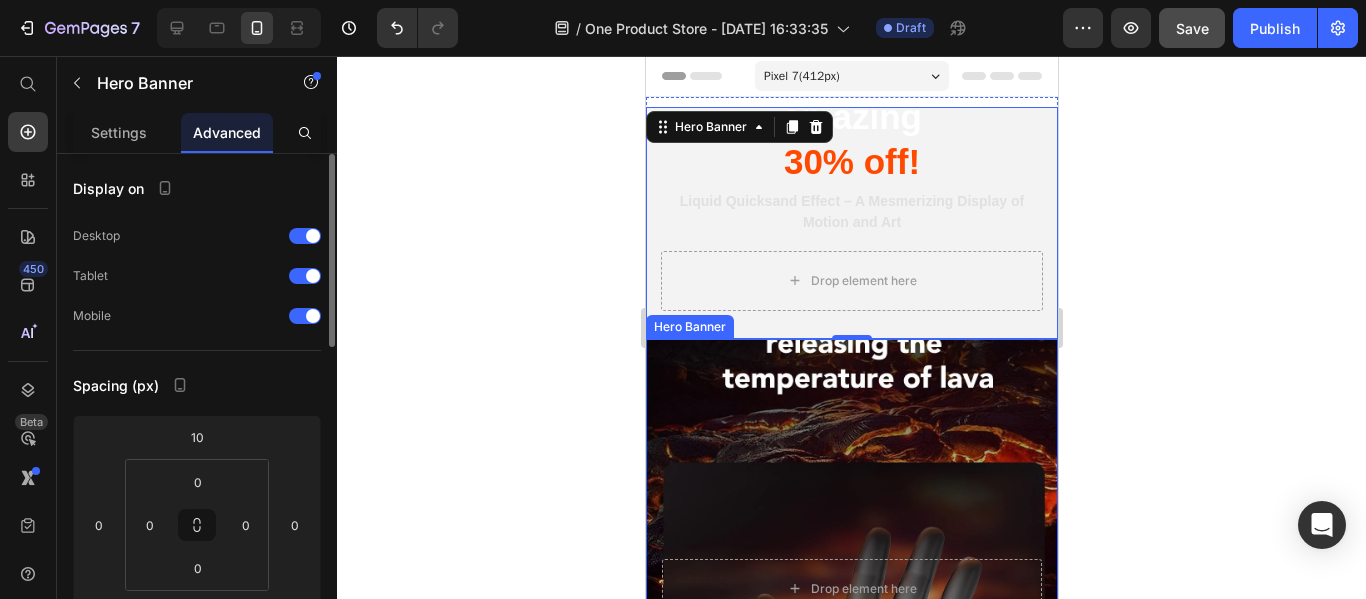 click on "Spacing (px)" at bounding box center [197, 385] 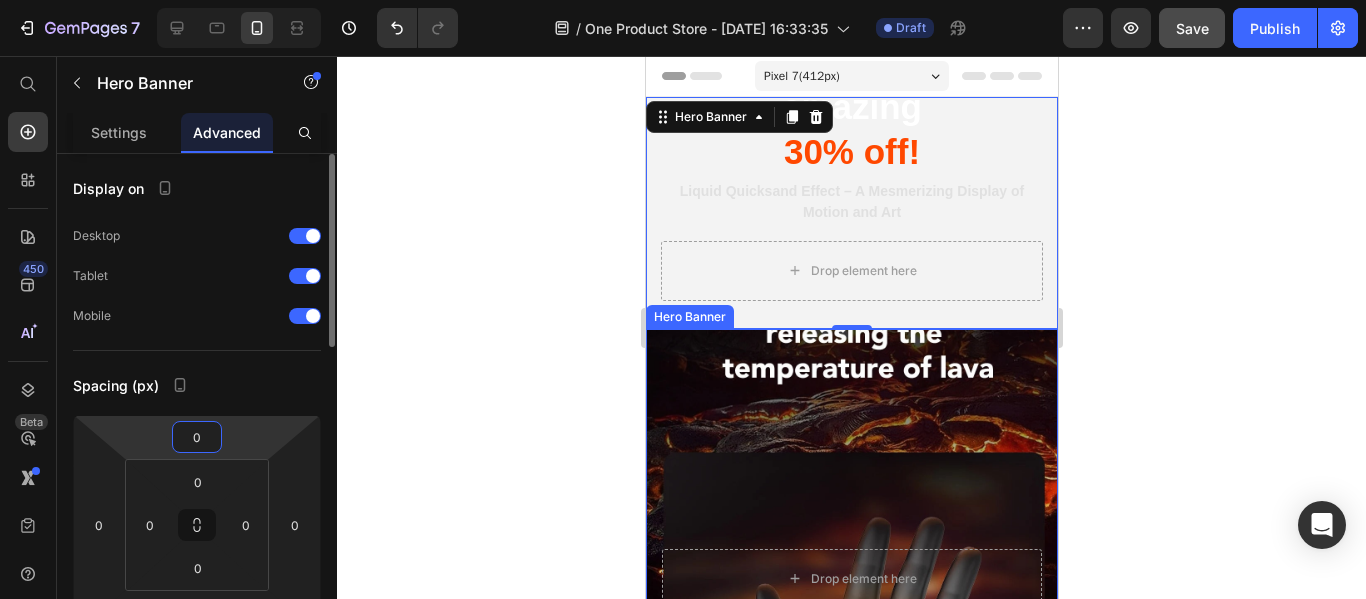 drag, startPoint x: 213, startPoint y: 442, endPoint x: 180, endPoint y: 431, distance: 34.785053 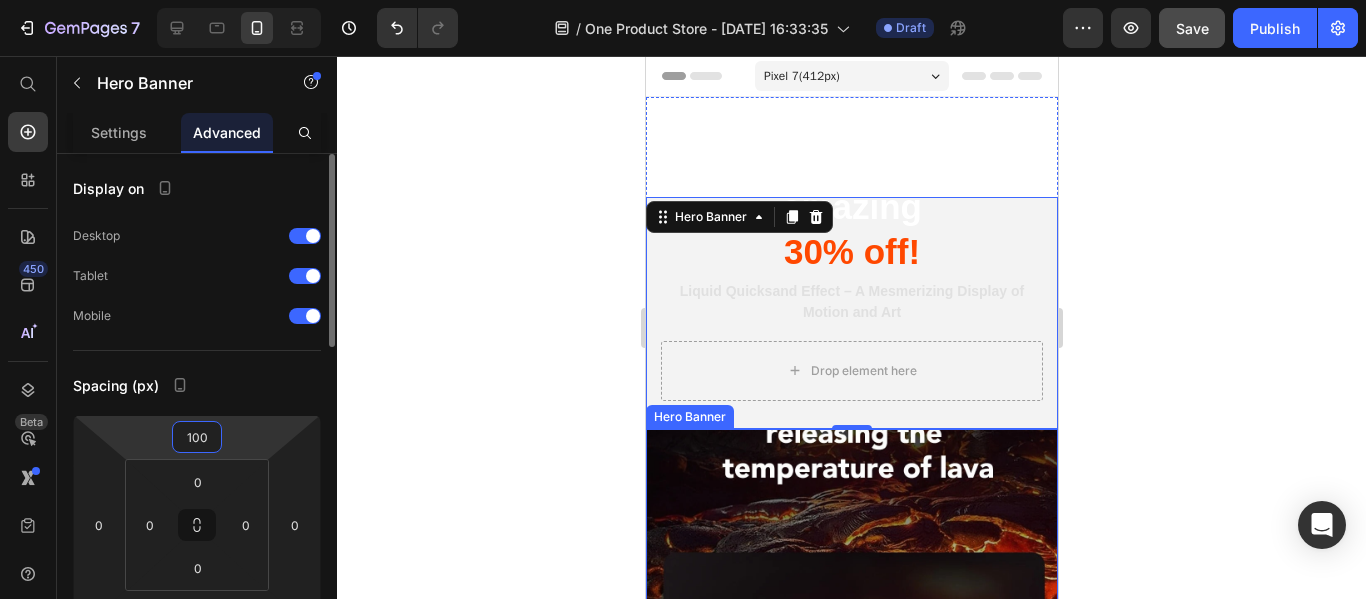 type on "0" 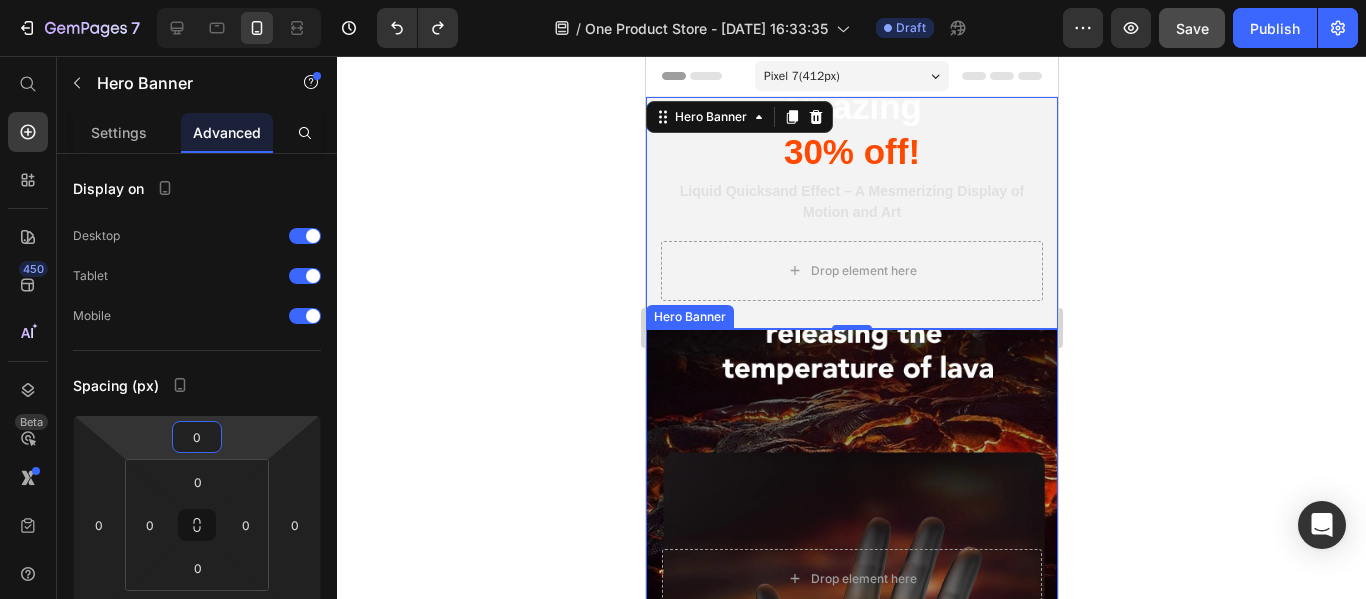 click at bounding box center (851, 579) 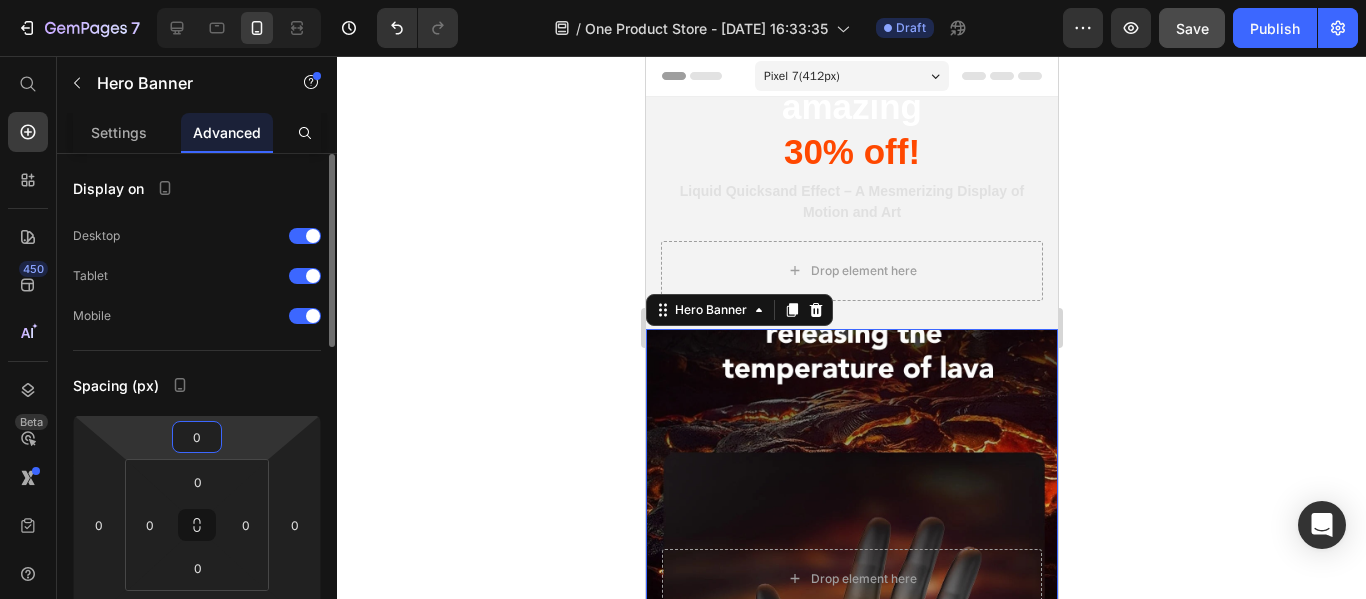 click on "0" at bounding box center (197, 437) 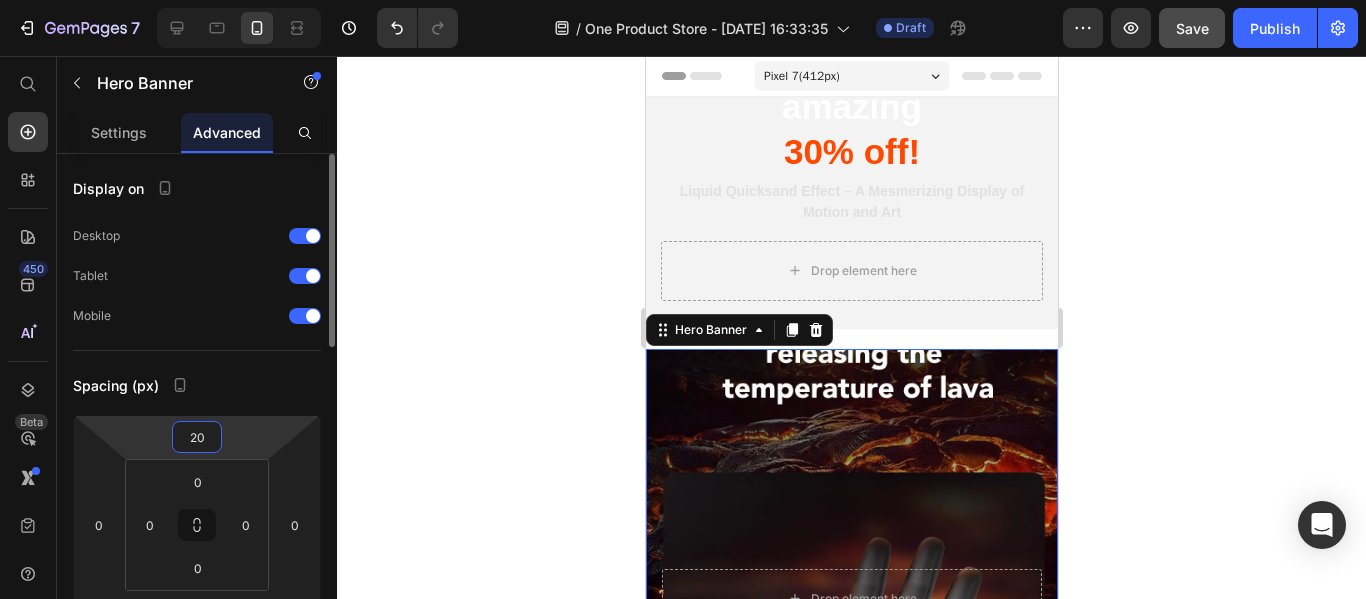 type on "200" 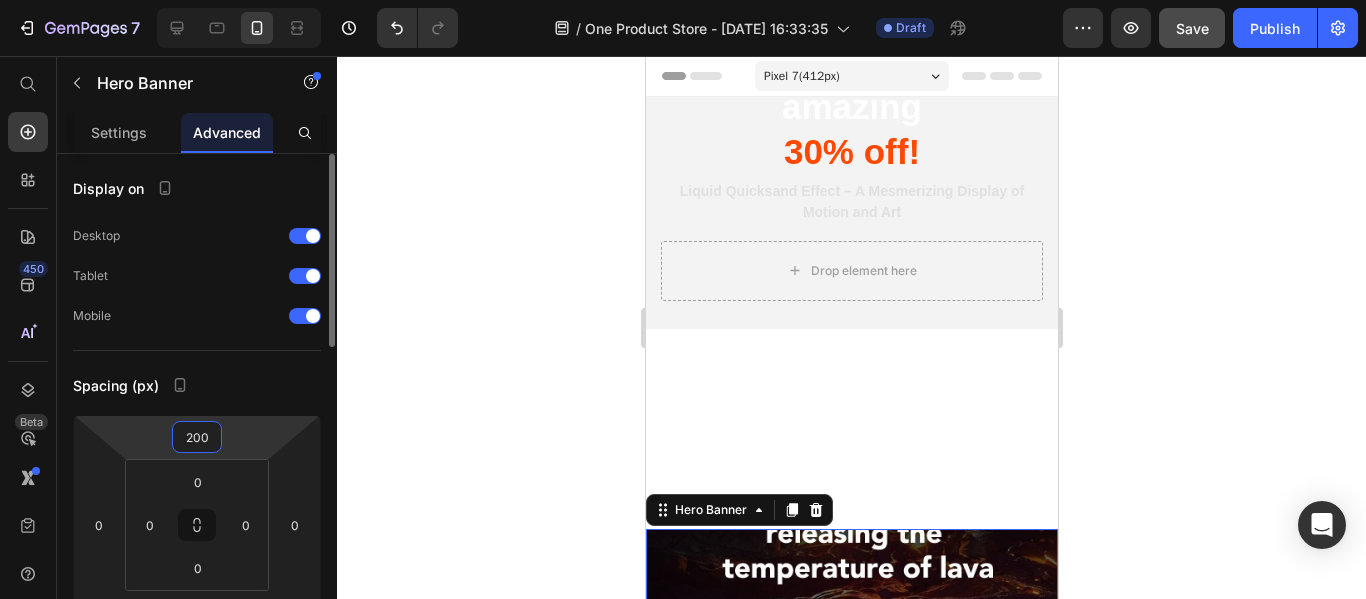 drag, startPoint x: 213, startPoint y: 427, endPoint x: 160, endPoint y: 430, distance: 53.08484 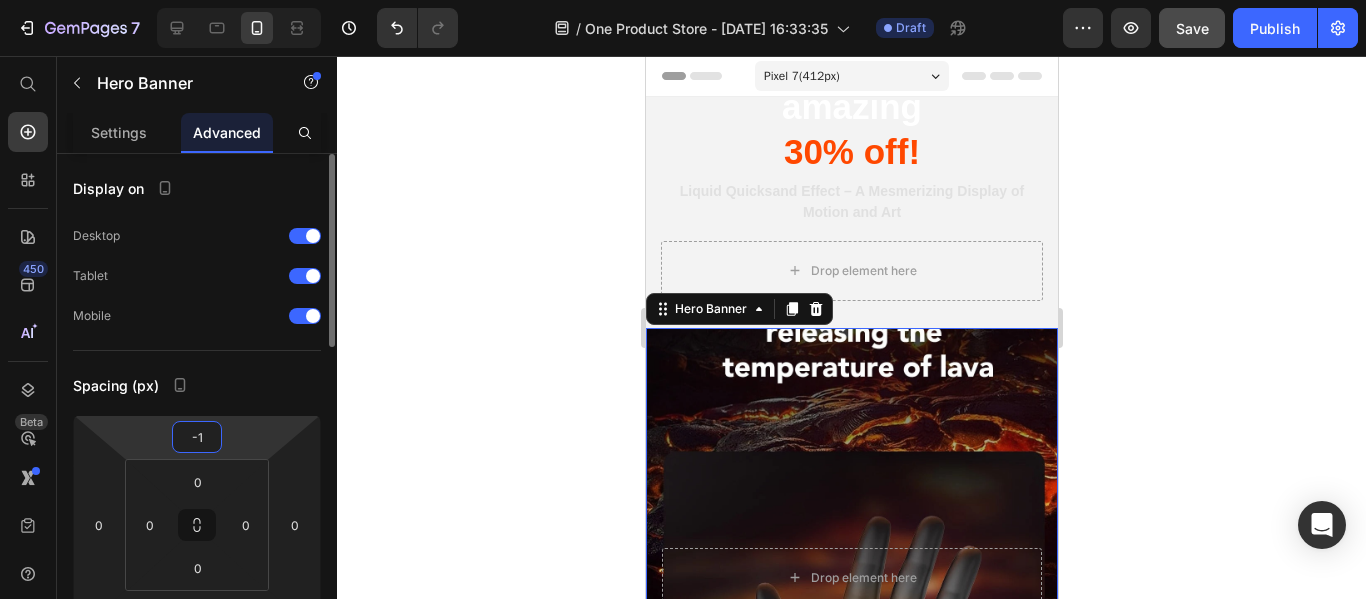 type on "-10" 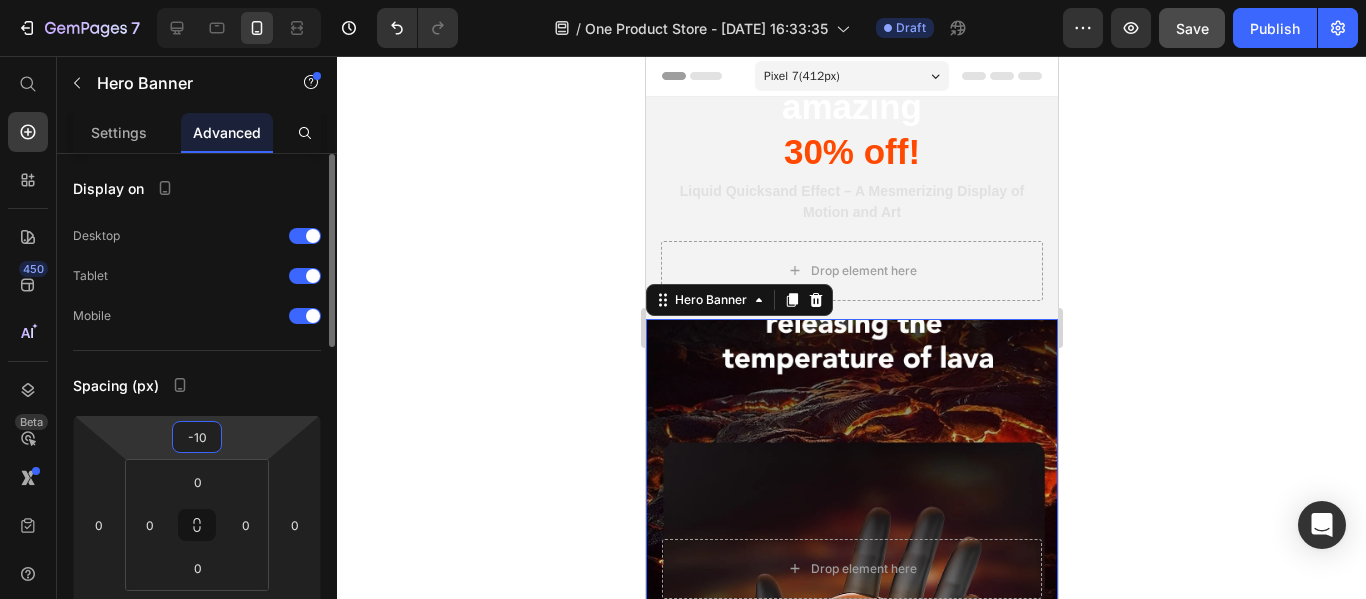 drag, startPoint x: 211, startPoint y: 434, endPoint x: 185, endPoint y: 434, distance: 26 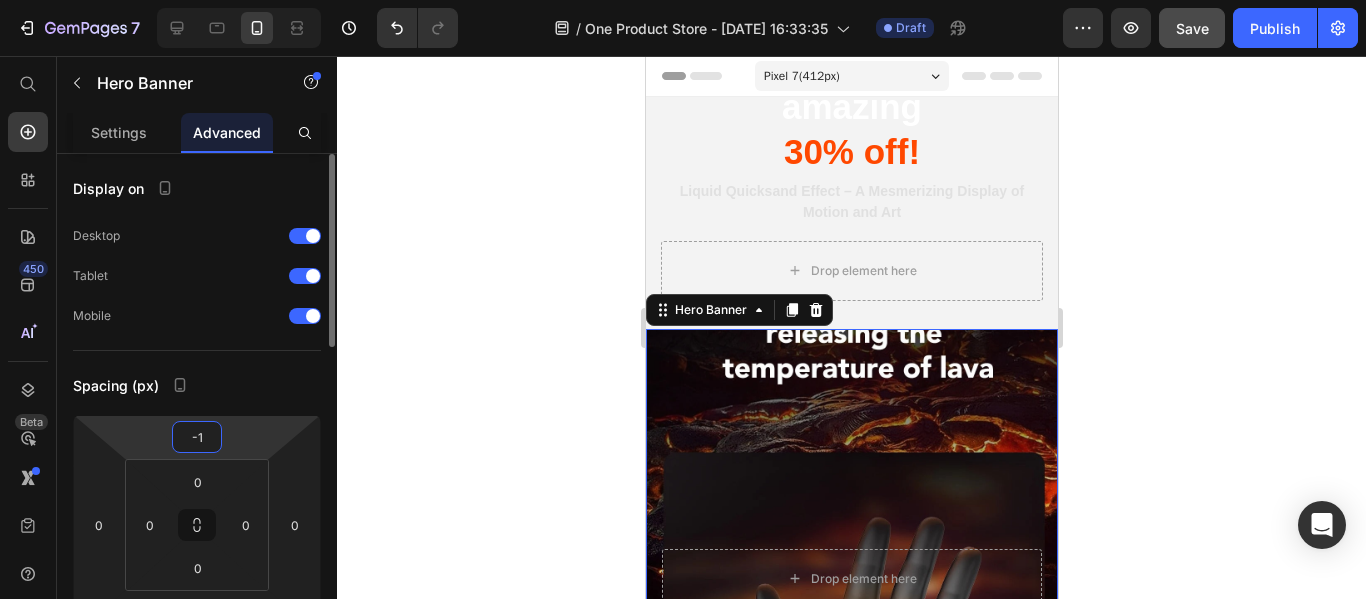 type on "-11" 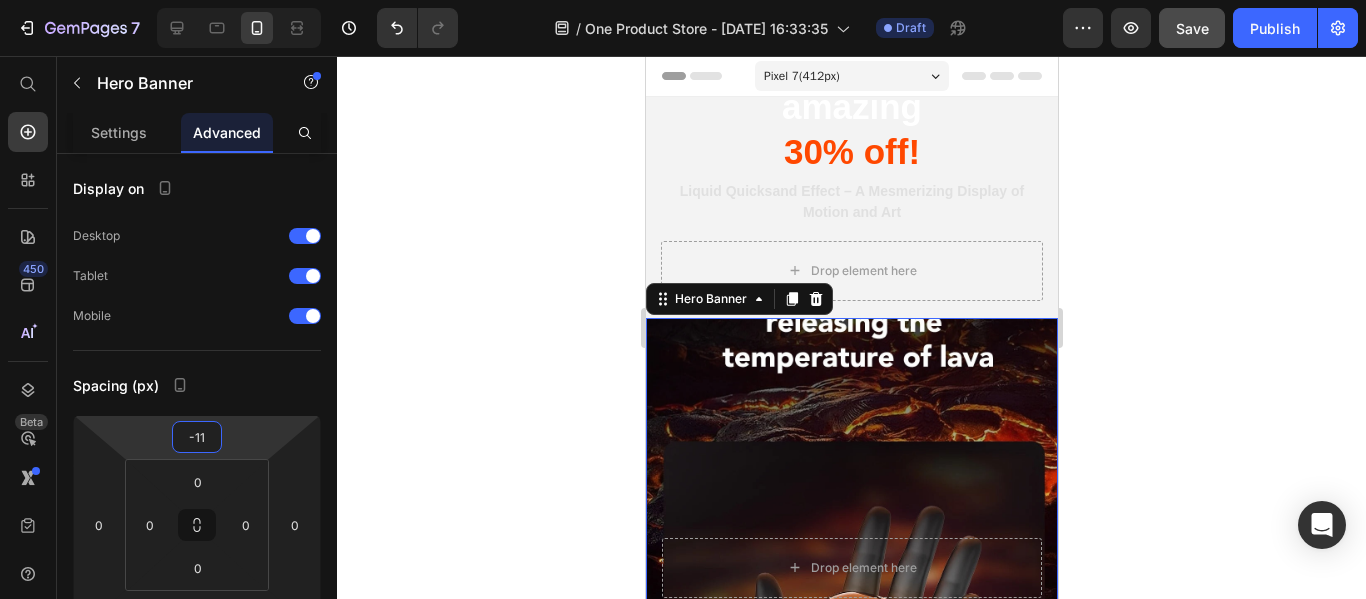 click 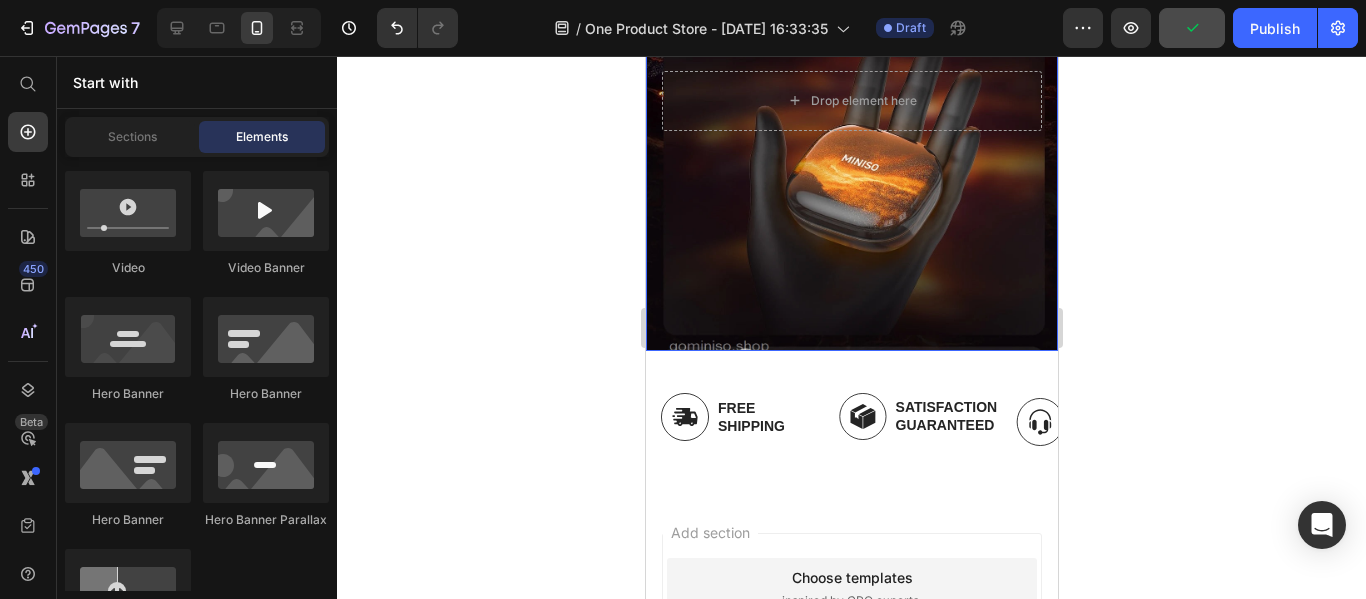 scroll, scrollTop: 500, scrollLeft: 0, axis: vertical 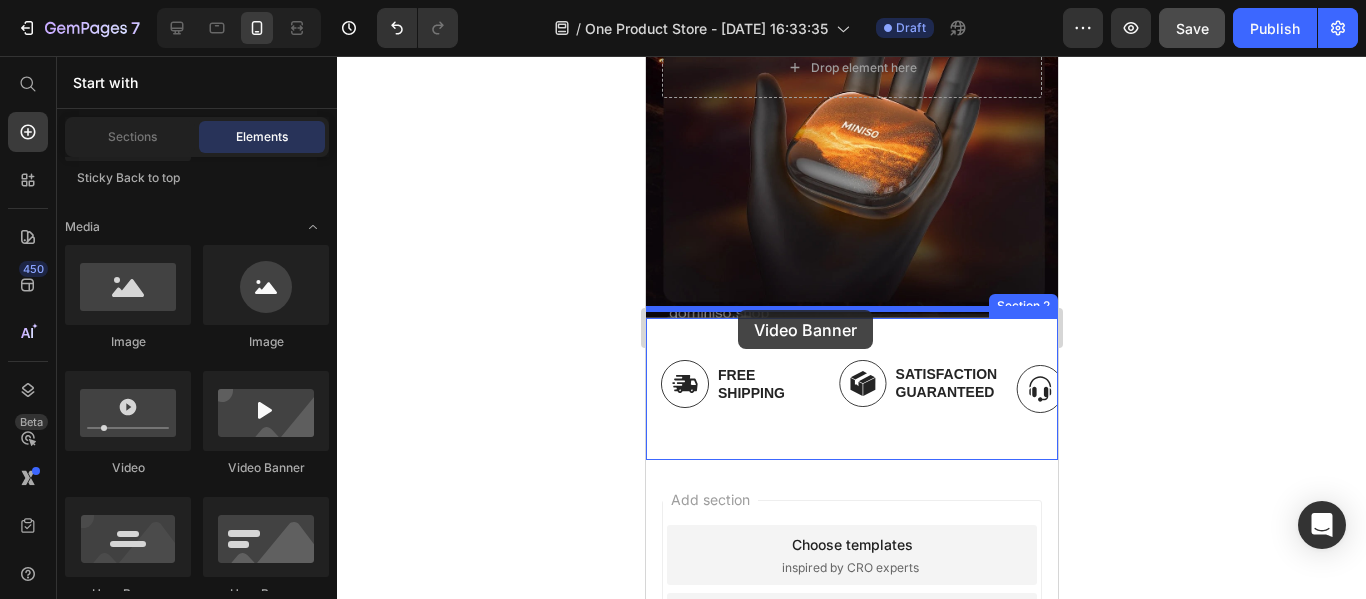 drag, startPoint x: 893, startPoint y: 479, endPoint x: 737, endPoint y: 310, distance: 229.99348 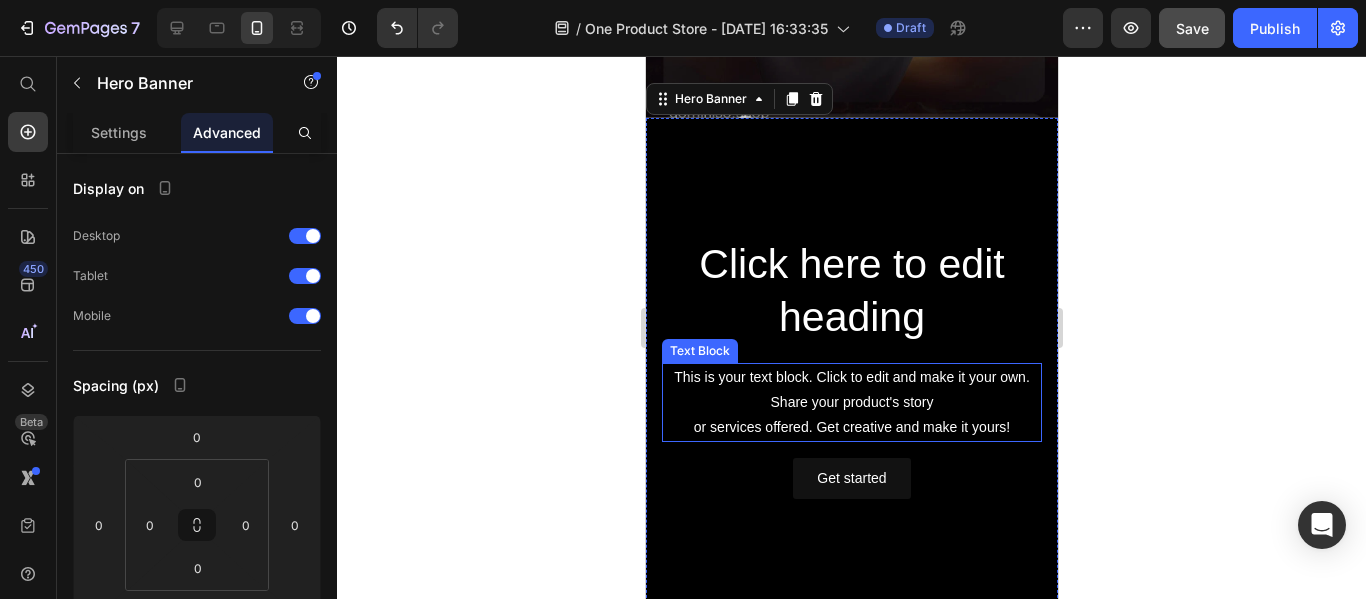 scroll, scrollTop: 800, scrollLeft: 0, axis: vertical 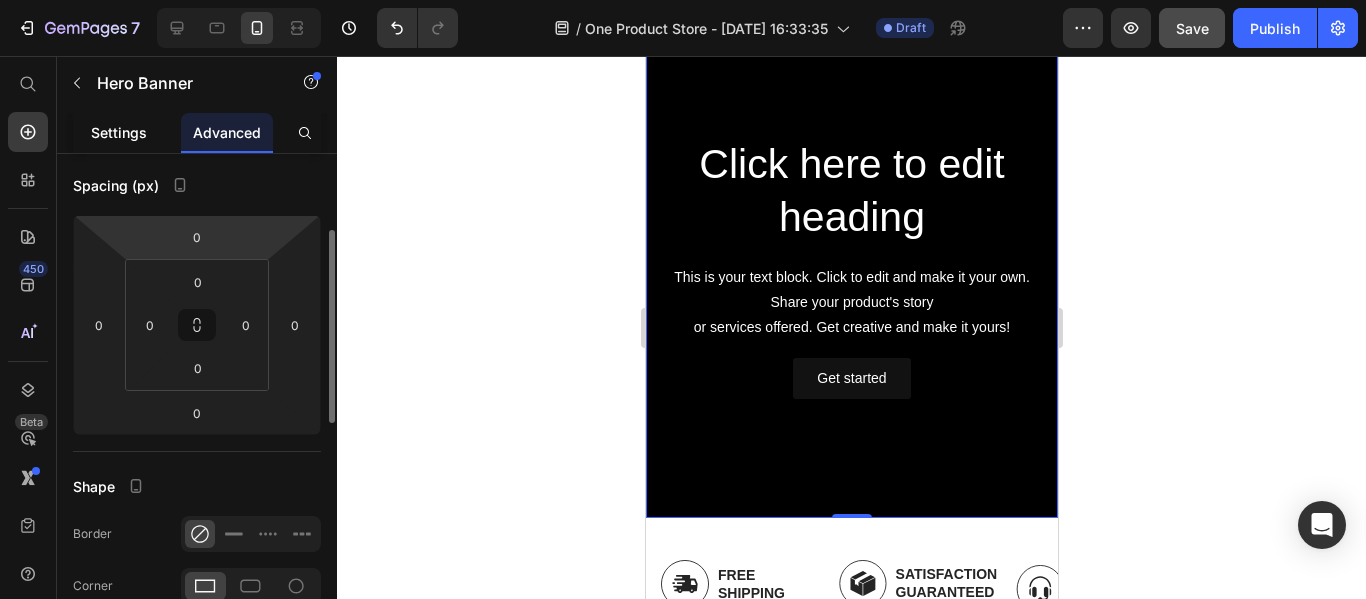 click on "Settings" at bounding box center (119, 132) 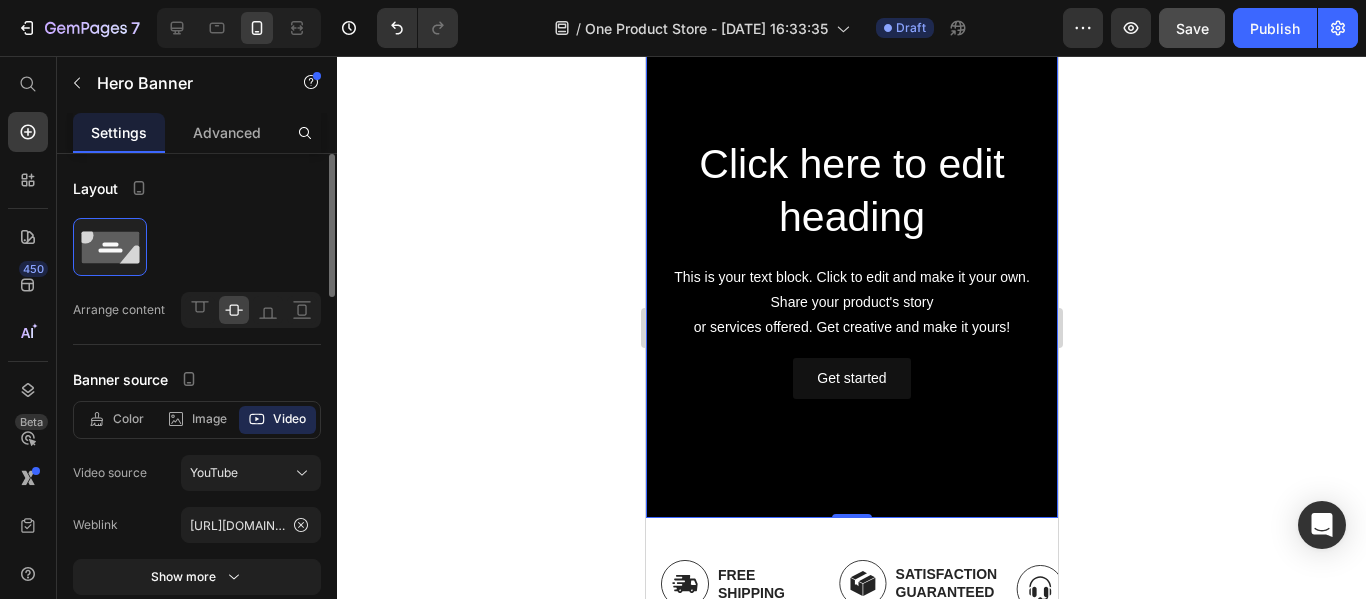 scroll, scrollTop: 100, scrollLeft: 0, axis: vertical 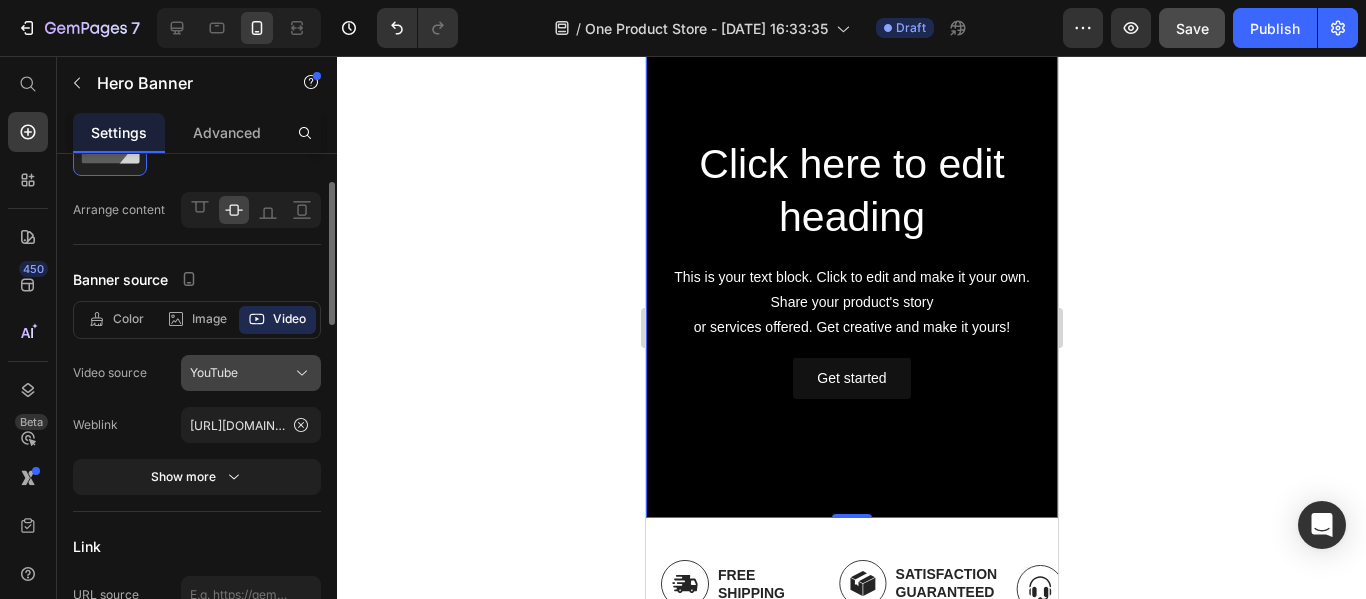 click on "YouTube" 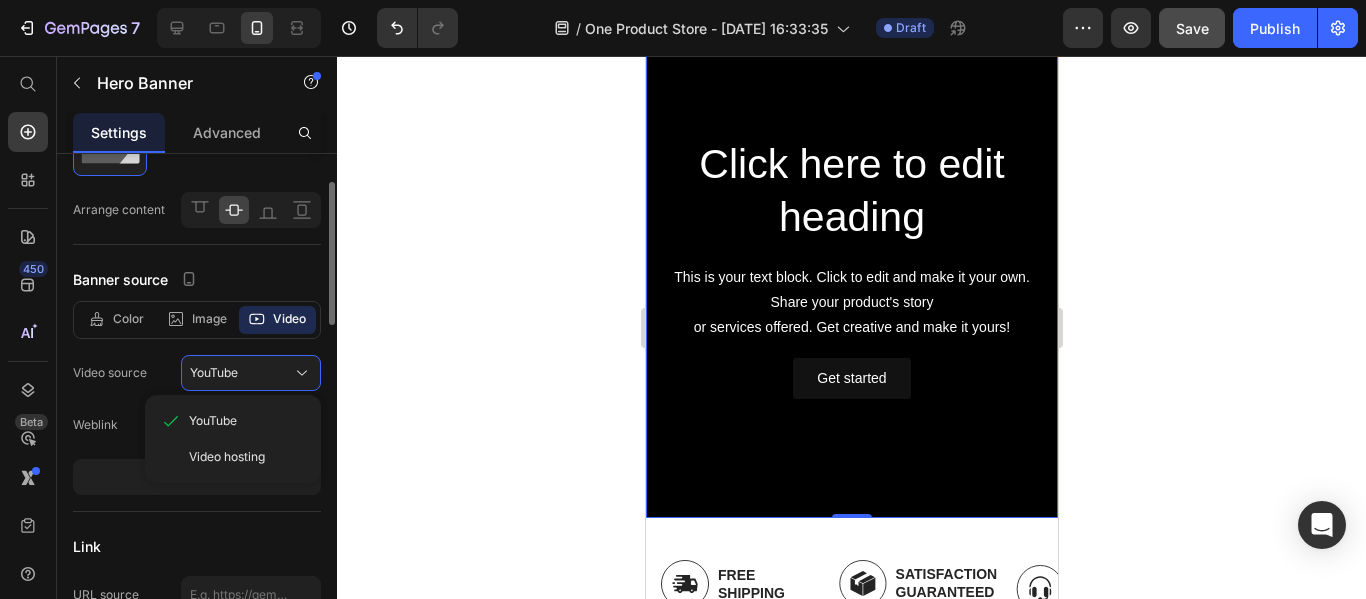 drag, startPoint x: 230, startPoint y: 455, endPoint x: 273, endPoint y: 438, distance: 46.238514 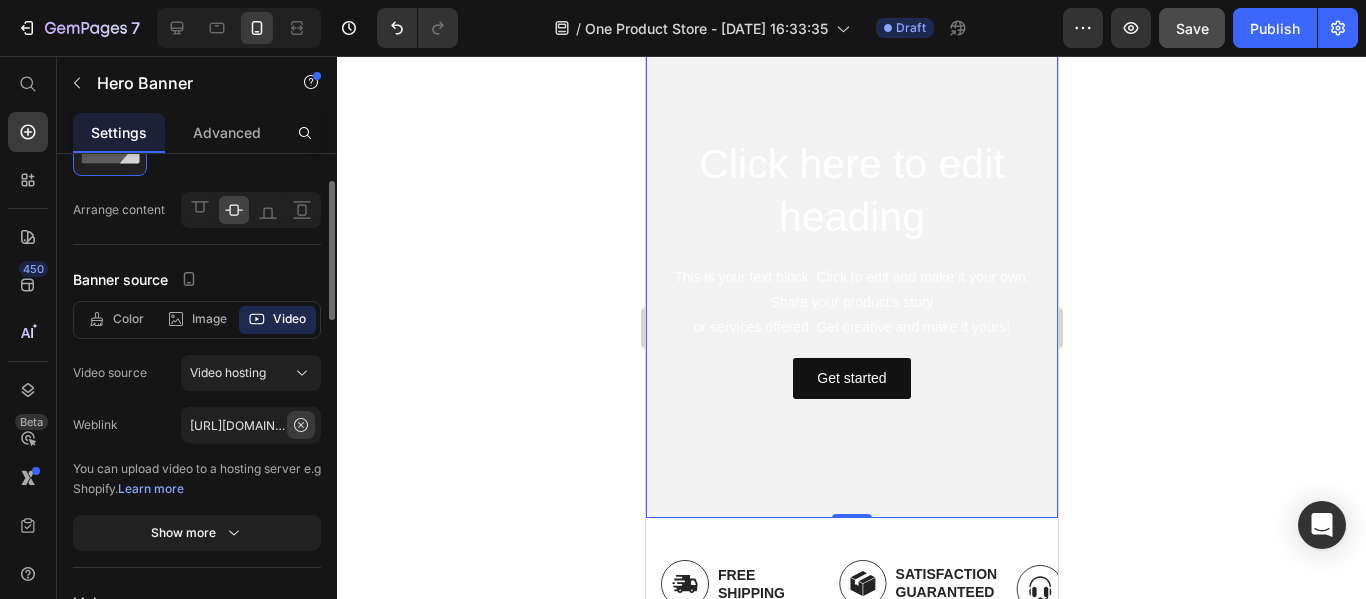 click 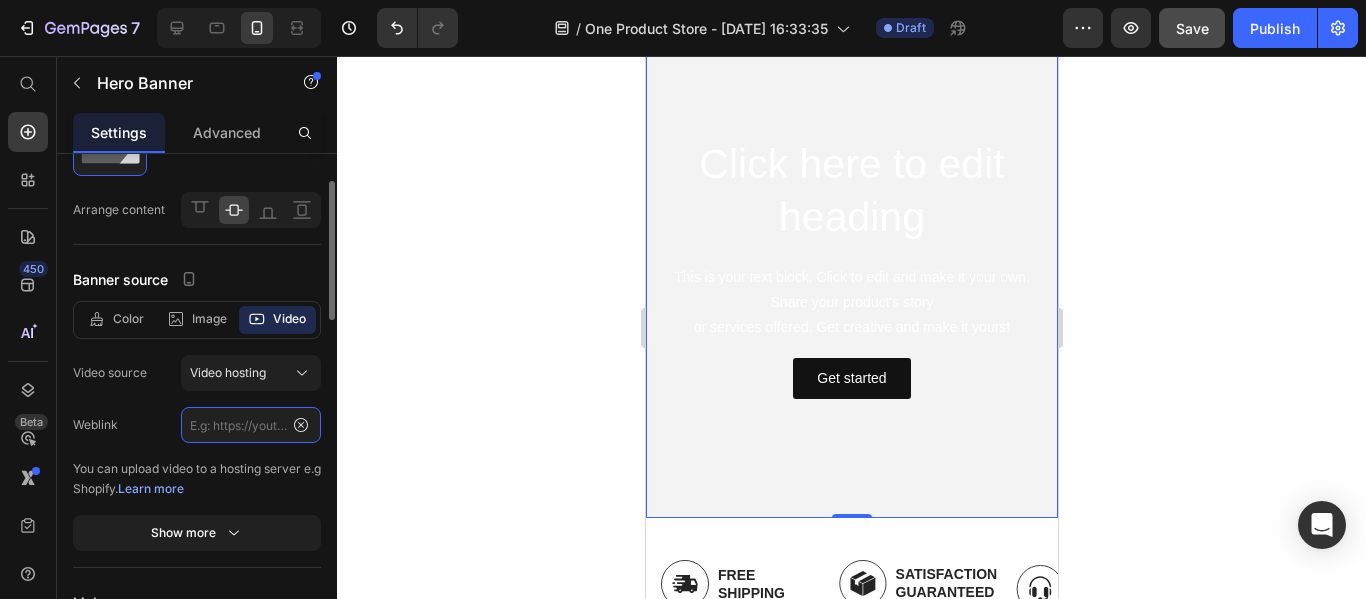 scroll, scrollTop: 0, scrollLeft: 0, axis: both 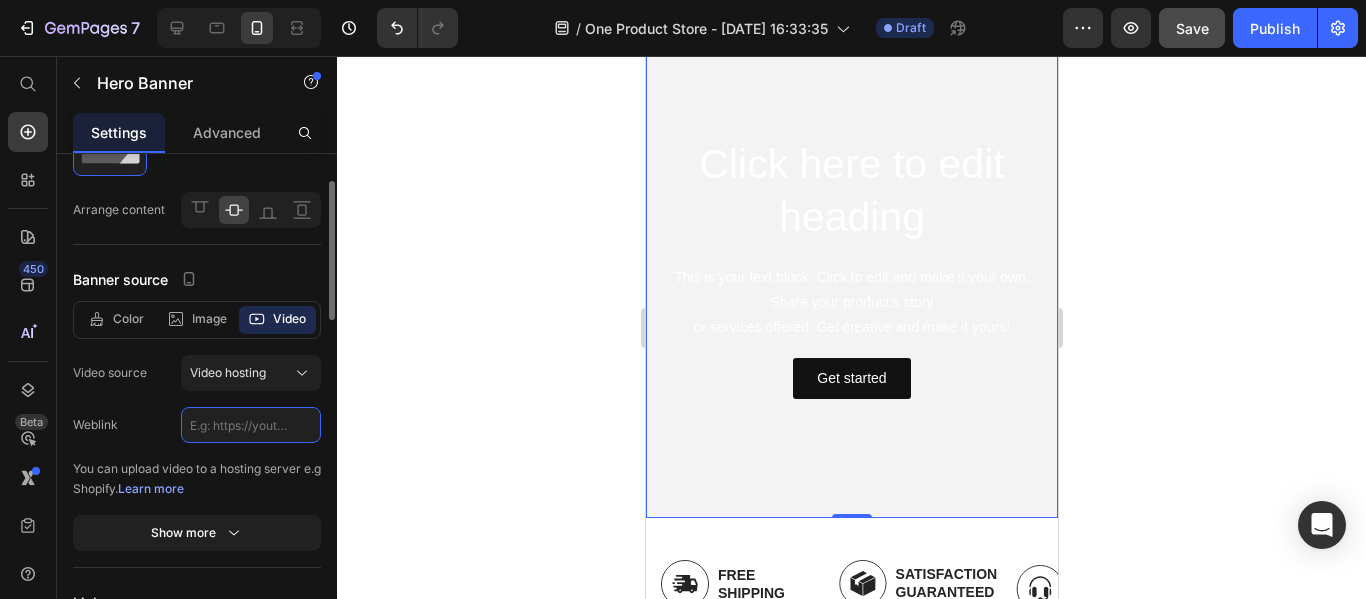 click 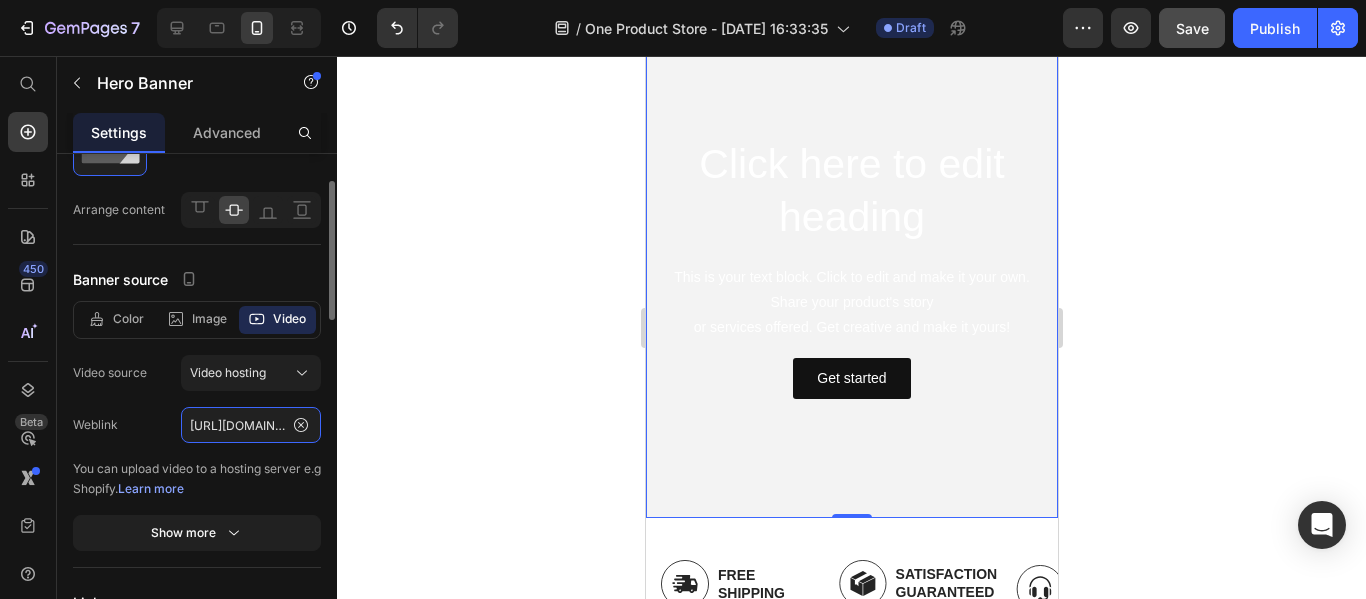 scroll, scrollTop: 0, scrollLeft: 370, axis: horizontal 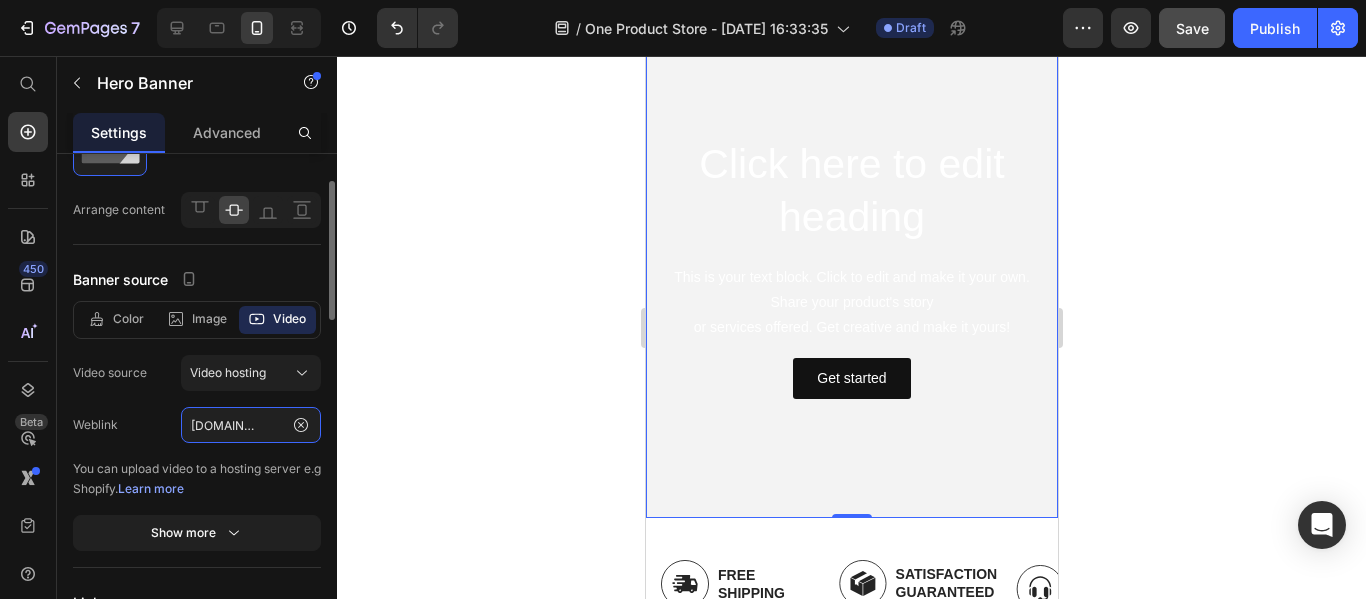 type on "[URL][DOMAIN_NAME]" 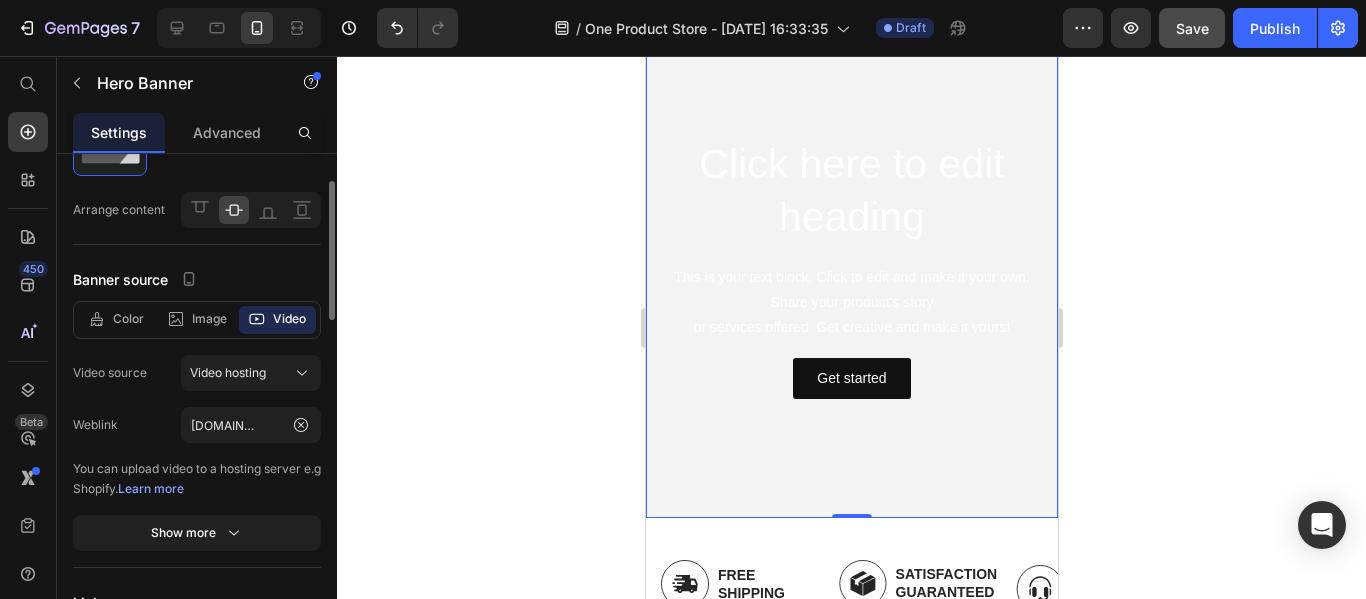 click on "Color Image Video Video source Video hosting Weblink [URL][DOMAIN_NAME] You can upload video to a hosting server e.g Shopify.   Learn more Show more" 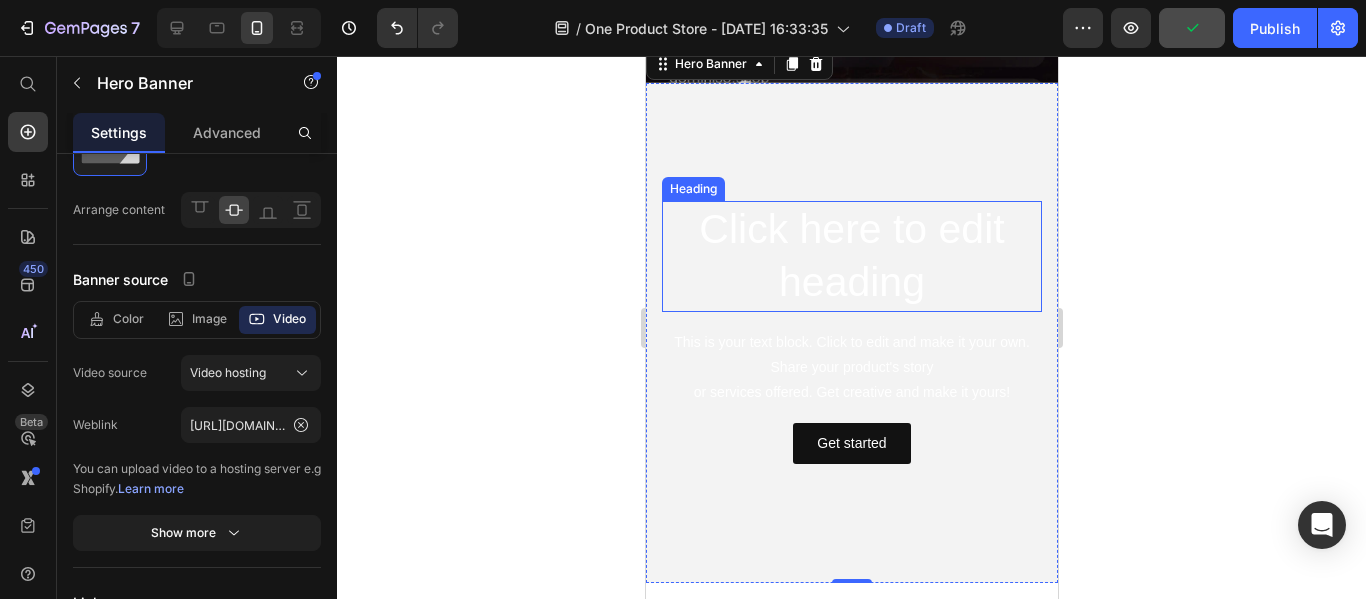 scroll, scrollTop: 700, scrollLeft: 0, axis: vertical 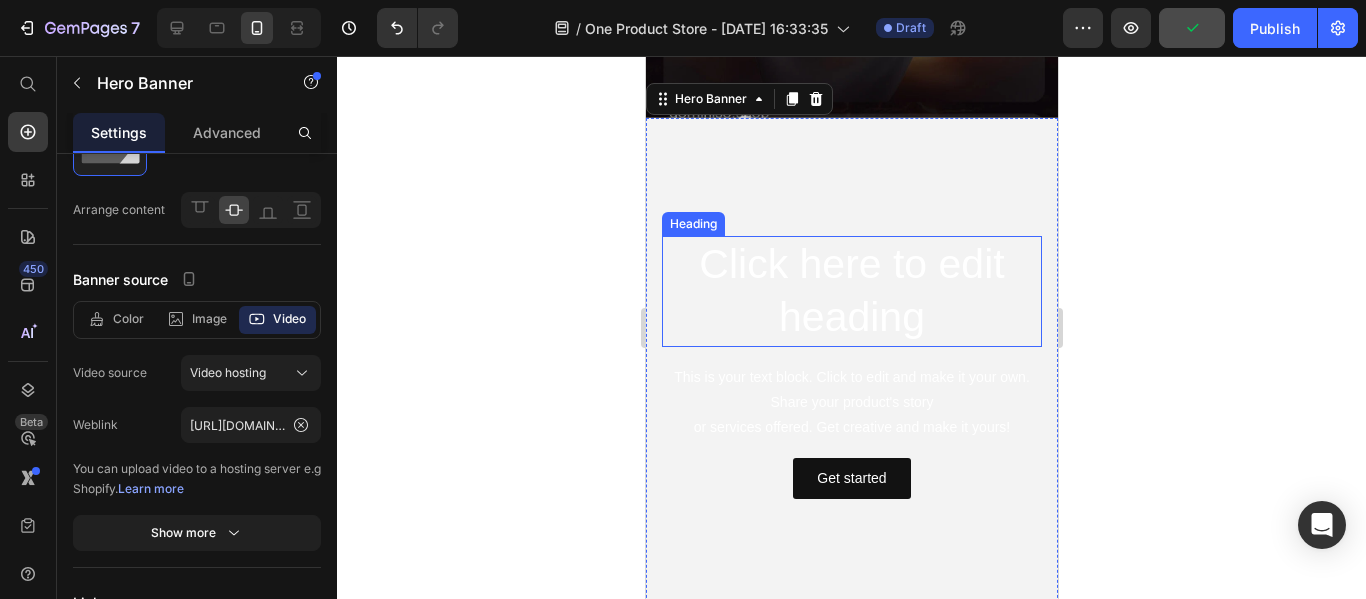 click on "Heading" at bounding box center [692, 224] 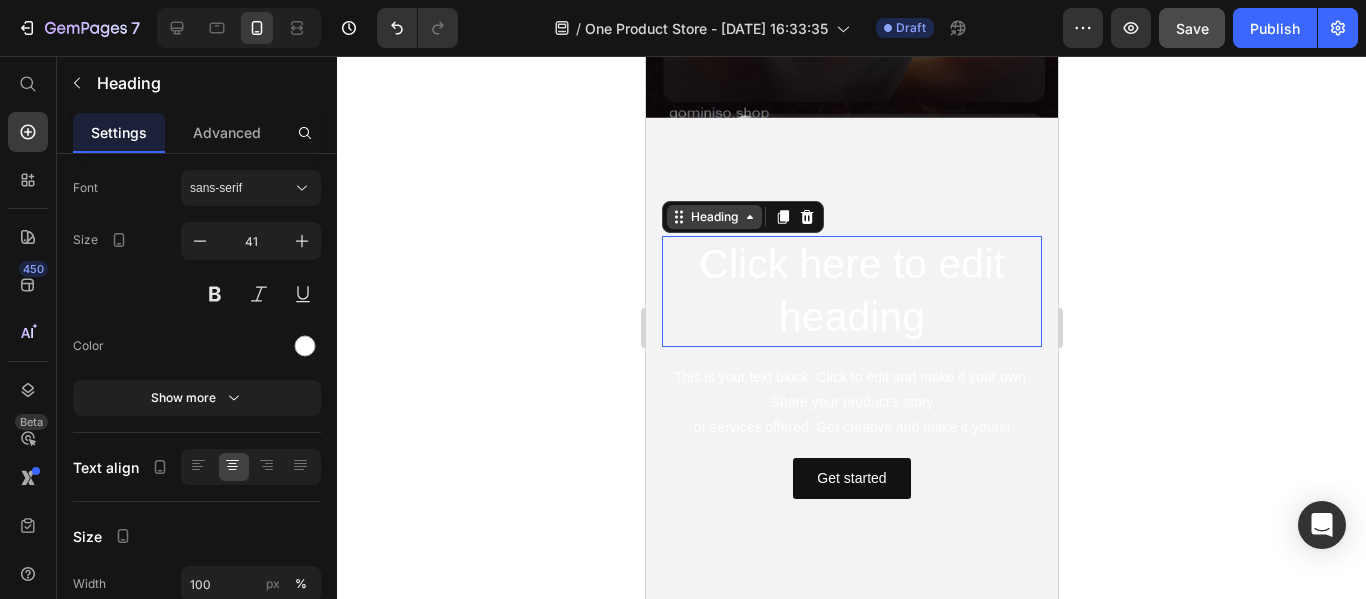 scroll, scrollTop: 0, scrollLeft: 0, axis: both 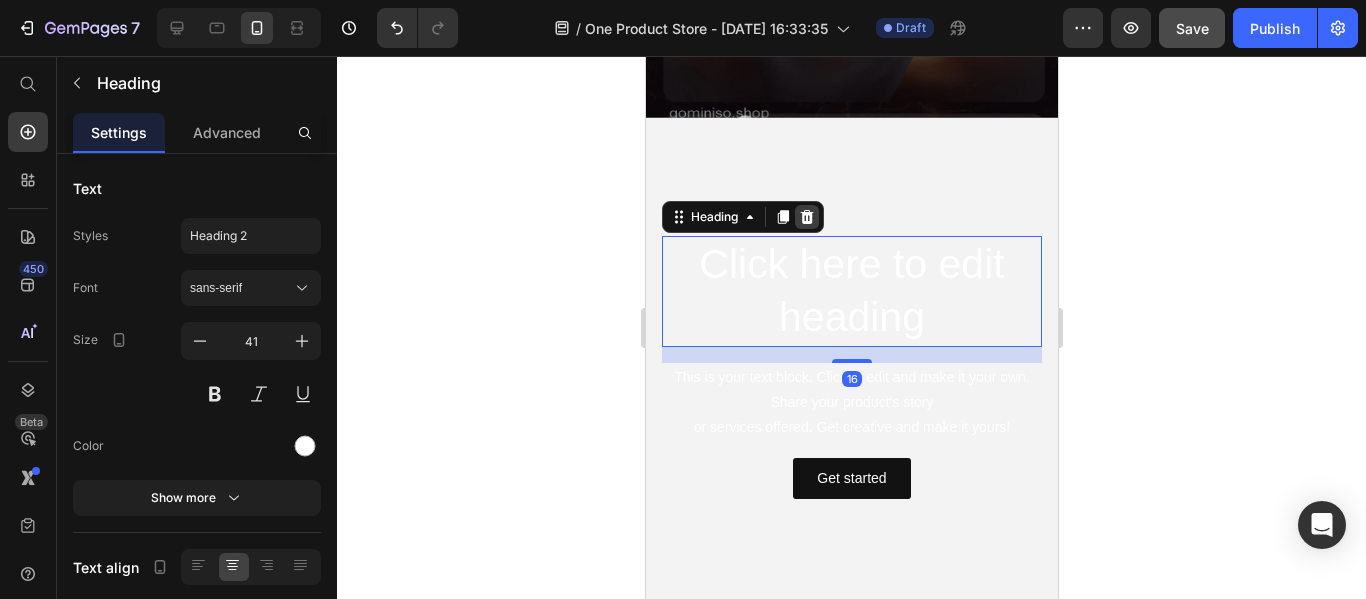 click 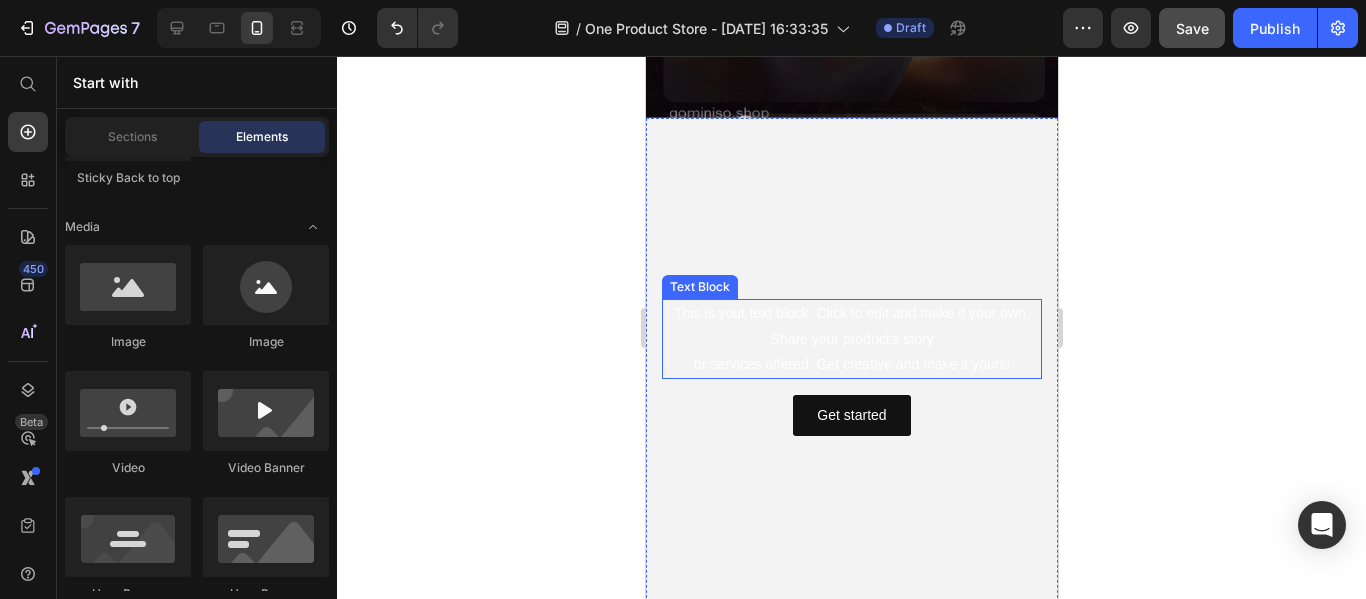 click on "This is your text block. Click to edit and make it your own. Share your product's story                   or services offered. Get creative and make it yours!" at bounding box center [851, 339] 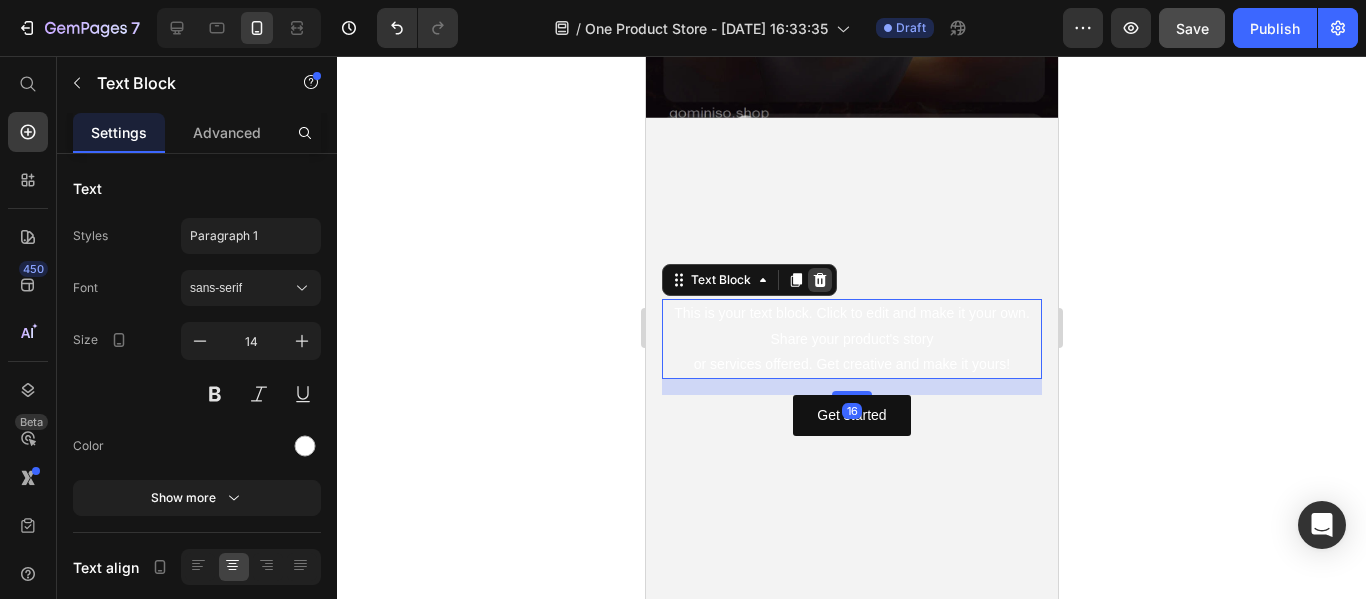 click 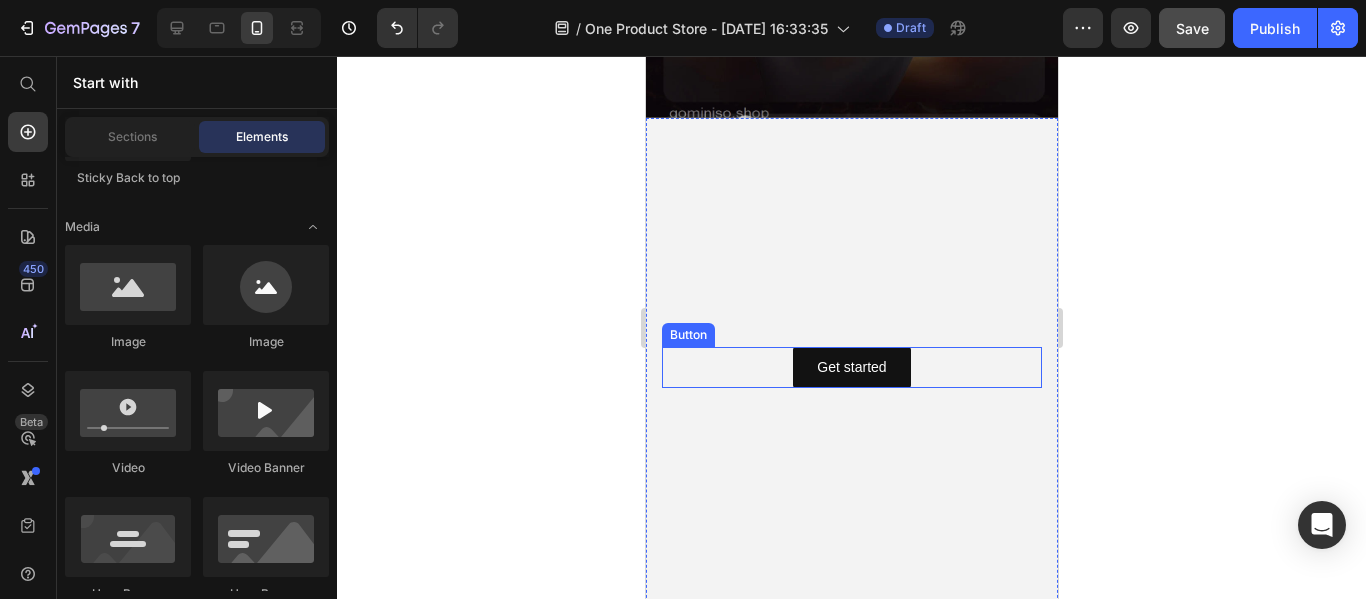 click on "Button" at bounding box center (687, 335) 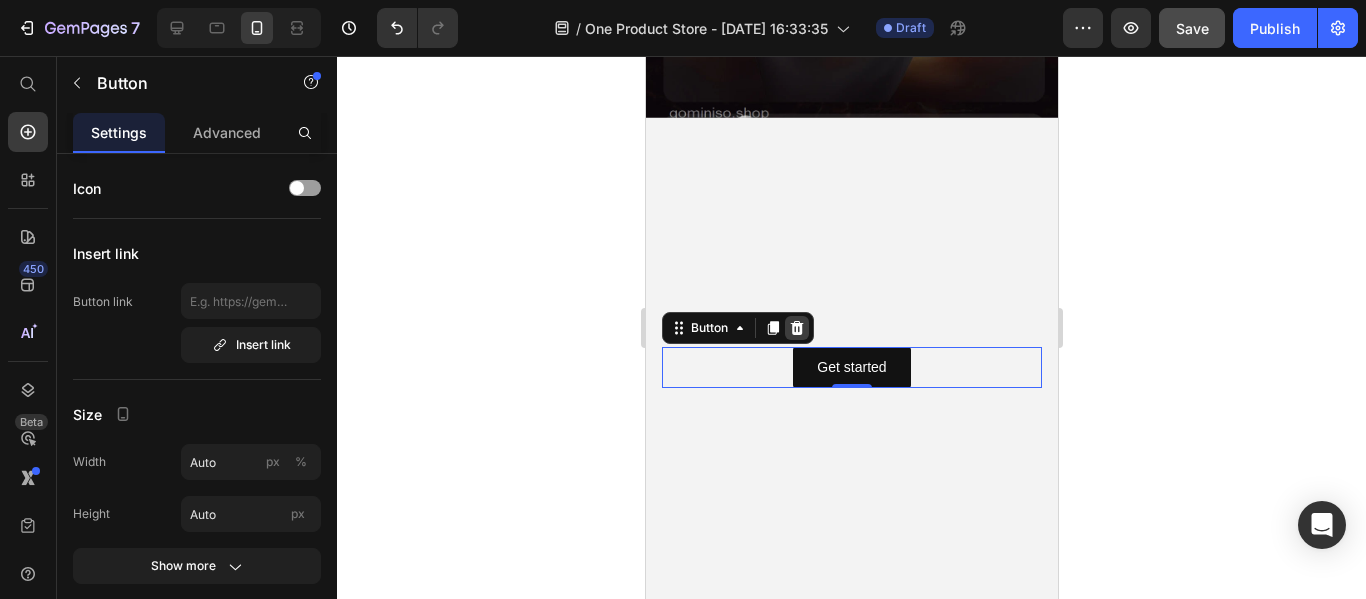 click 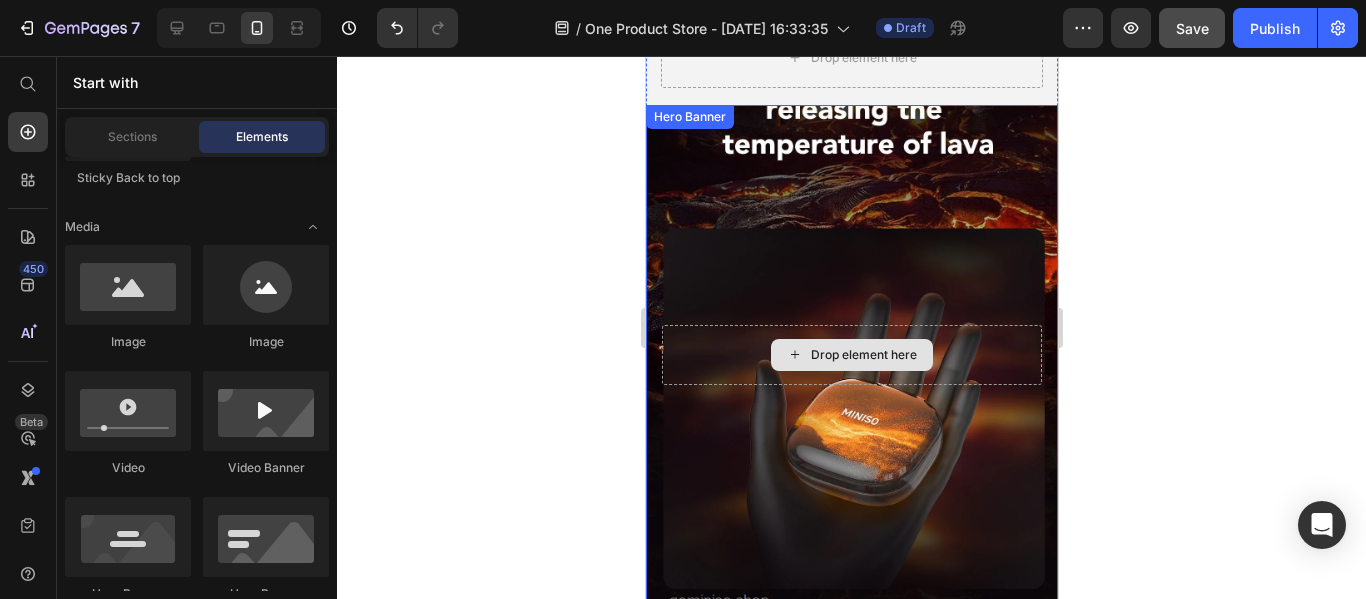 scroll, scrollTop: 600, scrollLeft: 0, axis: vertical 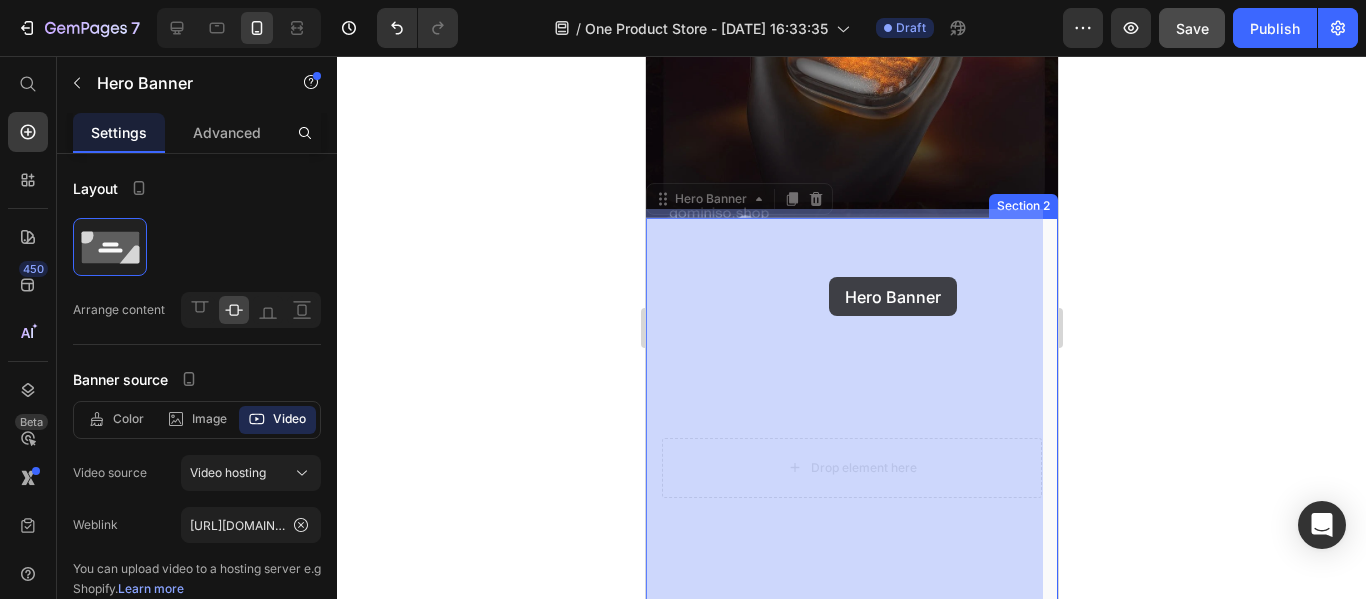 drag, startPoint x: 836, startPoint y: 306, endPoint x: 828, endPoint y: 277, distance: 30.083218 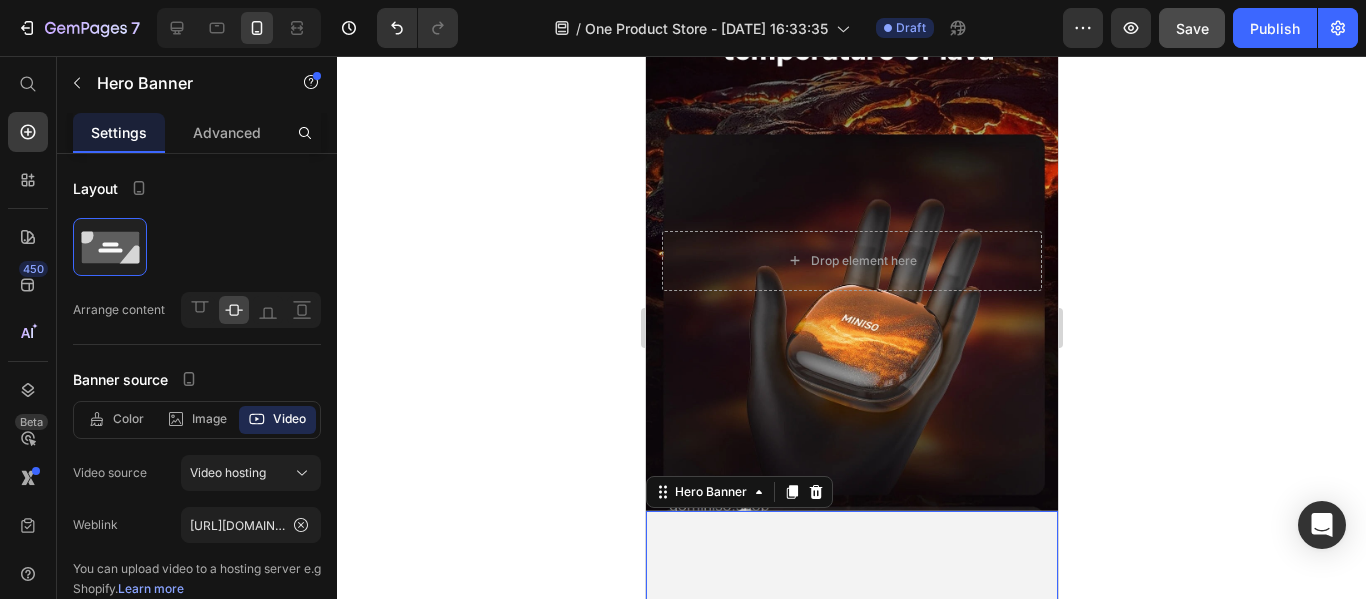 scroll, scrollTop: 300, scrollLeft: 0, axis: vertical 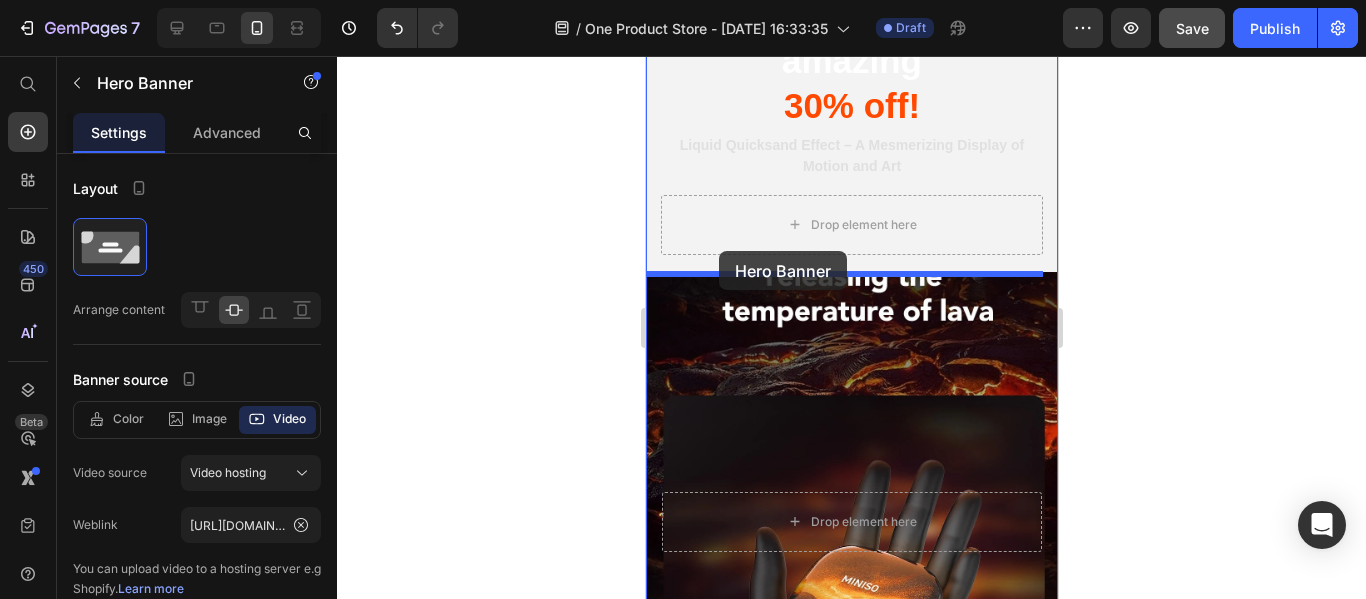 drag, startPoint x: 682, startPoint y: 498, endPoint x: 718, endPoint y: 251, distance: 249.6097 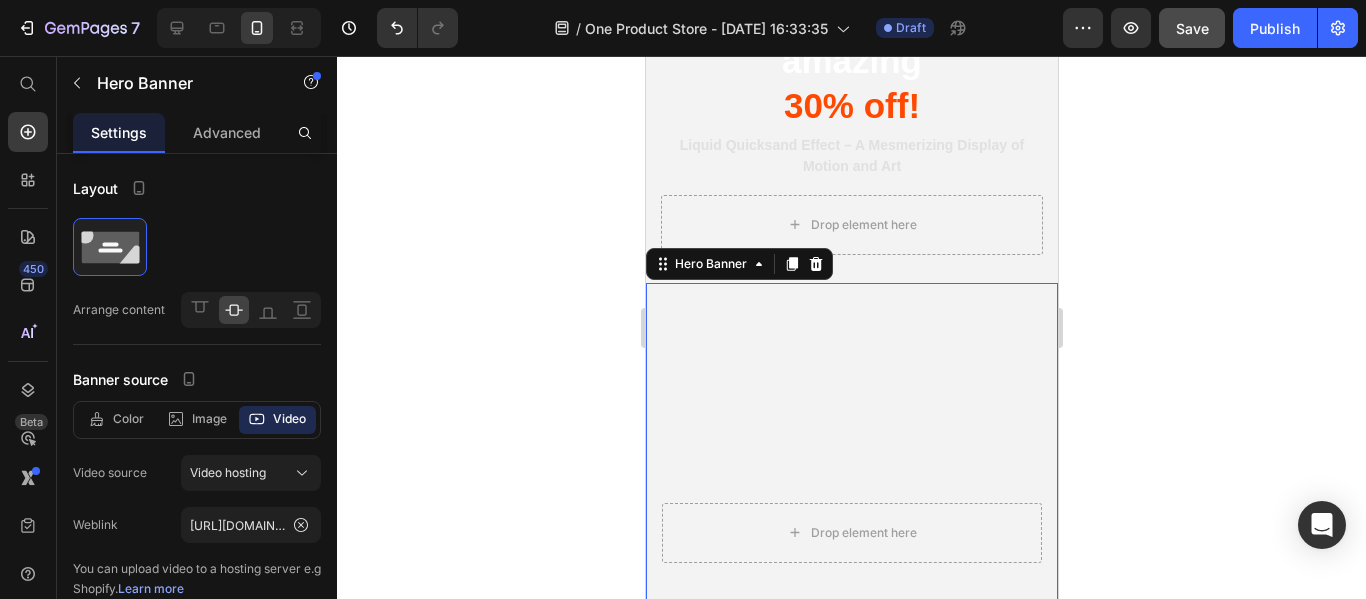 click at bounding box center [851, 533] 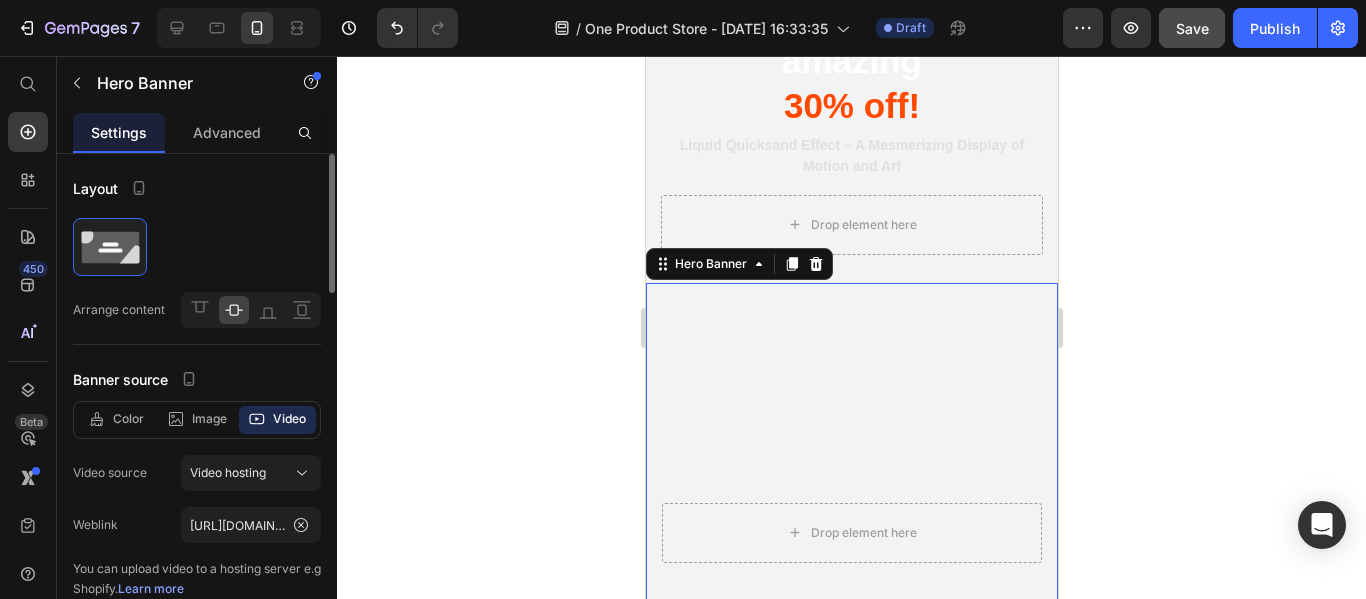 drag, startPoint x: 213, startPoint y: 140, endPoint x: 218, endPoint y: 182, distance: 42.296574 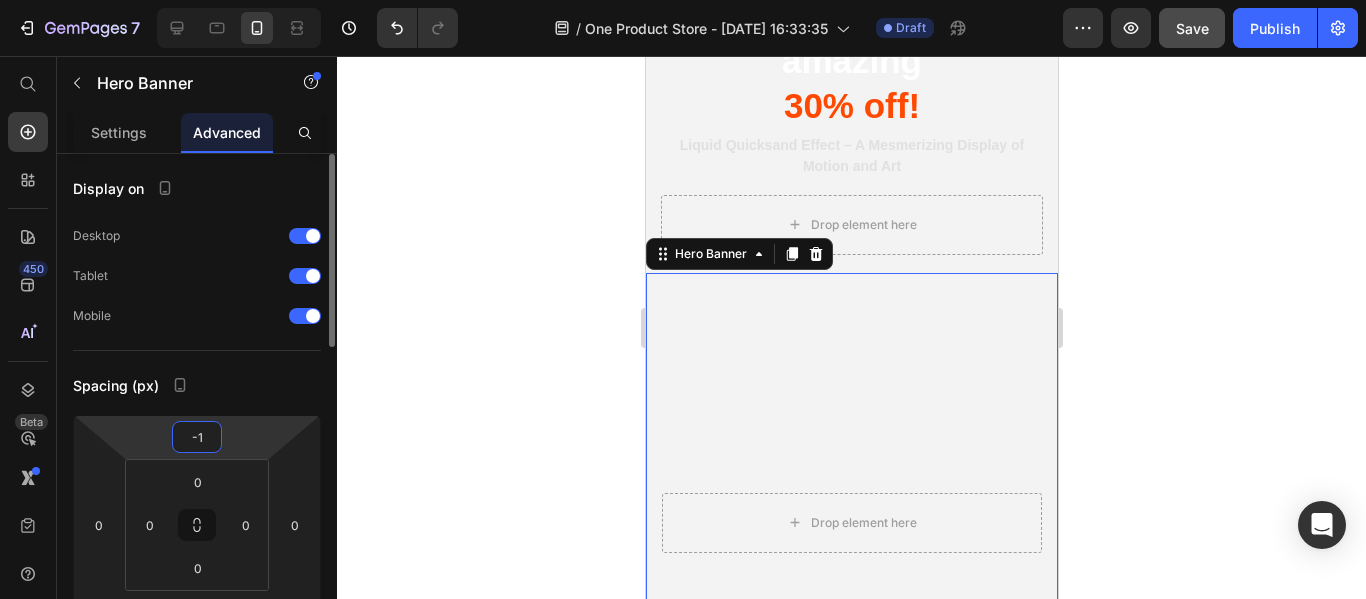 type on "-10" 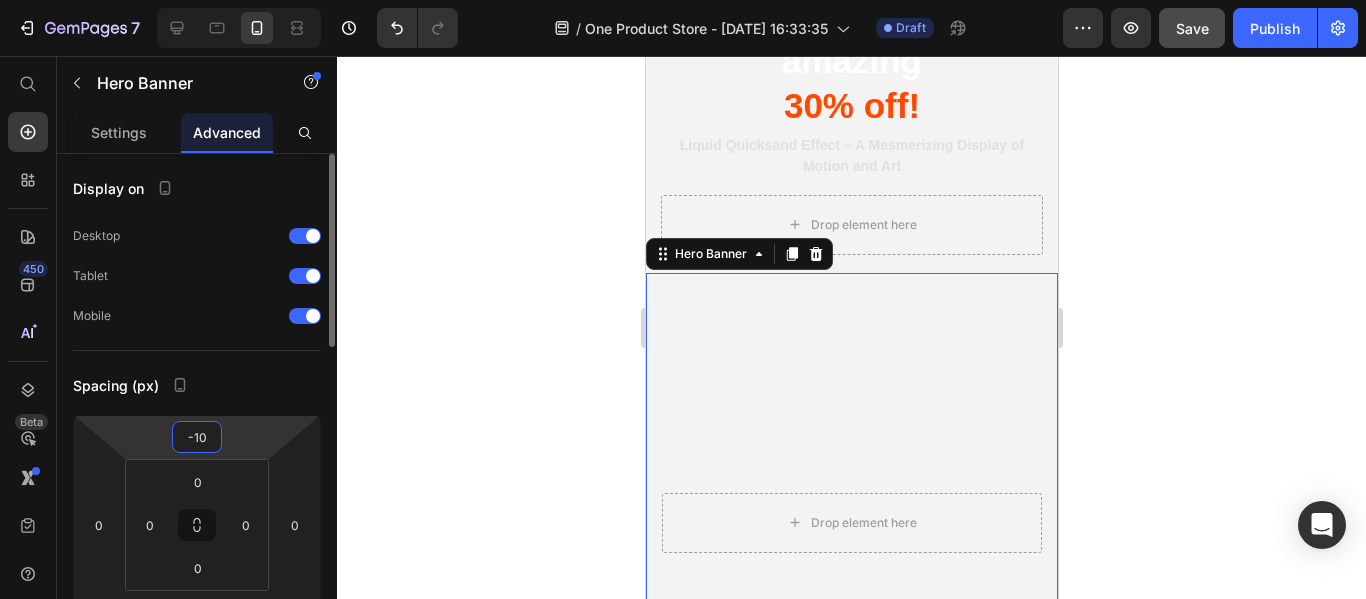 drag, startPoint x: 215, startPoint y: 435, endPoint x: 185, endPoint y: 432, distance: 30.149628 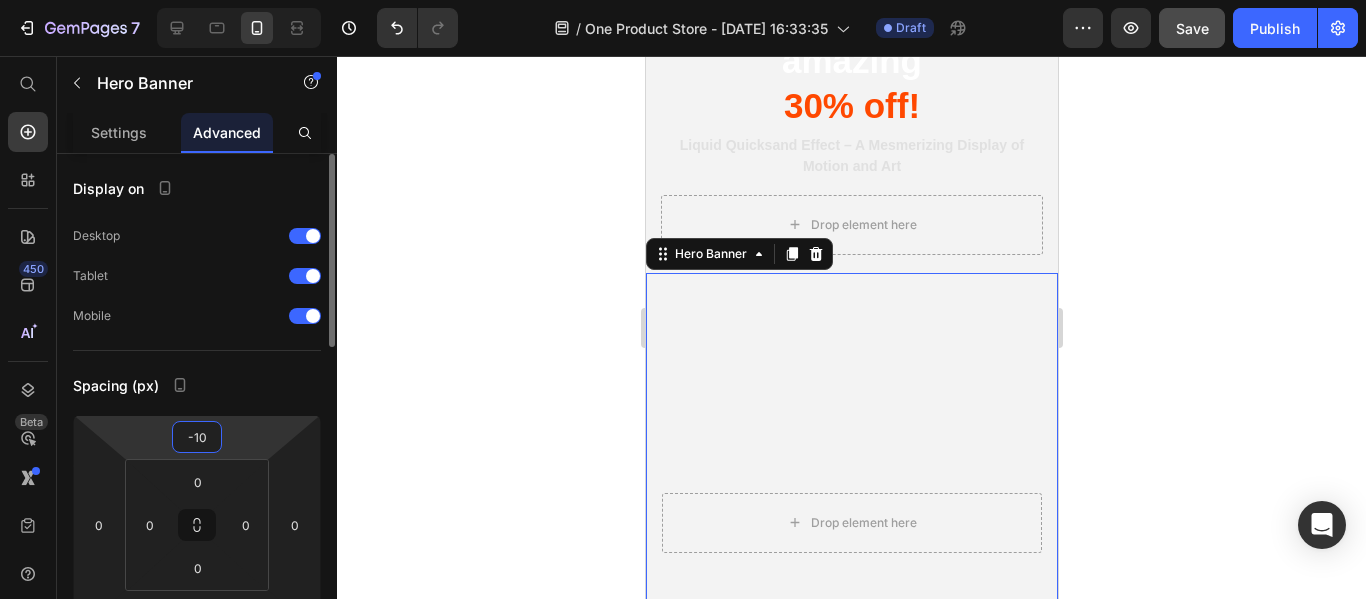click on "-10" at bounding box center [197, 437] 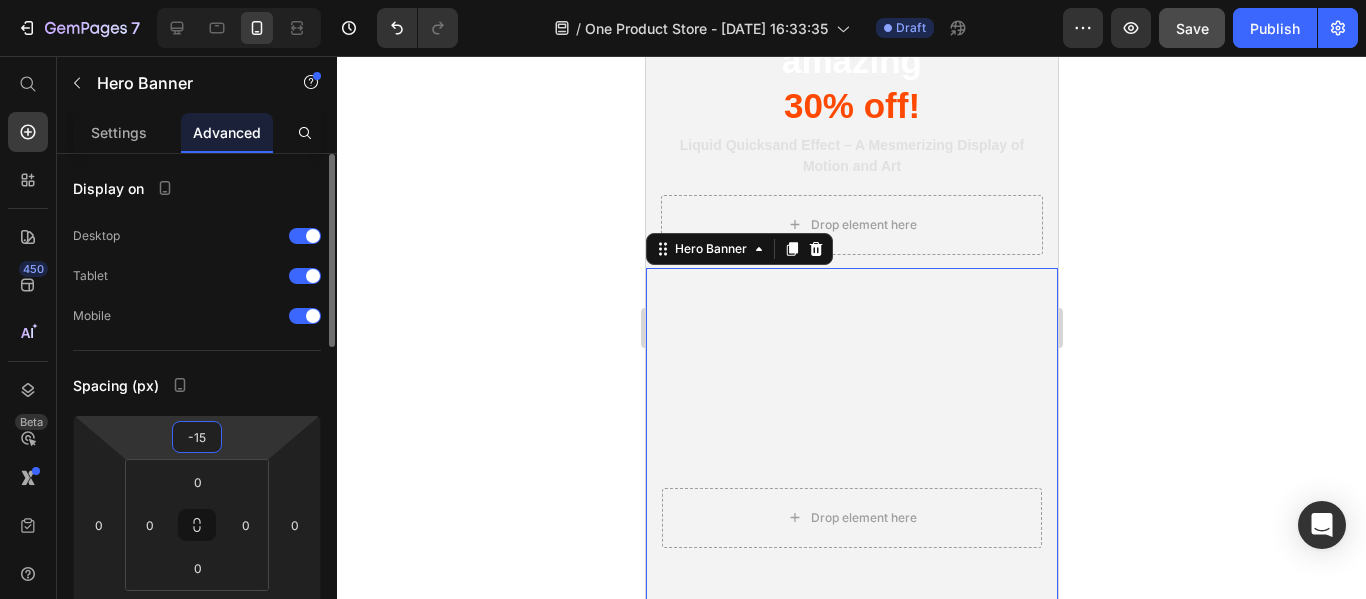 click on "-15" at bounding box center [197, 437] 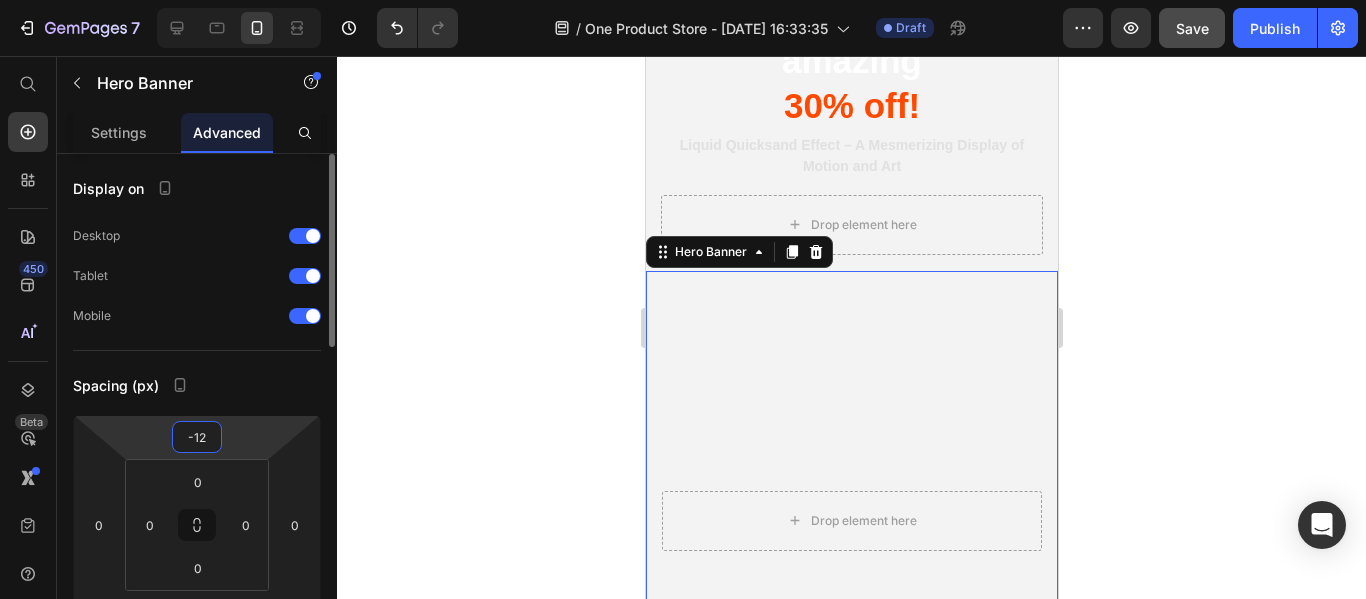 type on "-12" 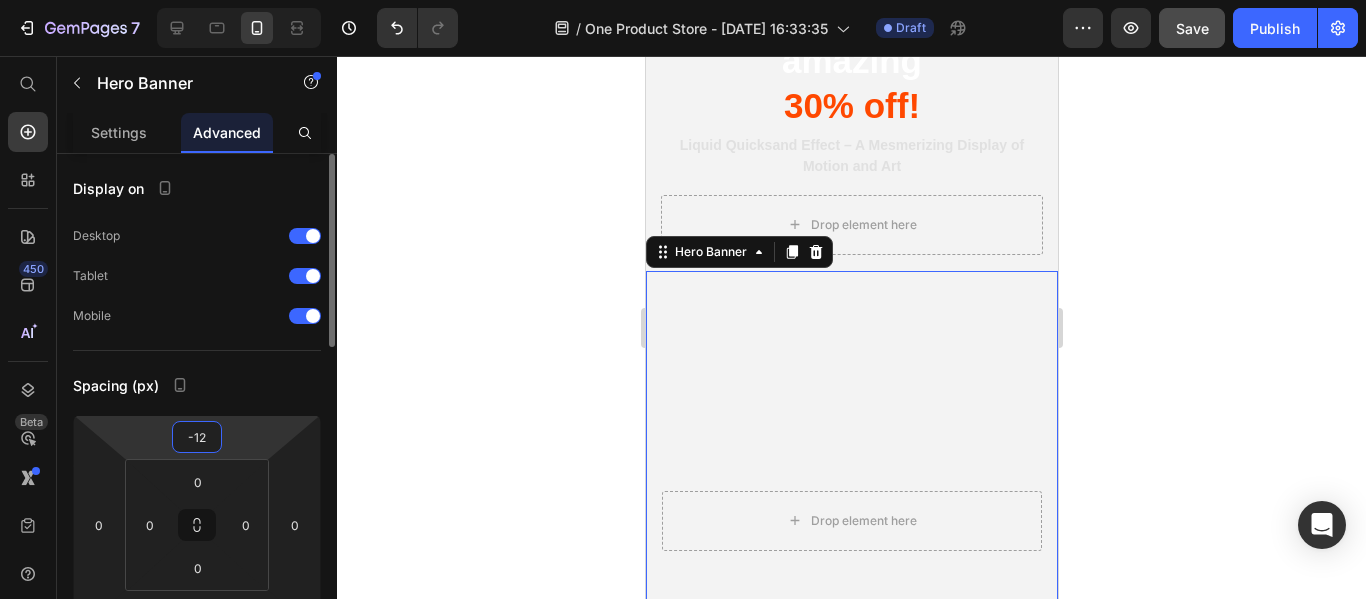 click on "Spacing (px)" at bounding box center (197, 385) 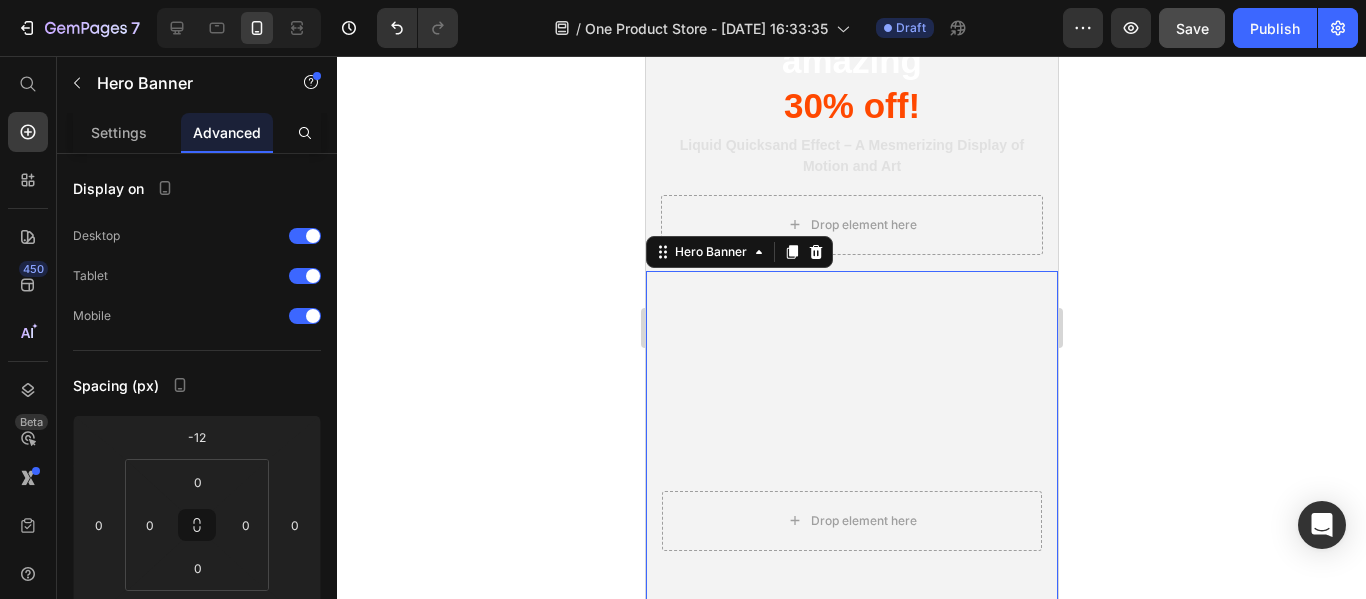 click 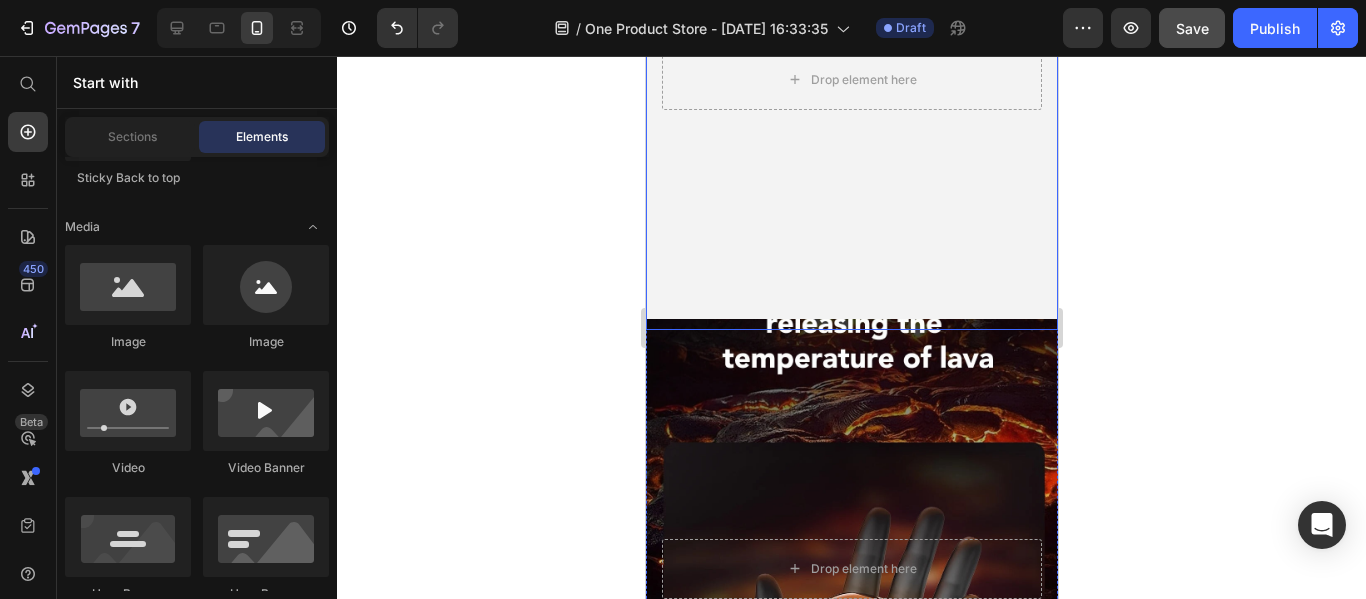 scroll, scrollTop: 546, scrollLeft: 0, axis: vertical 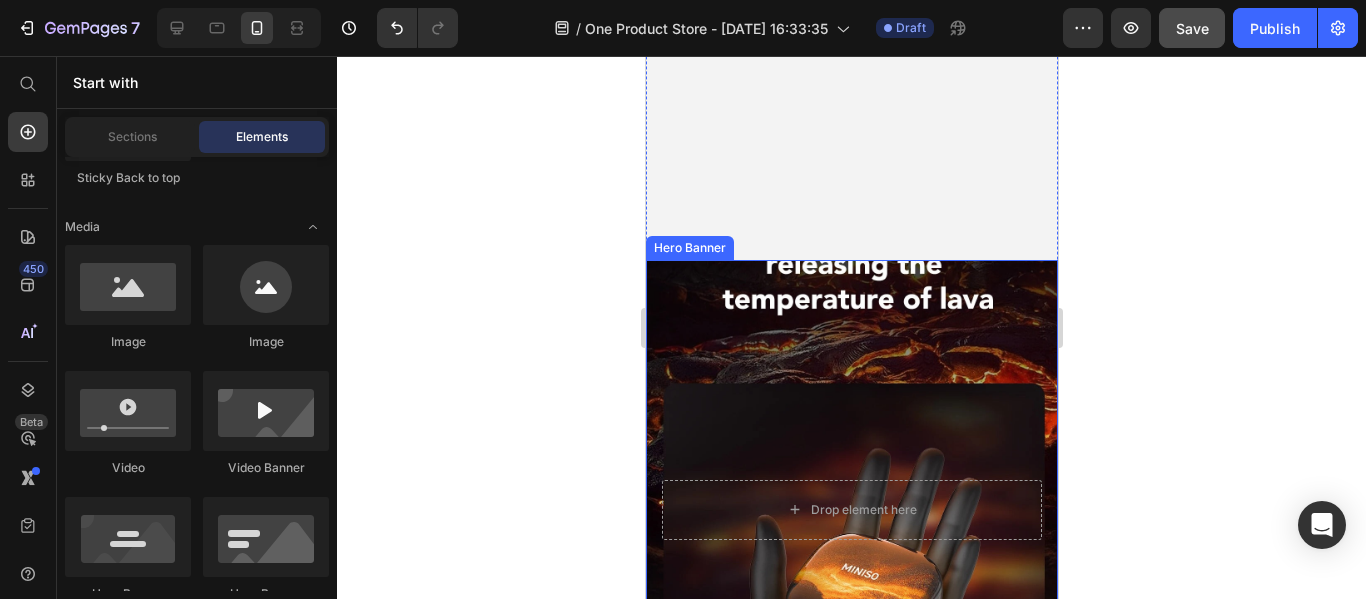 click at bounding box center (851, 510) 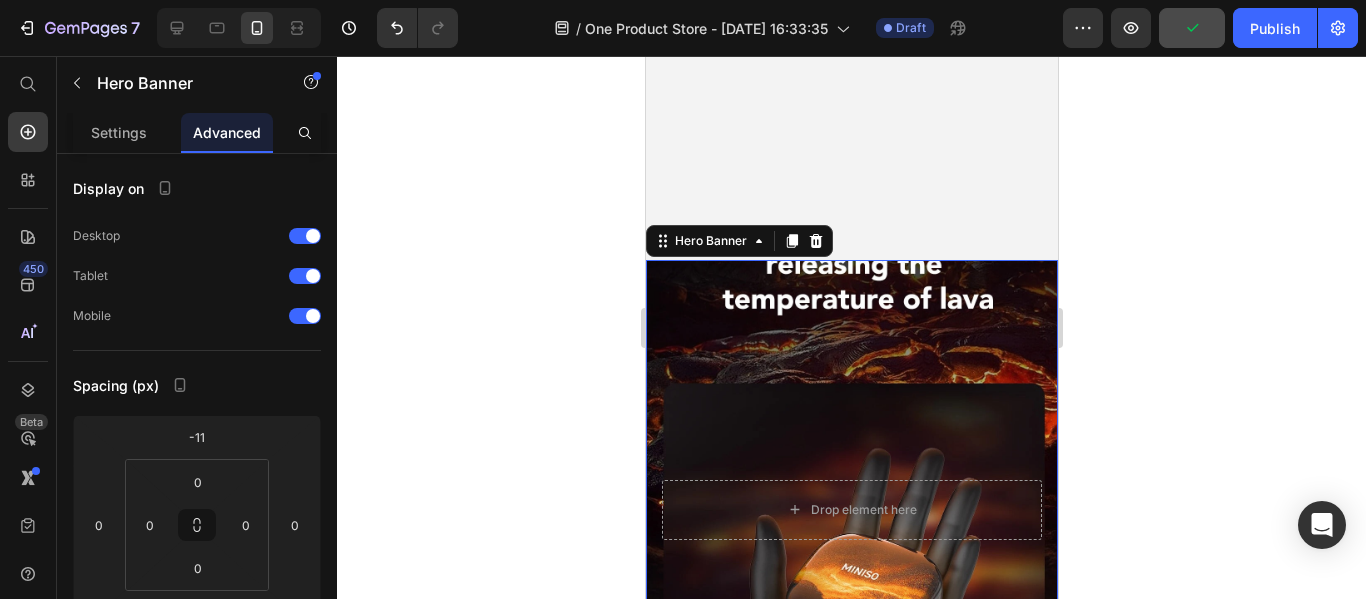 click at bounding box center (851, 510) 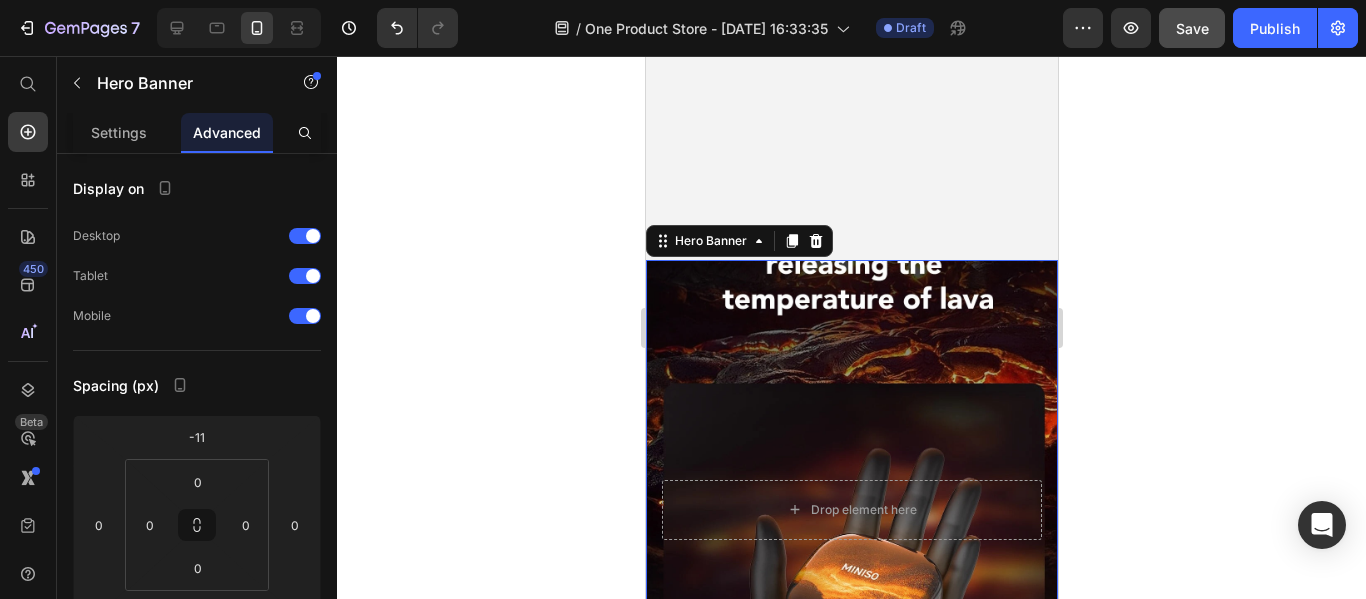 click at bounding box center [851, 510] 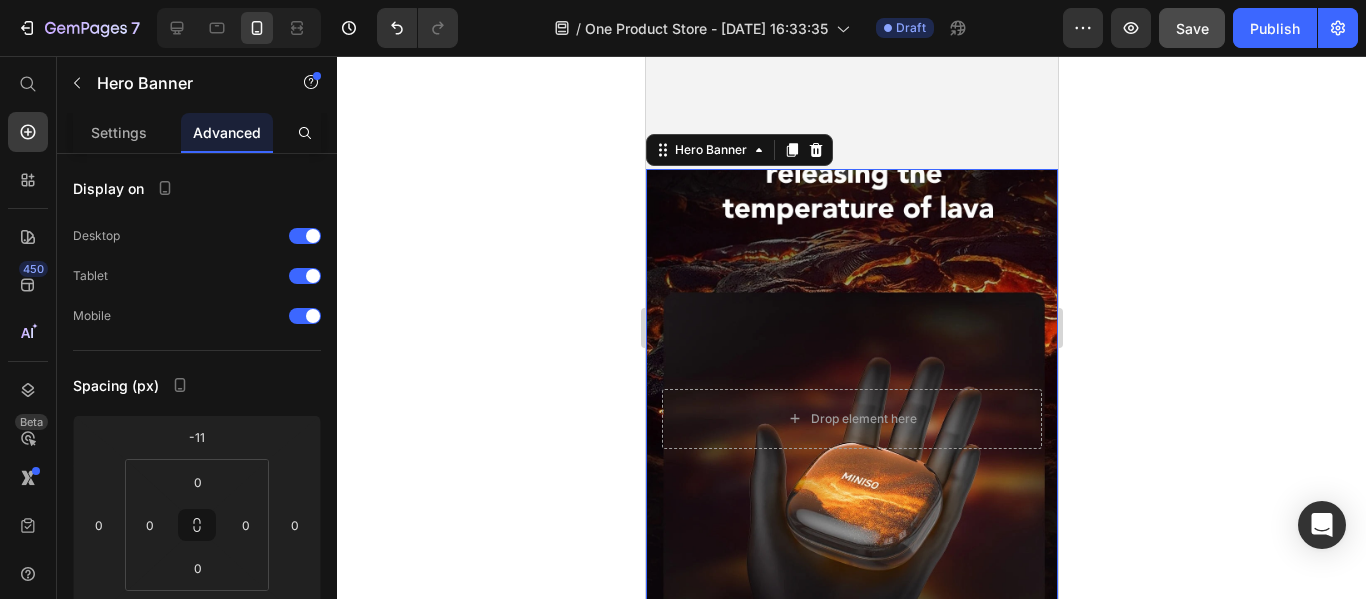 scroll, scrollTop: 746, scrollLeft: 0, axis: vertical 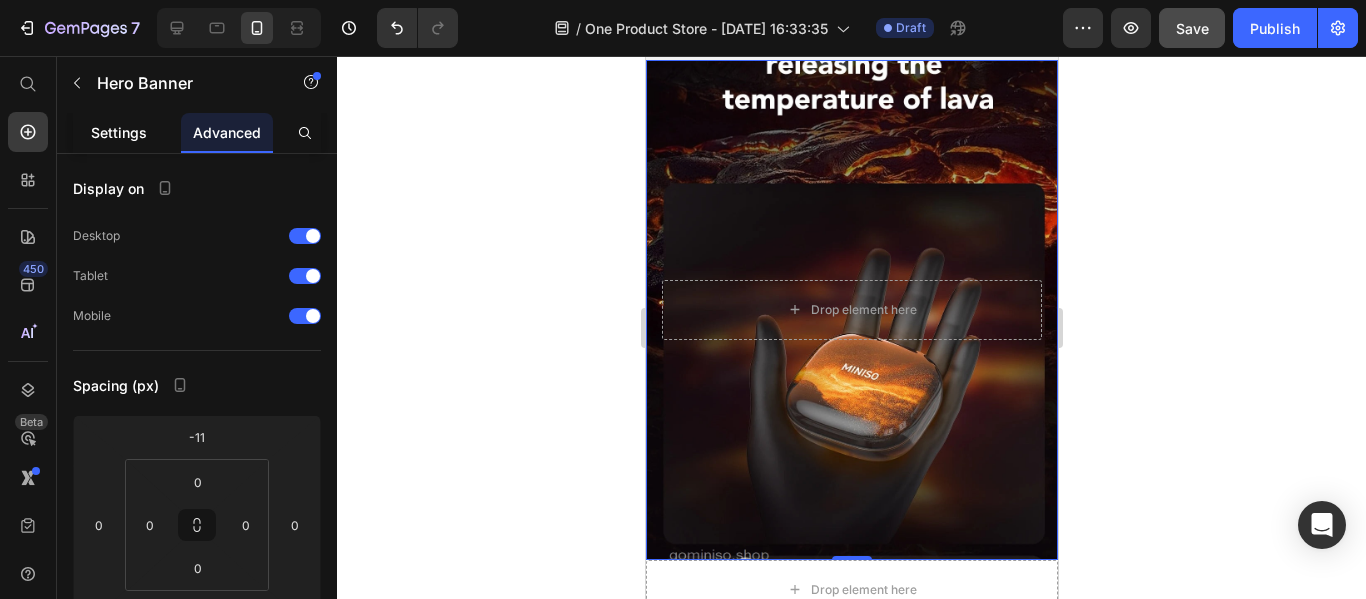 click on "Settings" at bounding box center (119, 132) 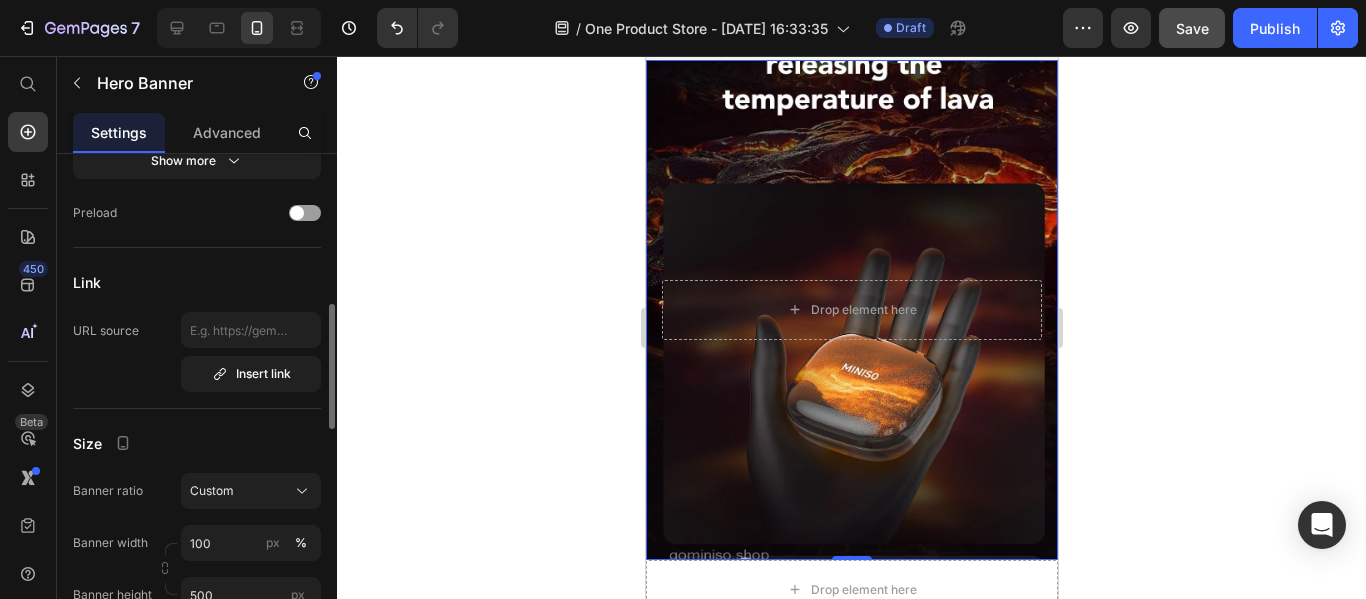 scroll, scrollTop: 800, scrollLeft: 0, axis: vertical 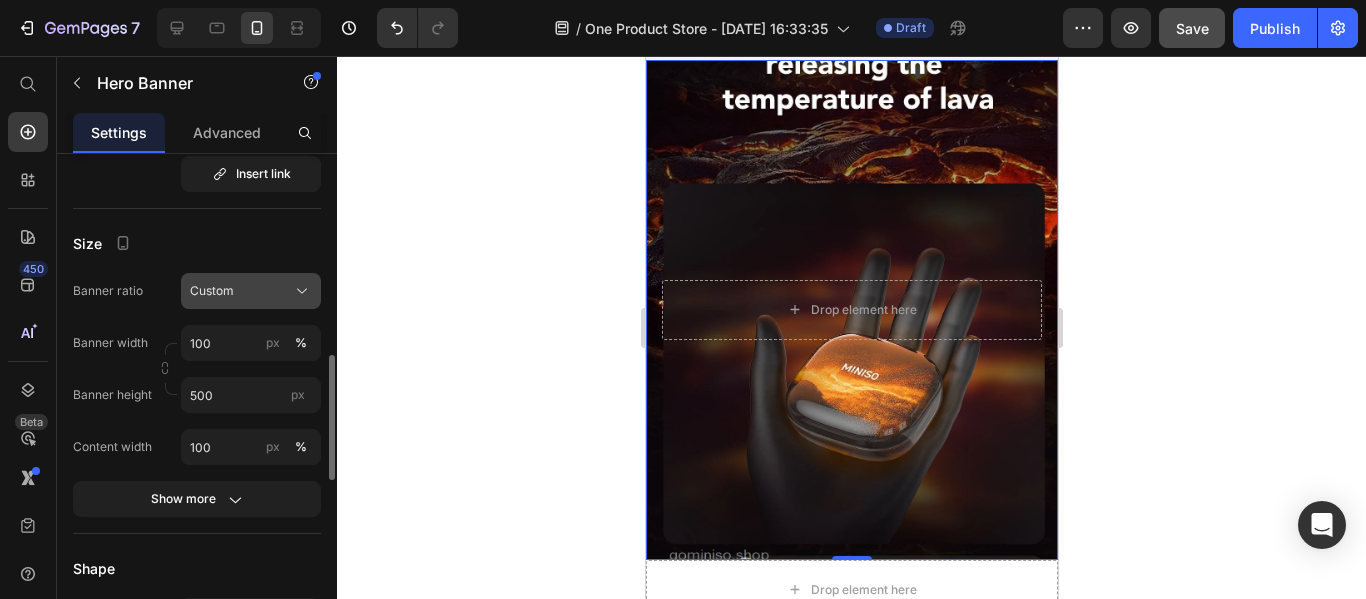 click on "Custom" 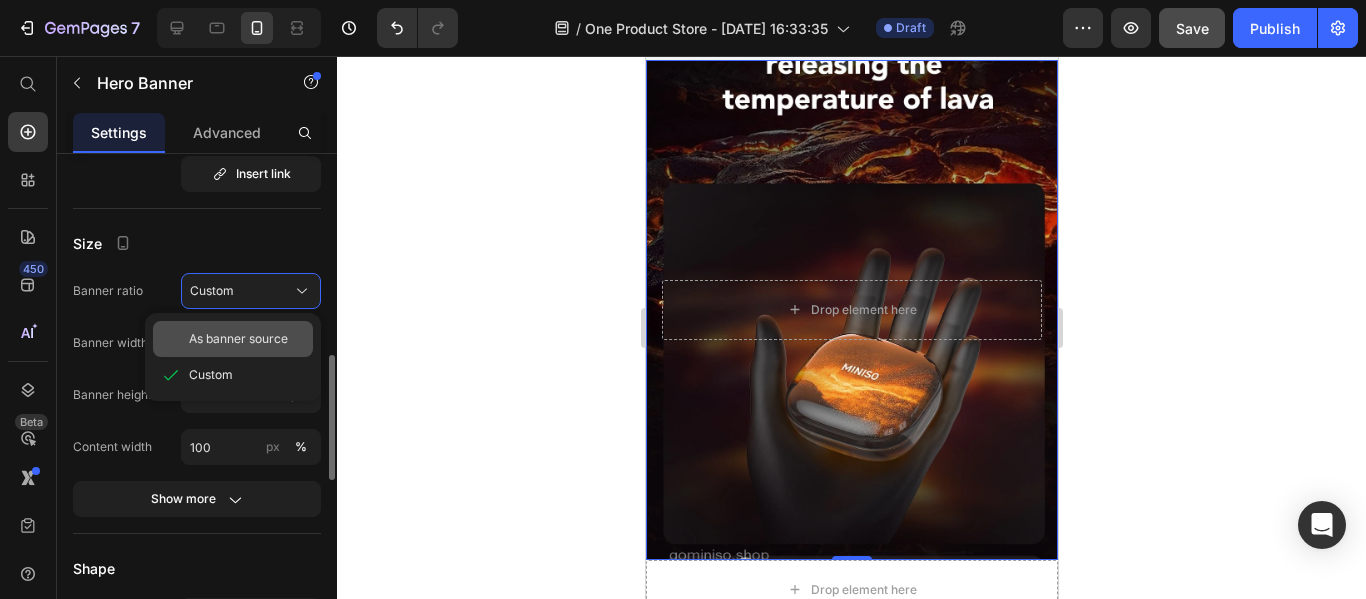 click on "As banner source" at bounding box center (238, 339) 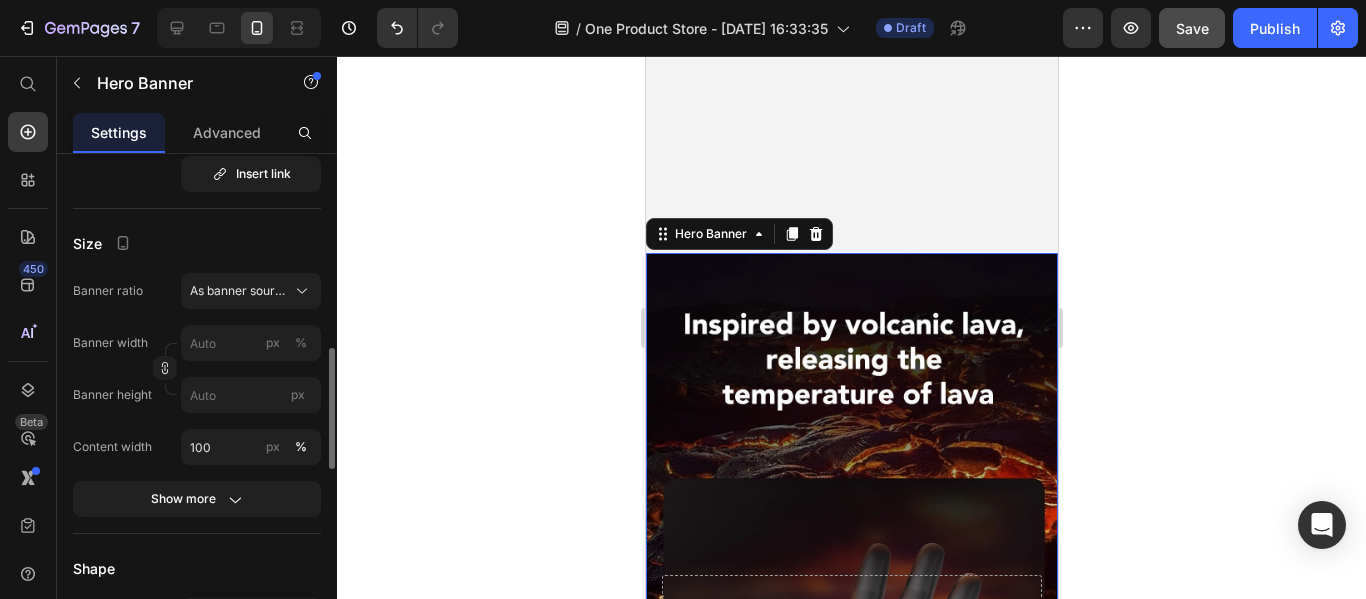 scroll, scrollTop: 546, scrollLeft: 0, axis: vertical 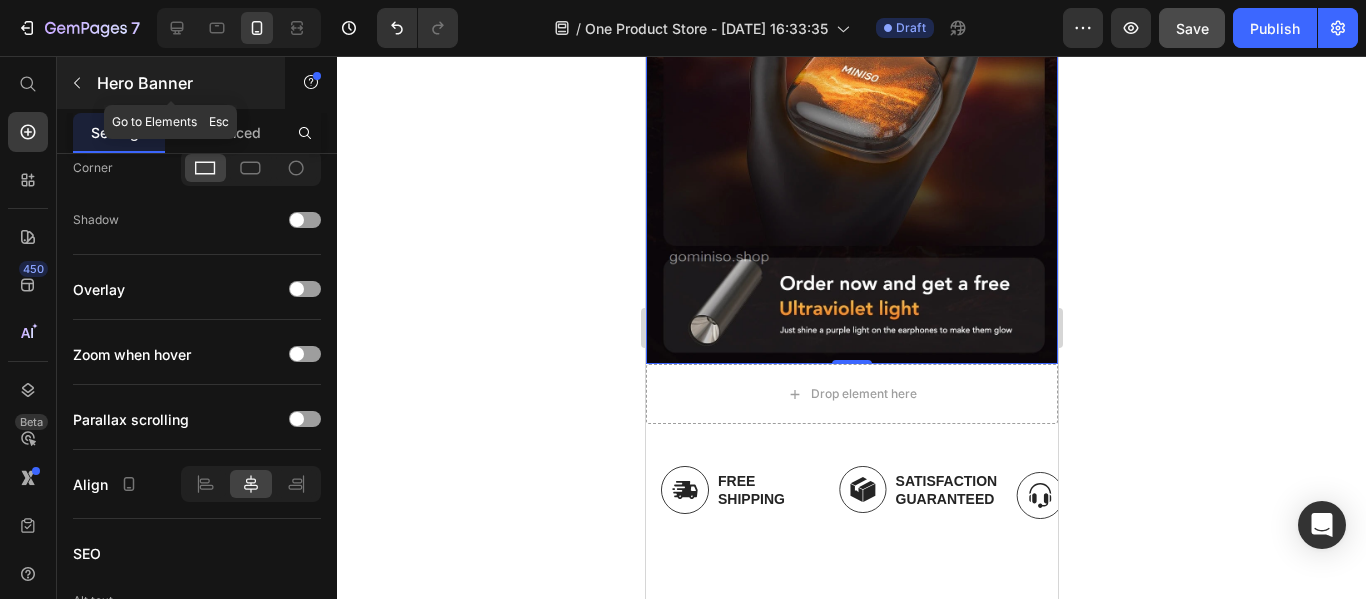 click 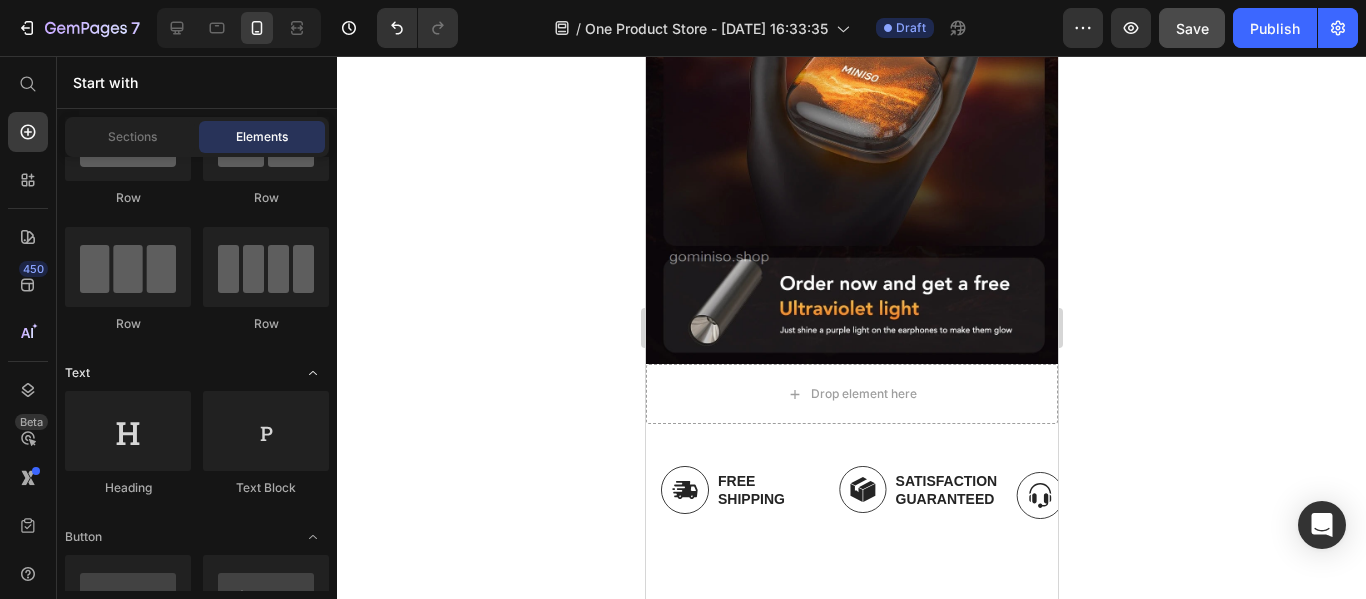 scroll, scrollTop: 0, scrollLeft: 0, axis: both 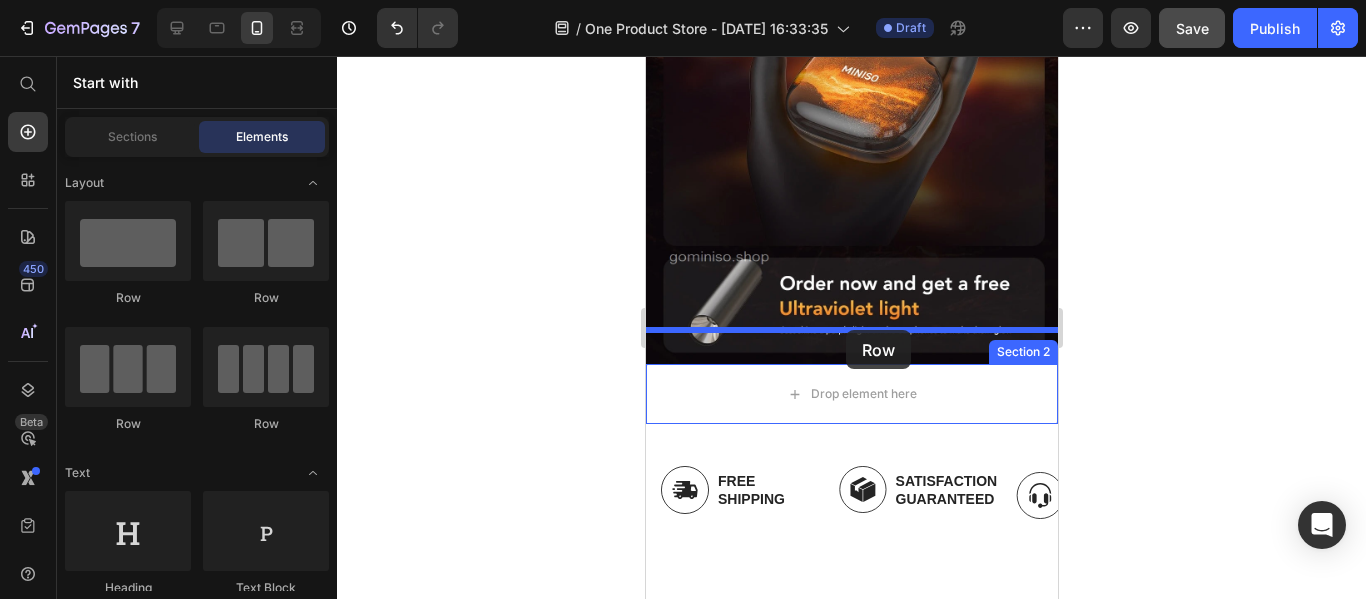 drag, startPoint x: 947, startPoint y: 363, endPoint x: 845, endPoint y: 330, distance: 107.205414 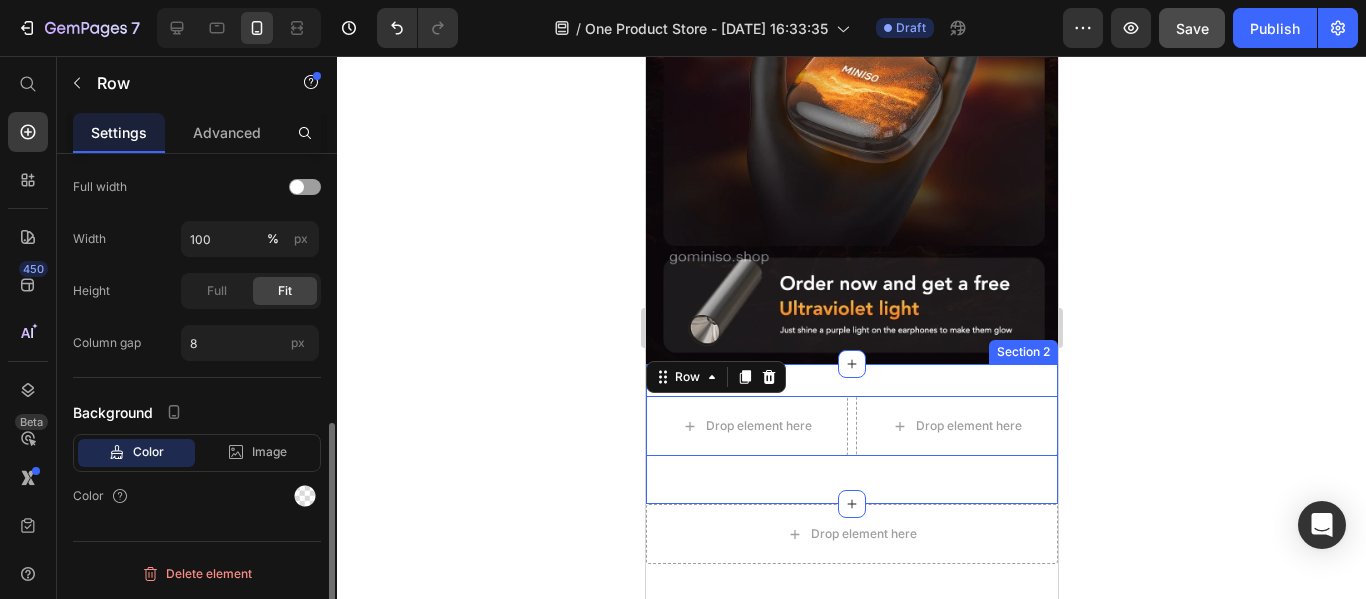 scroll, scrollTop: 0, scrollLeft: 0, axis: both 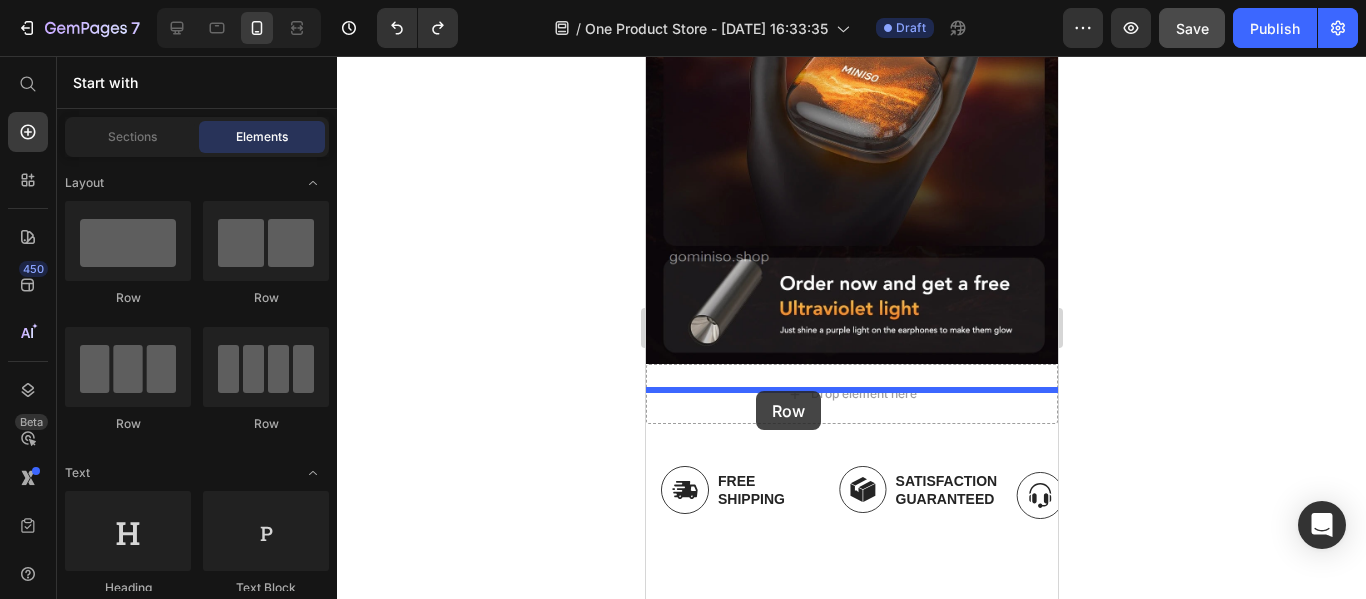 drag, startPoint x: 902, startPoint y: 304, endPoint x: 755, endPoint y: 391, distance: 170.81569 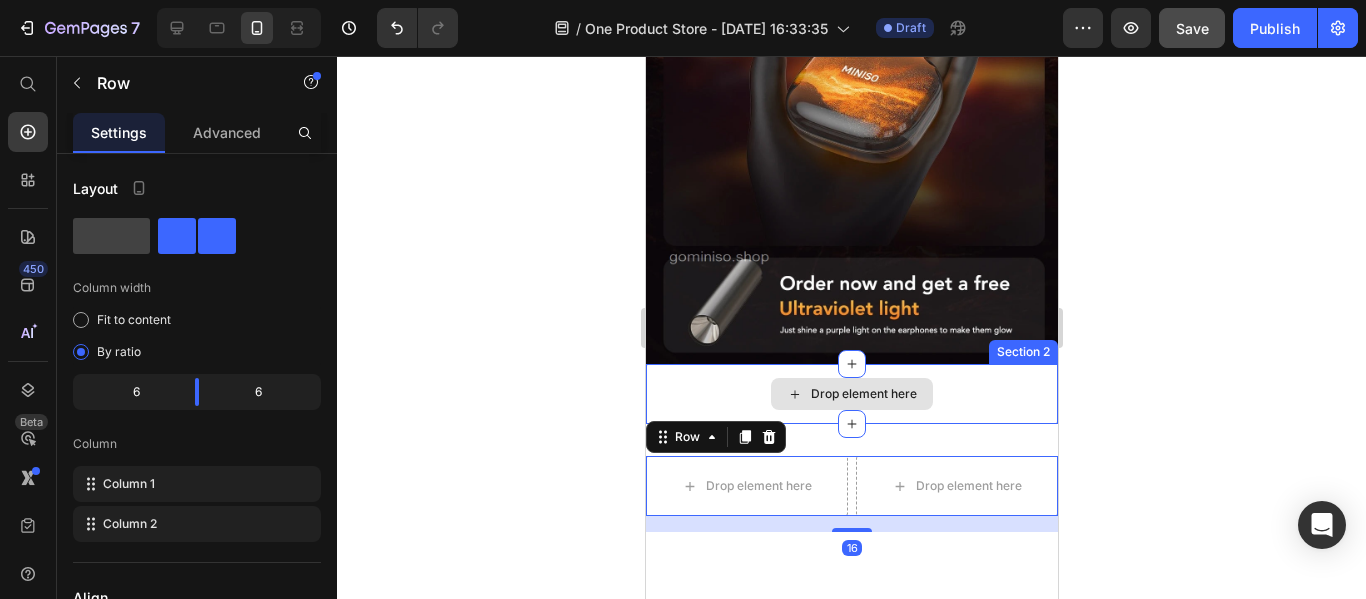 click on "Drop element here" at bounding box center (863, 394) 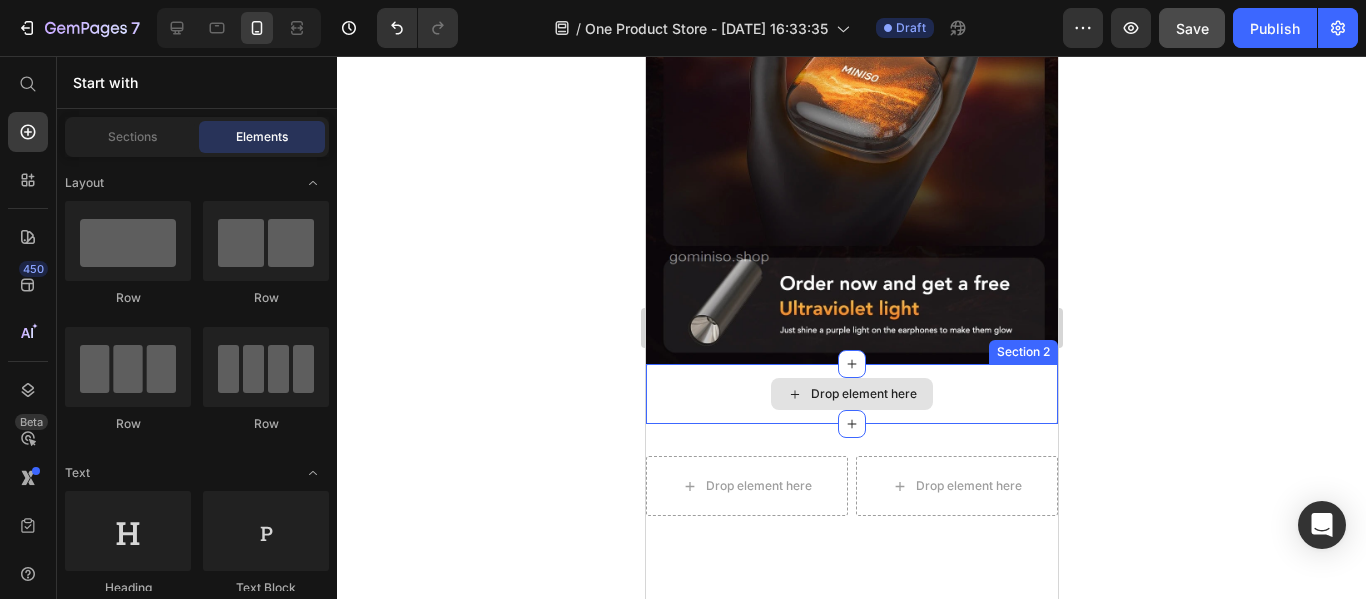 click on "Drop element here" at bounding box center [851, 394] 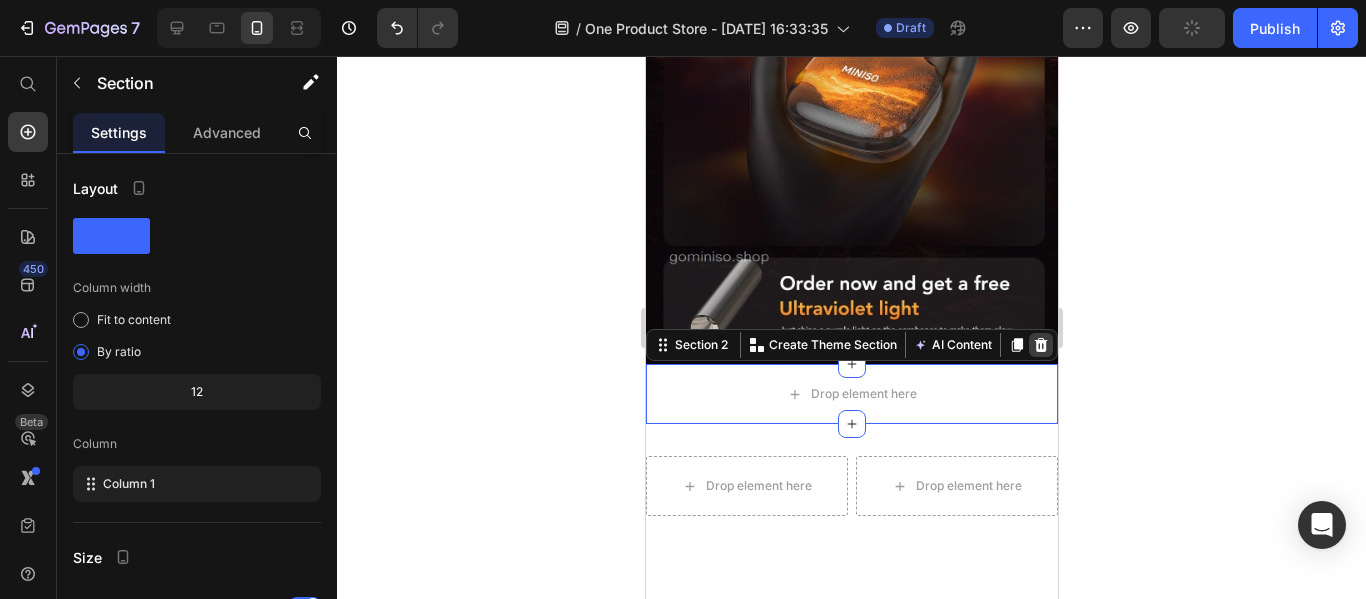 click 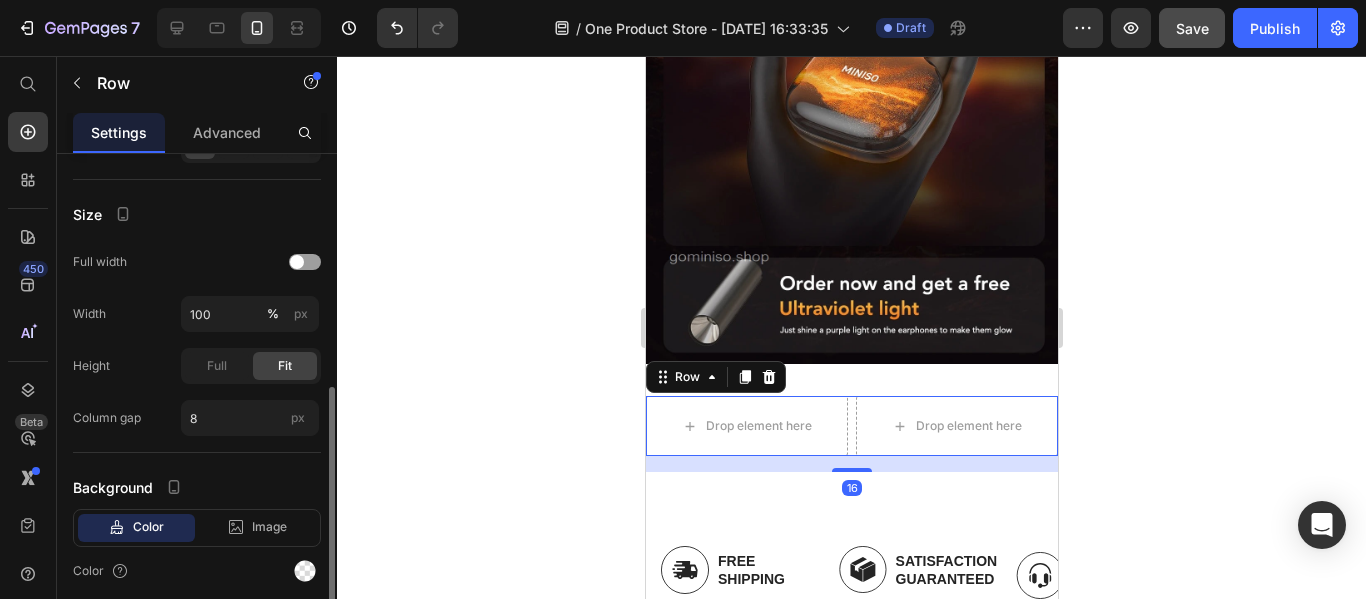 scroll, scrollTop: 575, scrollLeft: 0, axis: vertical 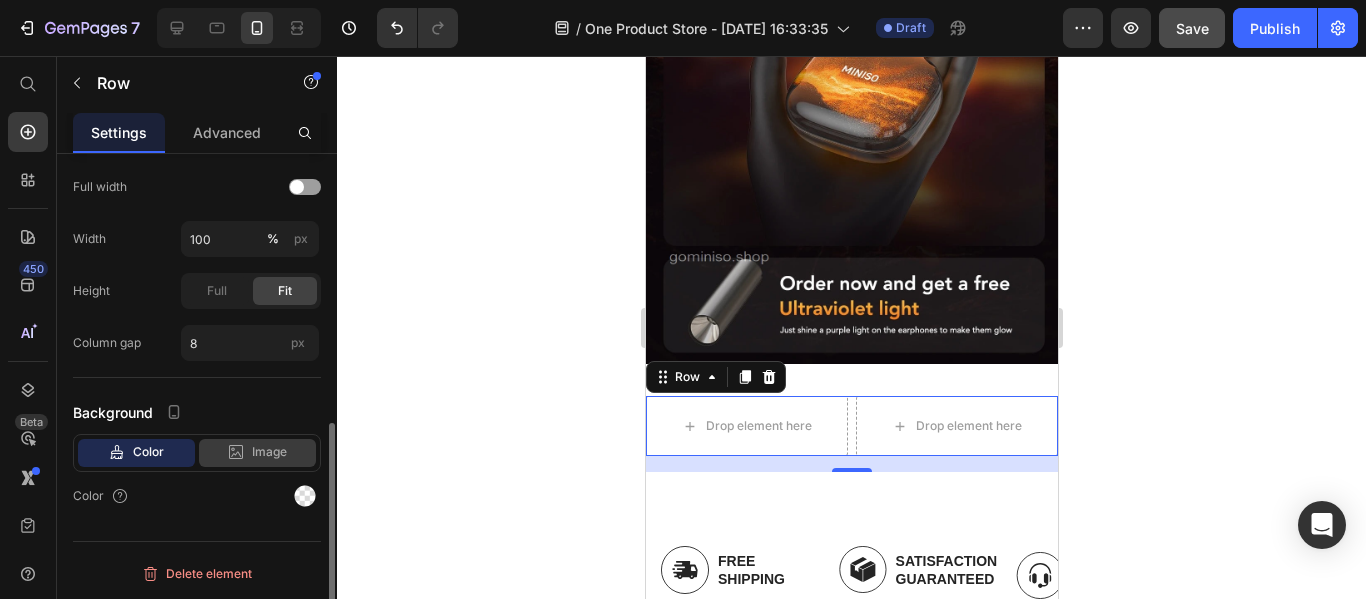 click on "Image" at bounding box center [269, 452] 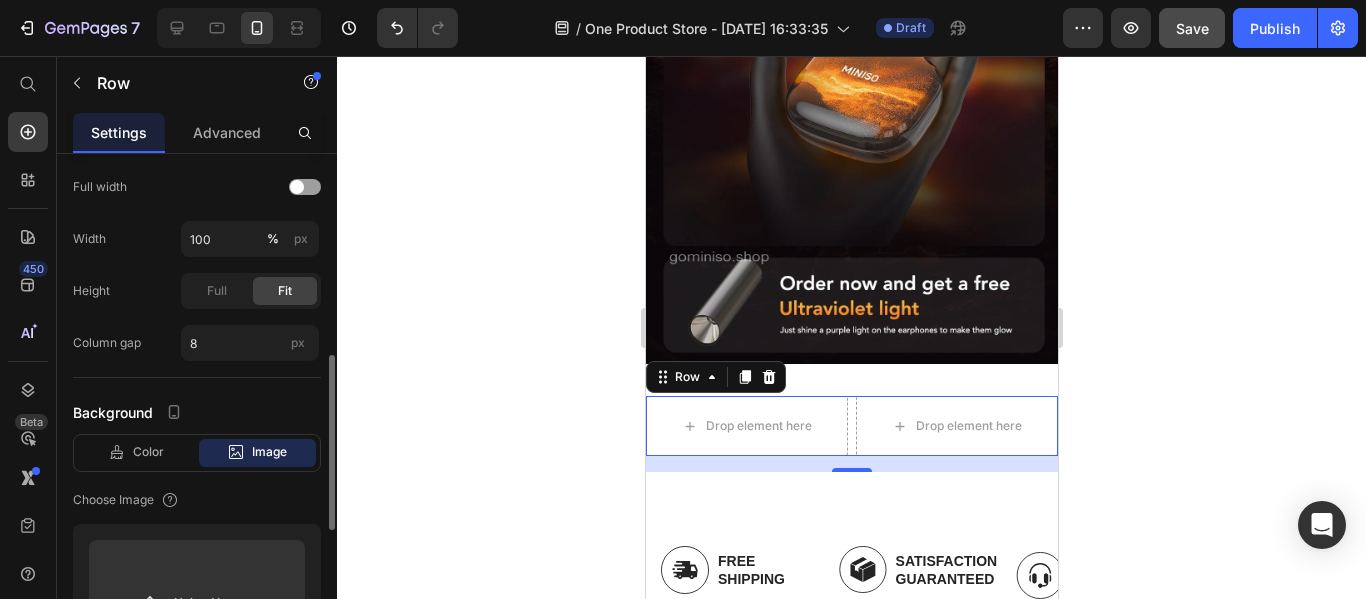 scroll, scrollTop: 875, scrollLeft: 0, axis: vertical 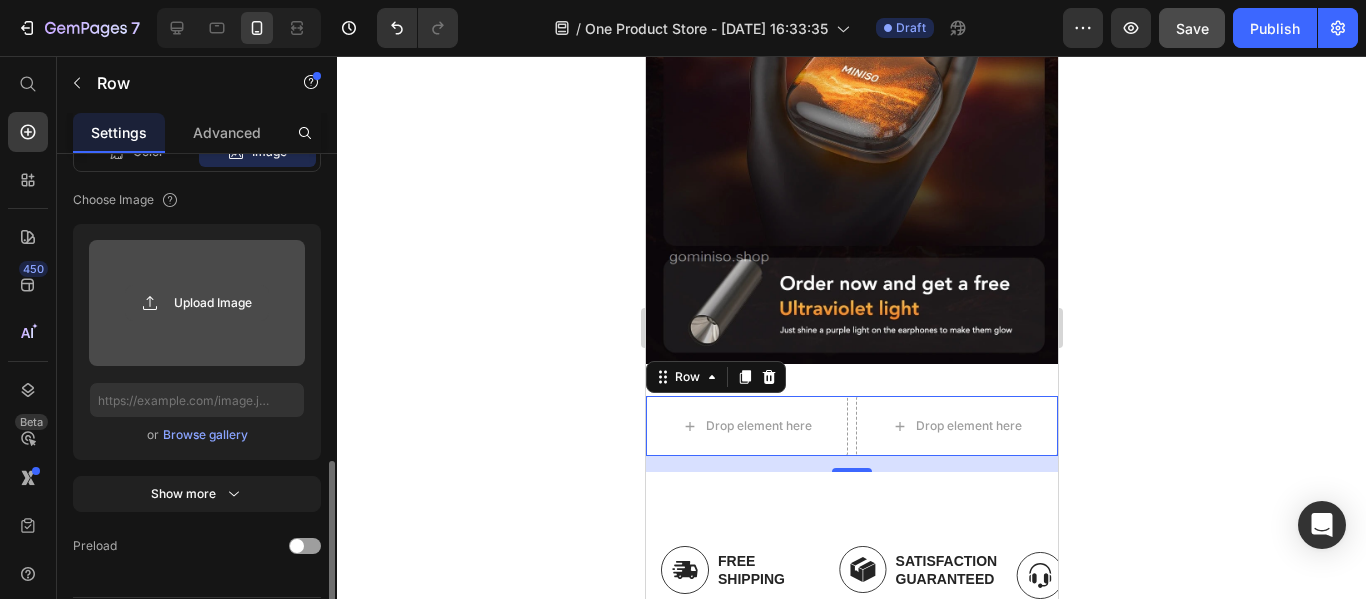 click 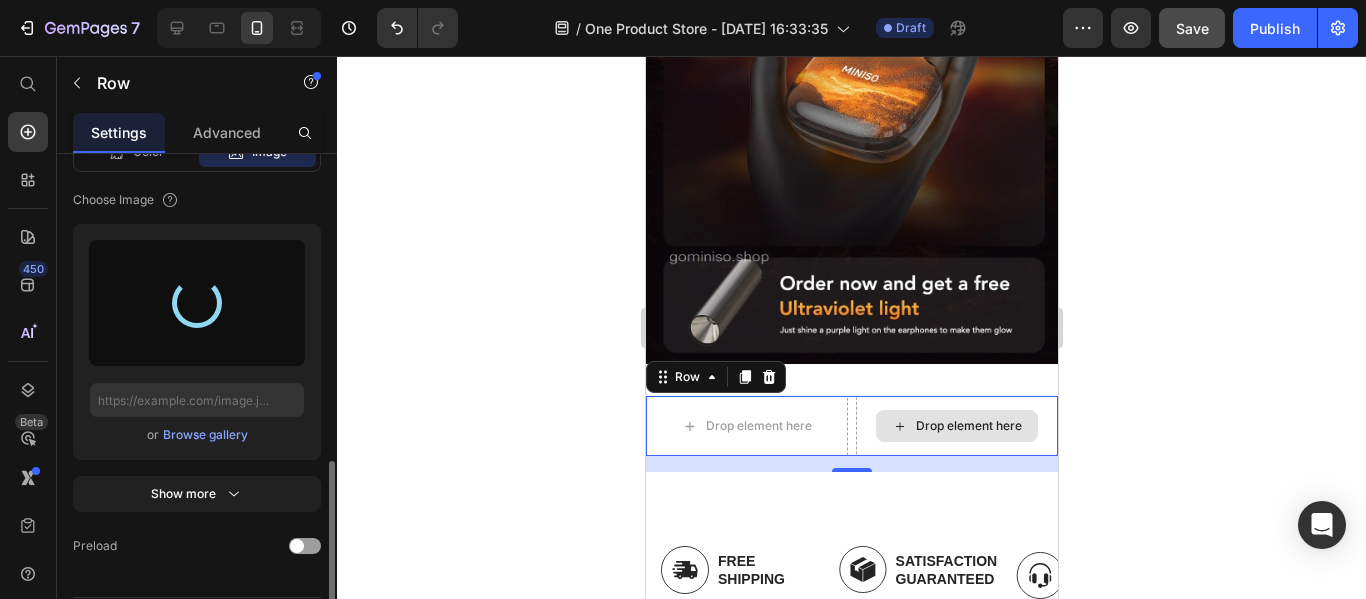 type on "[URL][DOMAIN_NAME]" 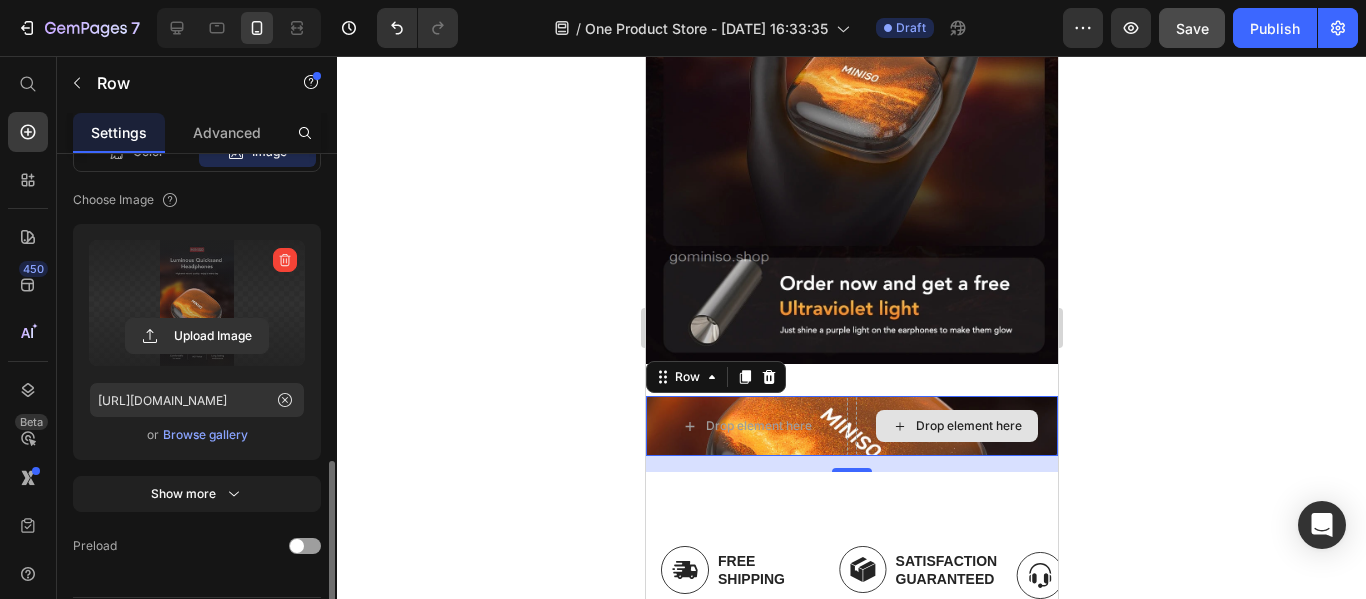 click on "Drop element here" at bounding box center (968, 426) 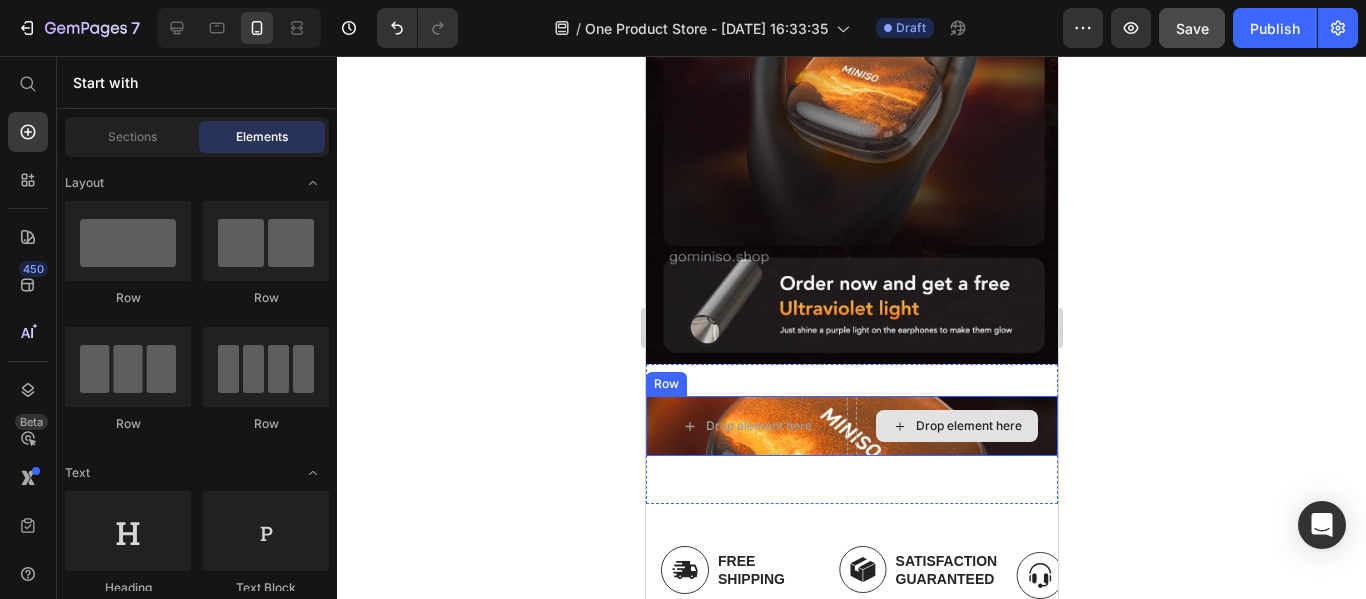 click on "Drop element here" at bounding box center (968, 426) 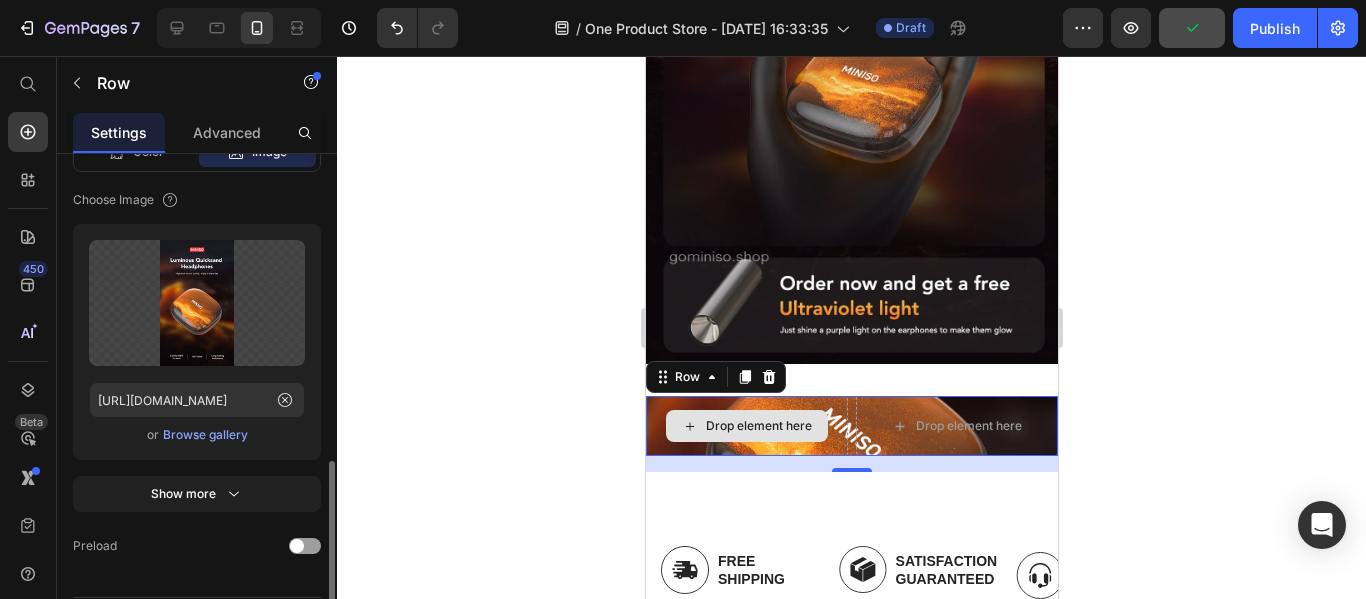 click on "Drop element here" at bounding box center [746, 426] 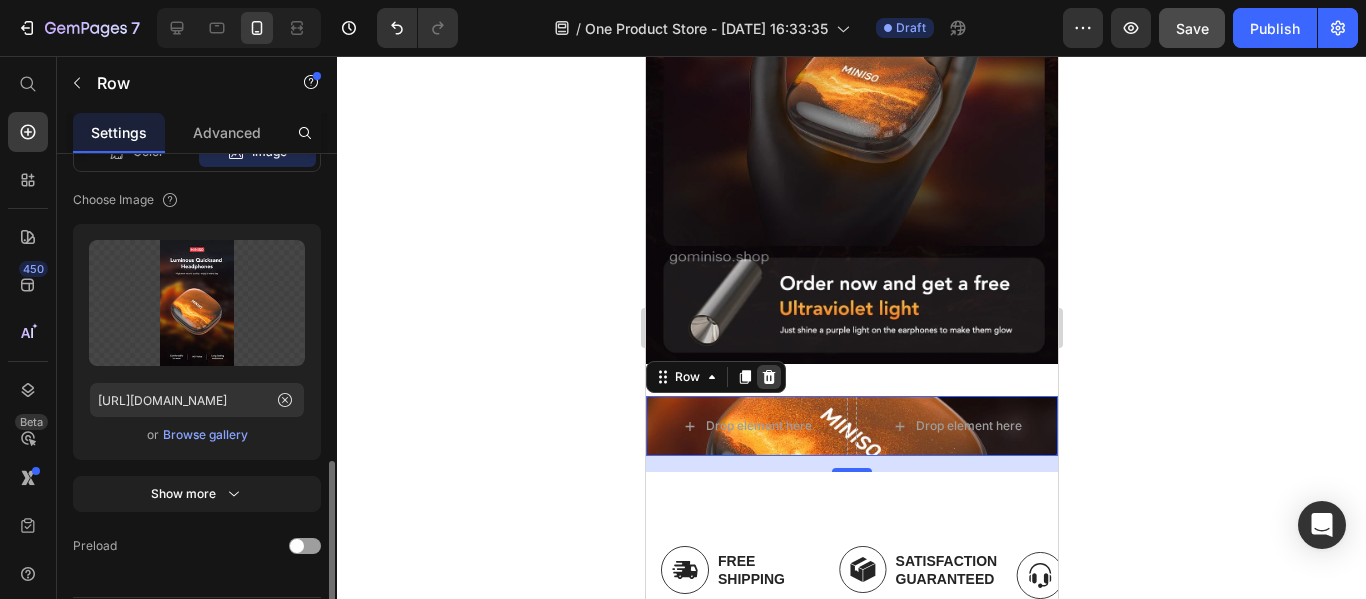 click 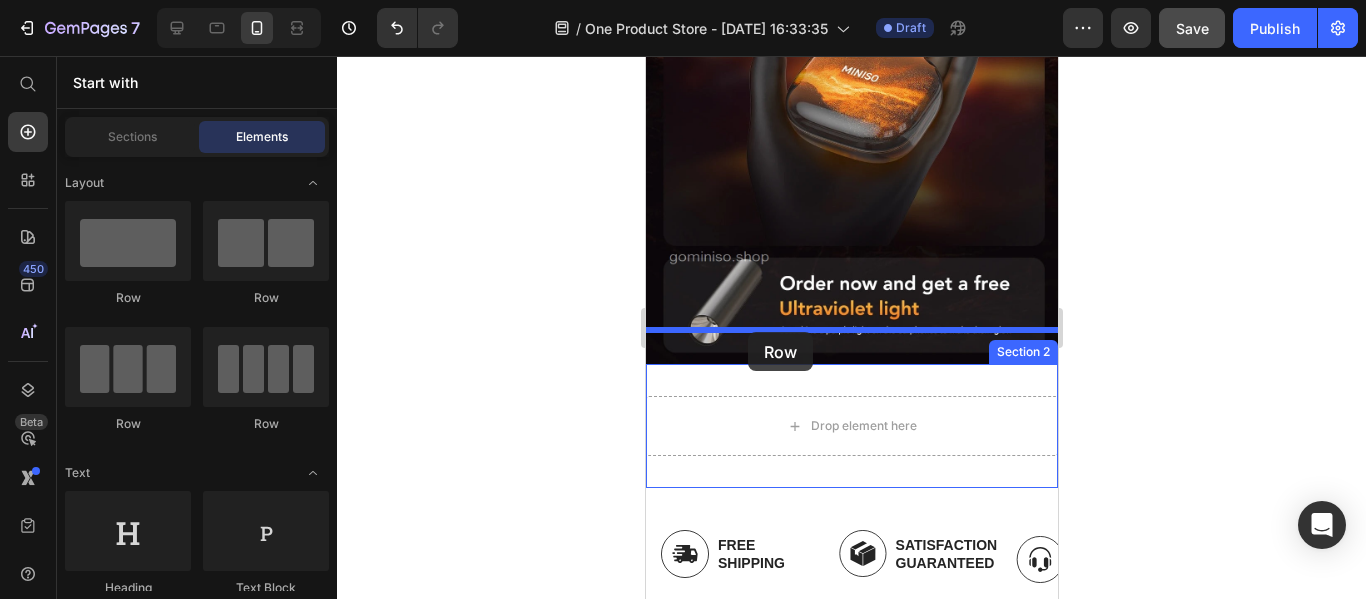 drag, startPoint x: 979, startPoint y: 359, endPoint x: 747, endPoint y: 332, distance: 233.56584 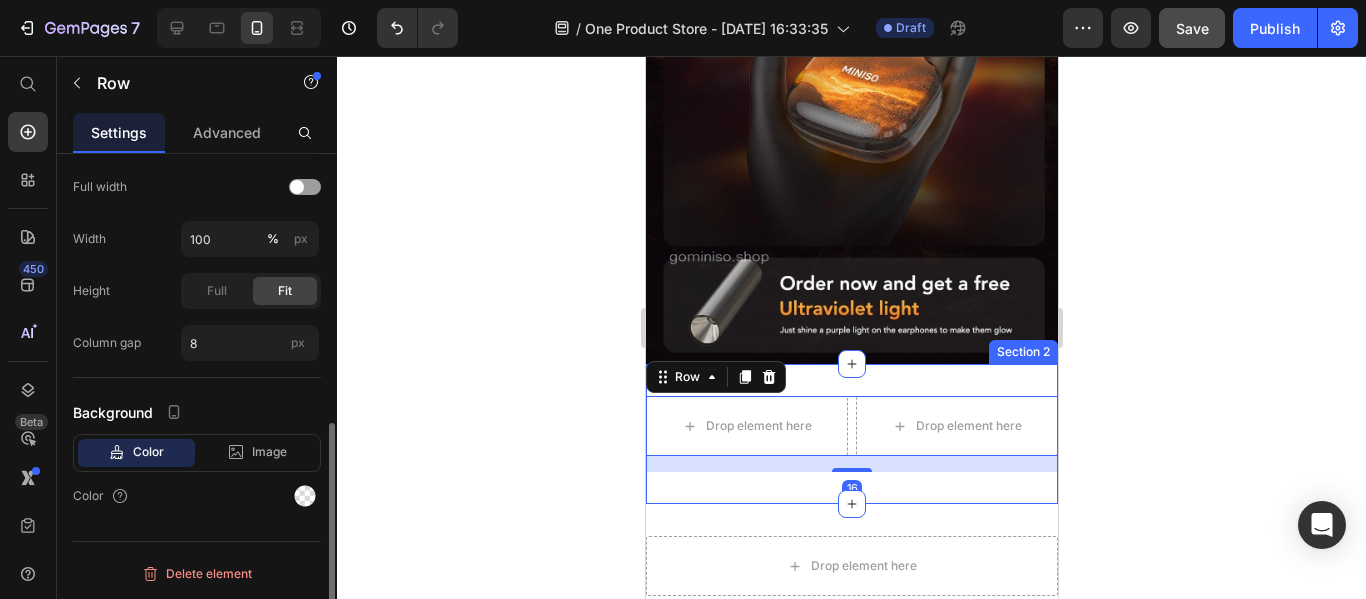 scroll, scrollTop: 575, scrollLeft: 0, axis: vertical 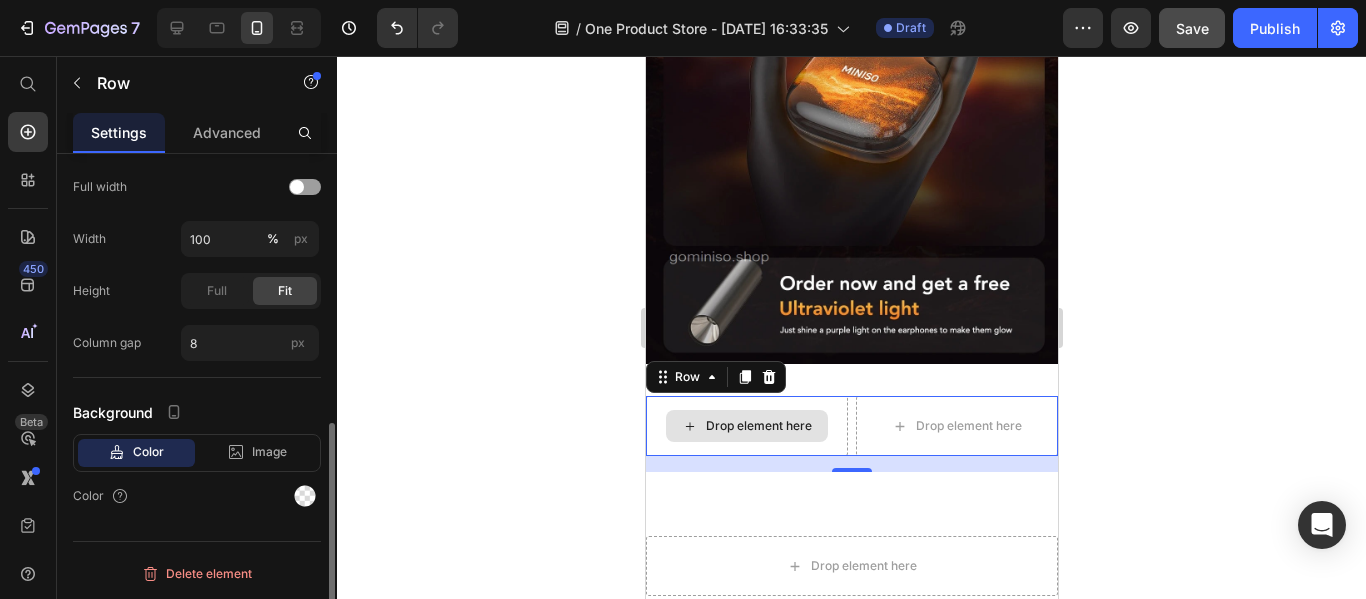click on "Drop element here" at bounding box center (746, 426) 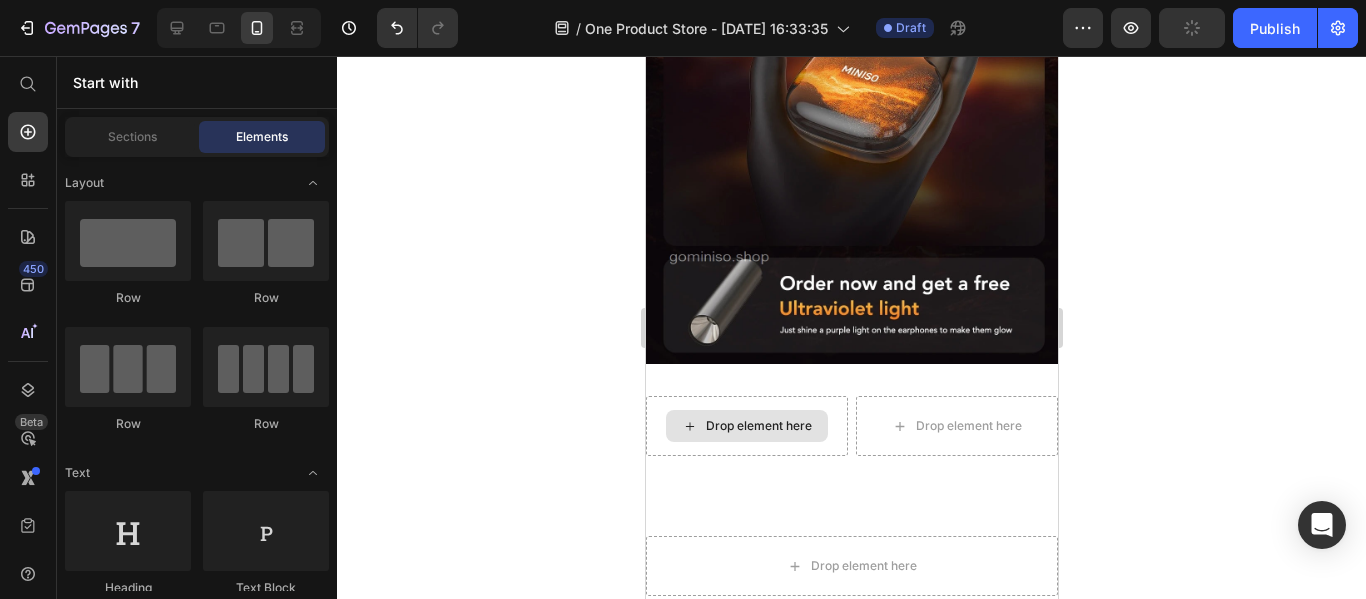click on "Drop element here" at bounding box center (758, 426) 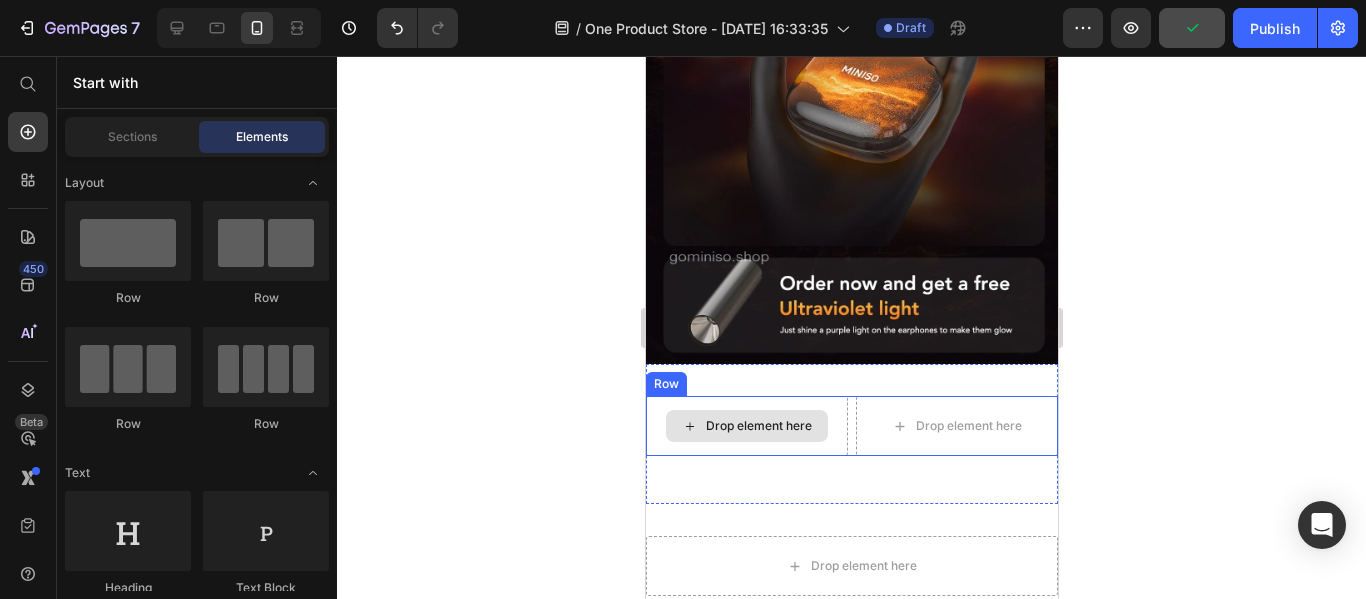 click on "Drop element here" at bounding box center (758, 426) 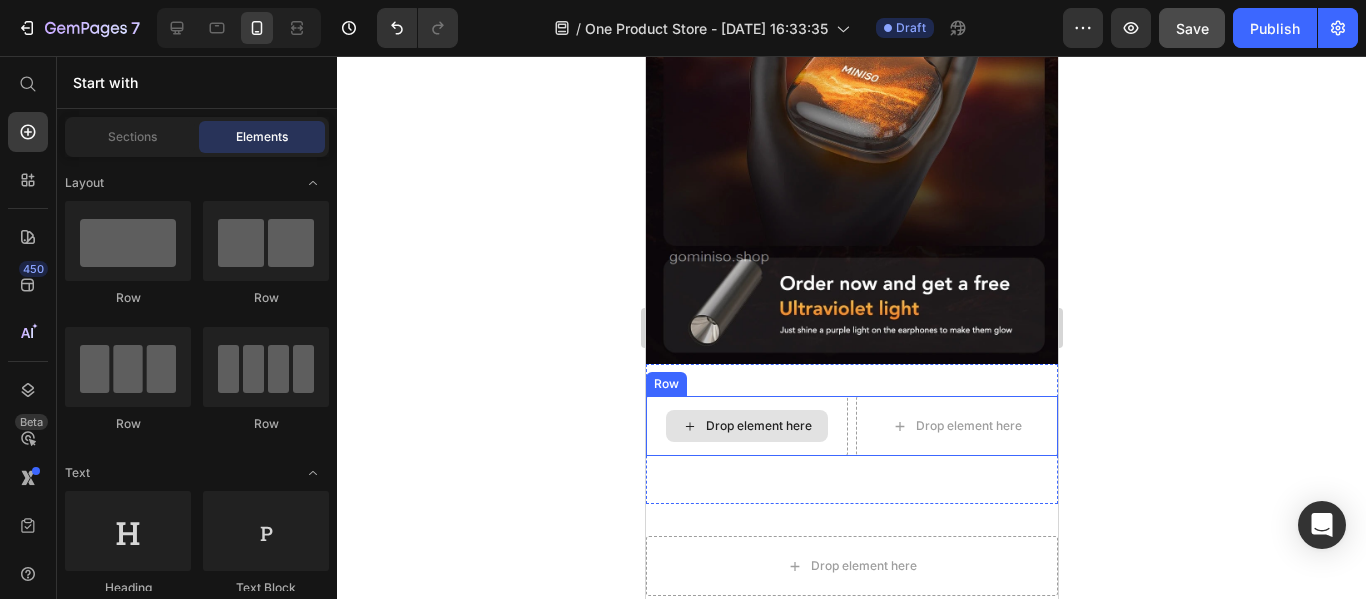 click on "Drop element here" at bounding box center [746, 426] 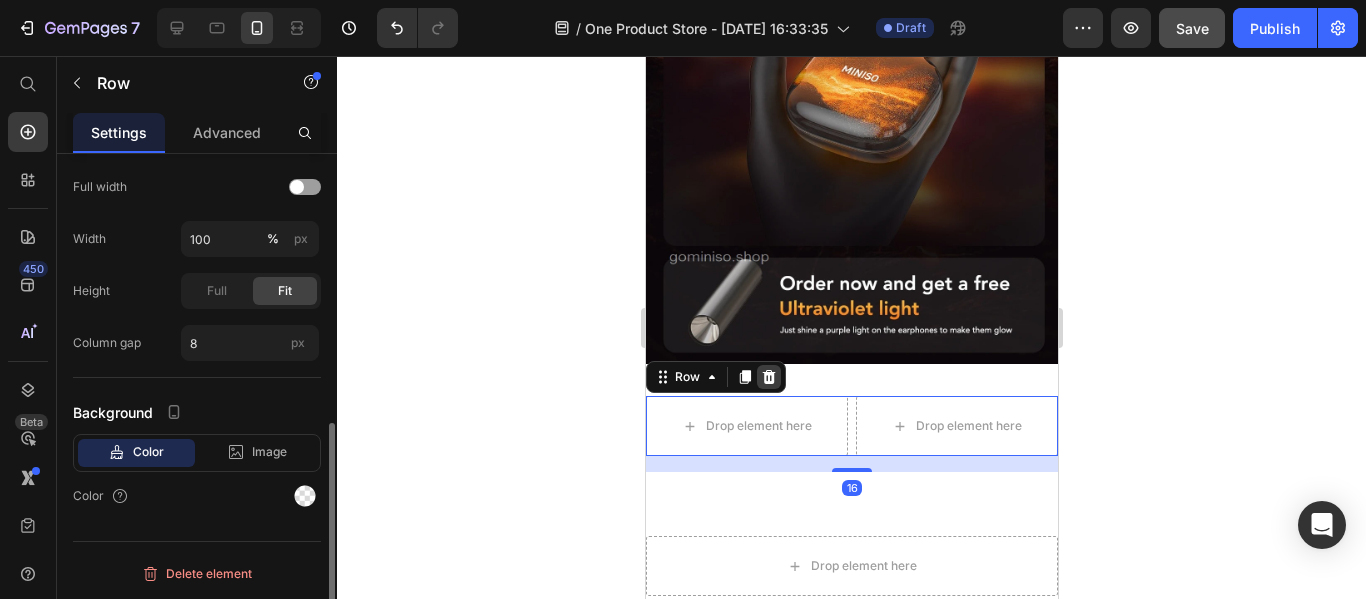 click 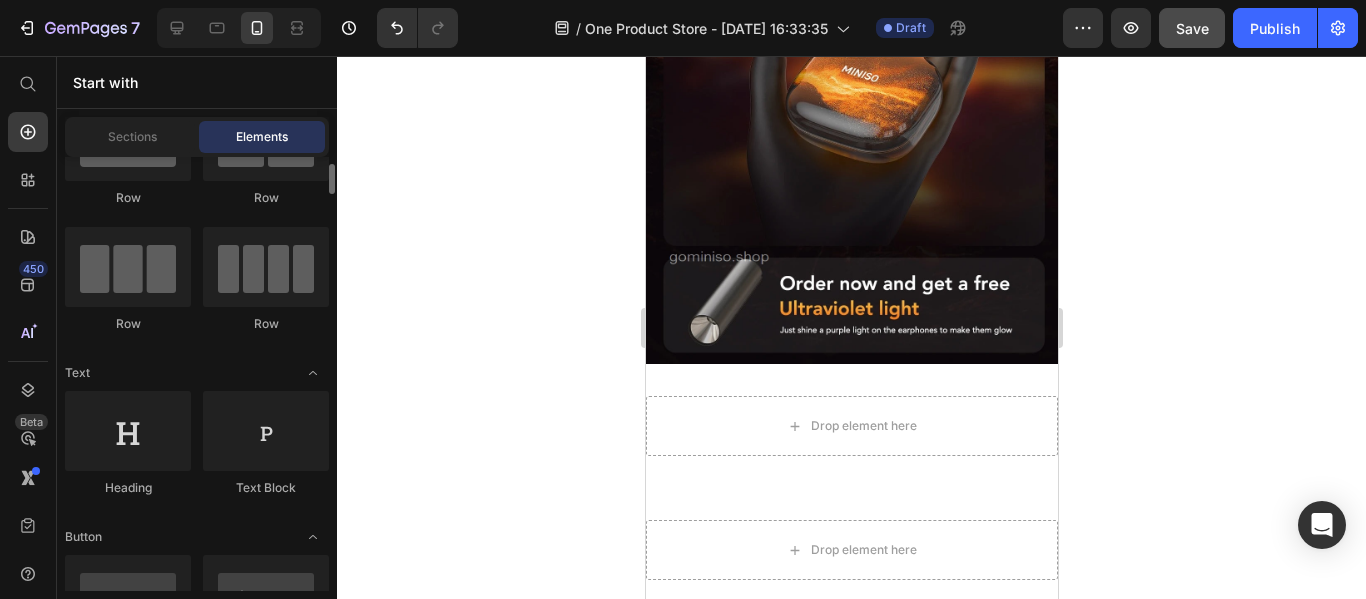 scroll, scrollTop: 0, scrollLeft: 0, axis: both 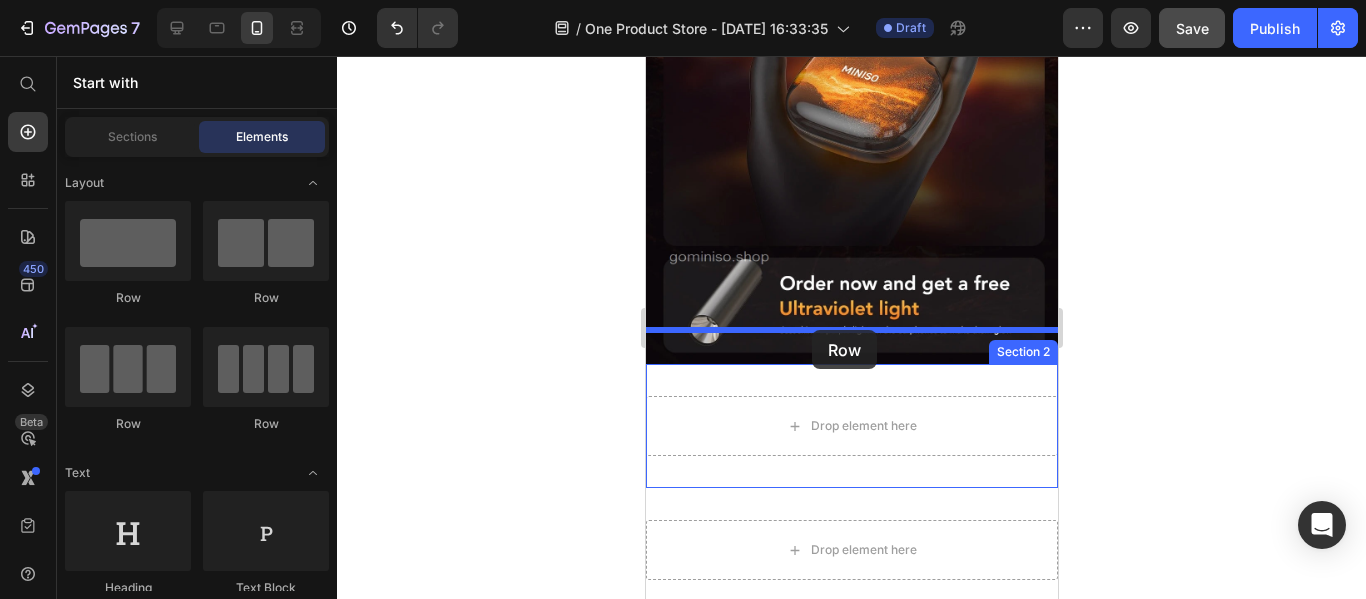 drag, startPoint x: 895, startPoint y: 330, endPoint x: 811, endPoint y: 332, distance: 84.0238 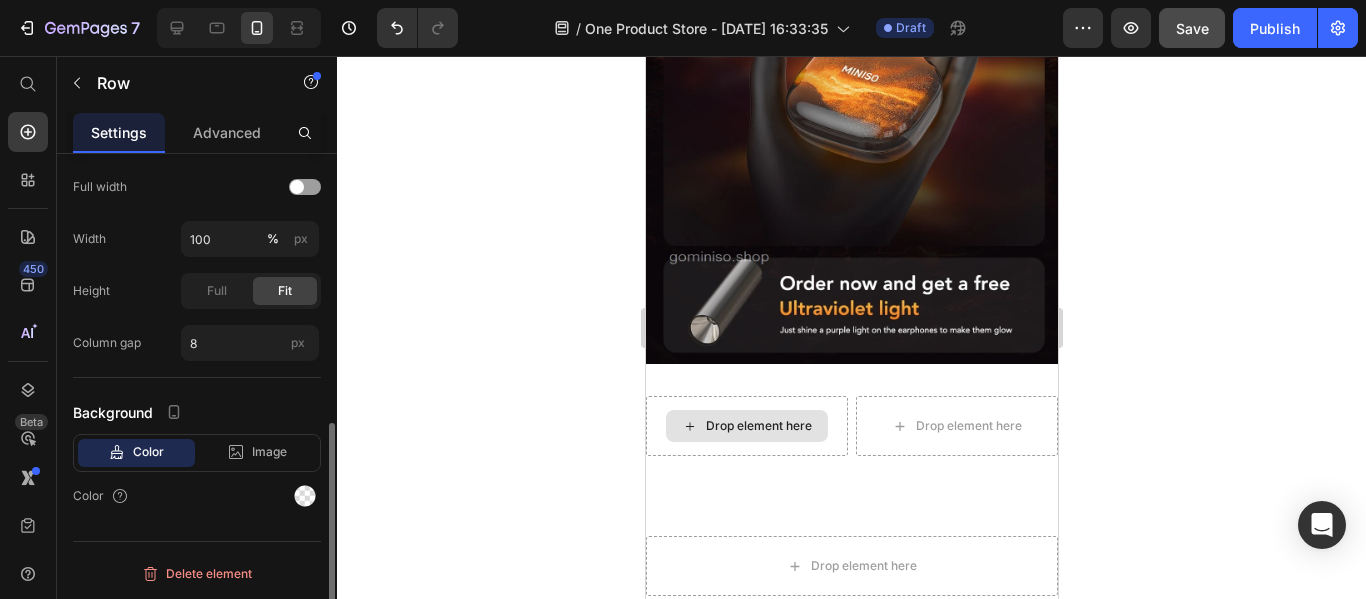 click on "Drop element here" at bounding box center (758, 426) 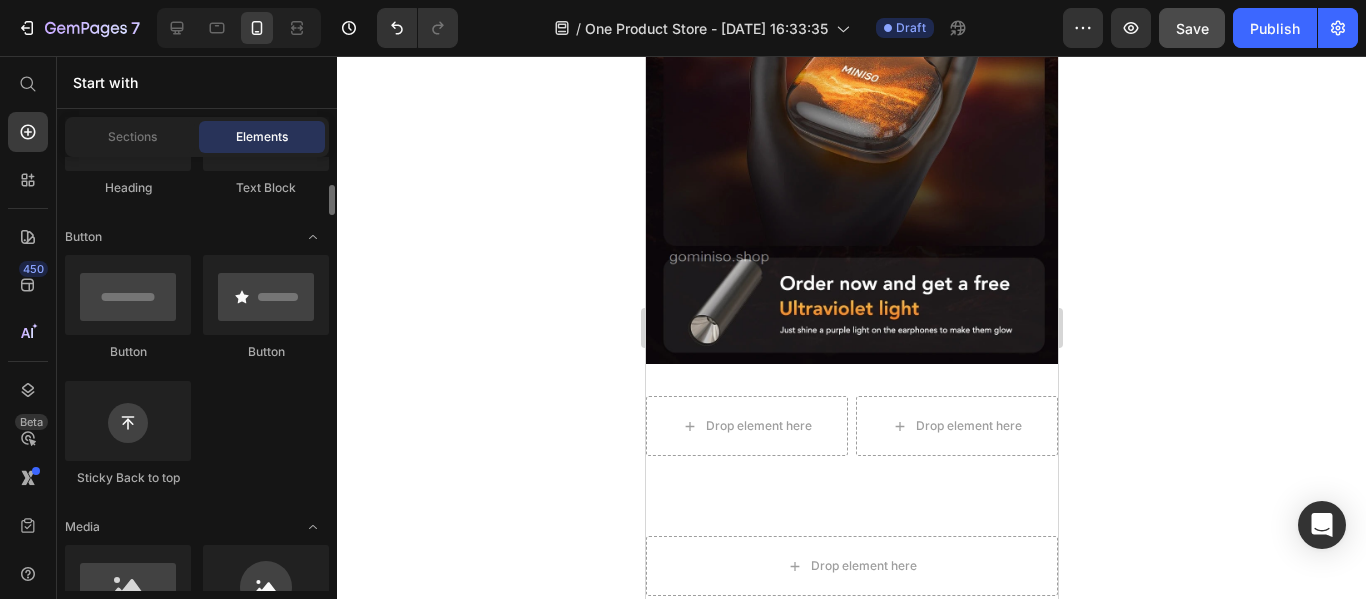 scroll, scrollTop: 600, scrollLeft: 0, axis: vertical 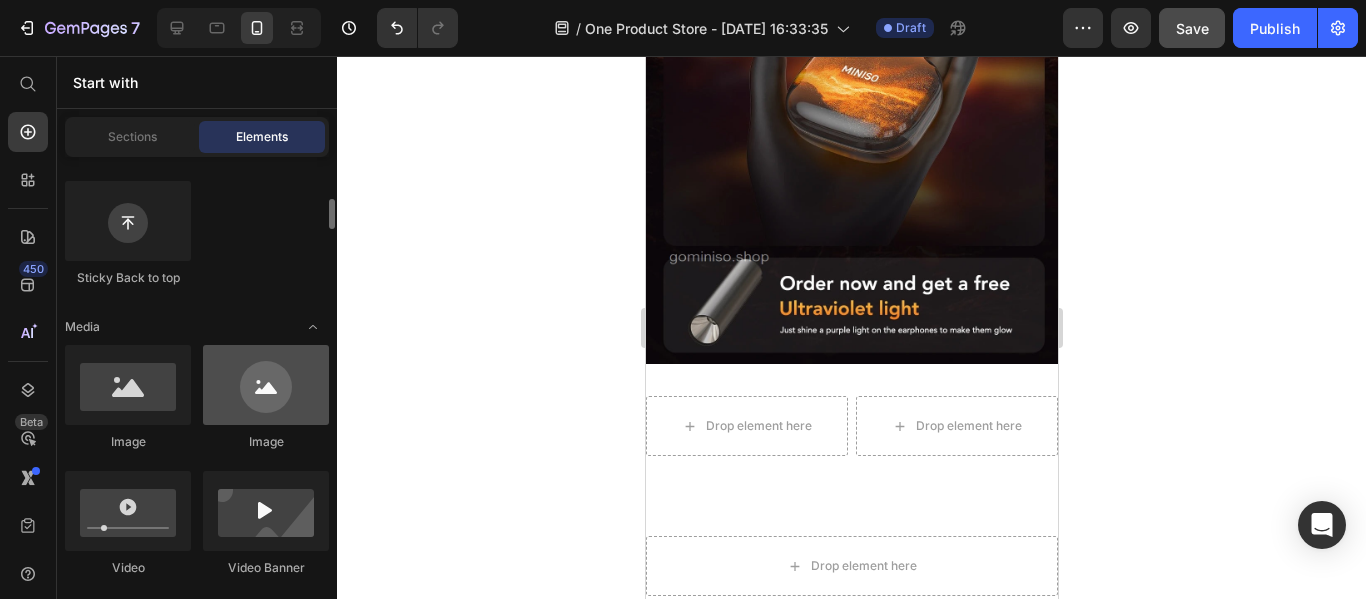click at bounding box center (266, 385) 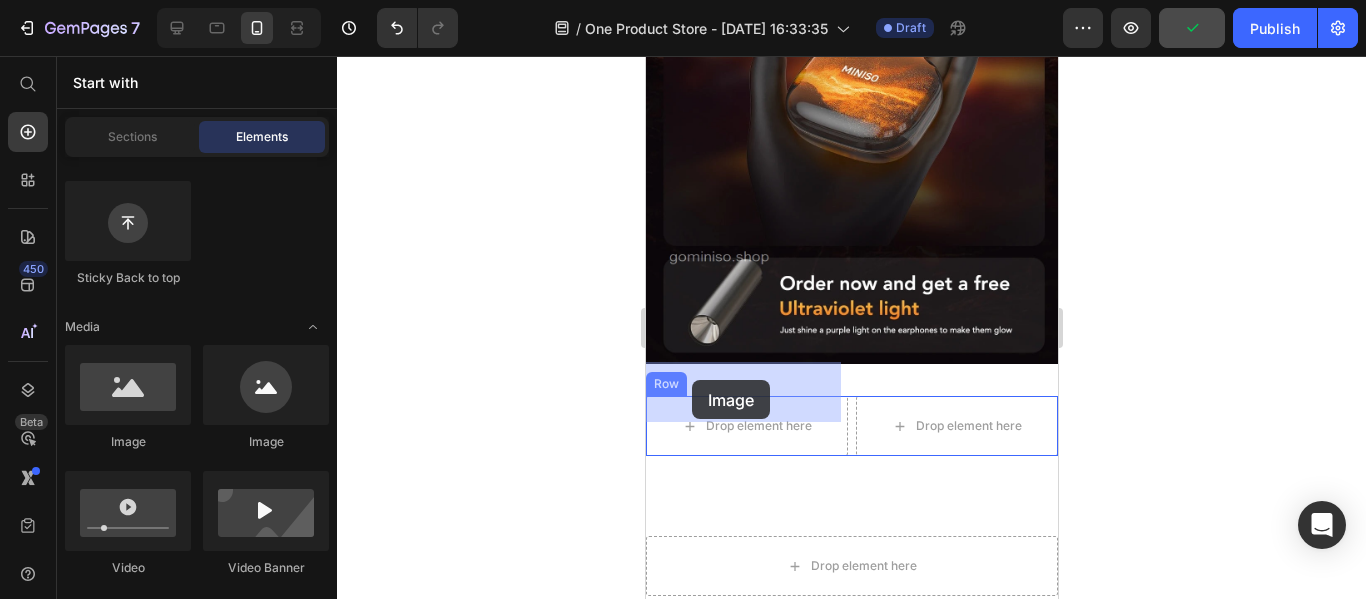 drag, startPoint x: 911, startPoint y: 470, endPoint x: 1217, endPoint y: 453, distance: 306.47186 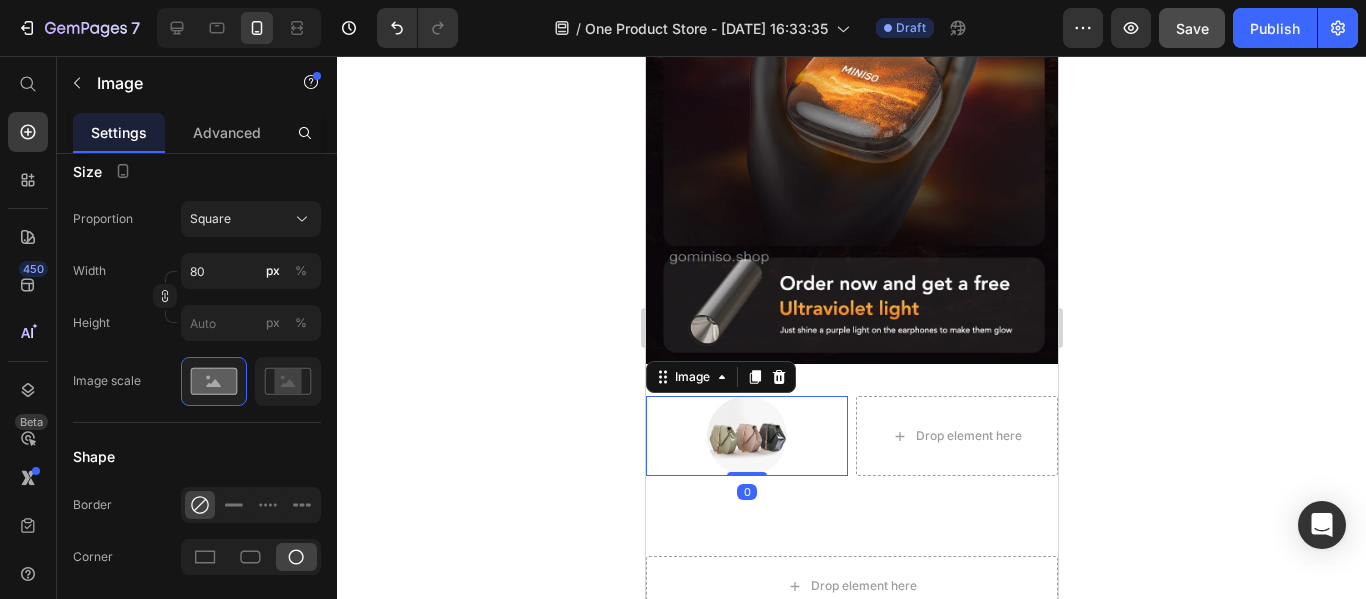 scroll, scrollTop: 0, scrollLeft: 0, axis: both 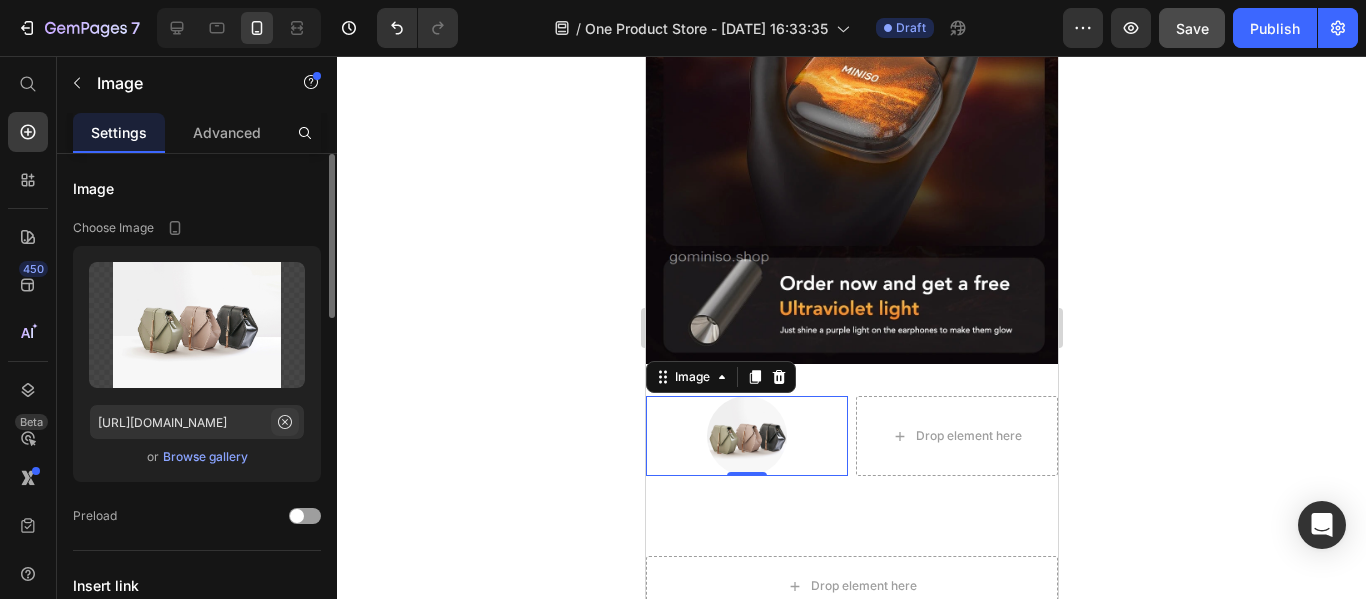 click 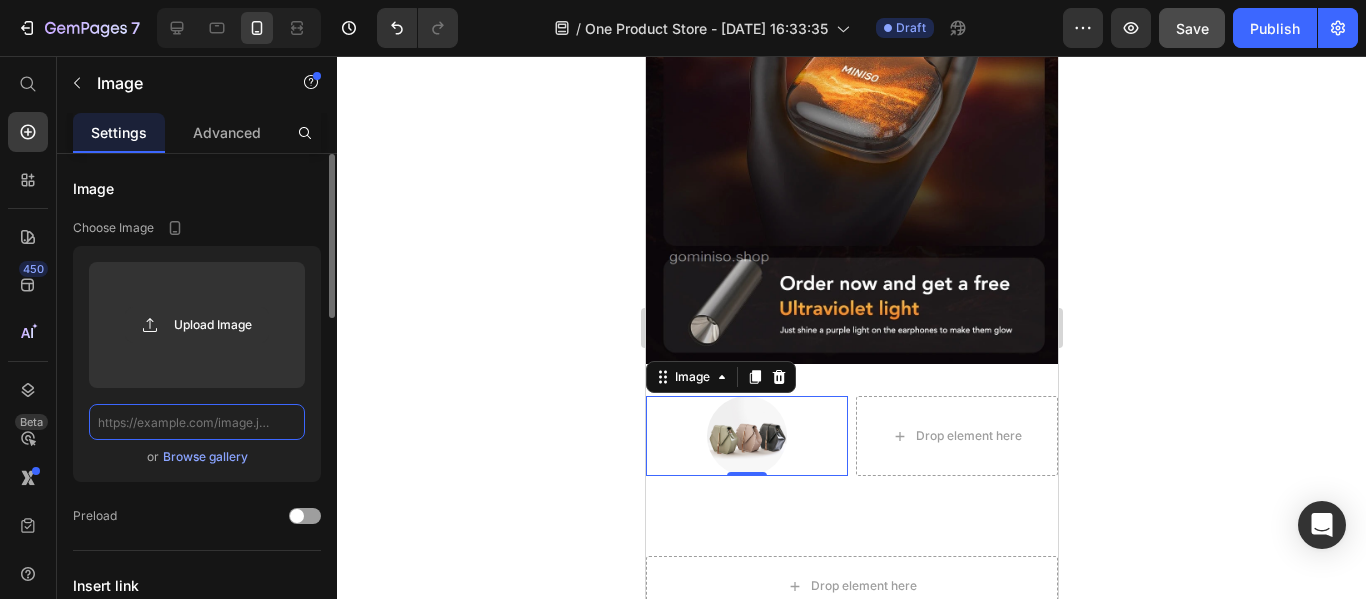 scroll, scrollTop: 0, scrollLeft: 0, axis: both 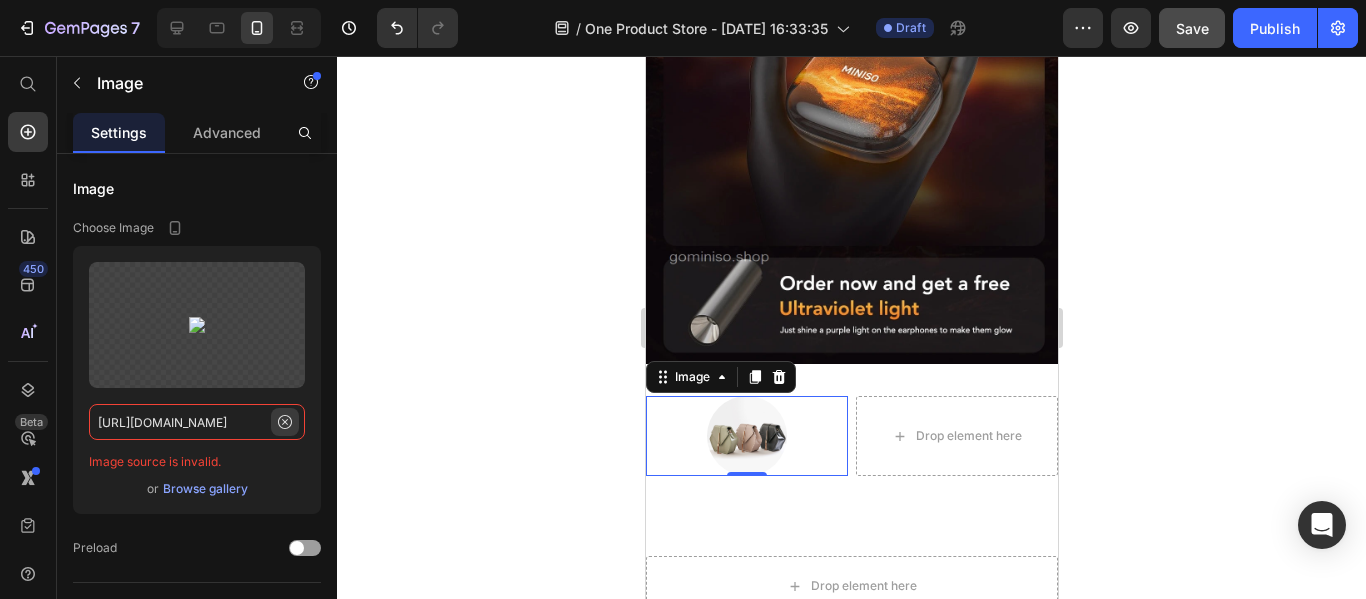 type on "[URL][DOMAIN_NAME]" 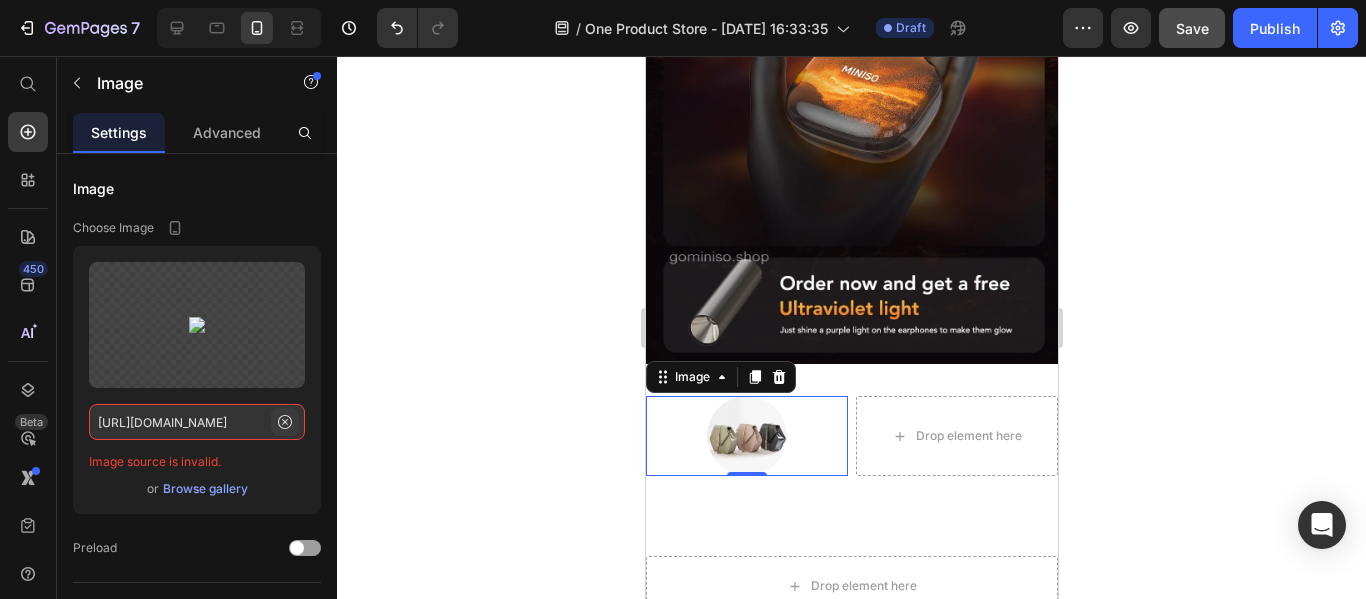 click 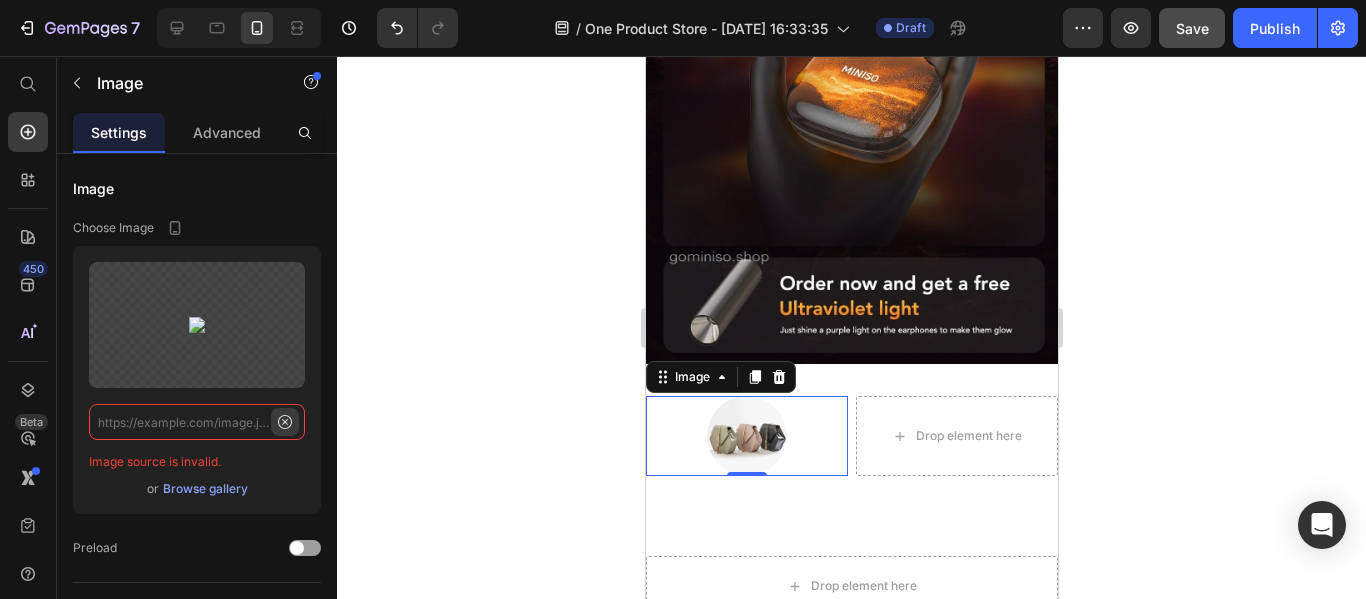 scroll, scrollTop: 0, scrollLeft: 0, axis: both 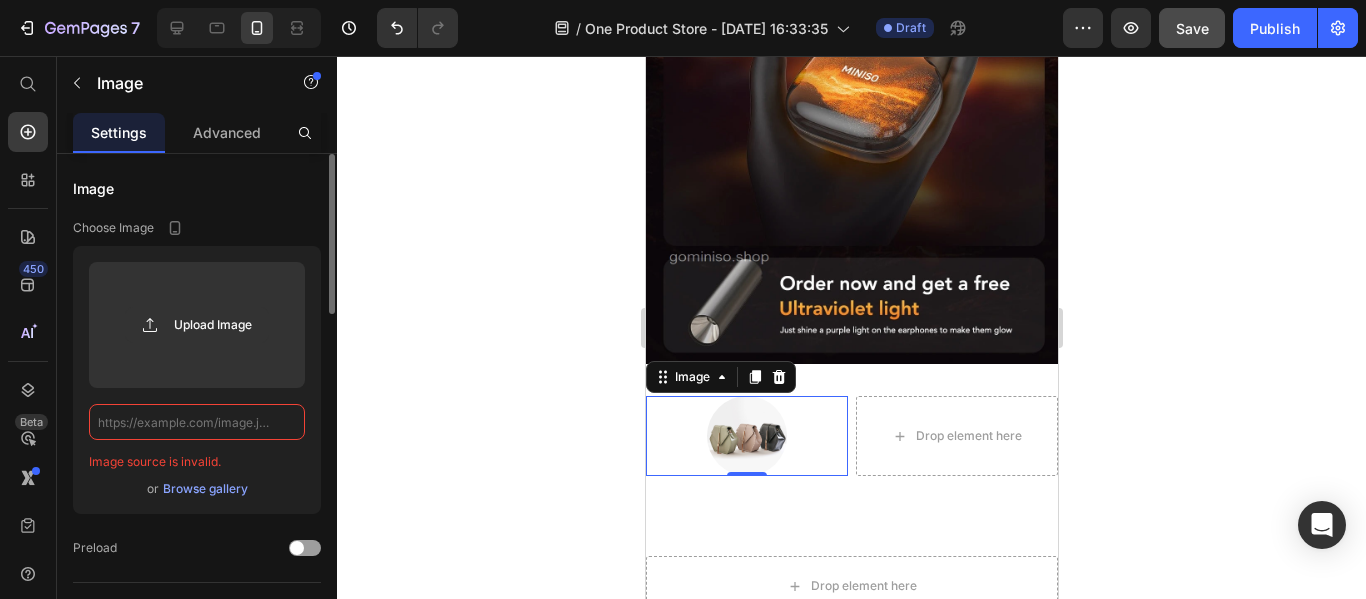 click 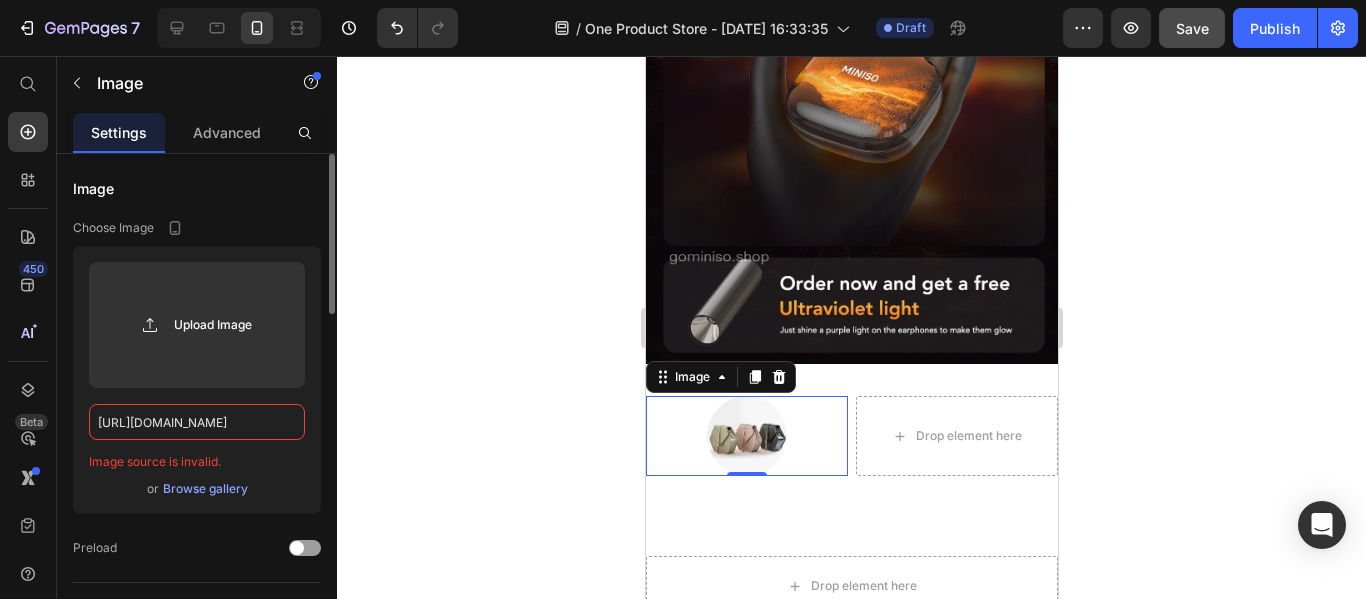 scroll, scrollTop: 0, scrollLeft: 253, axis: horizontal 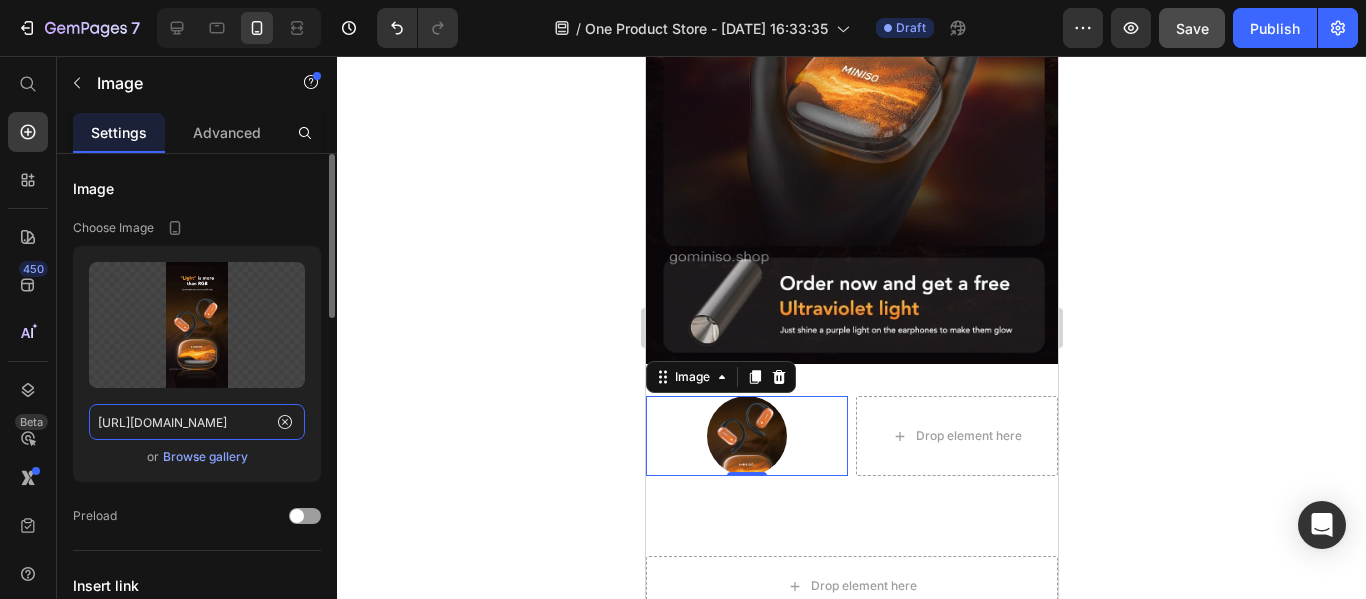 type on "[URL][DOMAIN_NAME]" 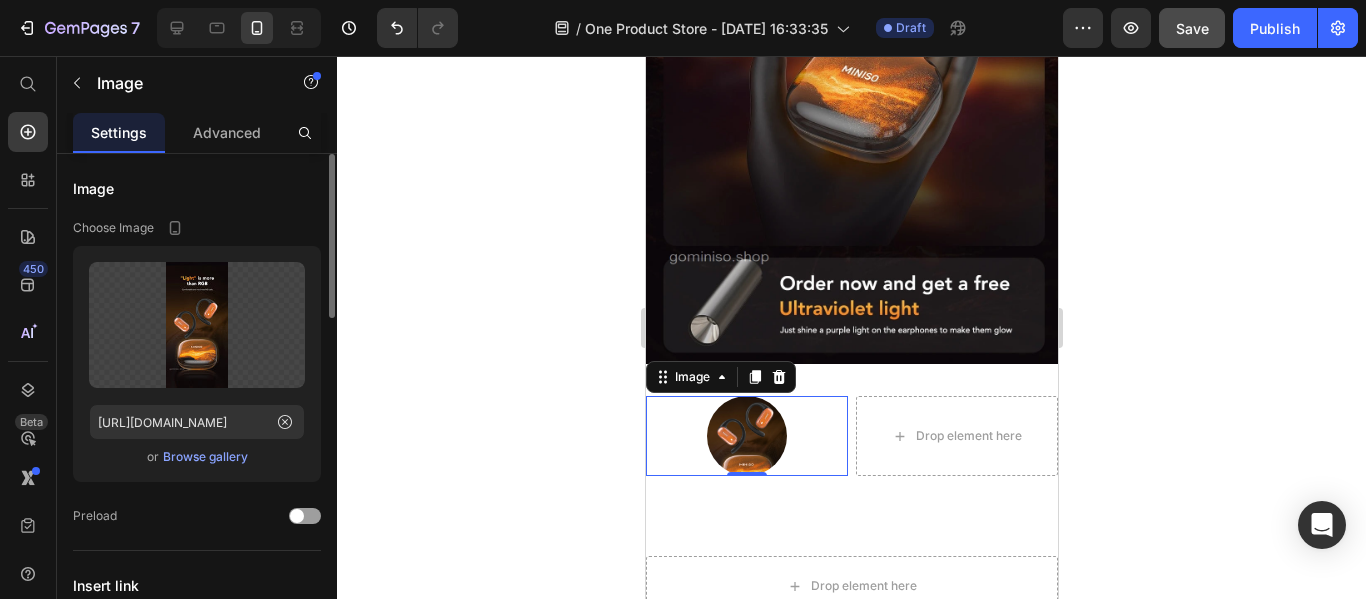 click on "Upload Image [URL][DOMAIN_NAME]  or   Browse gallery" 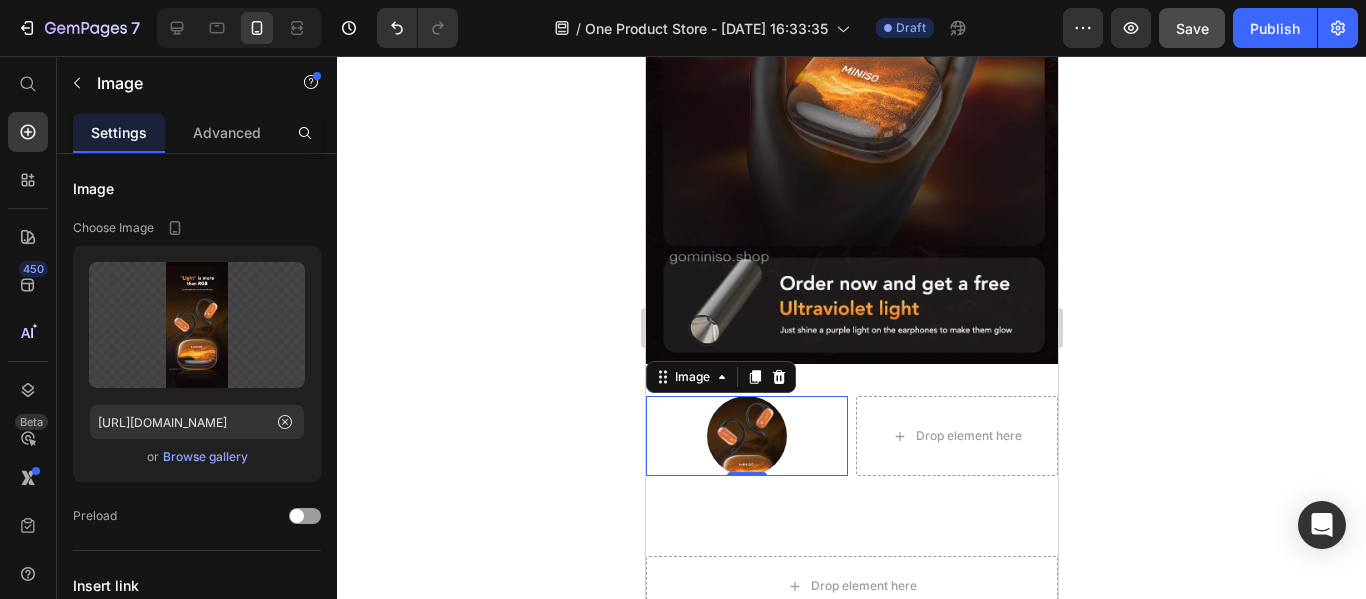 click at bounding box center [746, 436] 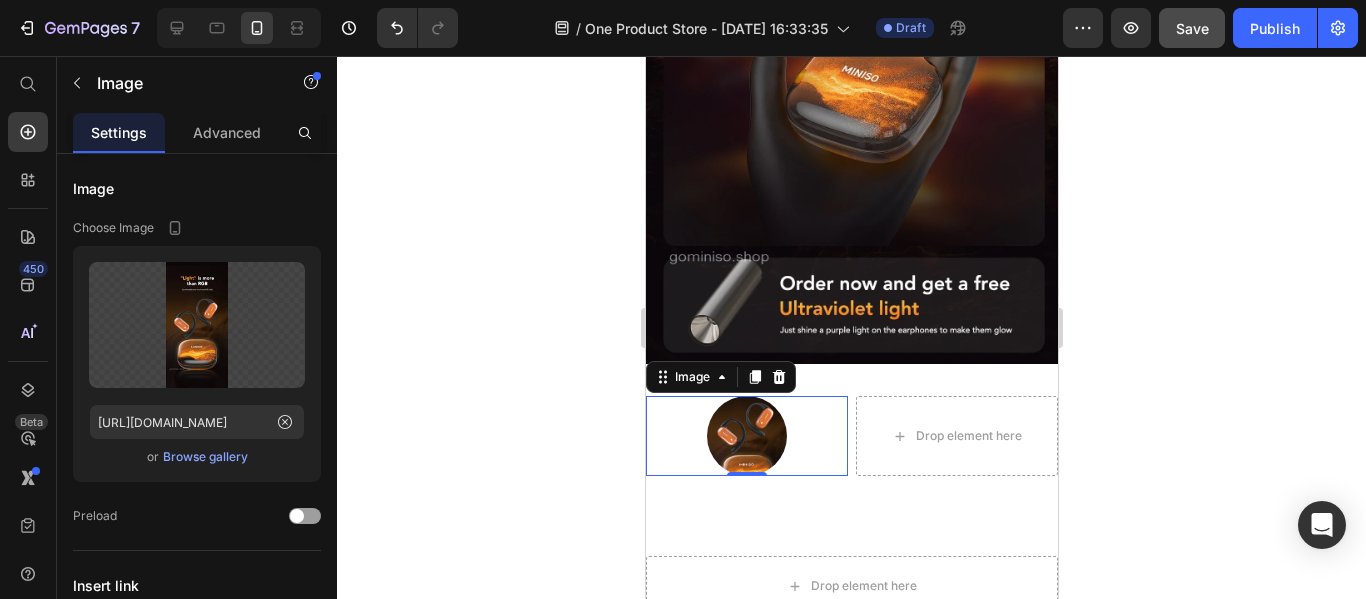 click at bounding box center [746, 436] 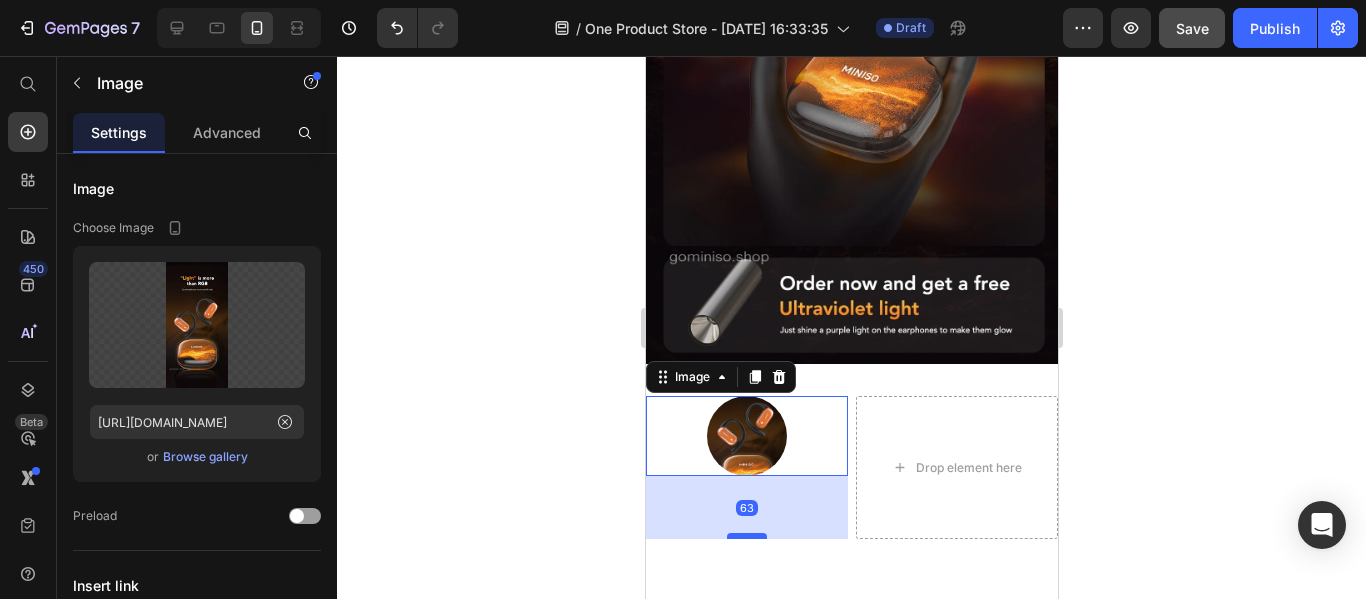 drag, startPoint x: 744, startPoint y: 440, endPoint x: 743, endPoint y: 503, distance: 63.007935 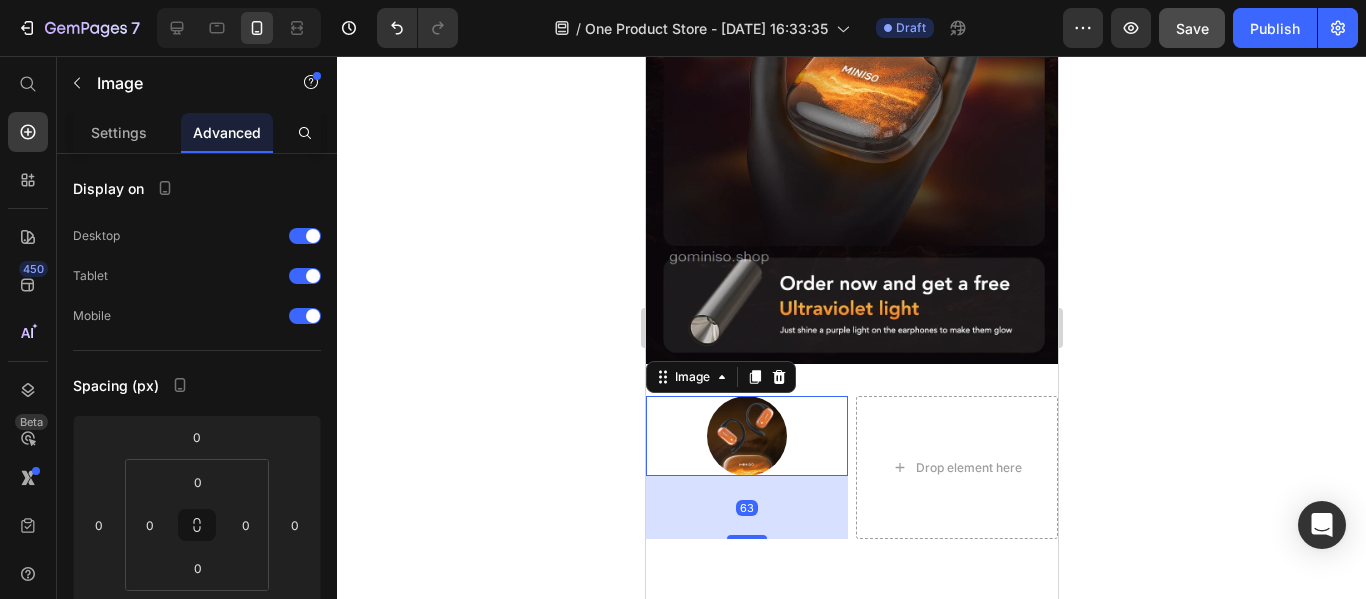 click at bounding box center [746, 436] 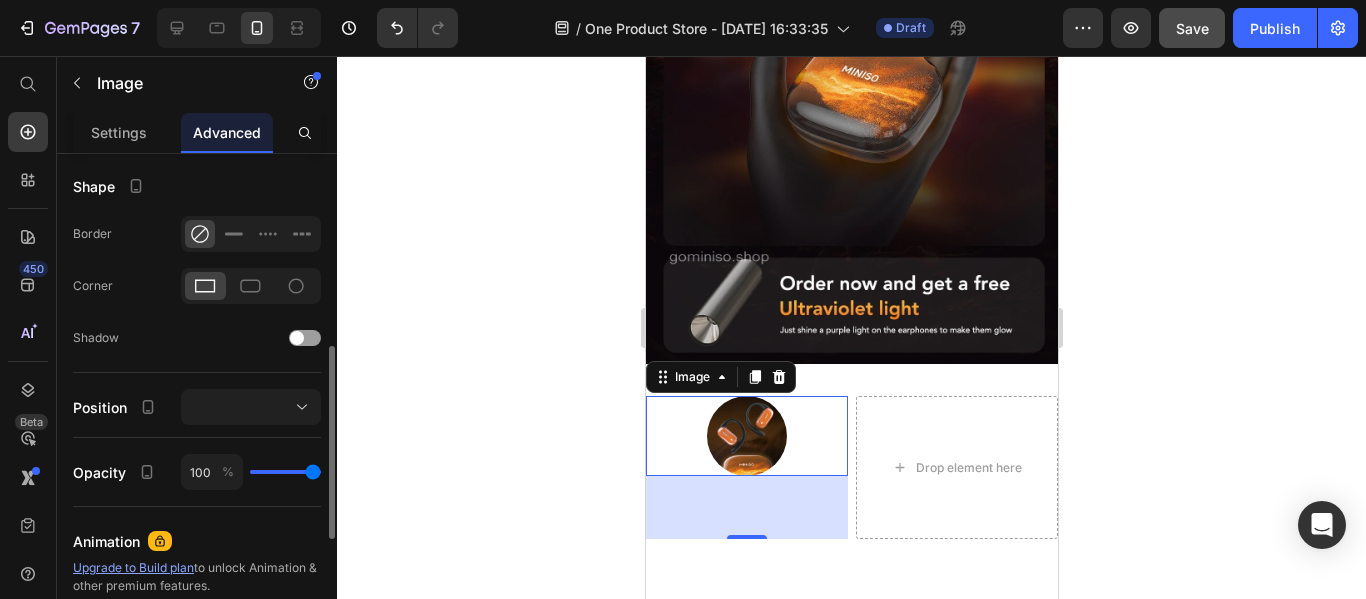 scroll, scrollTop: 600, scrollLeft: 0, axis: vertical 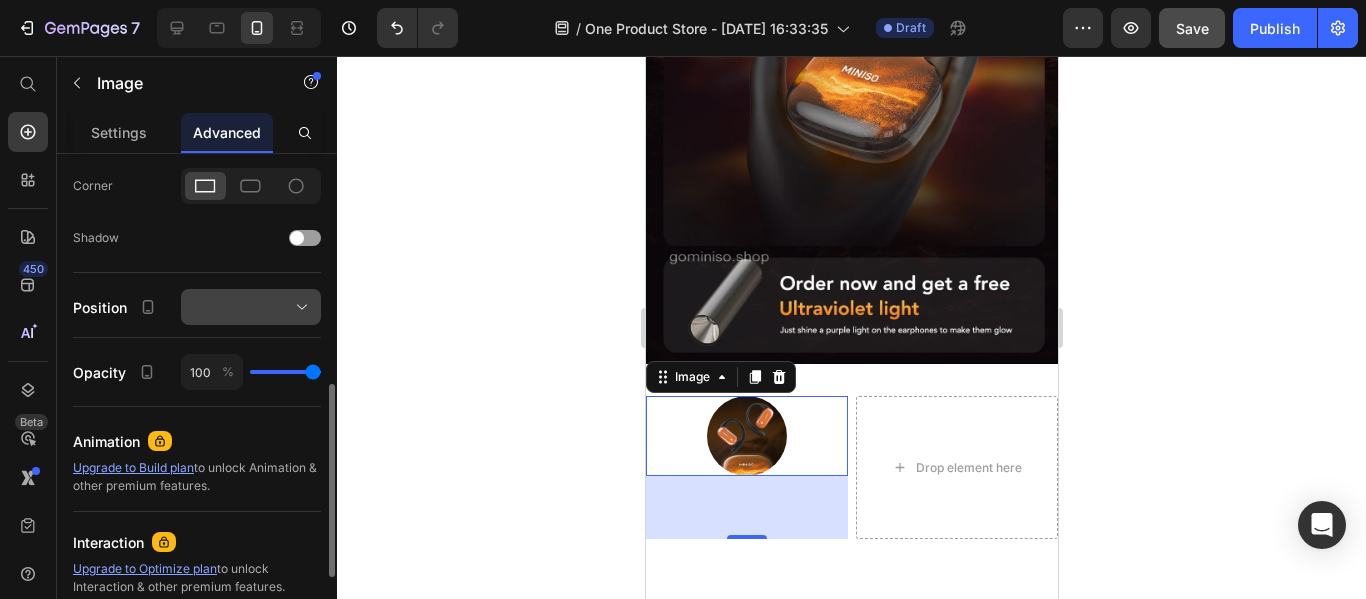 click at bounding box center (251, 307) 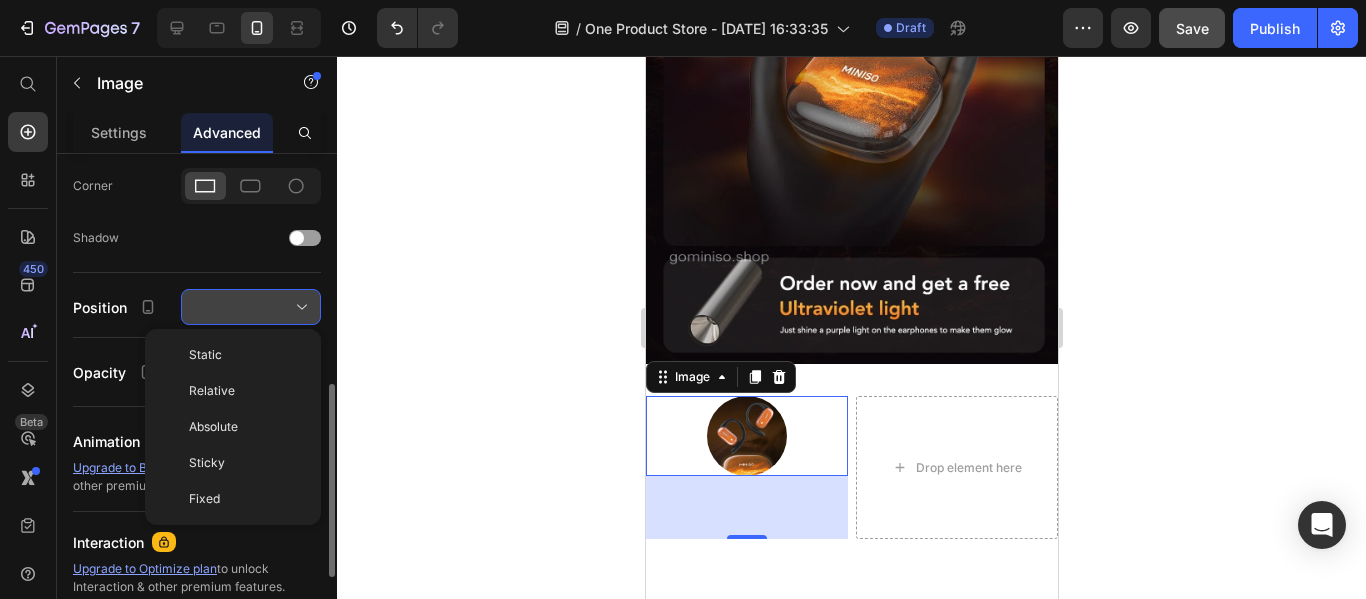 click at bounding box center (251, 307) 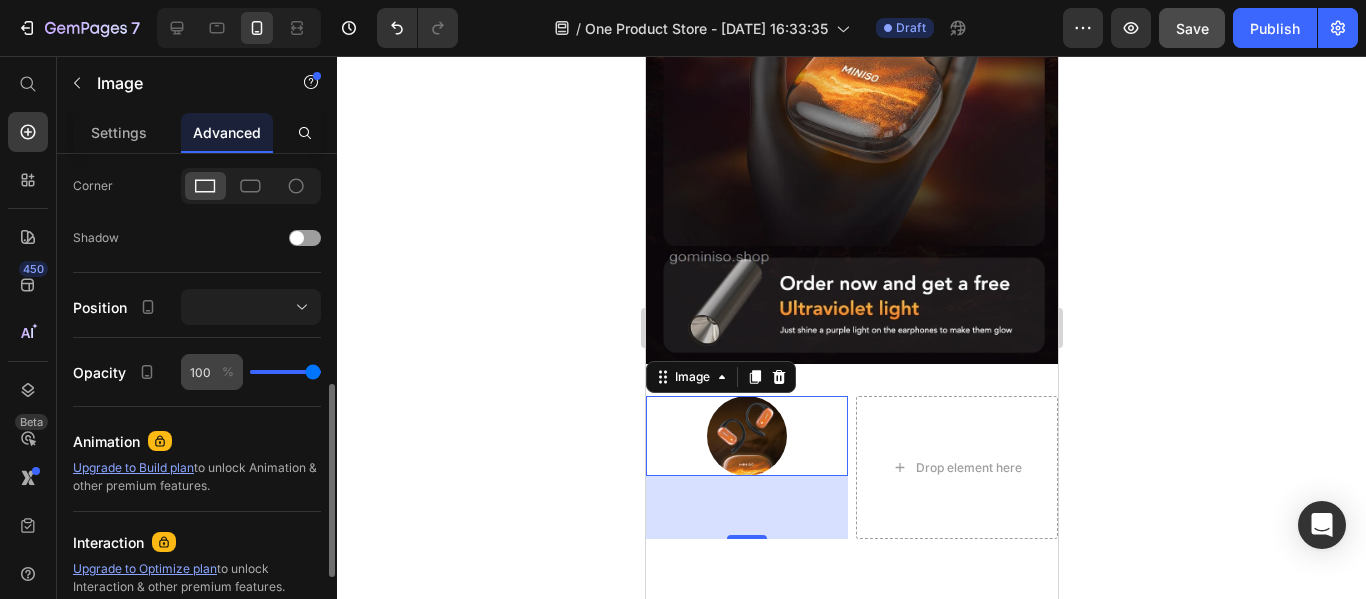 scroll, scrollTop: 800, scrollLeft: 0, axis: vertical 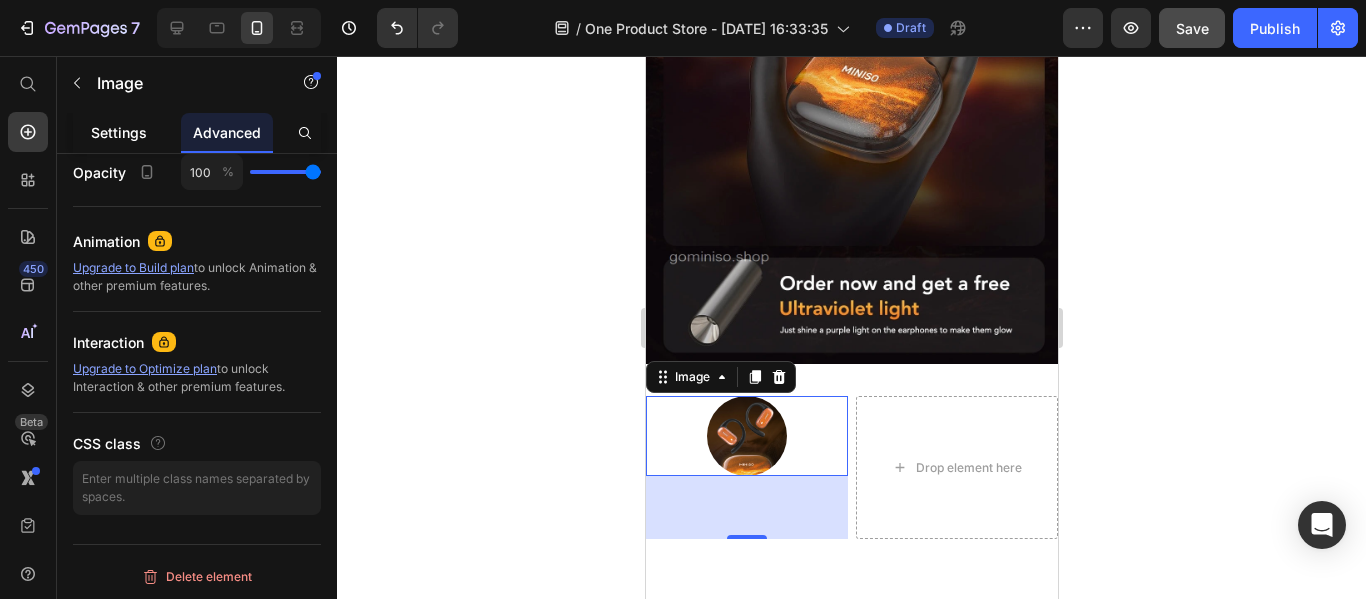 click on "Settings" 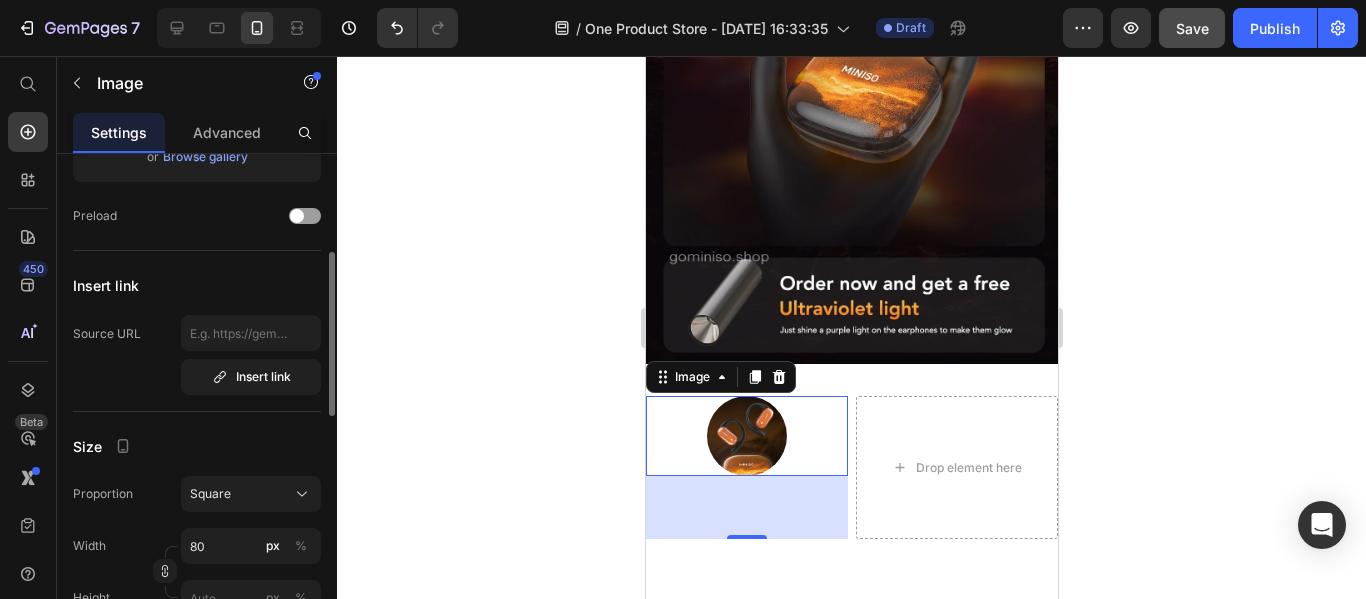 scroll, scrollTop: 500, scrollLeft: 0, axis: vertical 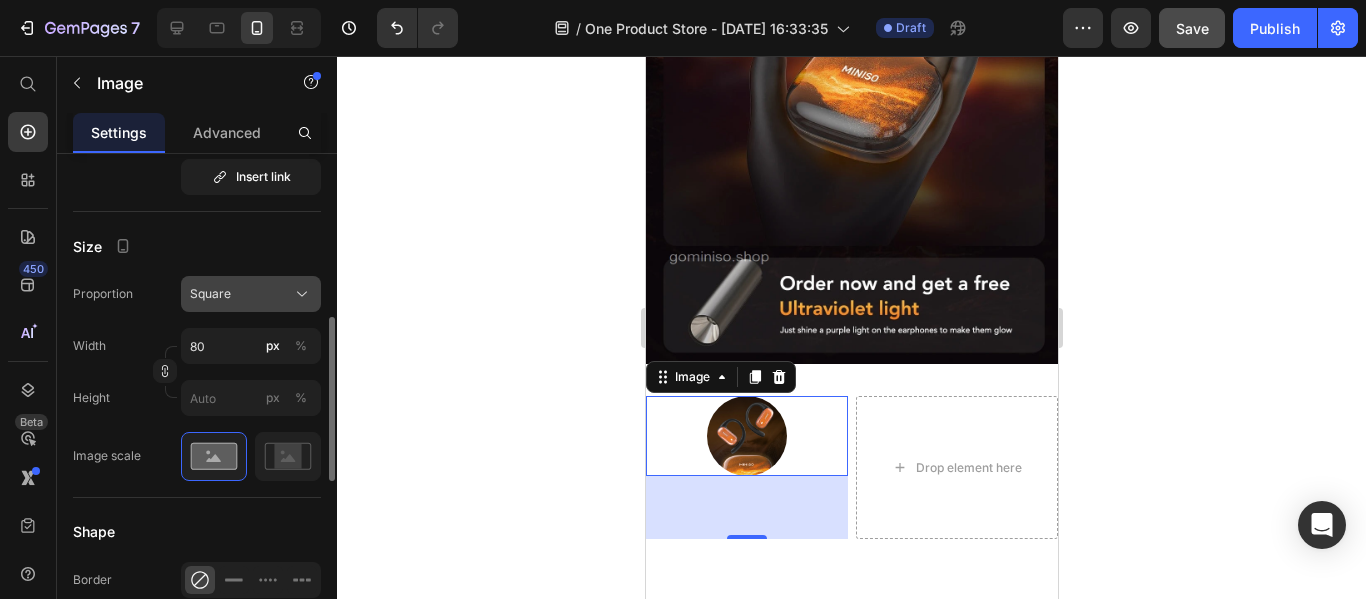 click on "Square" 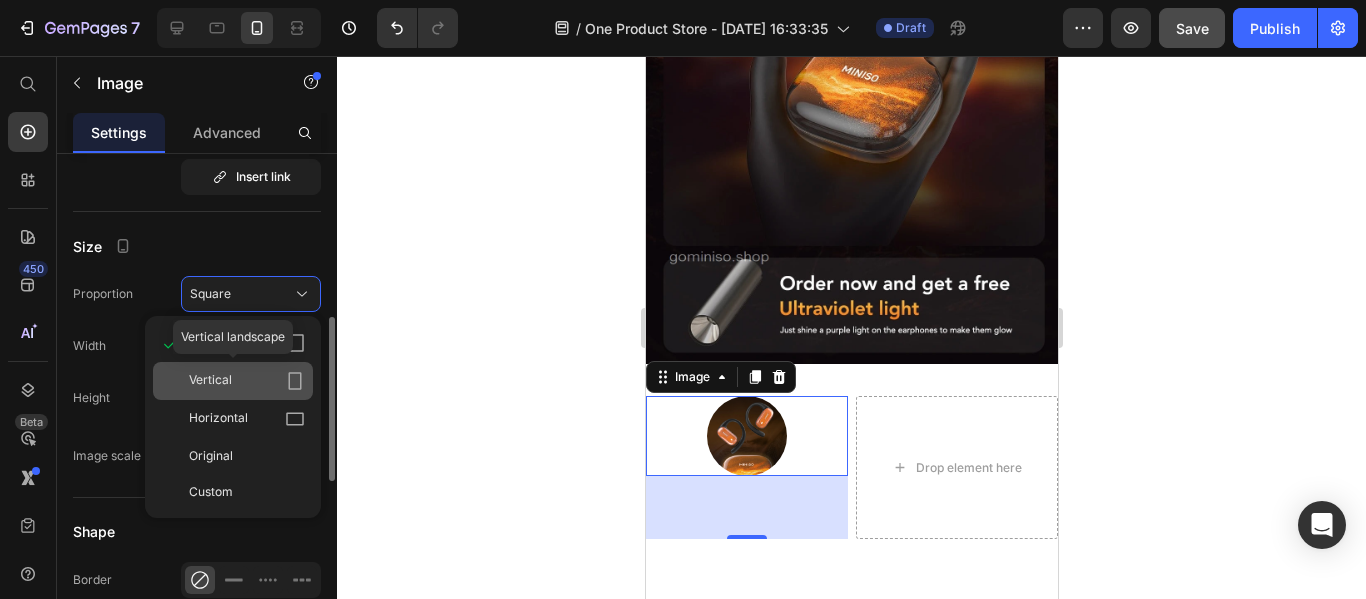 click on "Vertical" at bounding box center [247, 381] 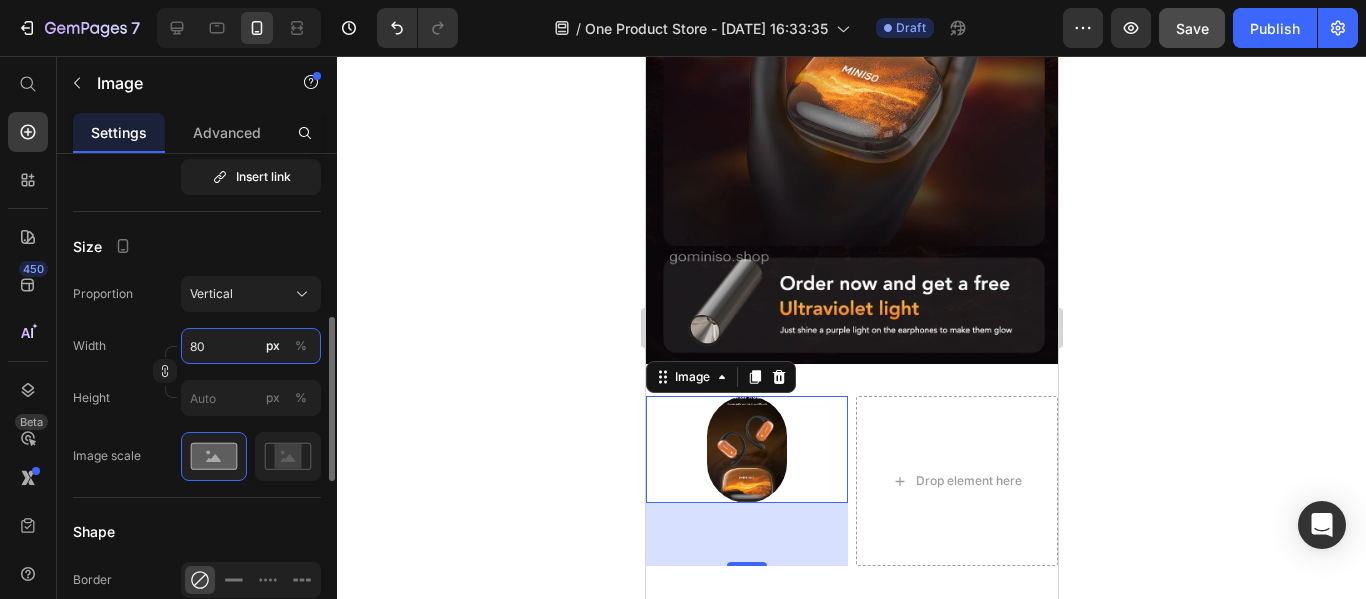 type on "1" 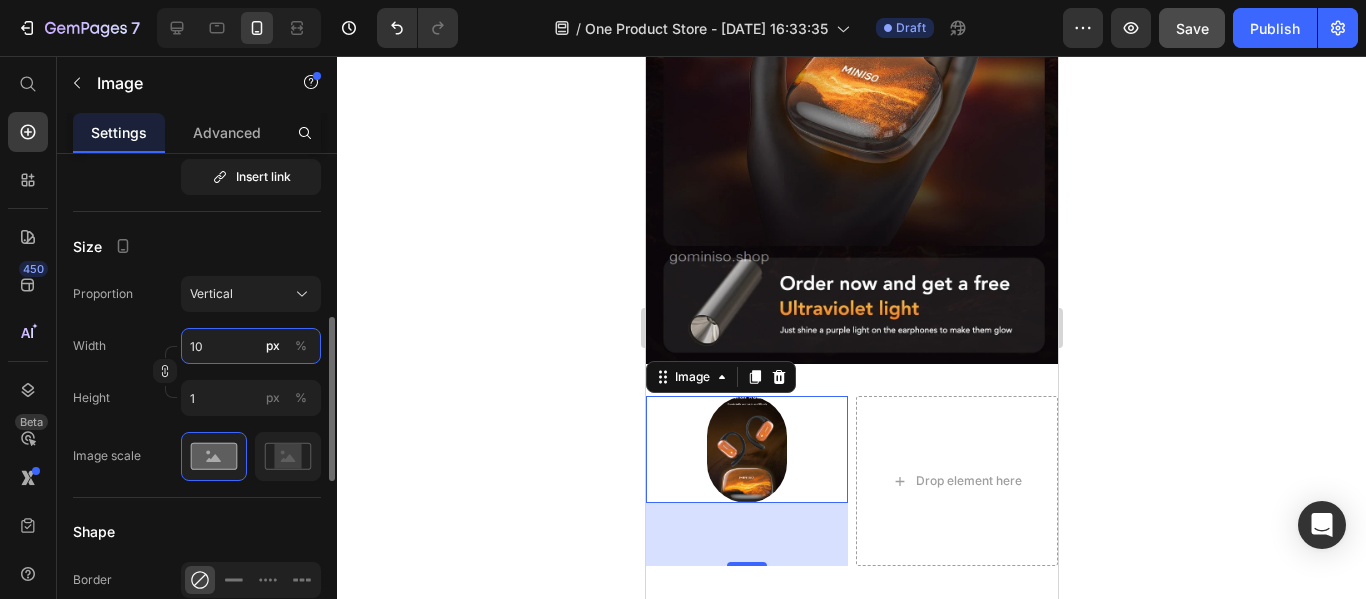 type on "100" 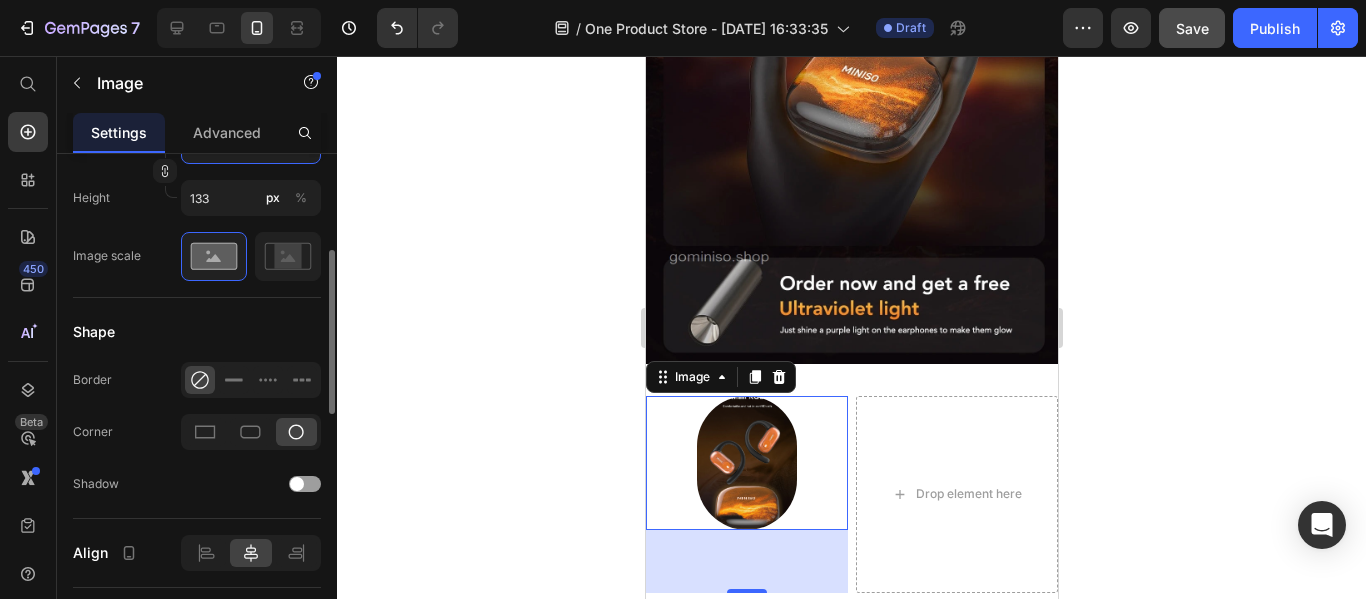 scroll, scrollTop: 600, scrollLeft: 0, axis: vertical 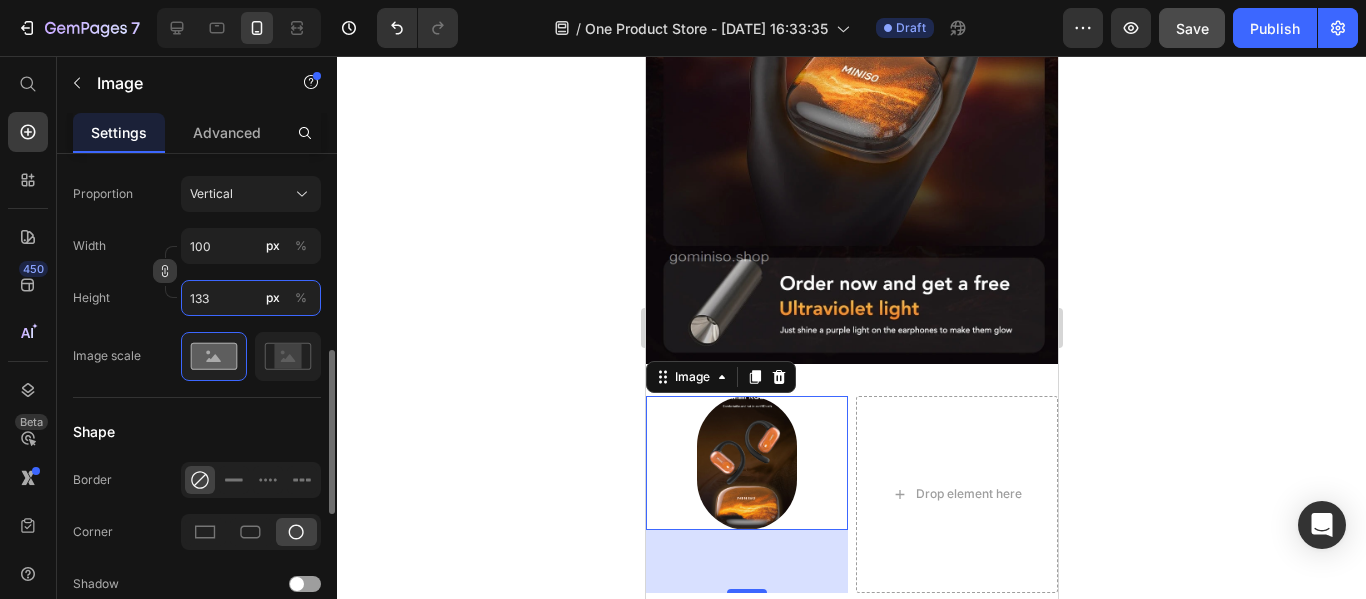 type on "1" 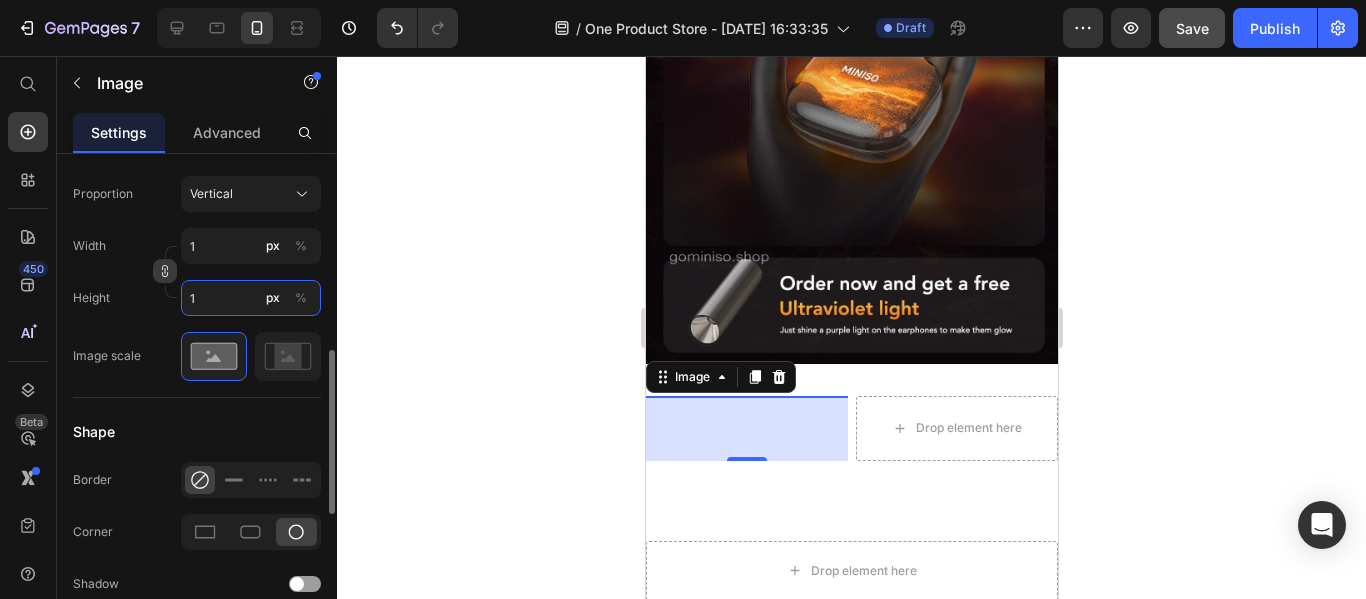 type on "8" 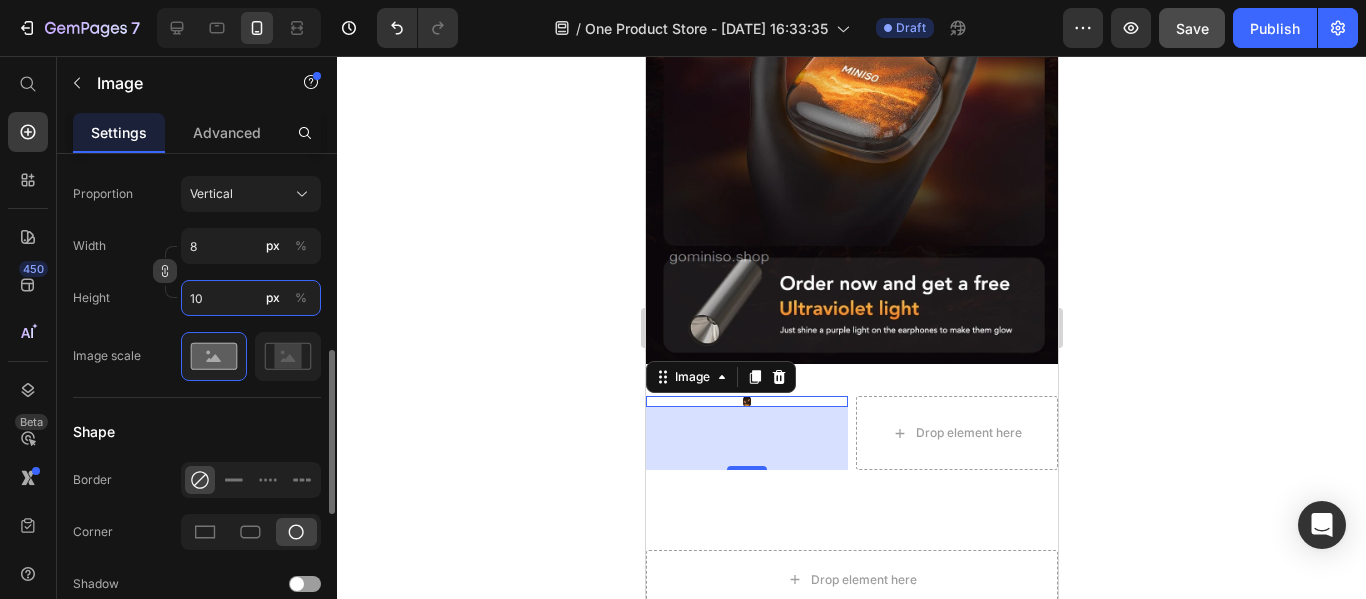 type on "75" 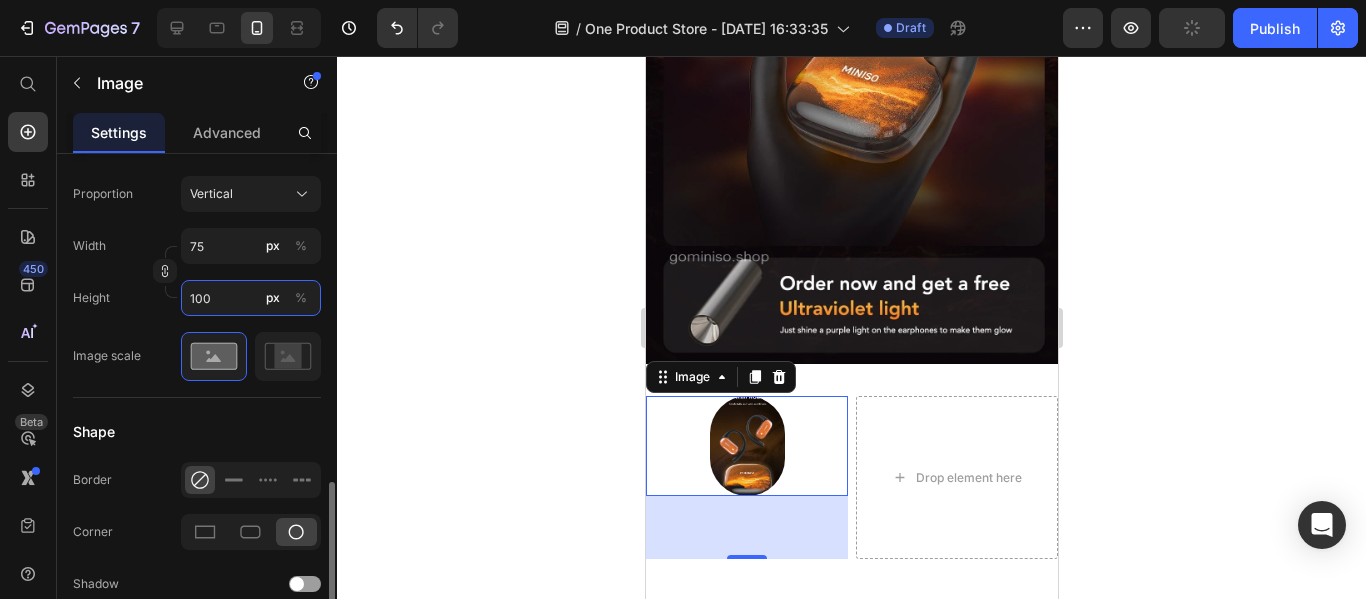 scroll, scrollTop: 700, scrollLeft: 0, axis: vertical 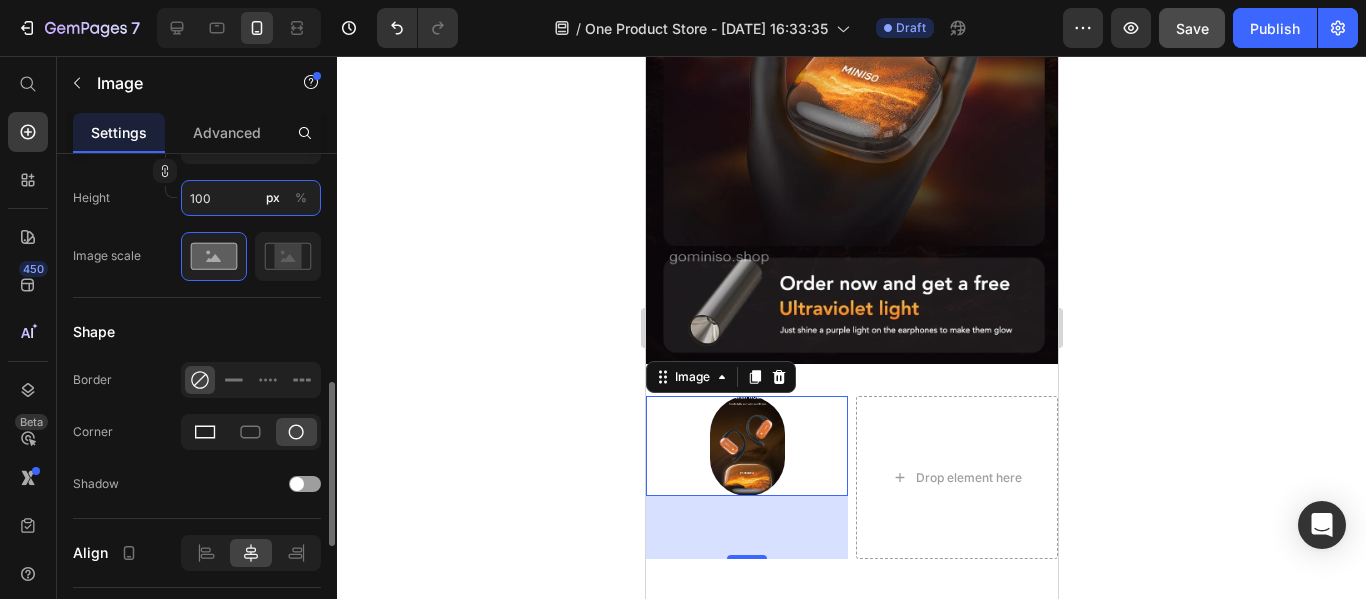 type on "100" 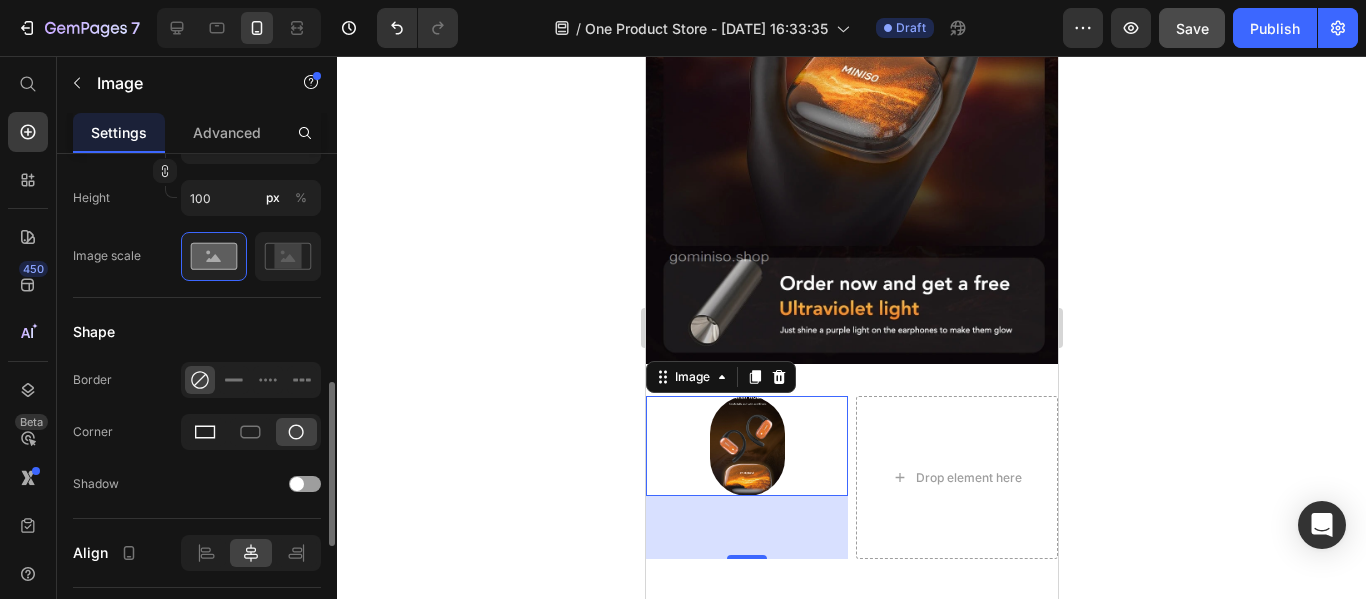 click 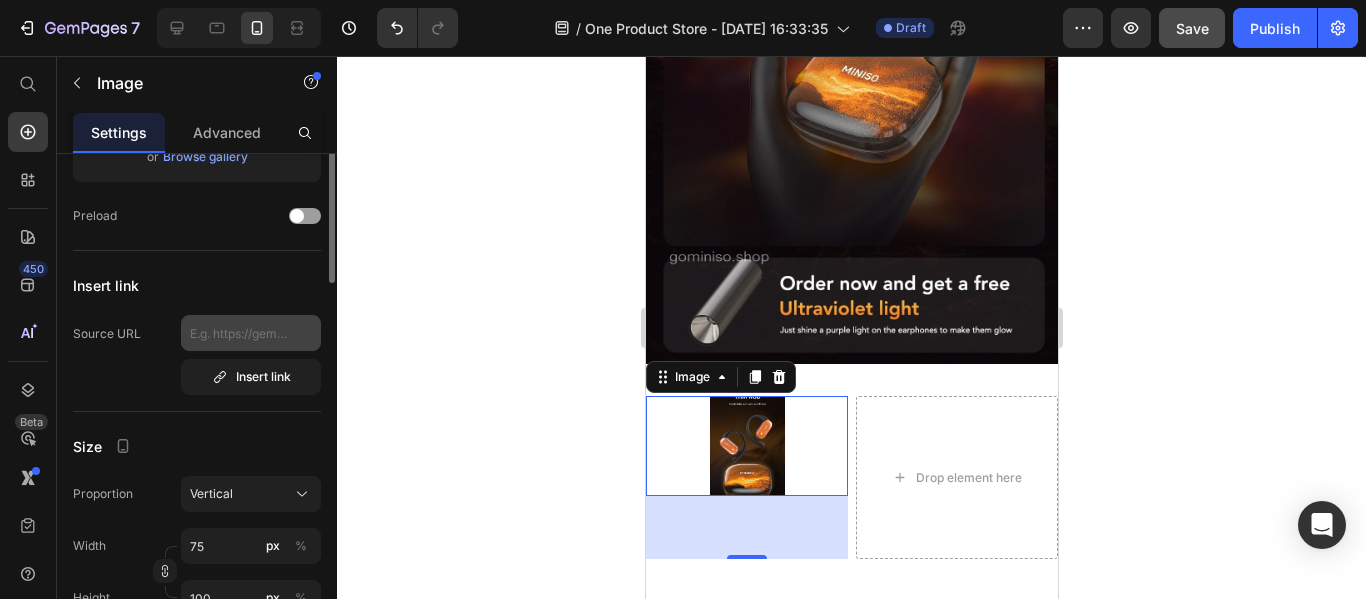 scroll, scrollTop: 100, scrollLeft: 0, axis: vertical 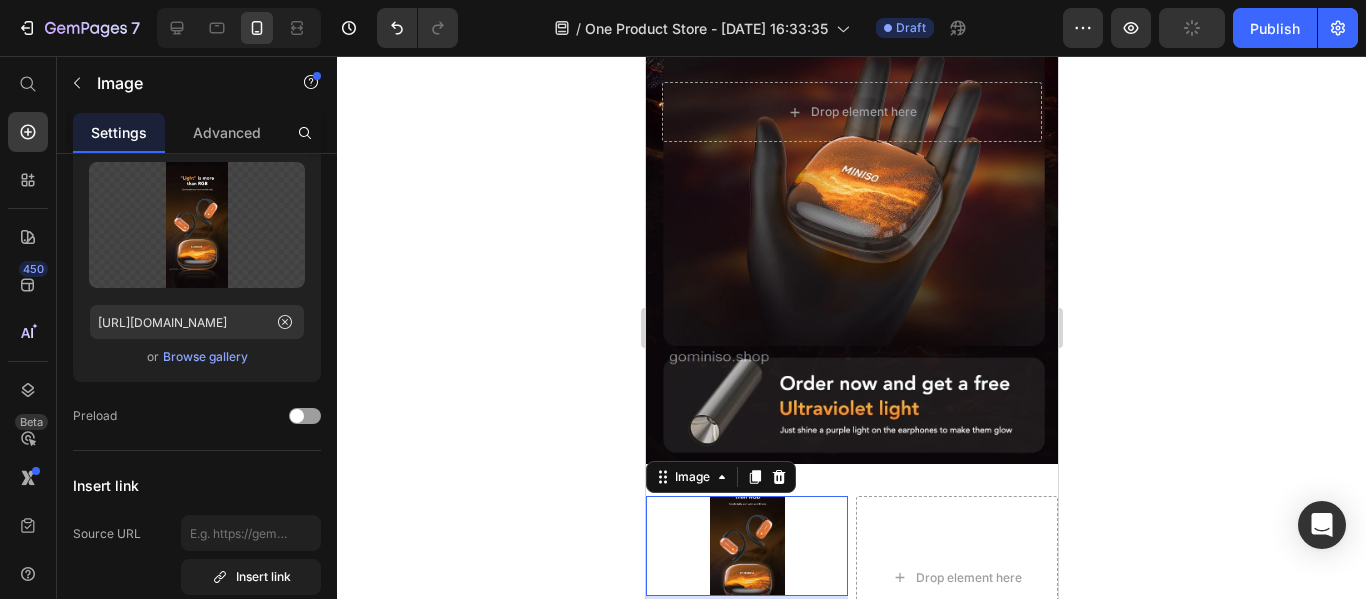 click at bounding box center (746, 546) 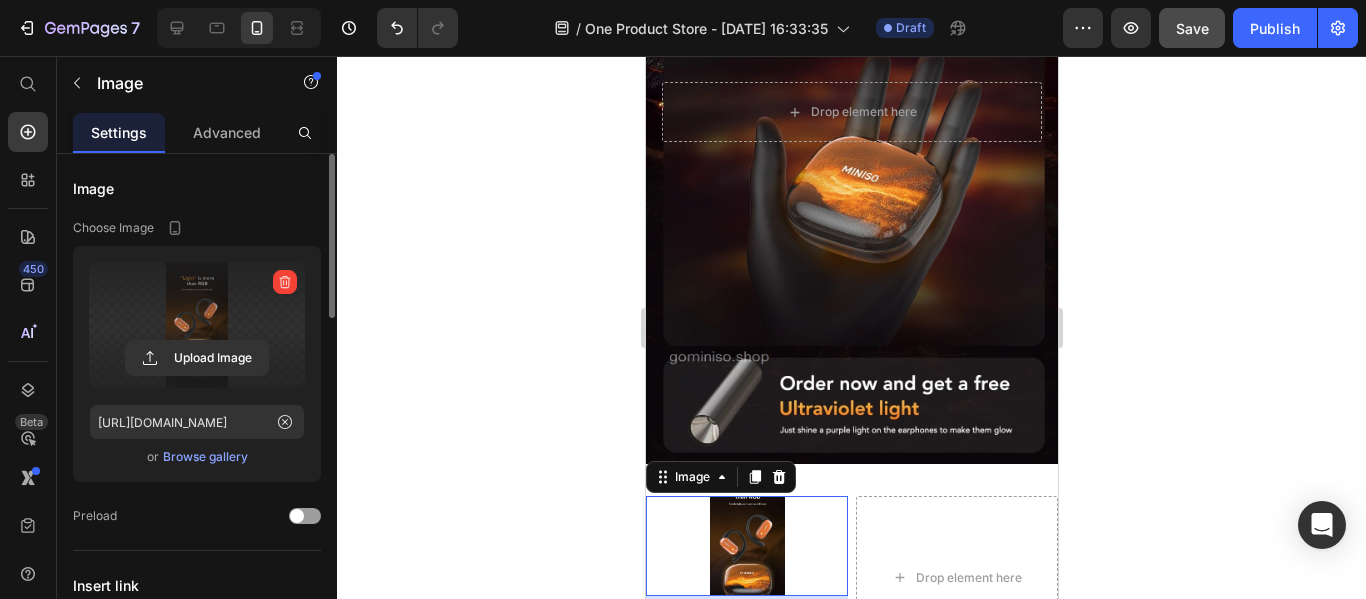 scroll, scrollTop: 100, scrollLeft: 0, axis: vertical 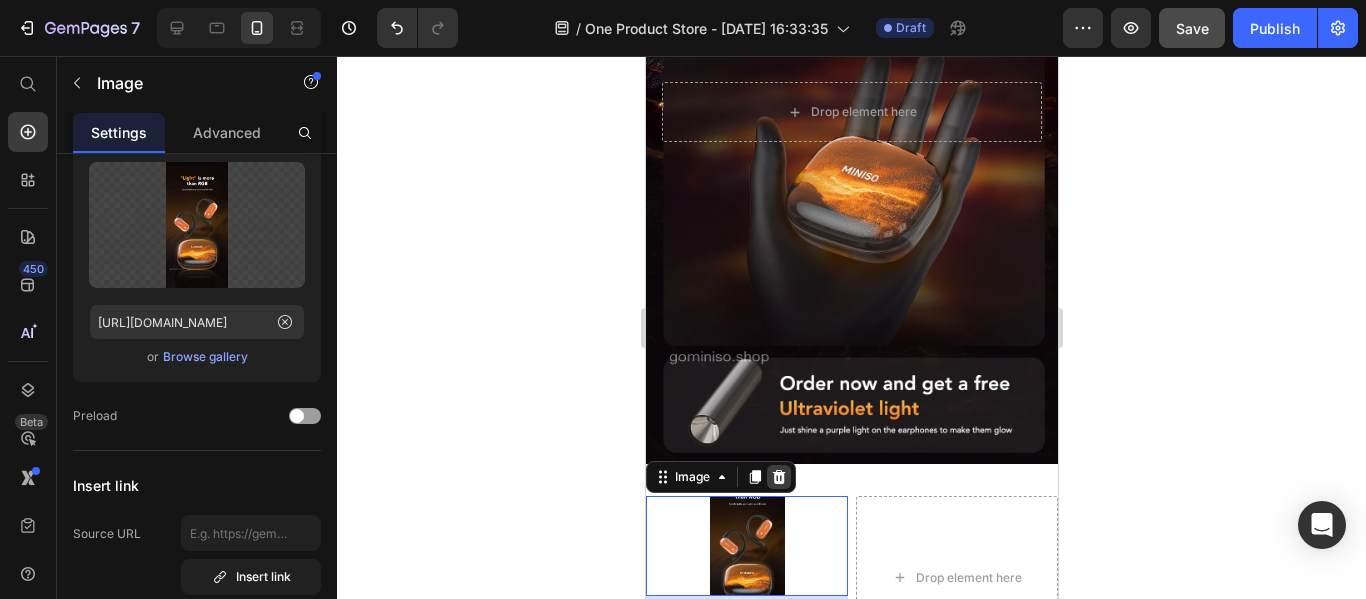 click 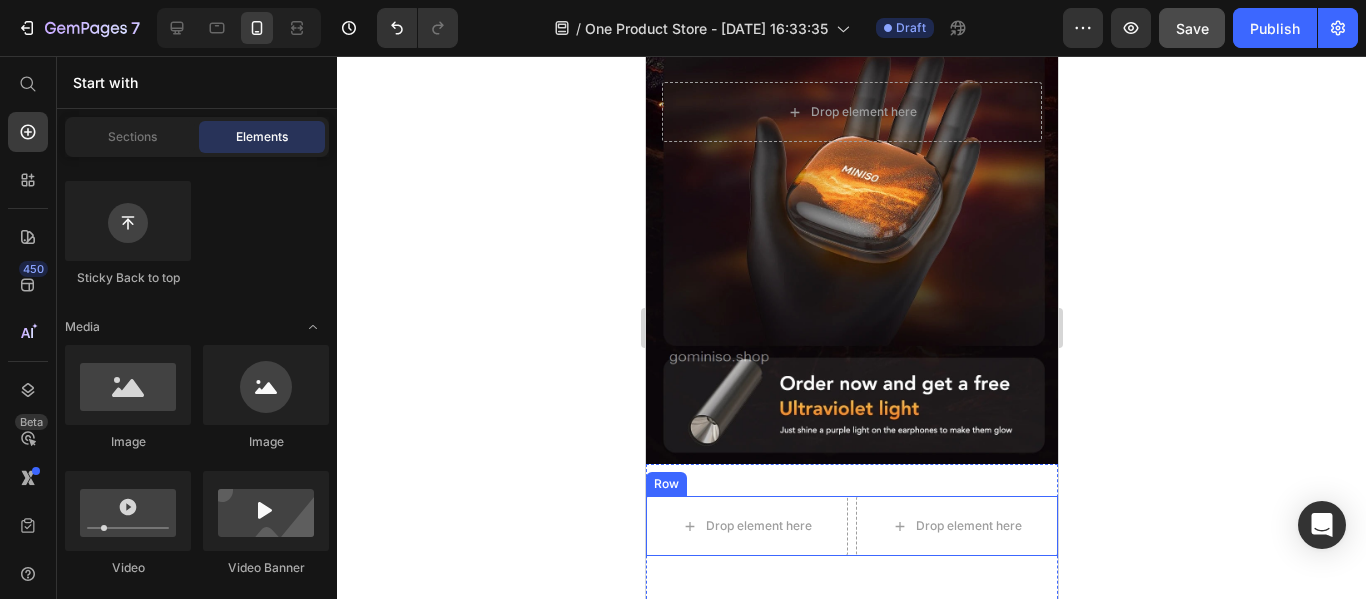 click on "Row" at bounding box center [665, 484] 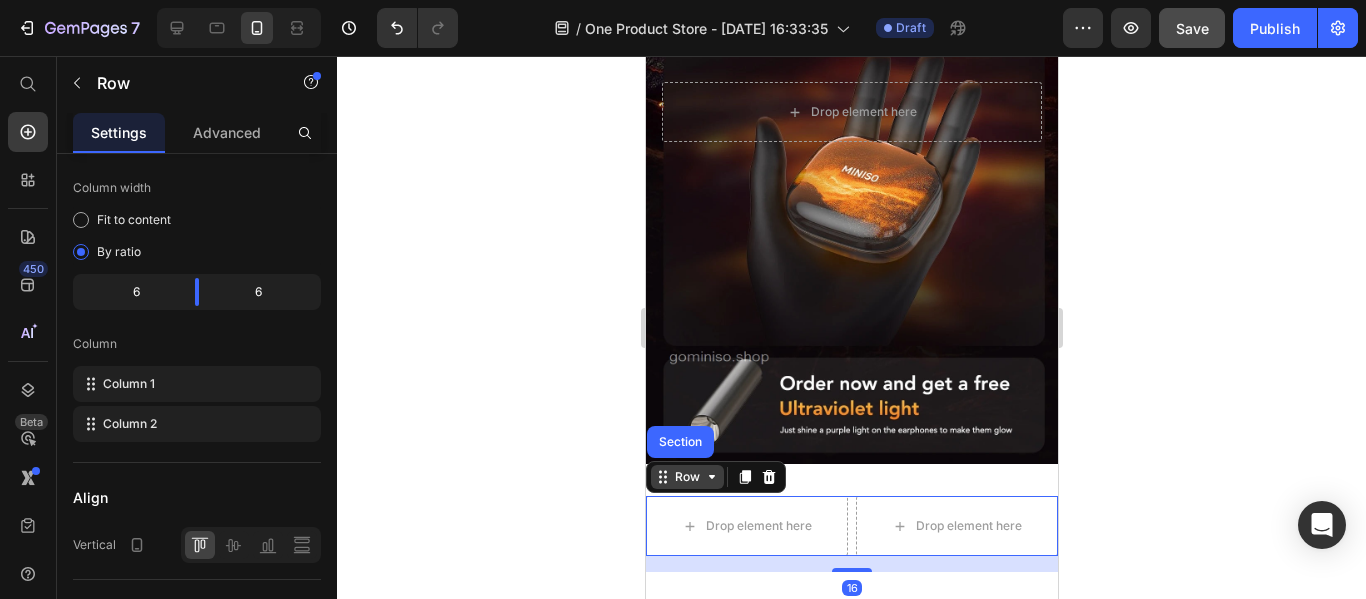 scroll, scrollTop: 0, scrollLeft: 0, axis: both 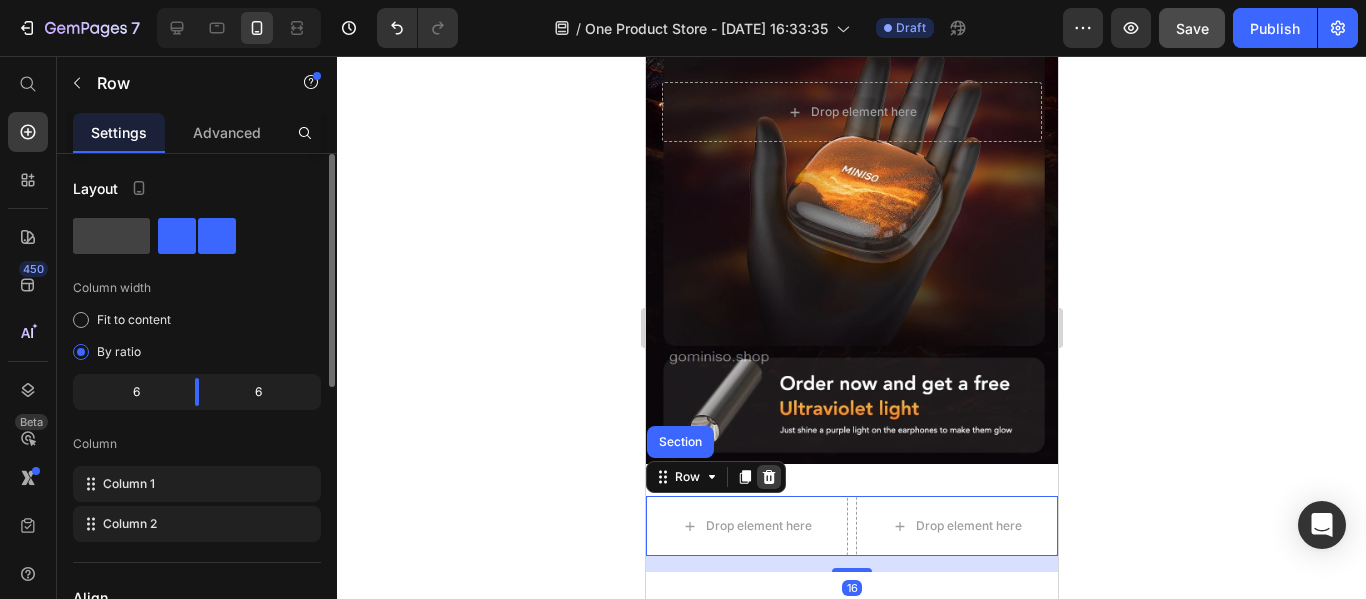 click 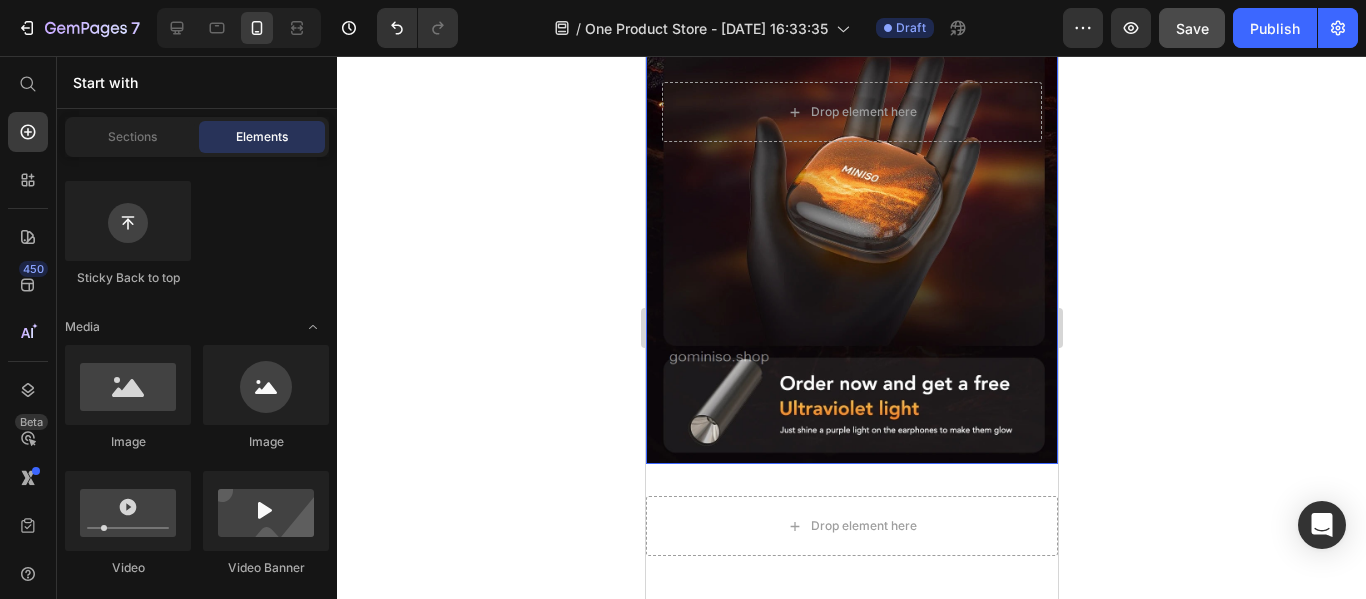 click at bounding box center [851, 112] 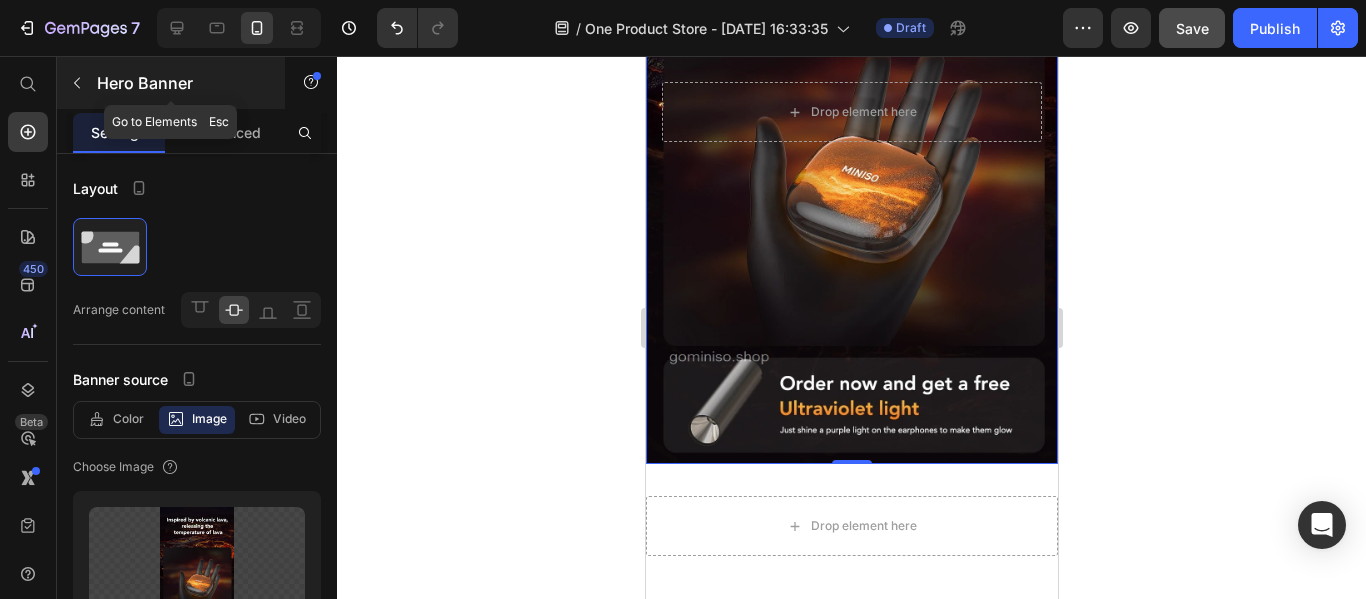click at bounding box center (77, 83) 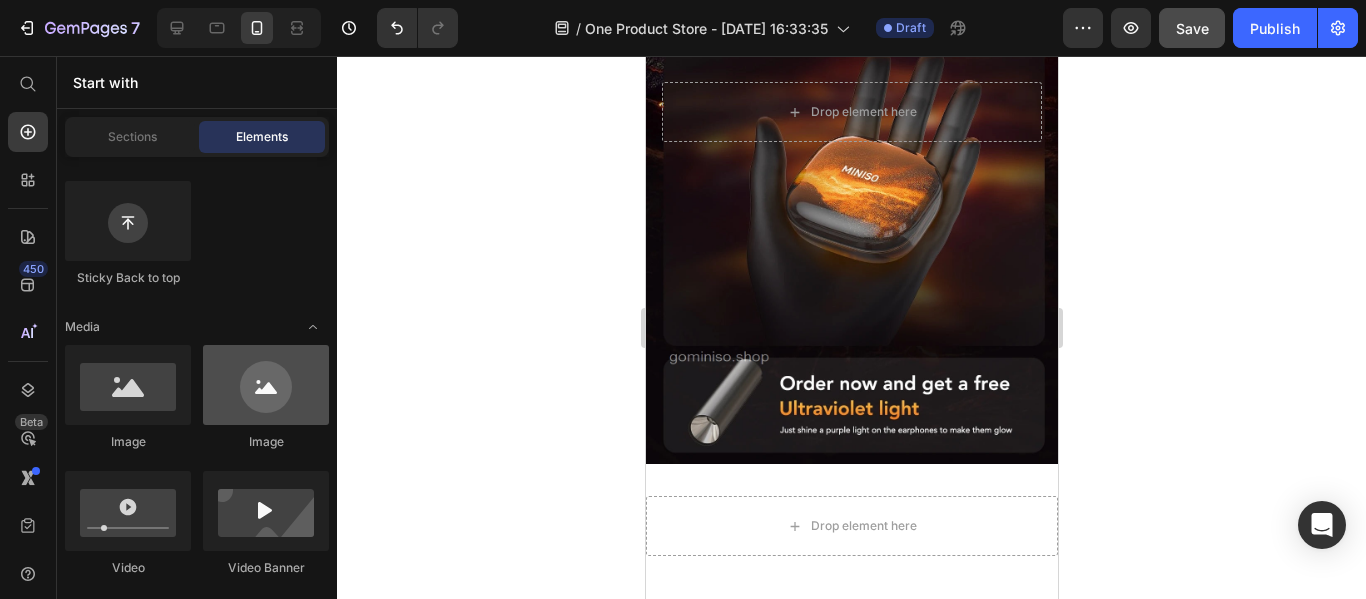 scroll, scrollTop: 700, scrollLeft: 0, axis: vertical 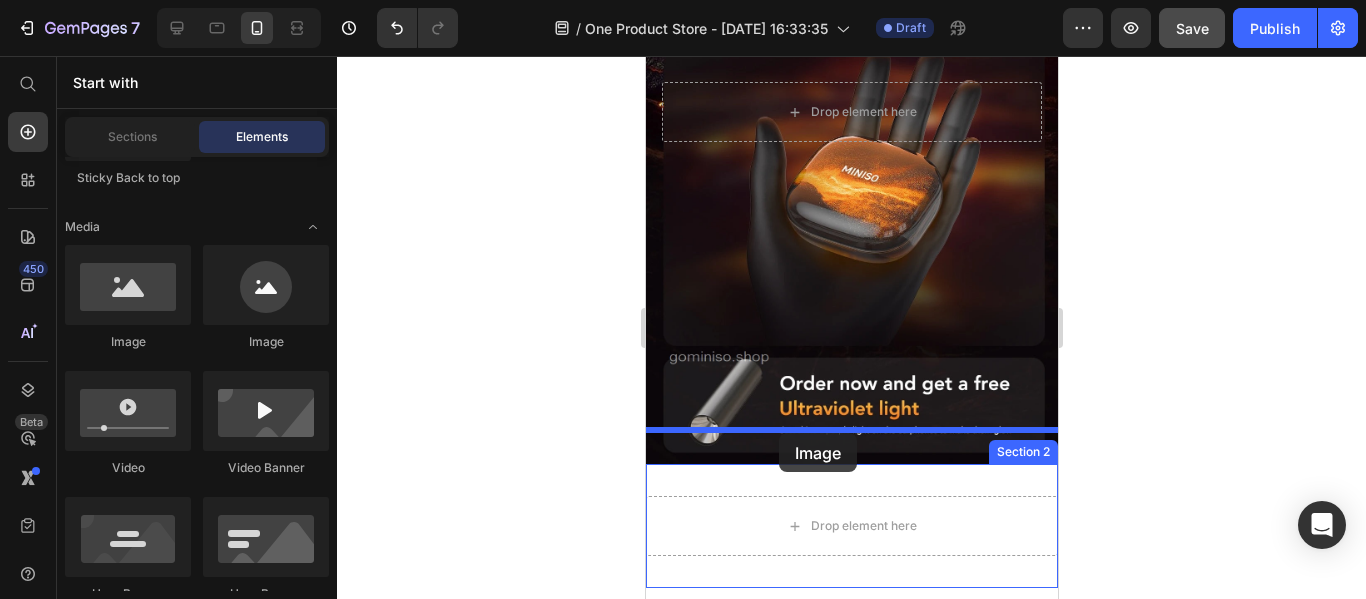 drag, startPoint x: 910, startPoint y: 346, endPoint x: 778, endPoint y: 433, distance: 158.09175 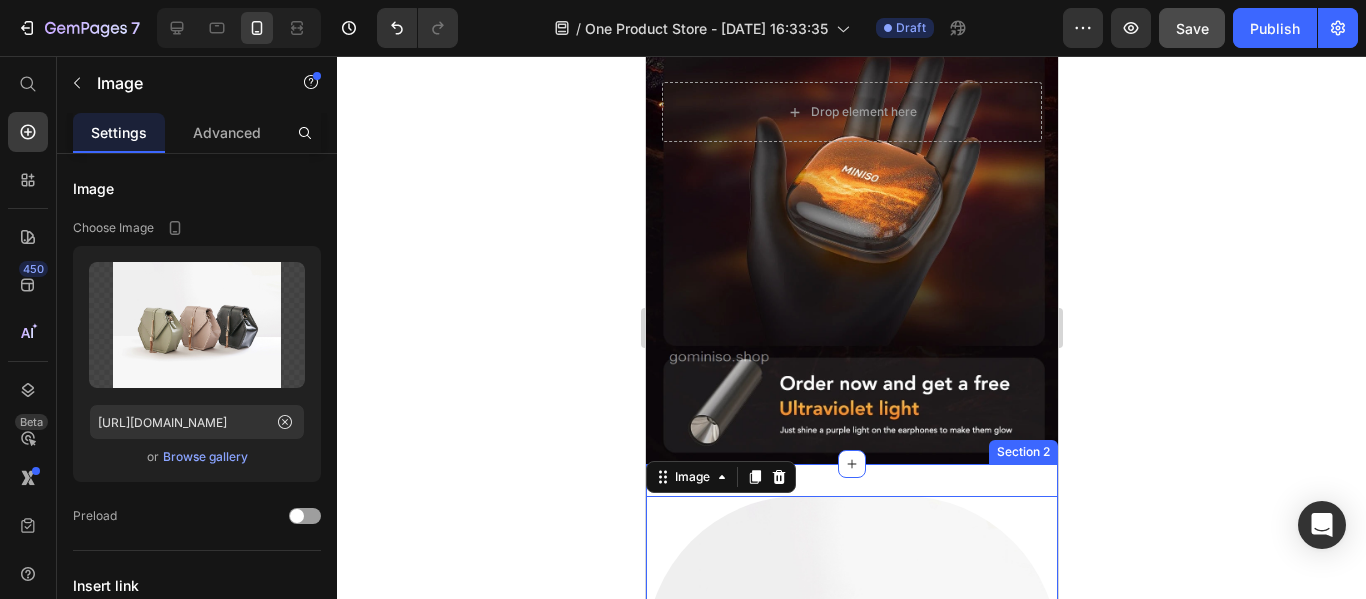 click on "Image   0 Section 2" at bounding box center [851, 650] 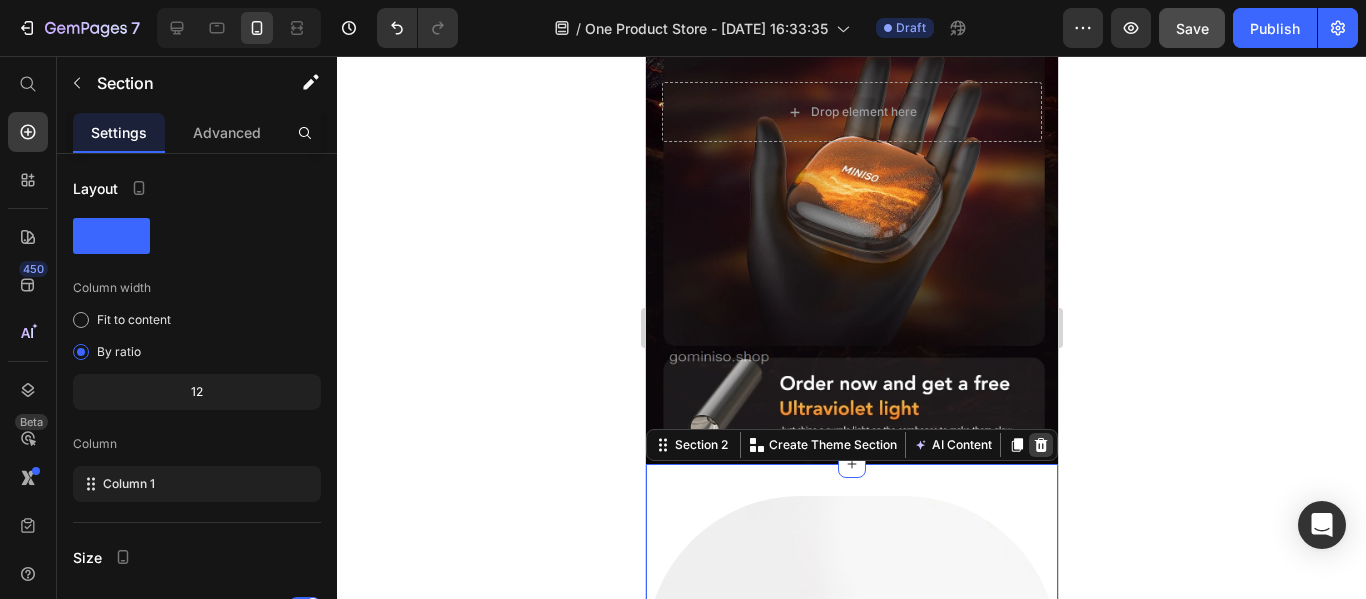click at bounding box center [1040, 445] 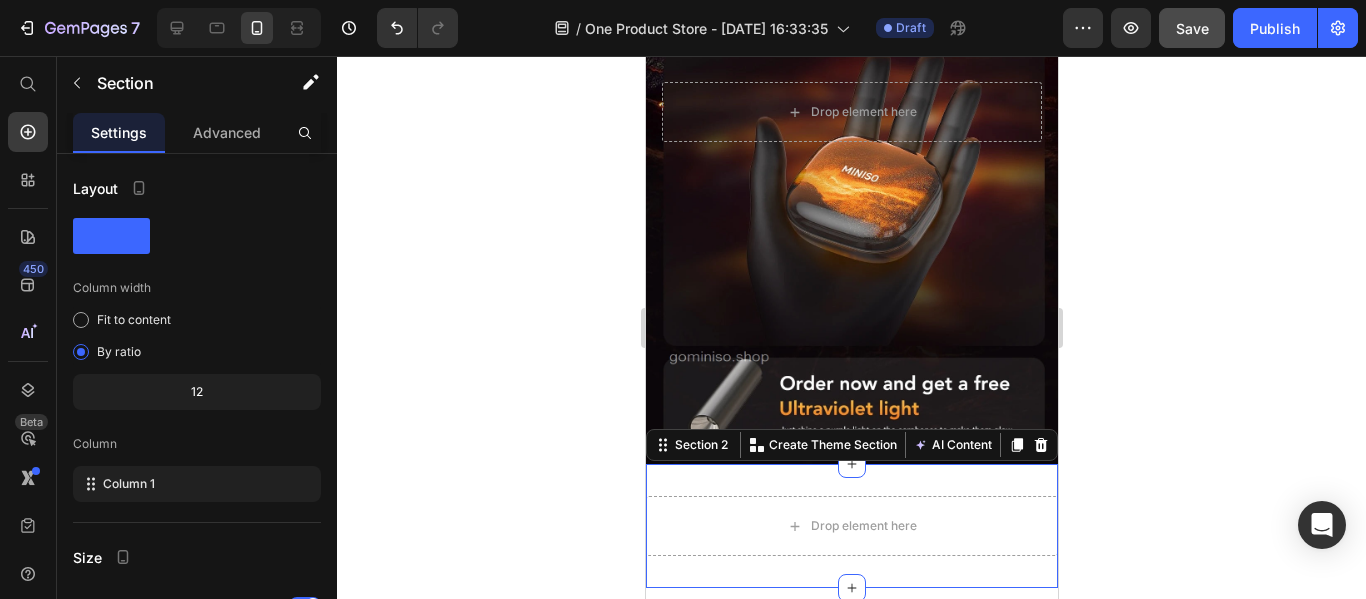 click on "Drop element here Section 2   You can create reusable sections Create Theme Section AI Content Write with GemAI What would you like to describe here? Tone and Voice Persuasive Product MINISO MS185 Luminous Quicksand Wireless Earphones Show more Generate" at bounding box center (851, 526) 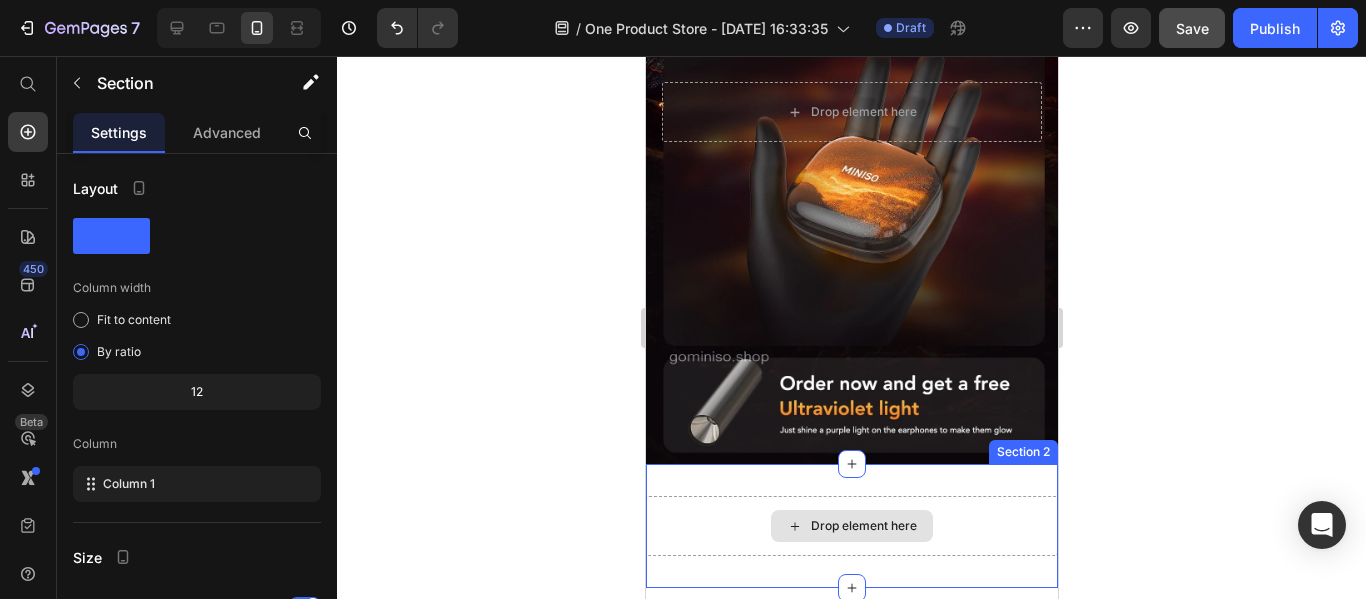 click on "Drop element here" at bounding box center [863, 526] 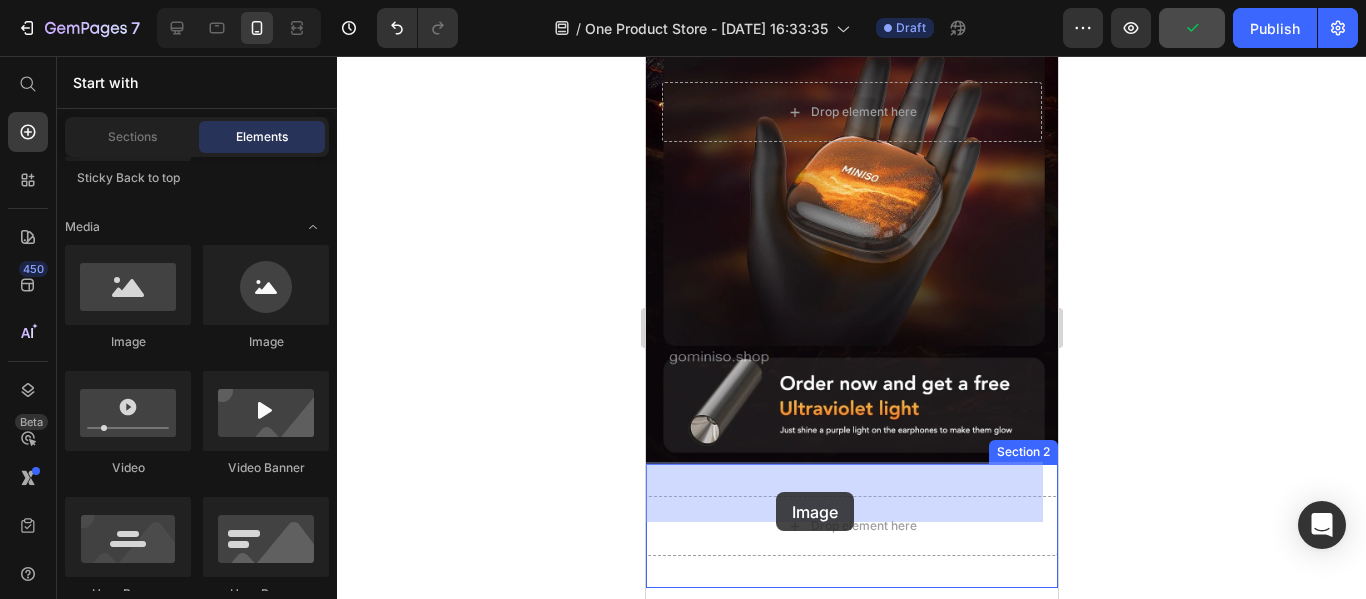 drag, startPoint x: 919, startPoint y: 355, endPoint x: 775, endPoint y: 492, distance: 198.75865 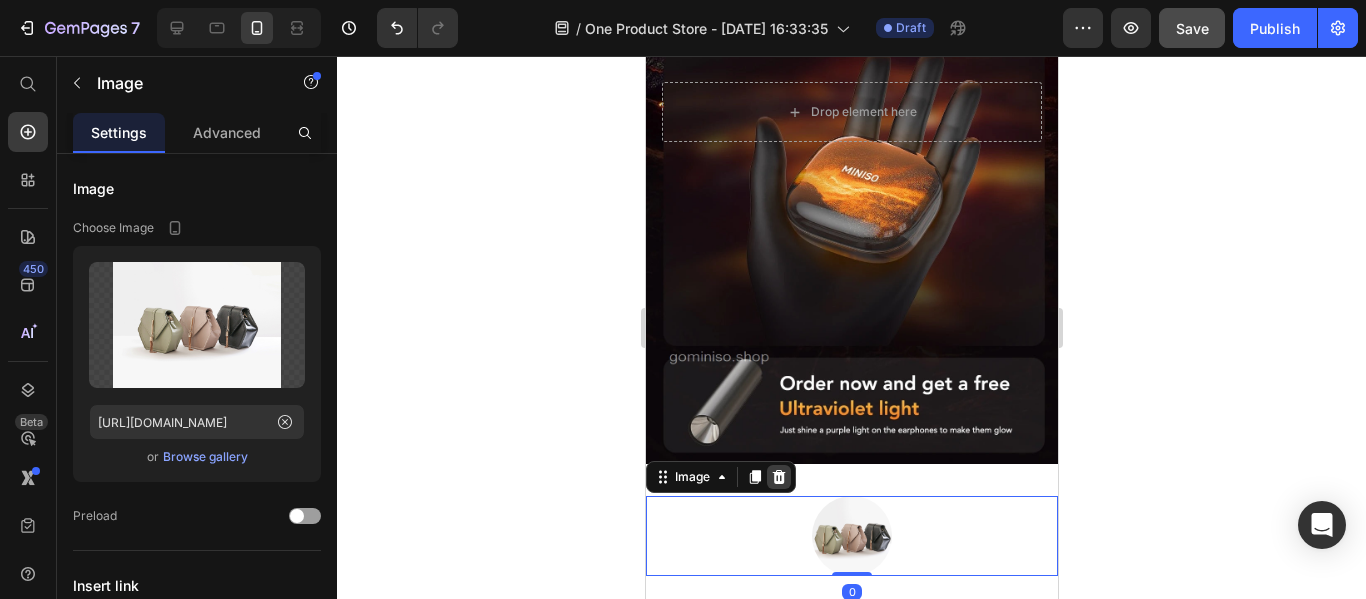 click 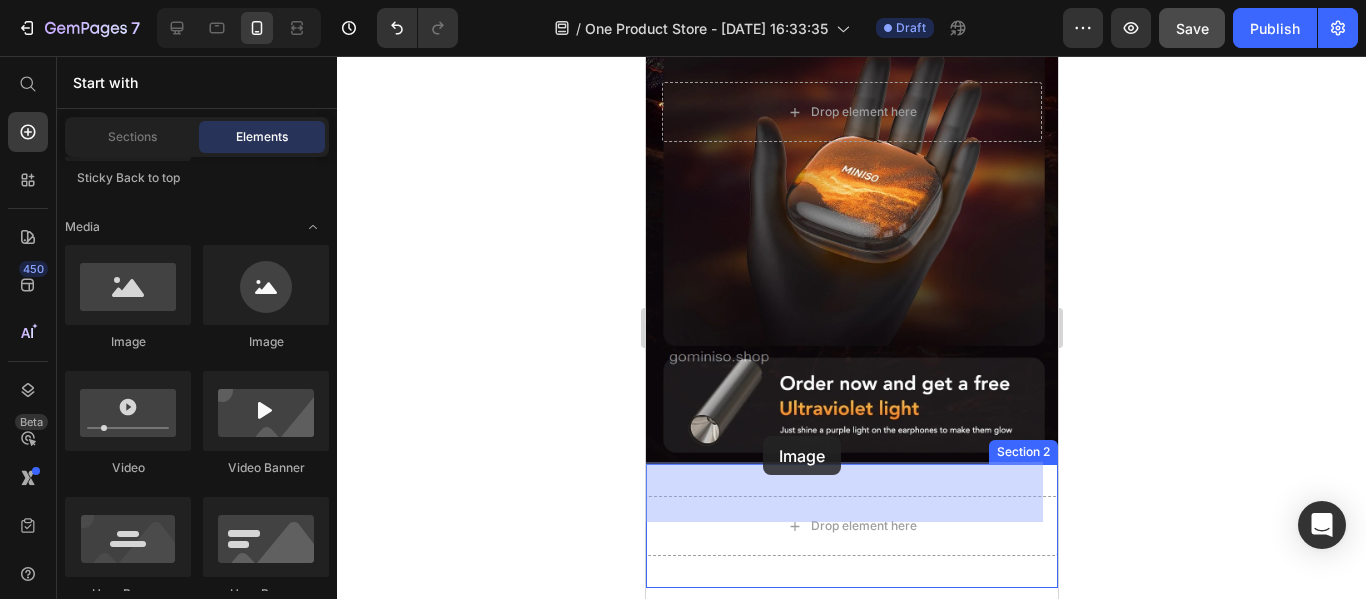 drag, startPoint x: 1195, startPoint y: 454, endPoint x: 762, endPoint y: 436, distance: 433.37396 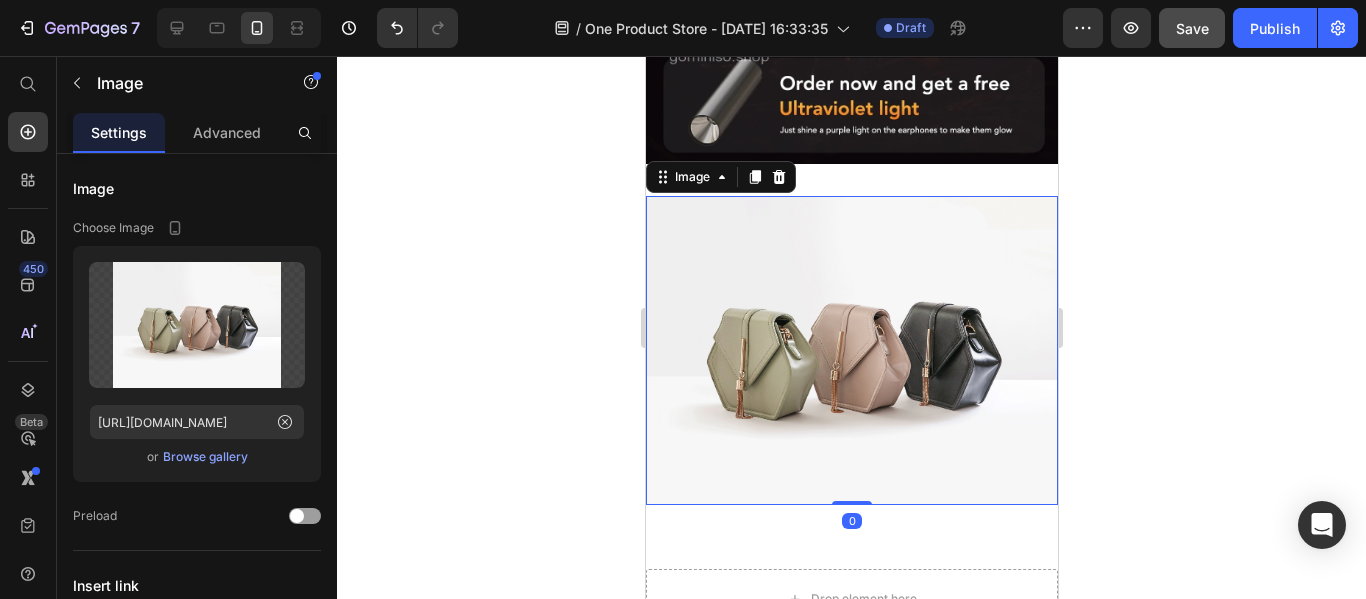 scroll, scrollTop: 1246, scrollLeft: 0, axis: vertical 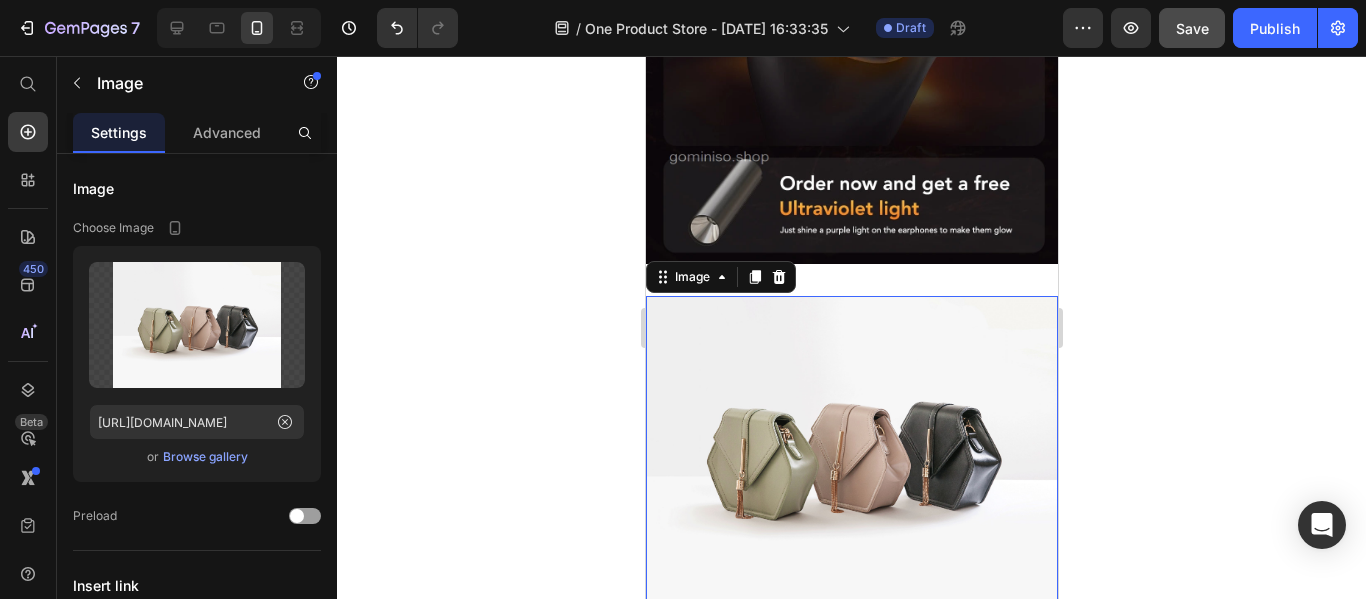 click at bounding box center [851, 450] 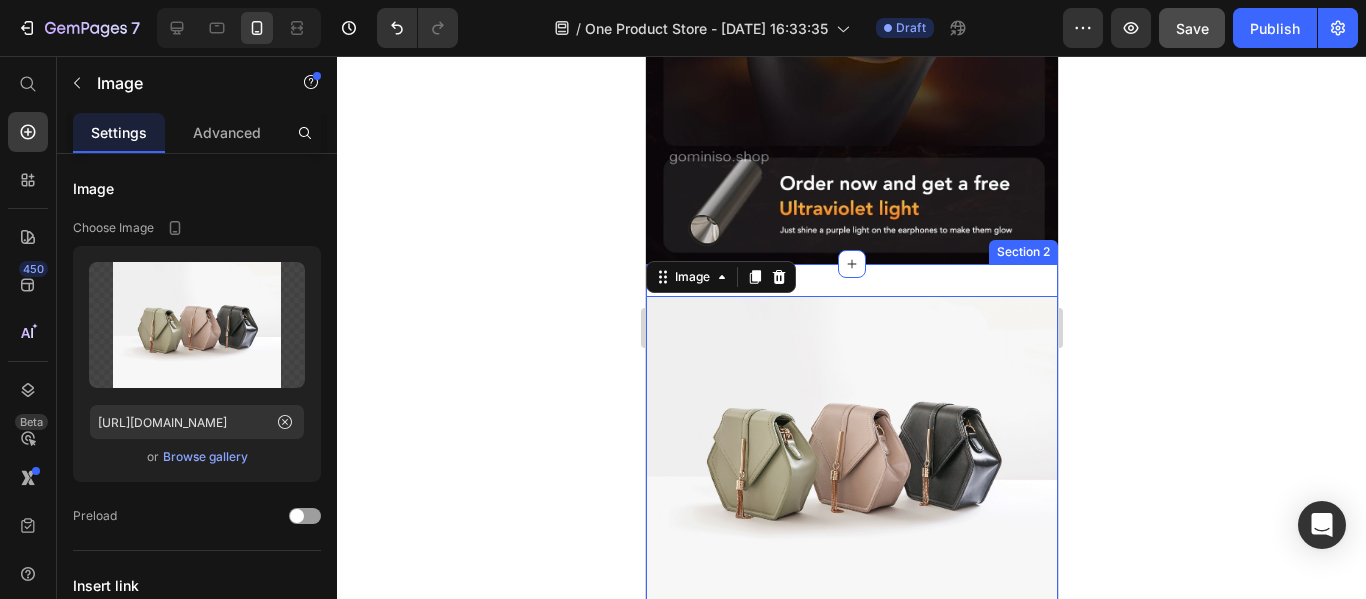 click on "Image   0 Section 2" at bounding box center [851, 450] 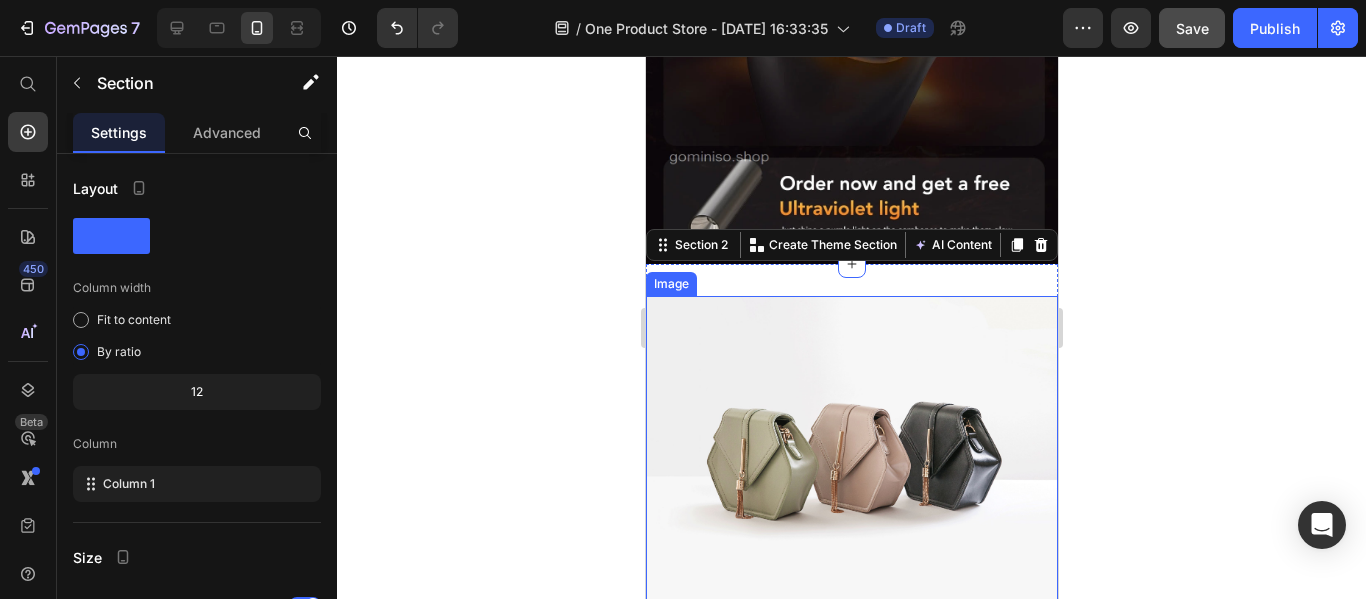 click at bounding box center (851, 450) 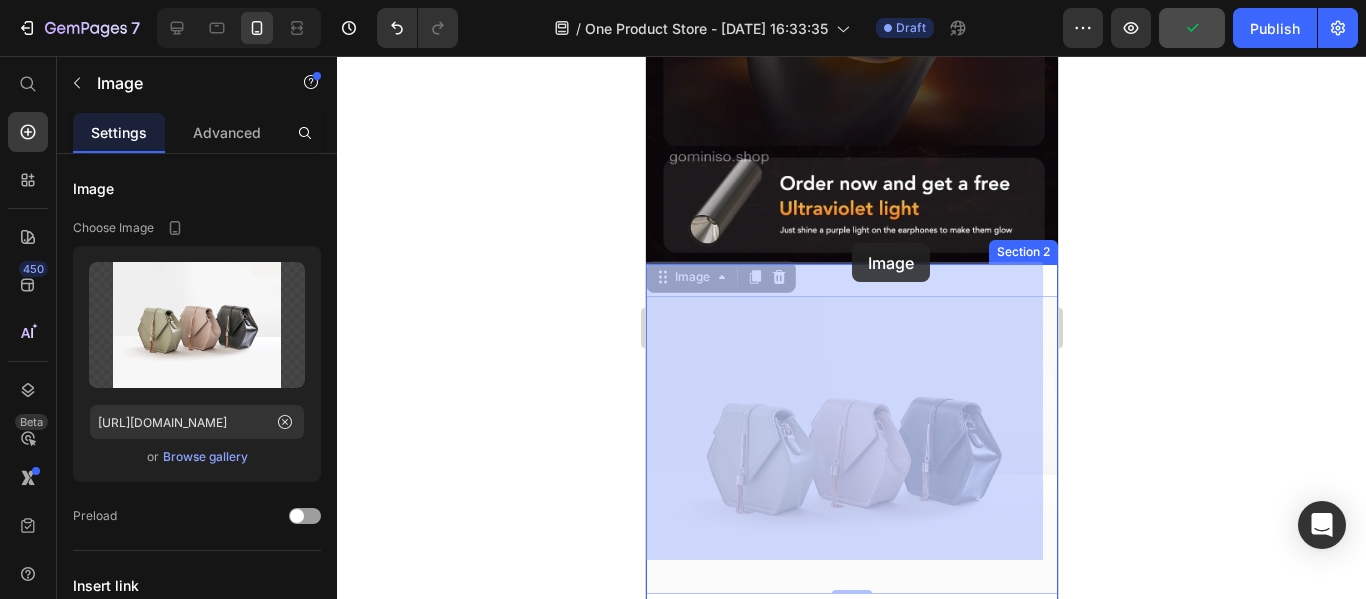 drag, startPoint x: 822, startPoint y: 330, endPoint x: 851, endPoint y: 243, distance: 91.706055 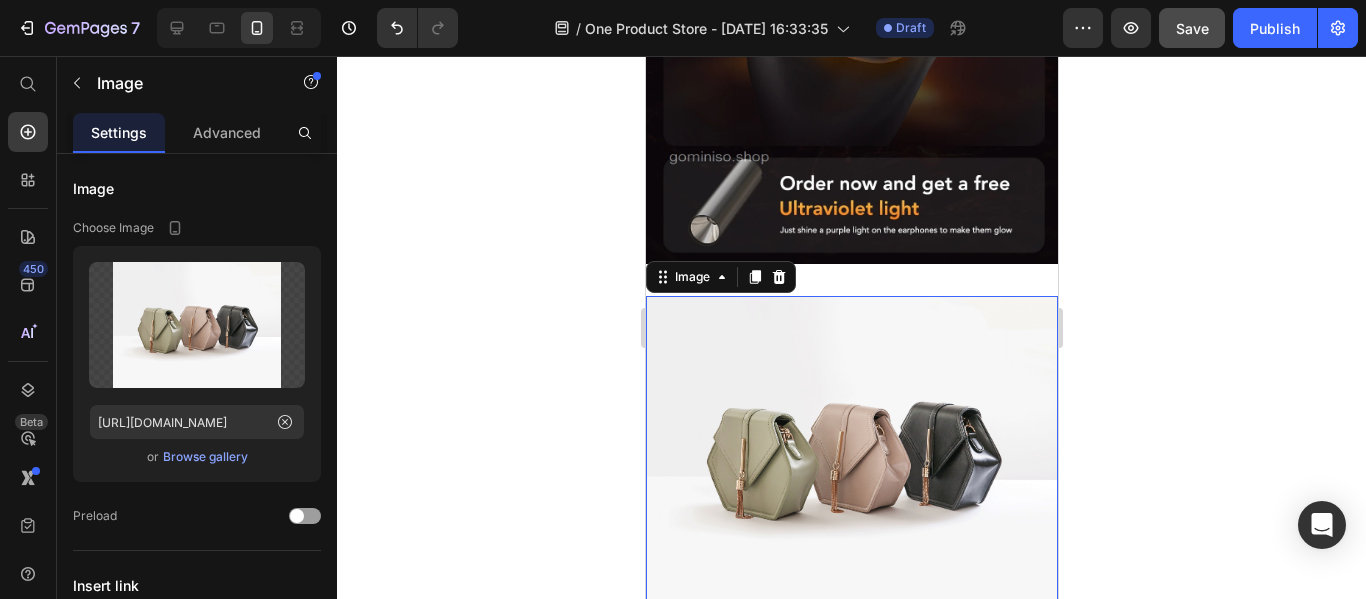 click at bounding box center [851, 450] 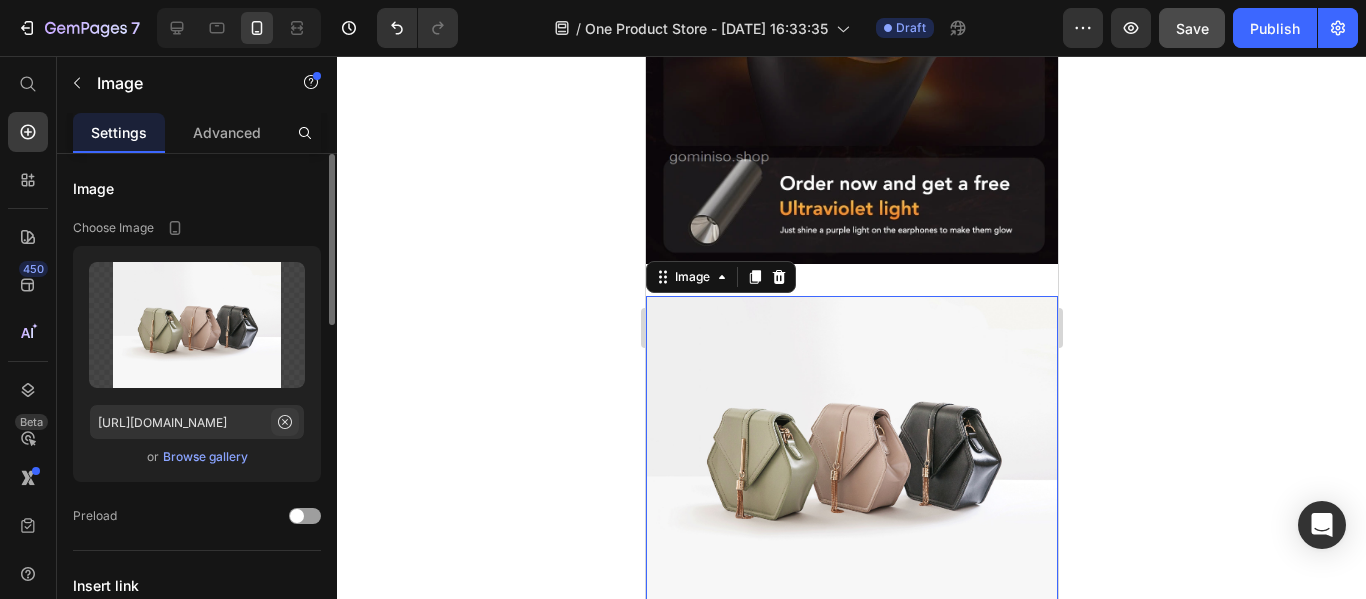 click 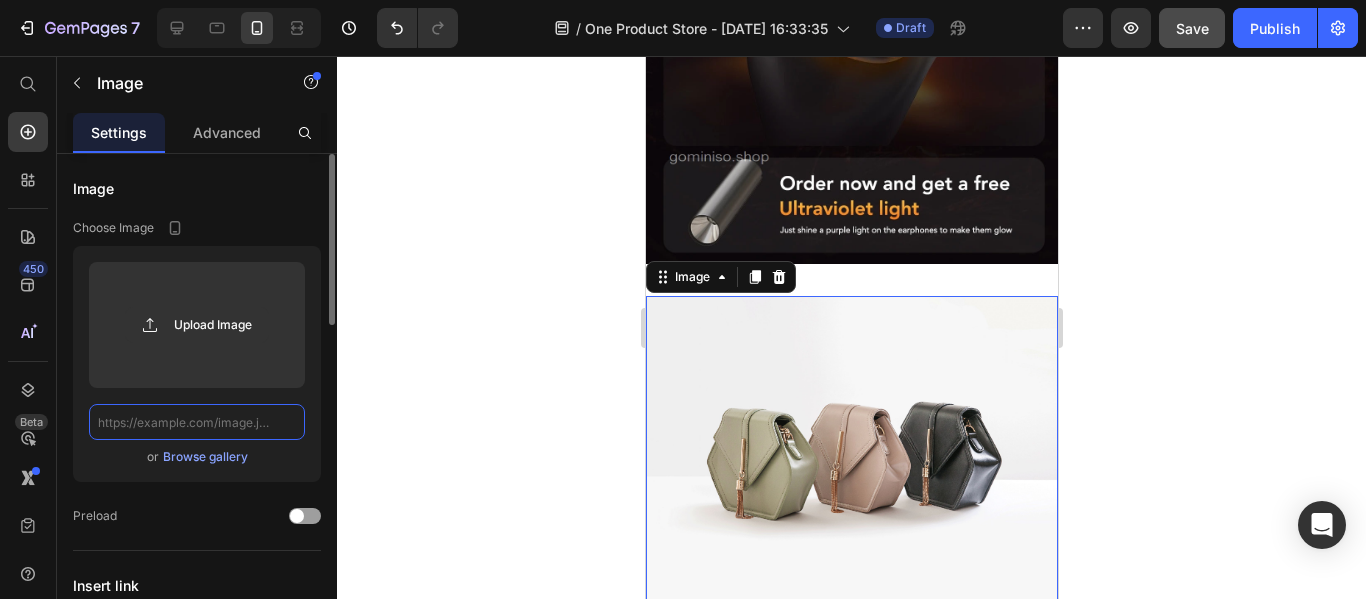 scroll, scrollTop: 0, scrollLeft: 0, axis: both 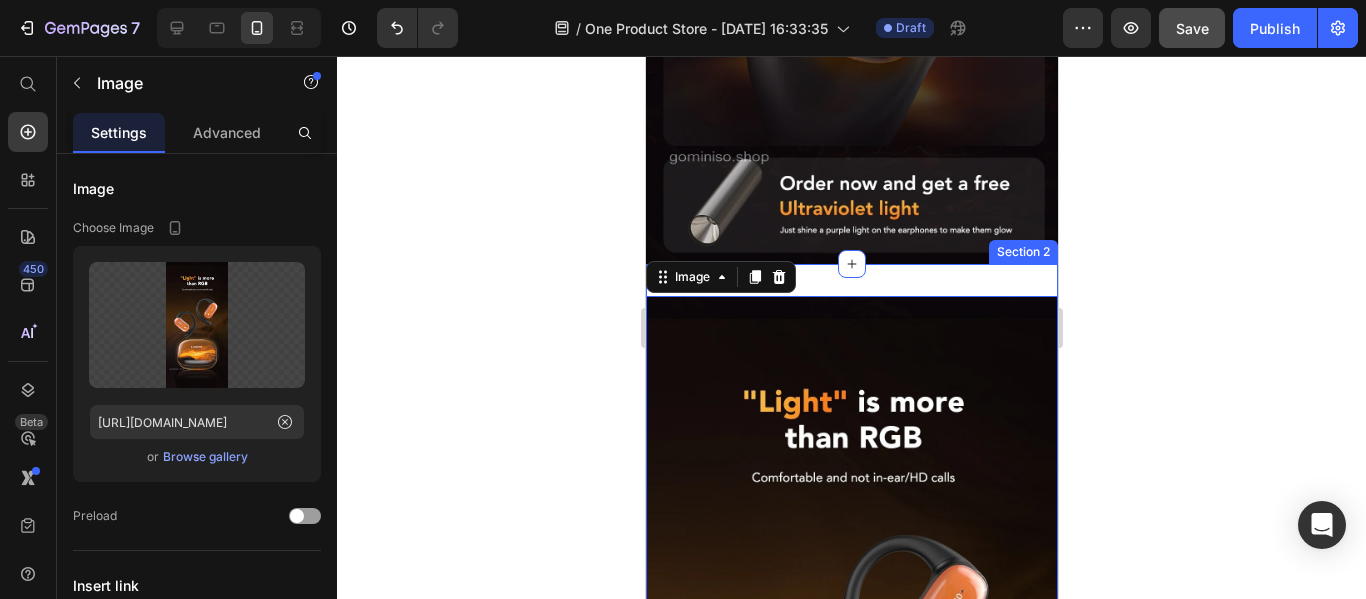 click on "Image   0 Section 2" at bounding box center (851, 711) 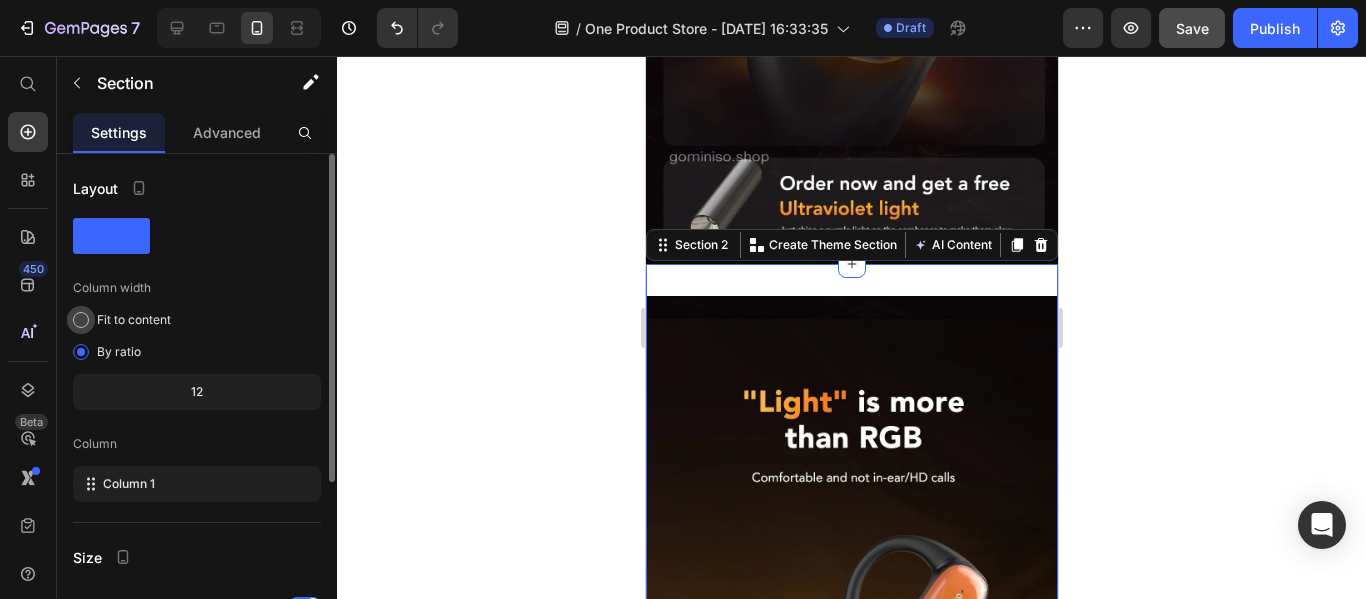 click on "Fit to content" 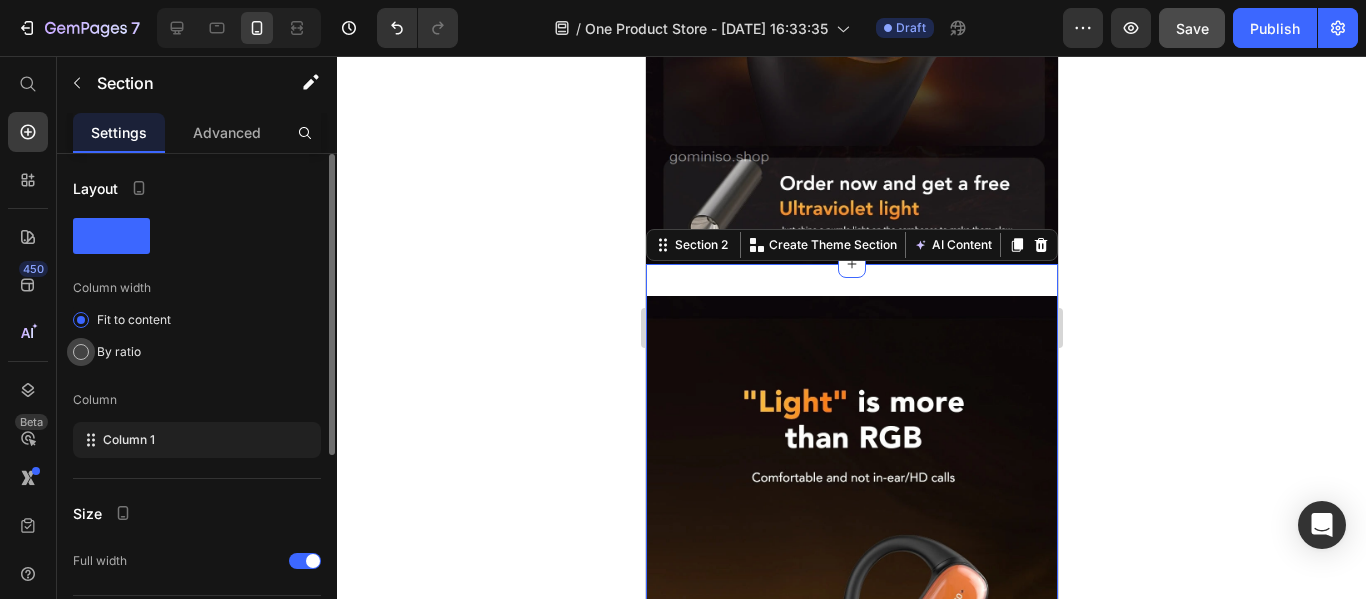 click at bounding box center [81, 352] 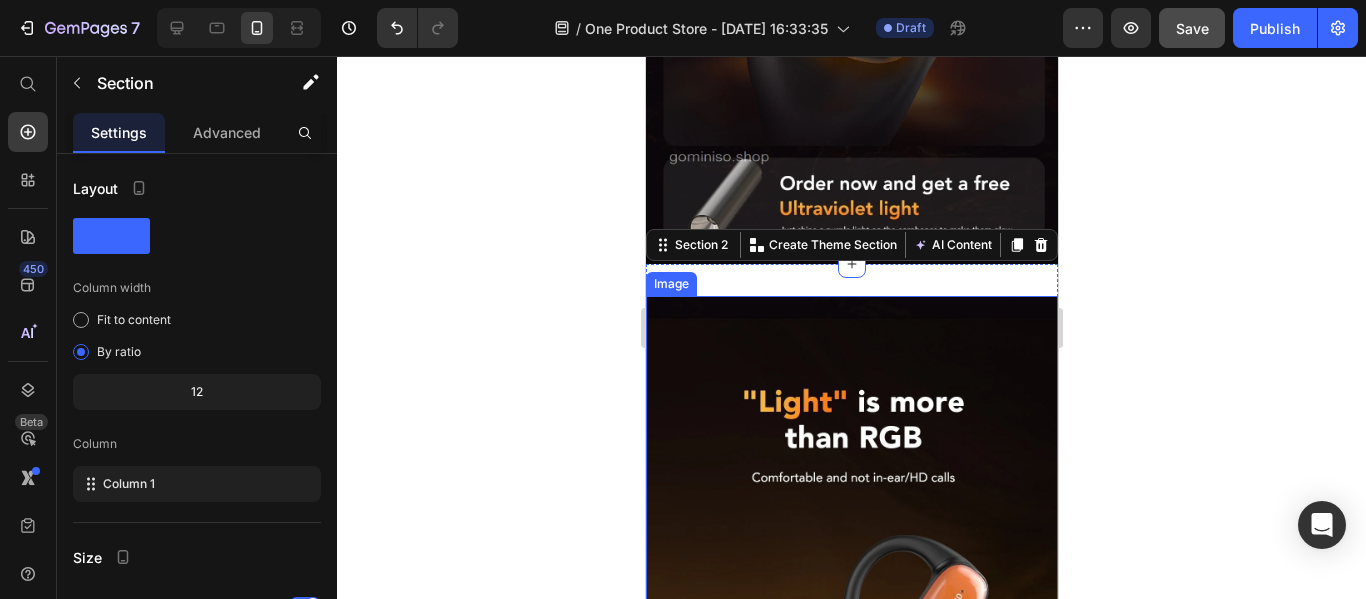 click at bounding box center (851, 711) 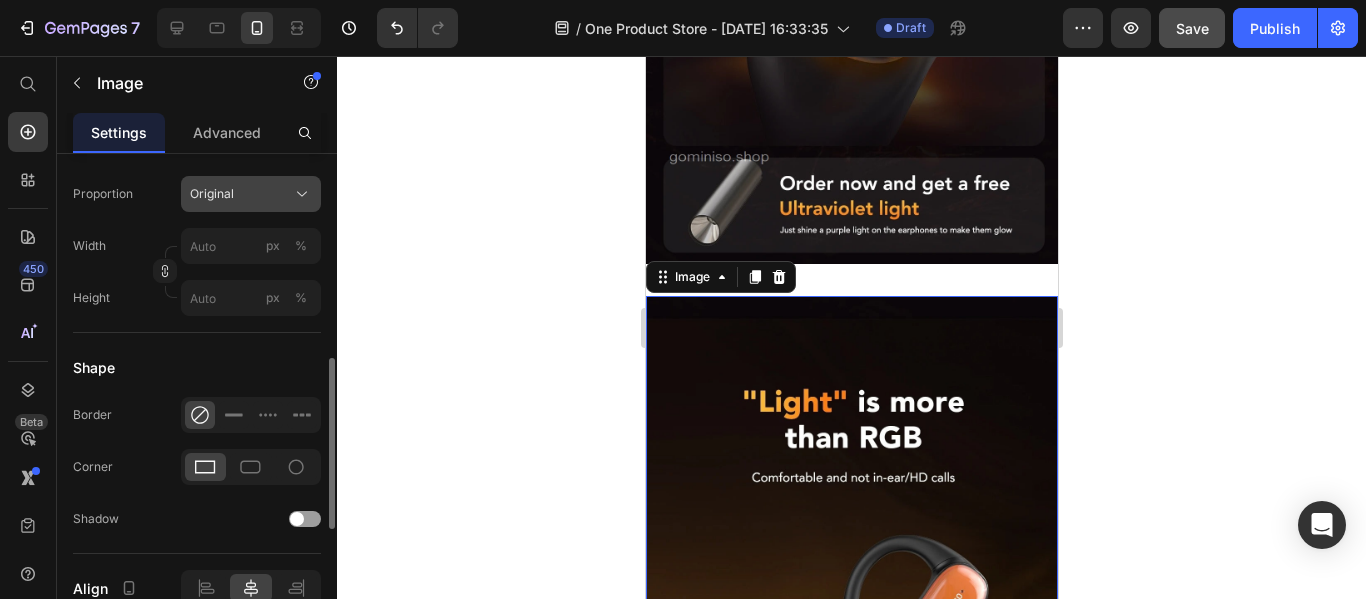 scroll, scrollTop: 700, scrollLeft: 0, axis: vertical 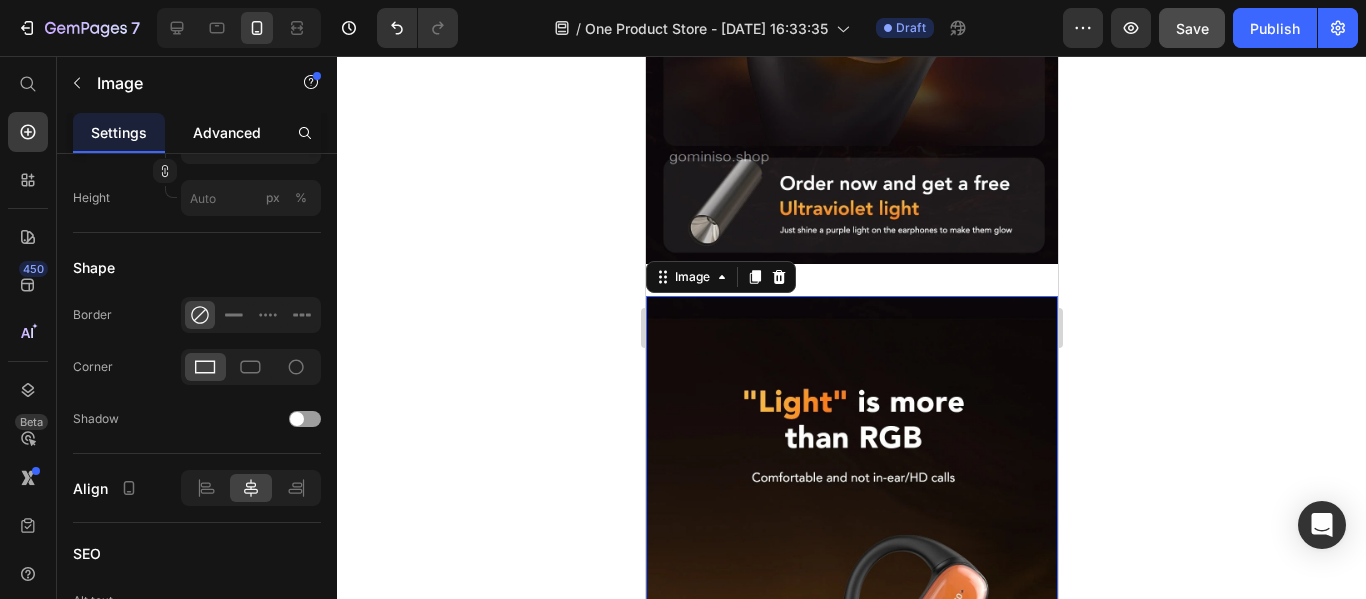 click on "Advanced" at bounding box center (227, 132) 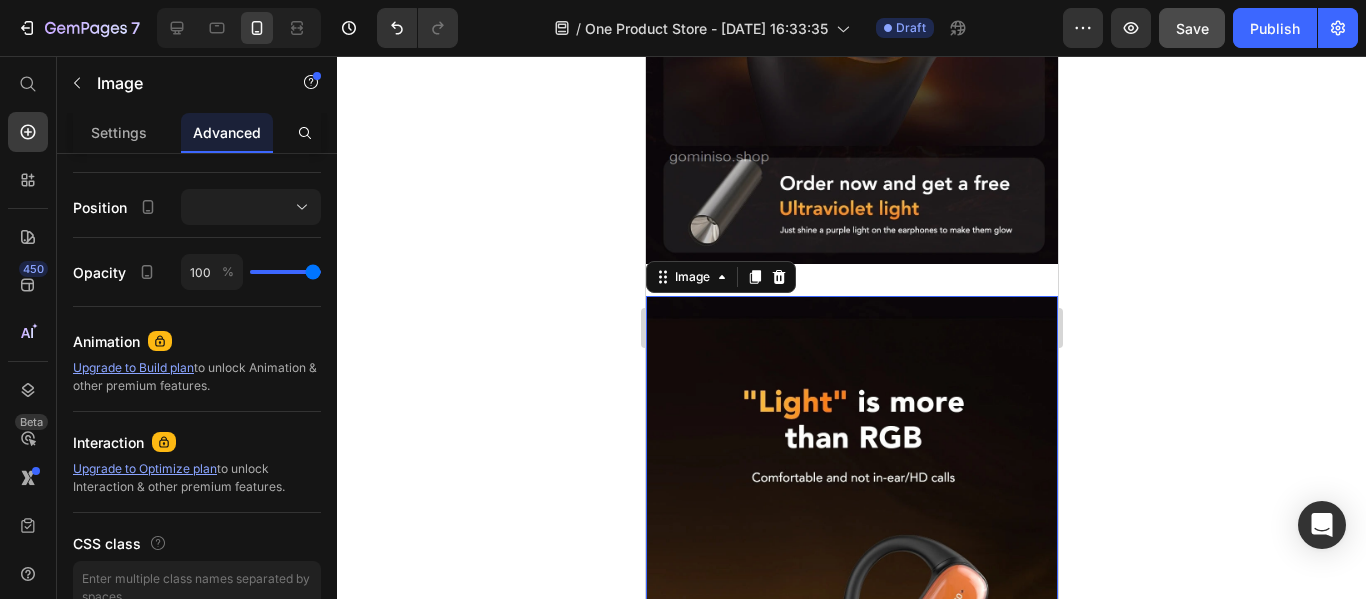 scroll, scrollTop: 0, scrollLeft: 0, axis: both 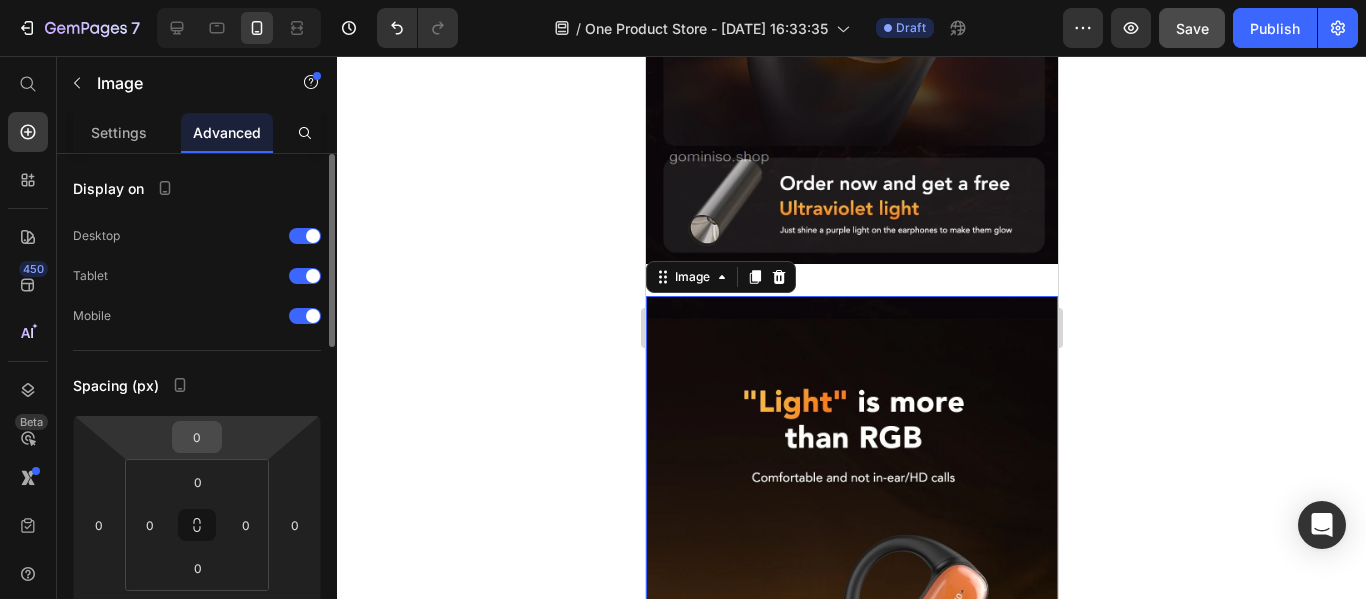 click on "0" at bounding box center [197, 437] 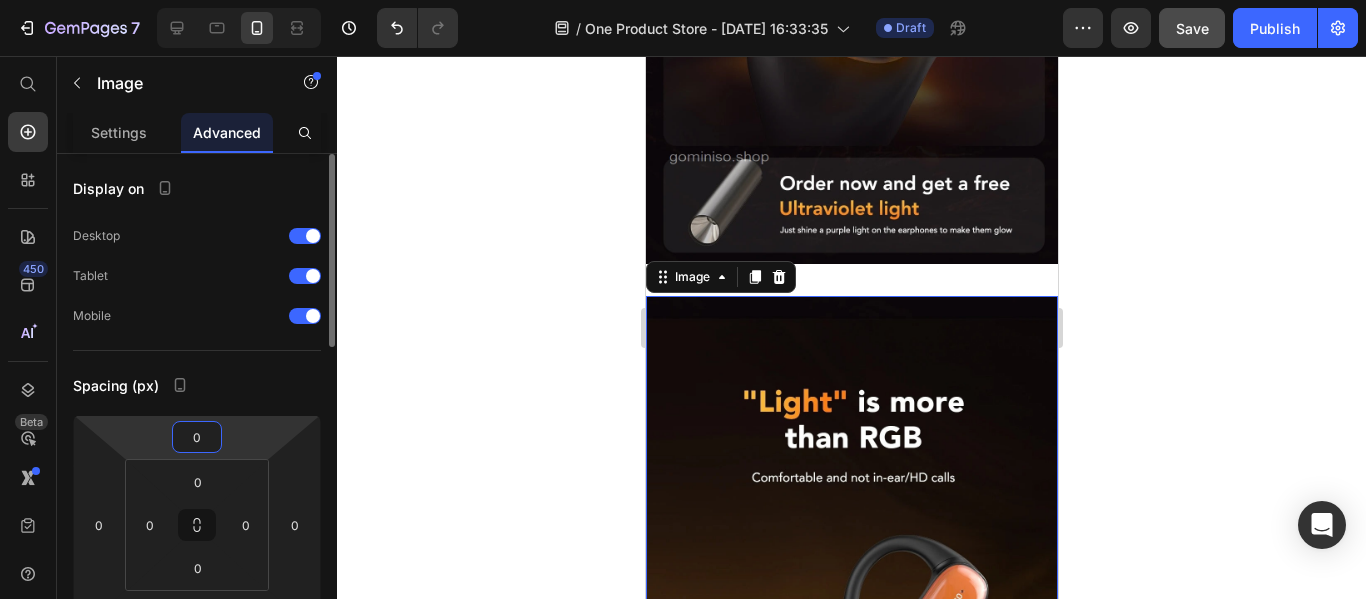 drag, startPoint x: 206, startPoint y: 440, endPoint x: 165, endPoint y: 438, distance: 41.04875 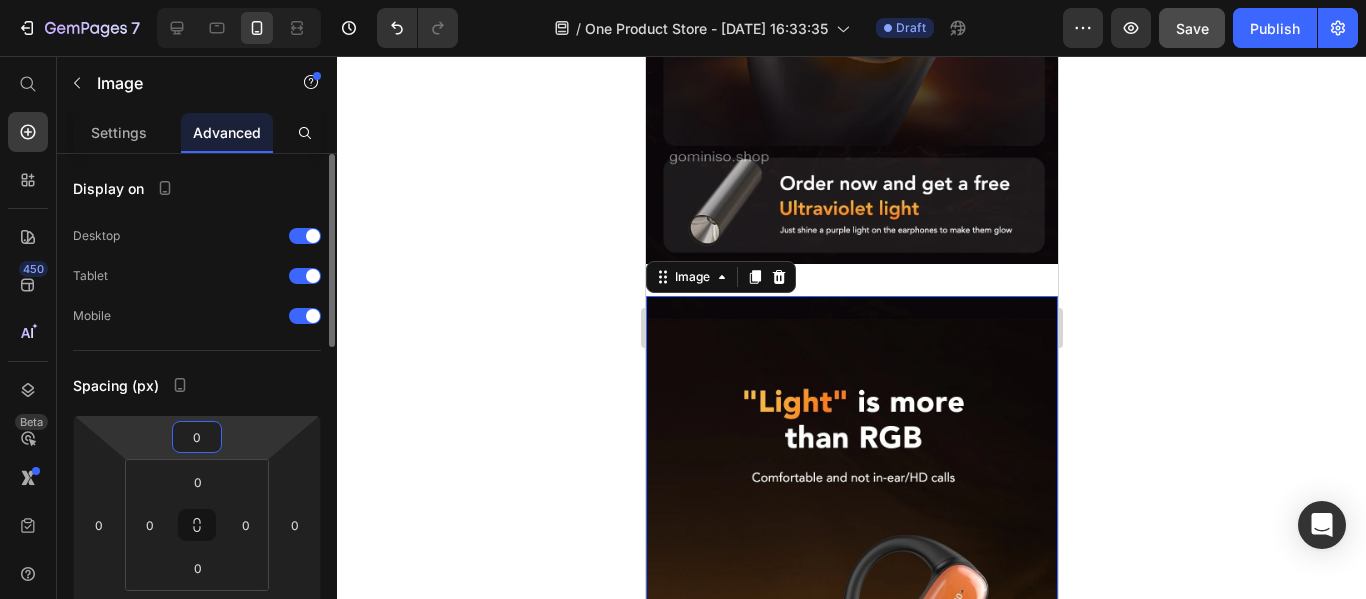 click on "0 0 0 0" at bounding box center (197, 525) 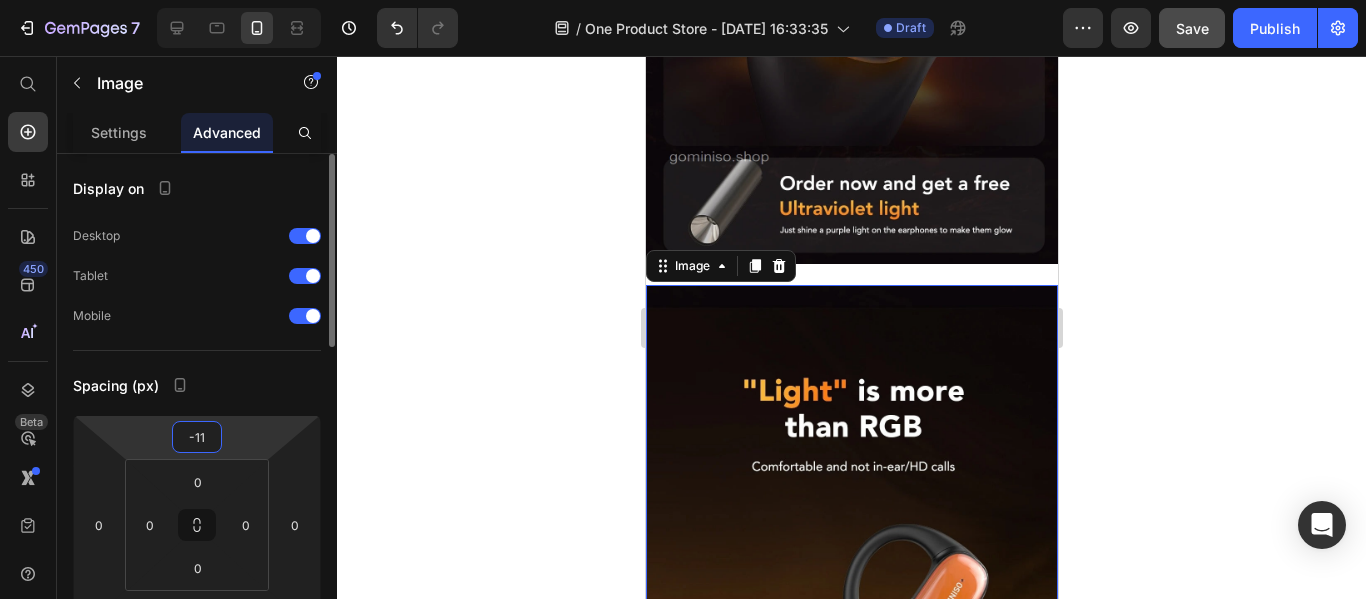 drag, startPoint x: 209, startPoint y: 433, endPoint x: 196, endPoint y: 434, distance: 13.038404 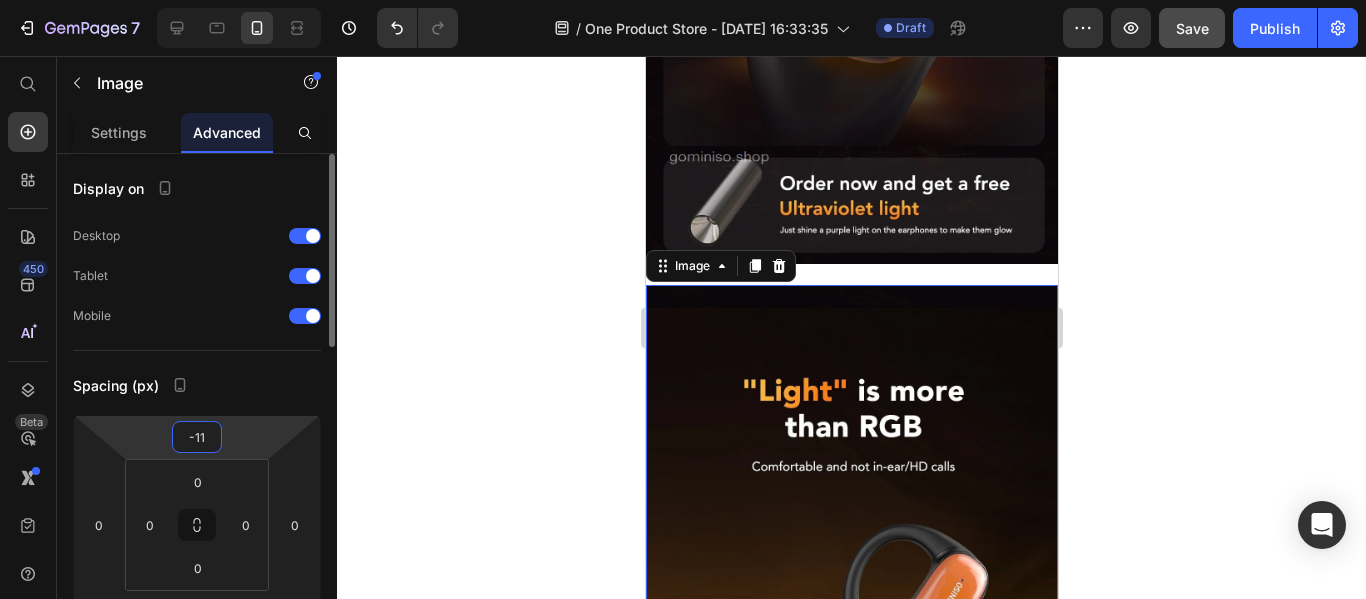 click on "-11" at bounding box center [197, 437] 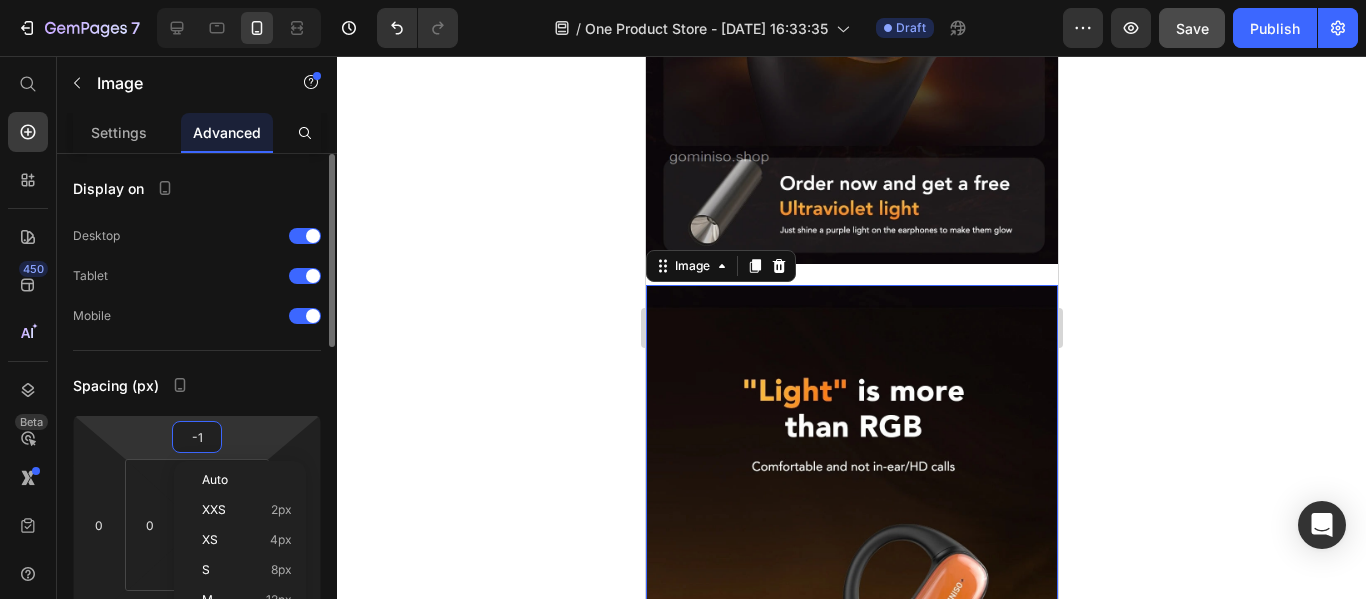 type on "-15" 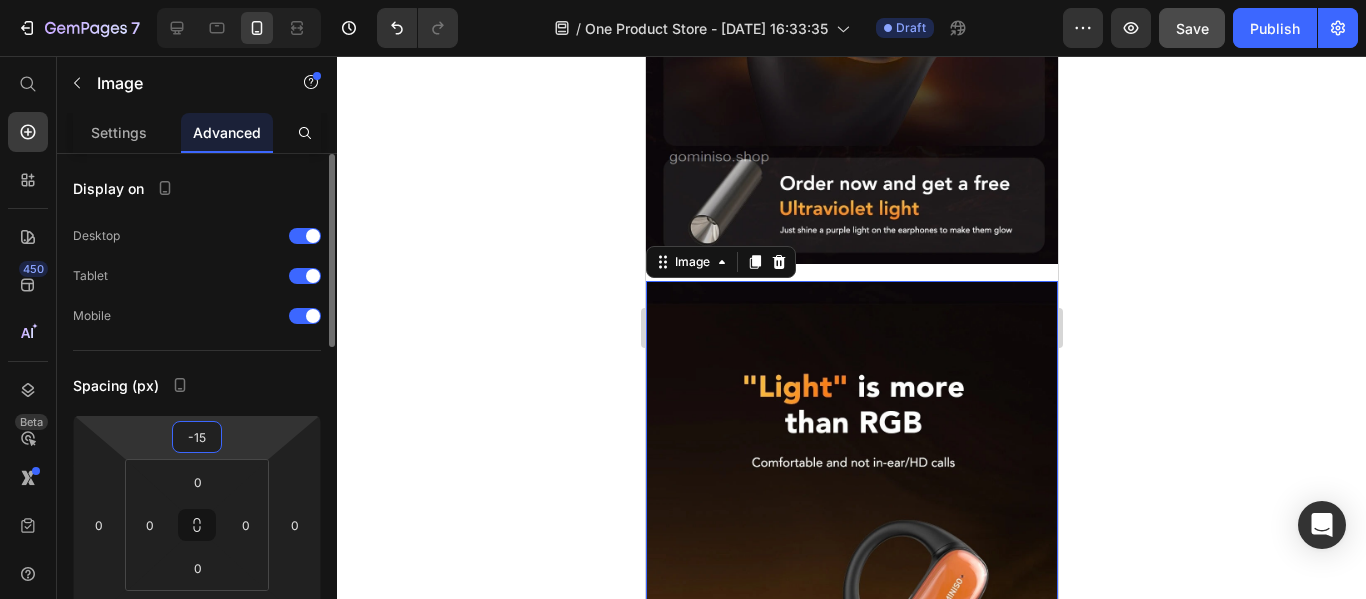 drag, startPoint x: 209, startPoint y: 441, endPoint x: 187, endPoint y: 442, distance: 22.022715 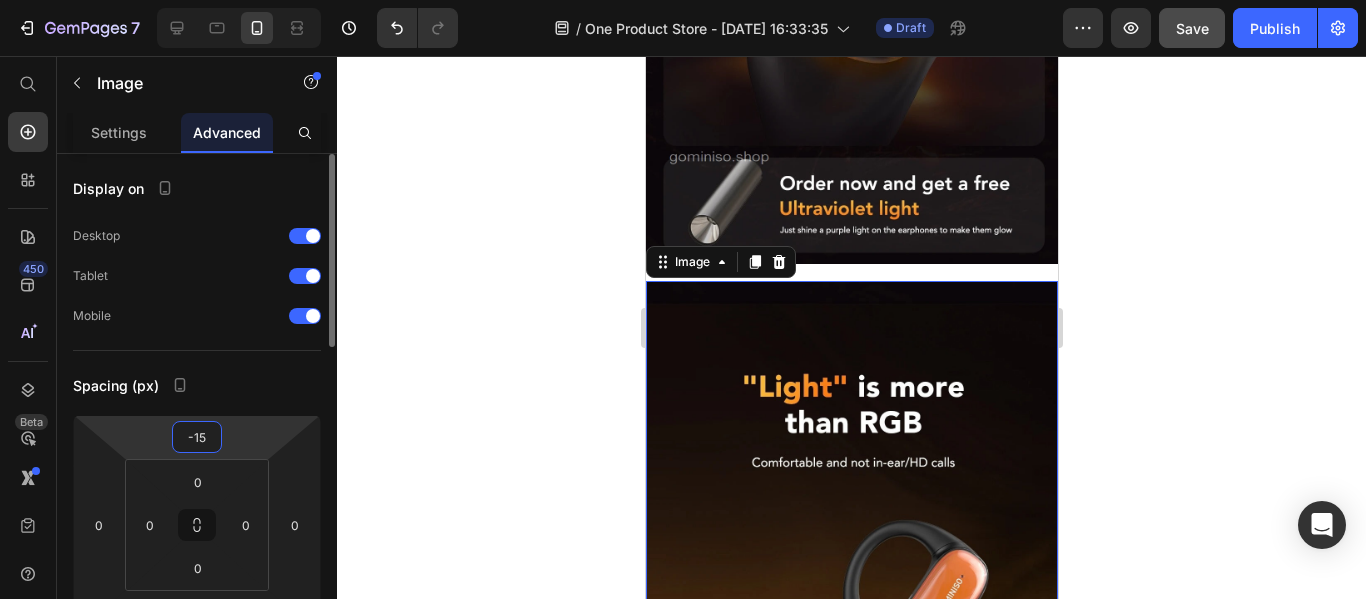 click on "-15" at bounding box center (197, 437) 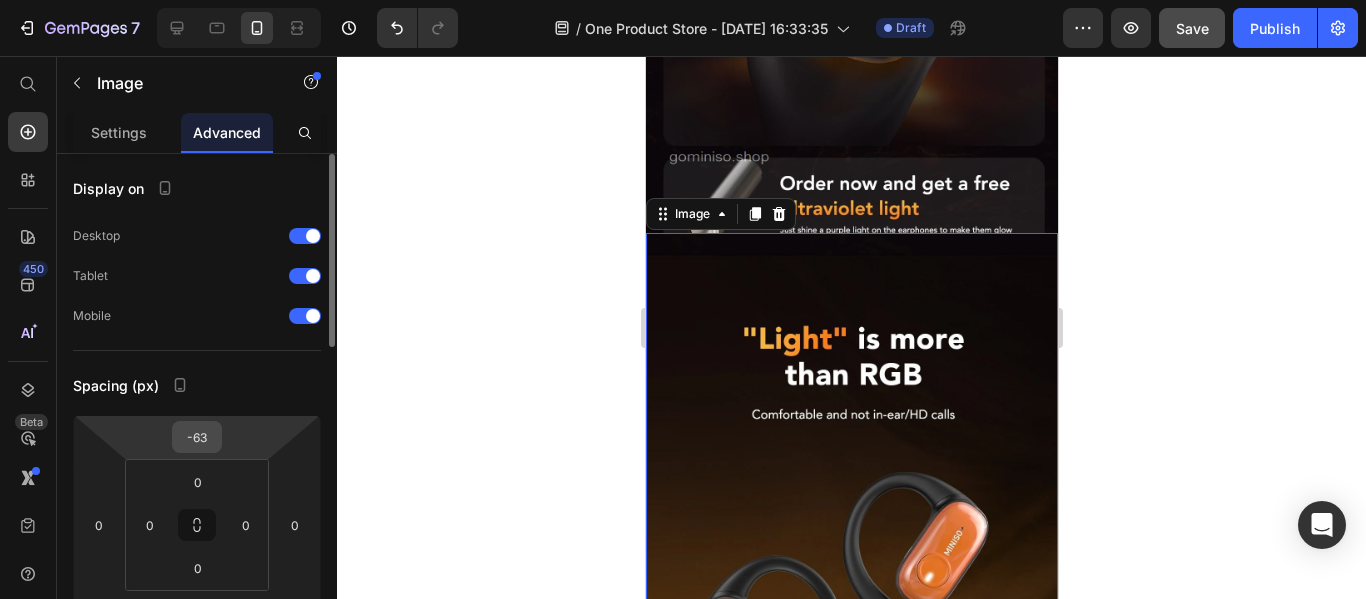 drag, startPoint x: 218, startPoint y: 438, endPoint x: 183, endPoint y: 435, distance: 35.128338 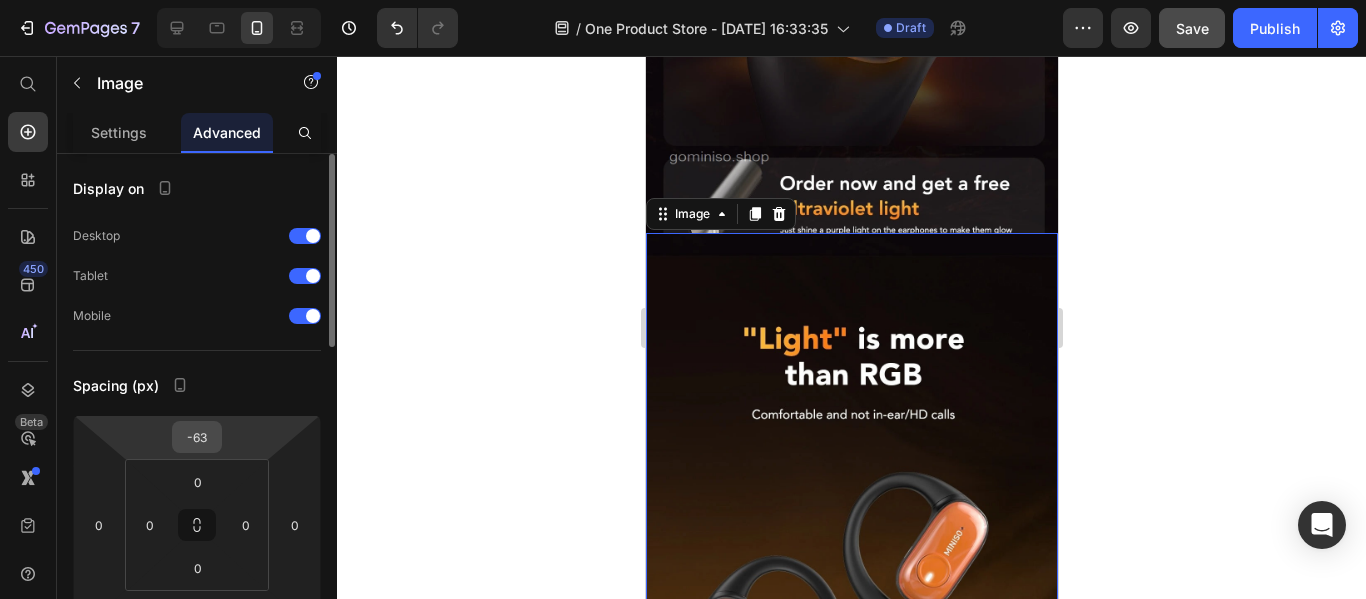 click on "-63" at bounding box center [197, 437] 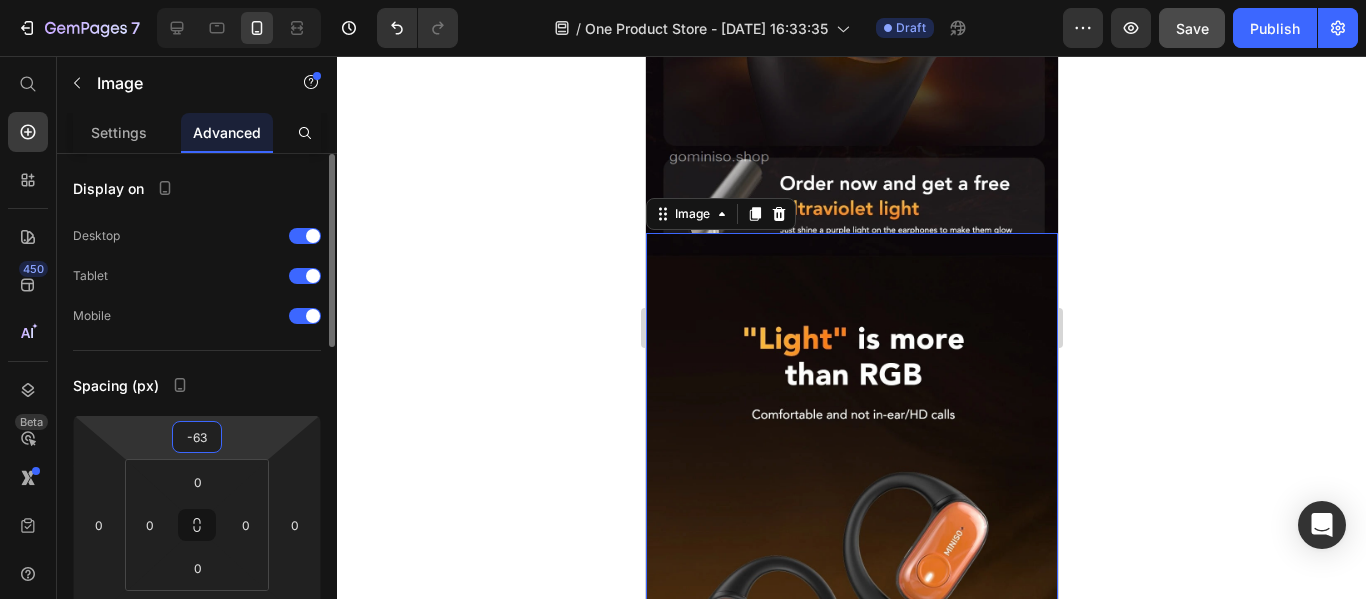 drag, startPoint x: 211, startPoint y: 438, endPoint x: 194, endPoint y: 439, distance: 17.029387 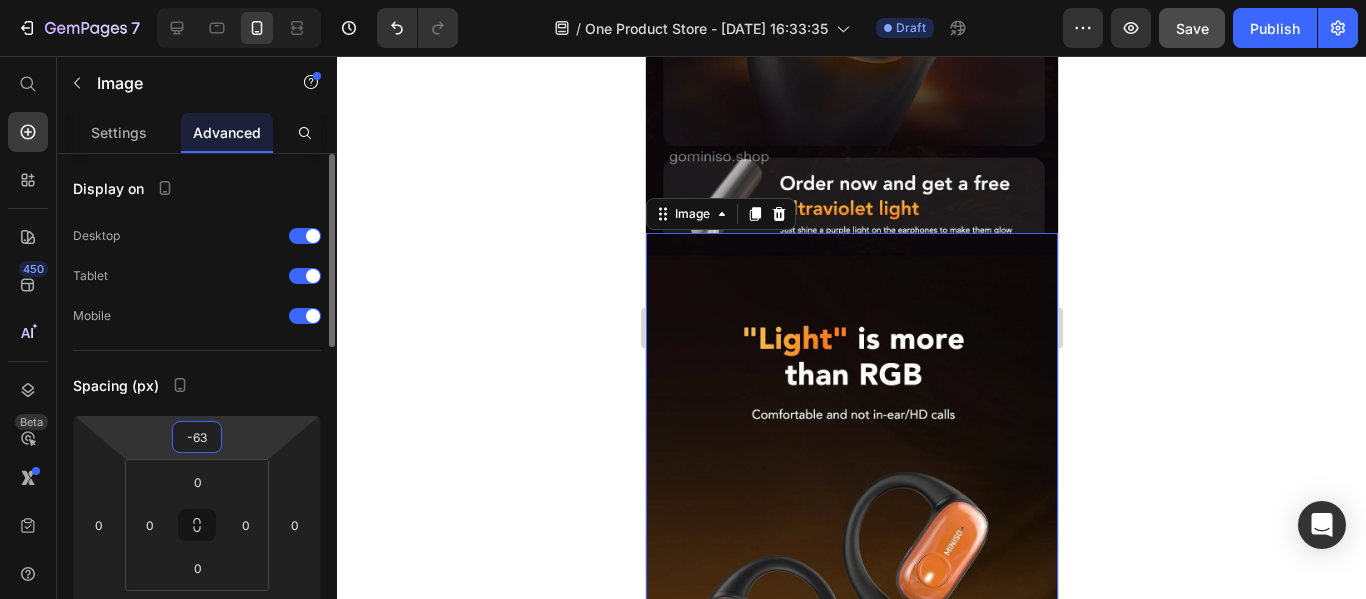 click on "-63" at bounding box center [197, 437] 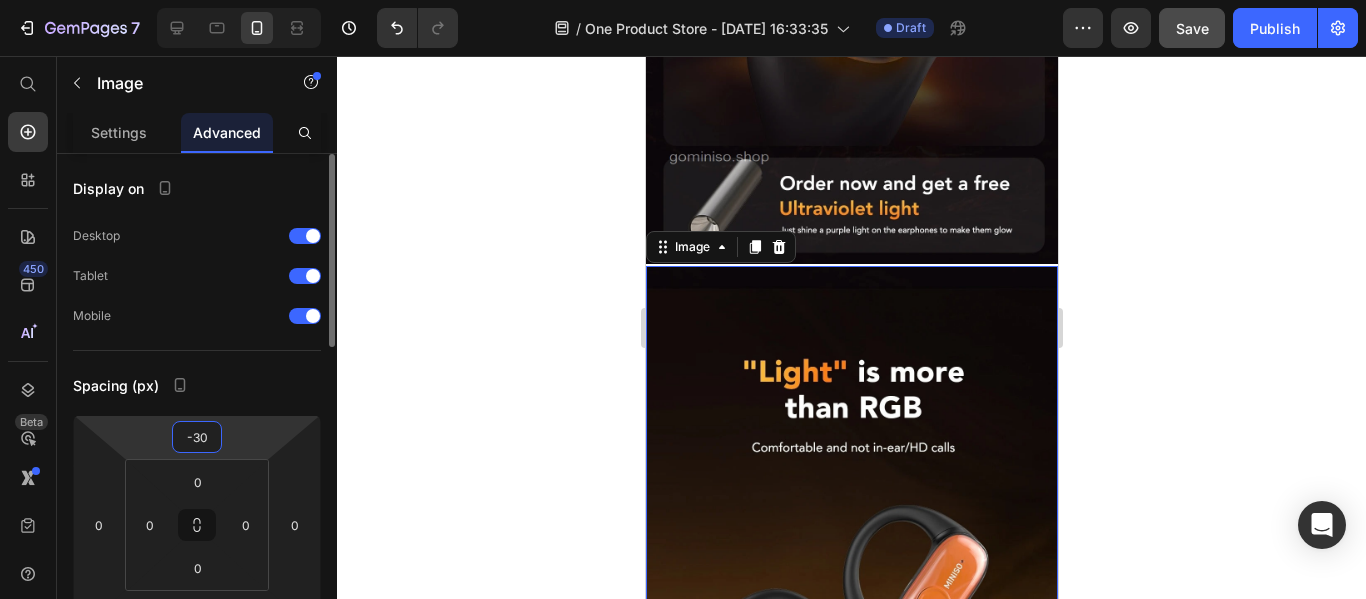 click on "-30" at bounding box center (197, 437) 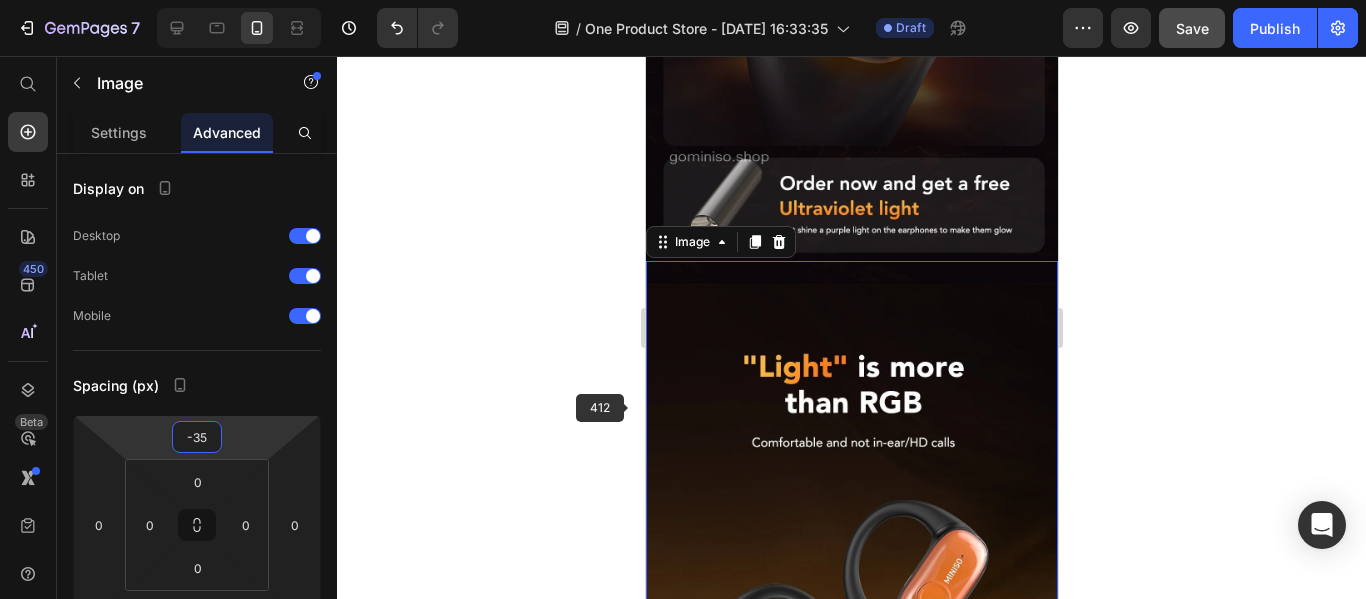 type on "-35" 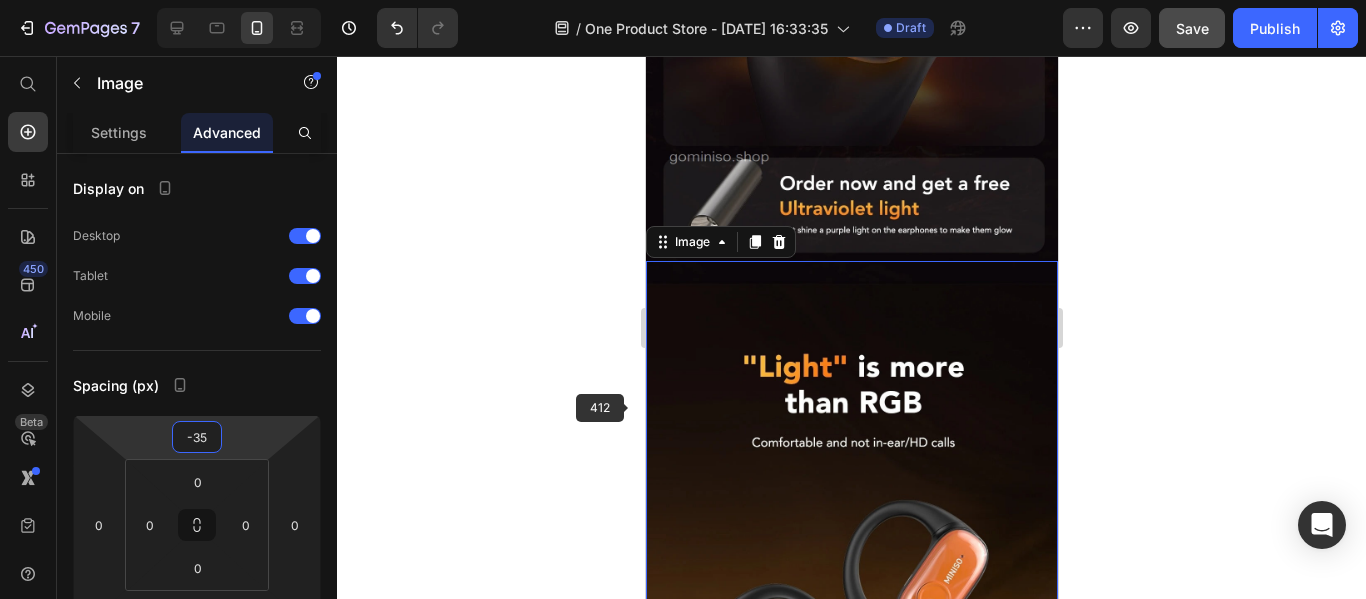 click at bounding box center (851, 676) 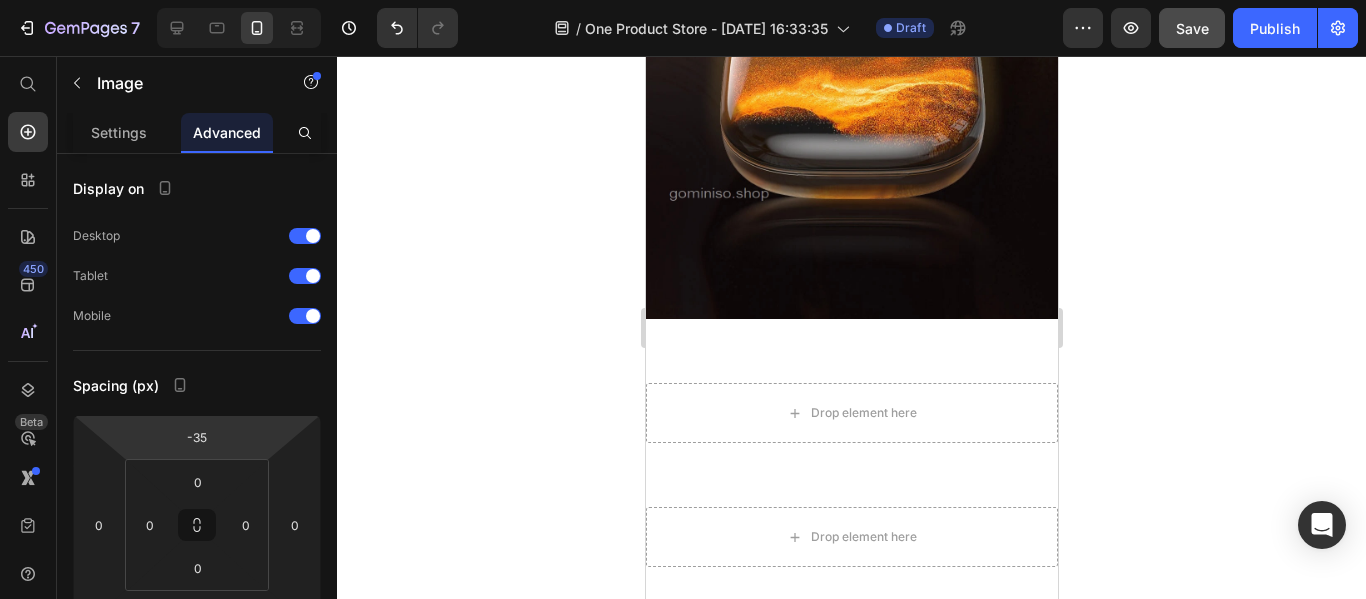 scroll, scrollTop: 2000, scrollLeft: 0, axis: vertical 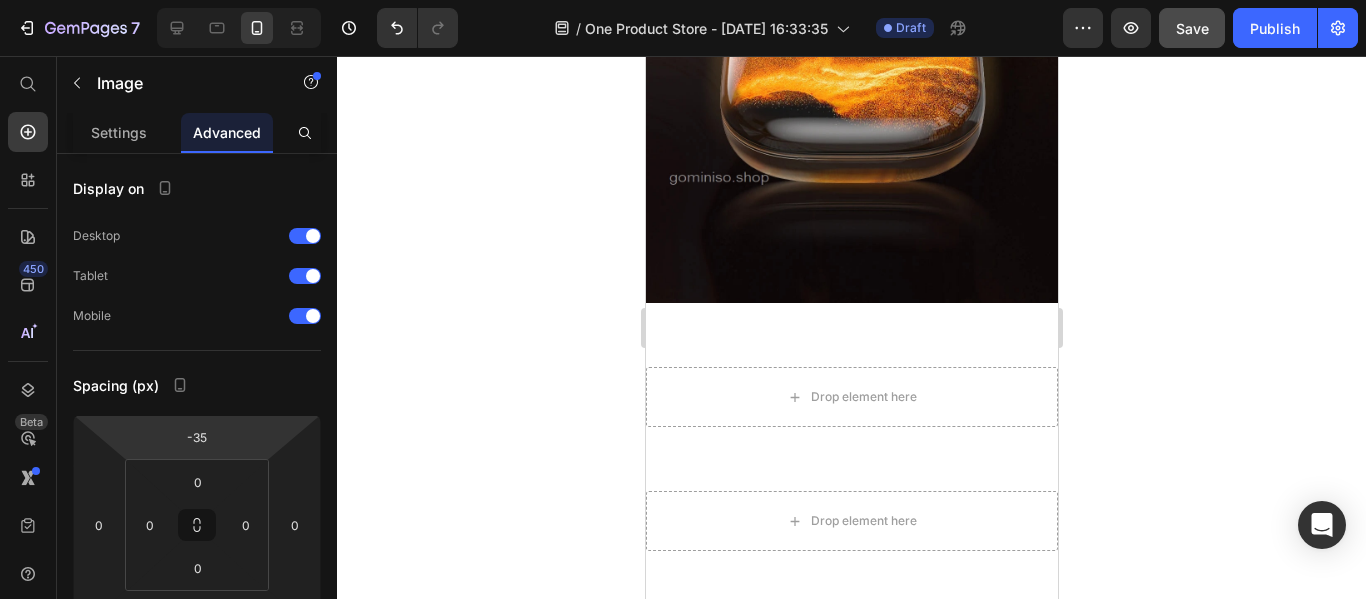 click at bounding box center [851, -112] 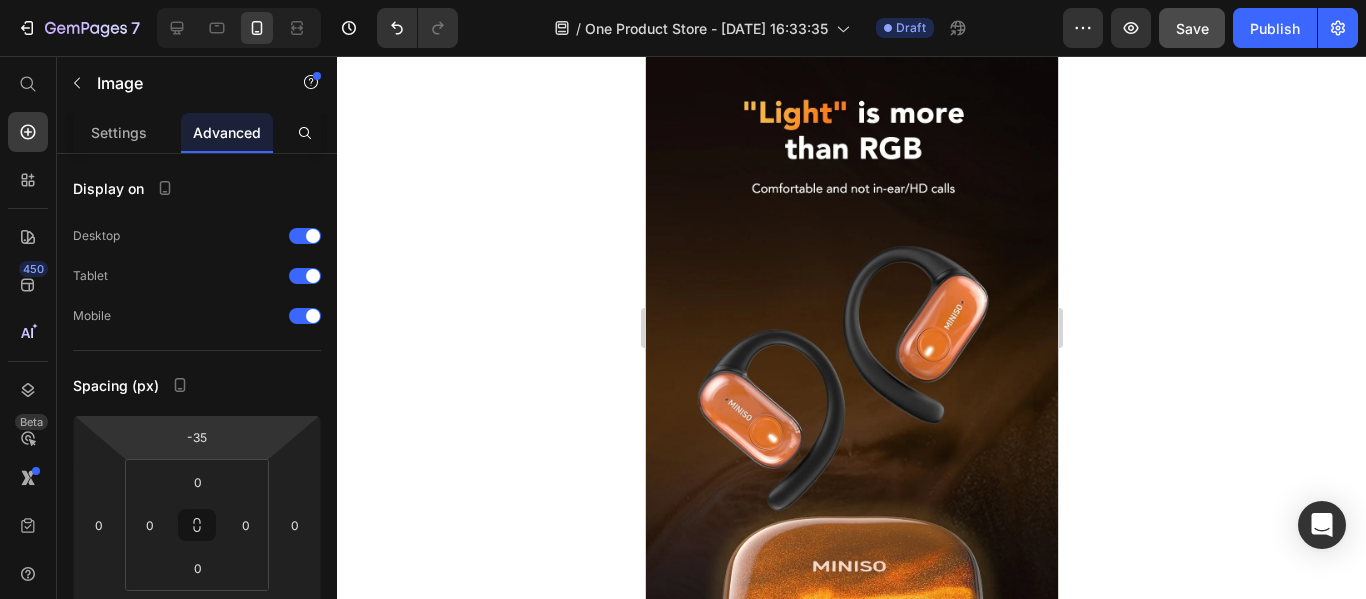 scroll, scrollTop: 1300, scrollLeft: 0, axis: vertical 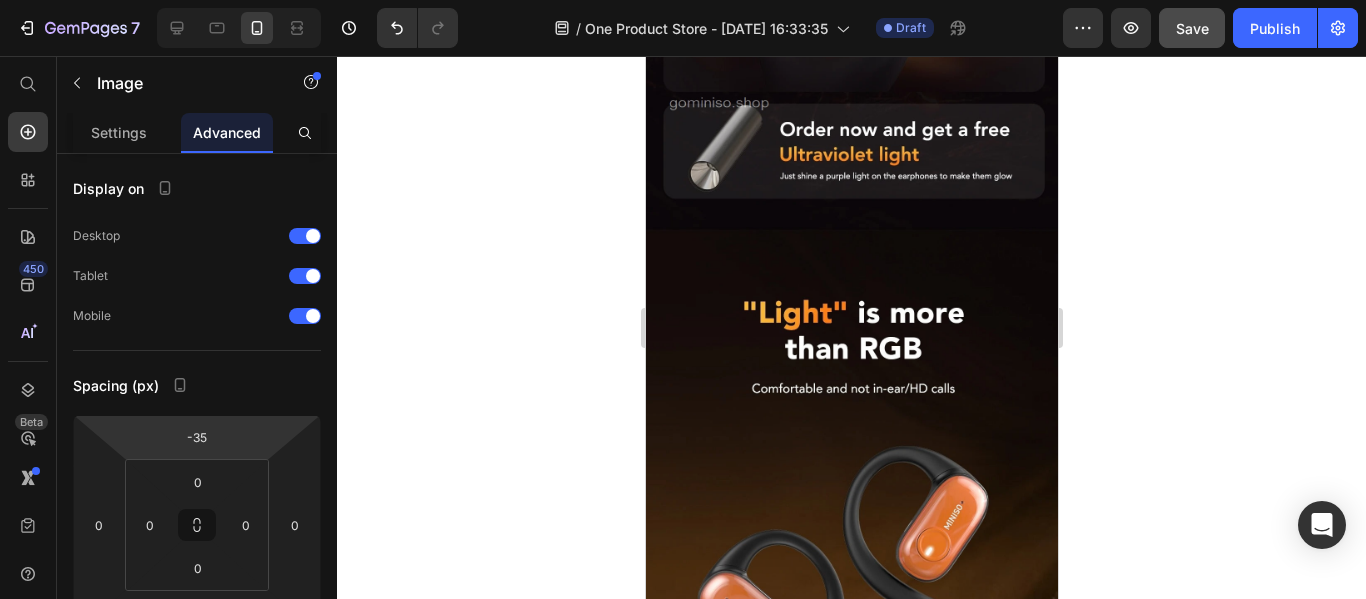 click at bounding box center [851, 622] 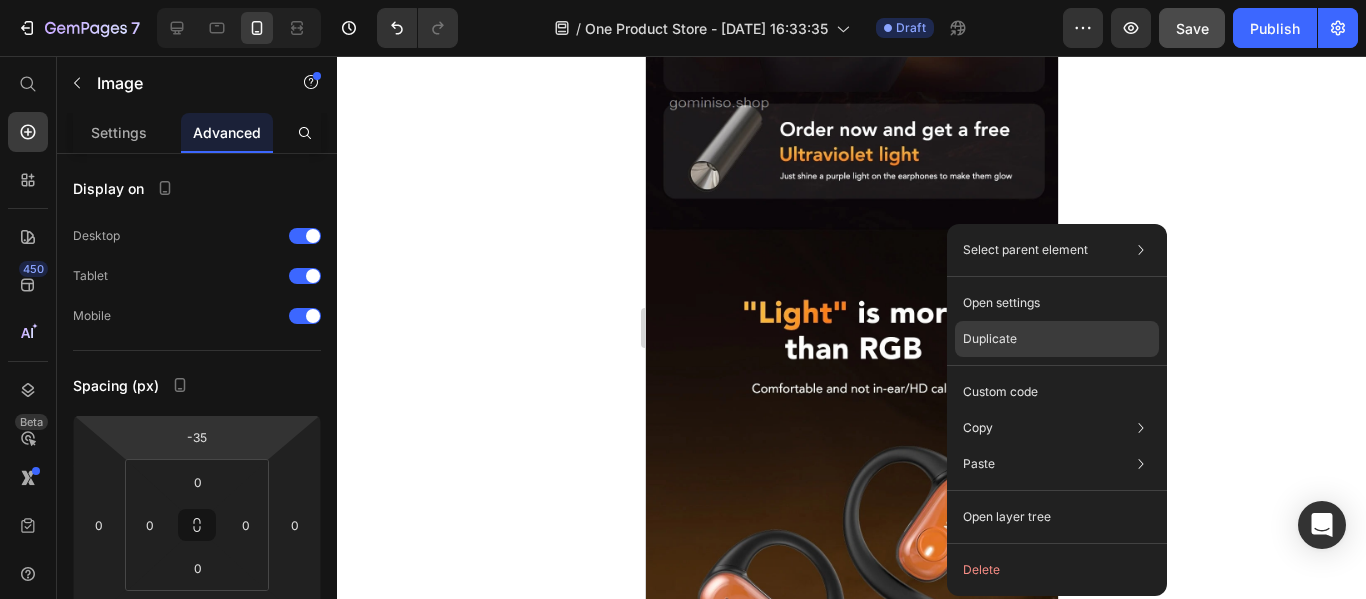 click on "Duplicate" at bounding box center (990, 339) 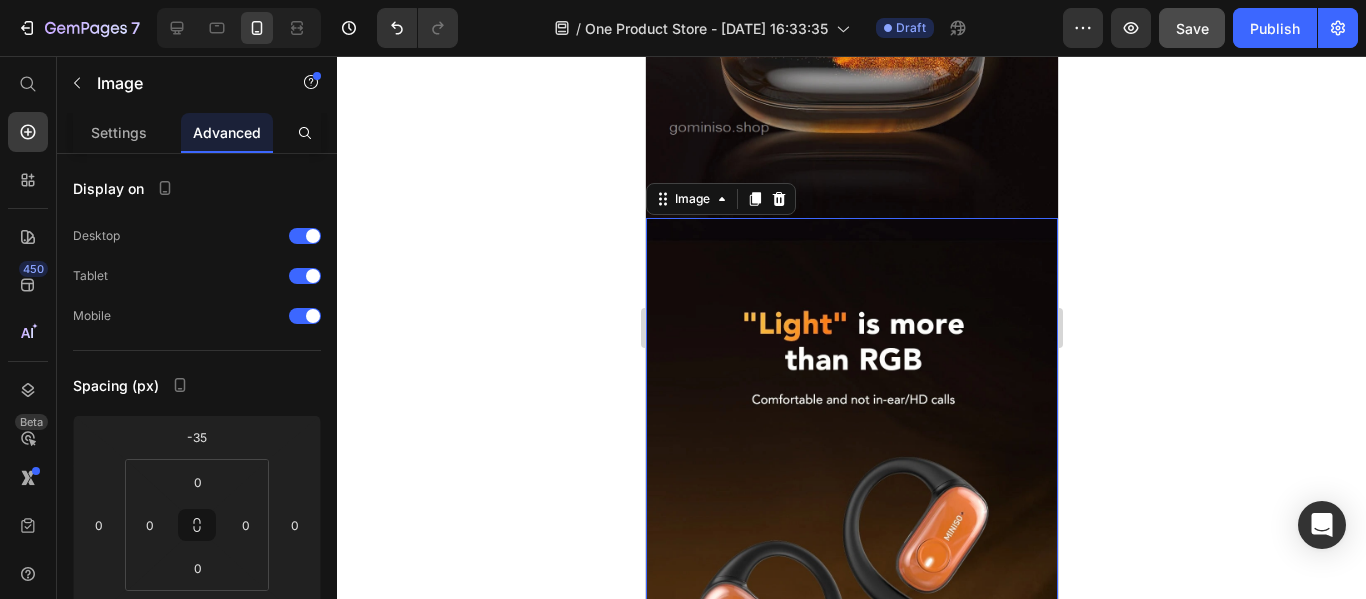 scroll, scrollTop: 2112, scrollLeft: 0, axis: vertical 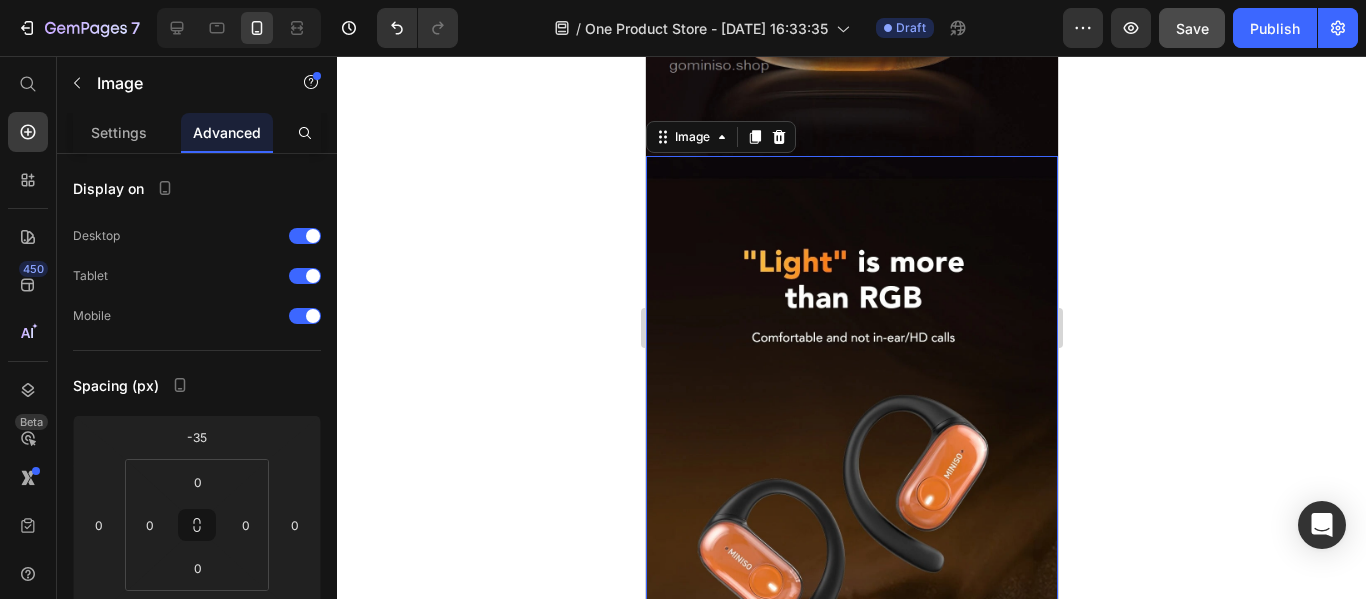 click at bounding box center (851, 571) 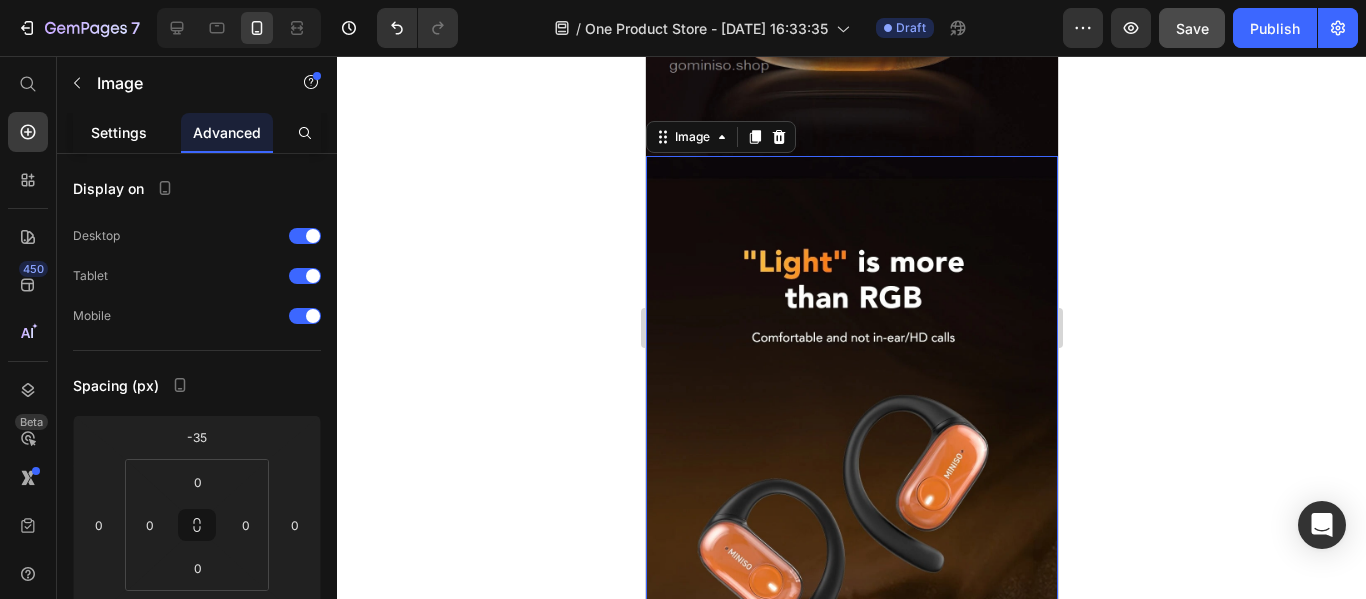 click on "Settings" at bounding box center [119, 132] 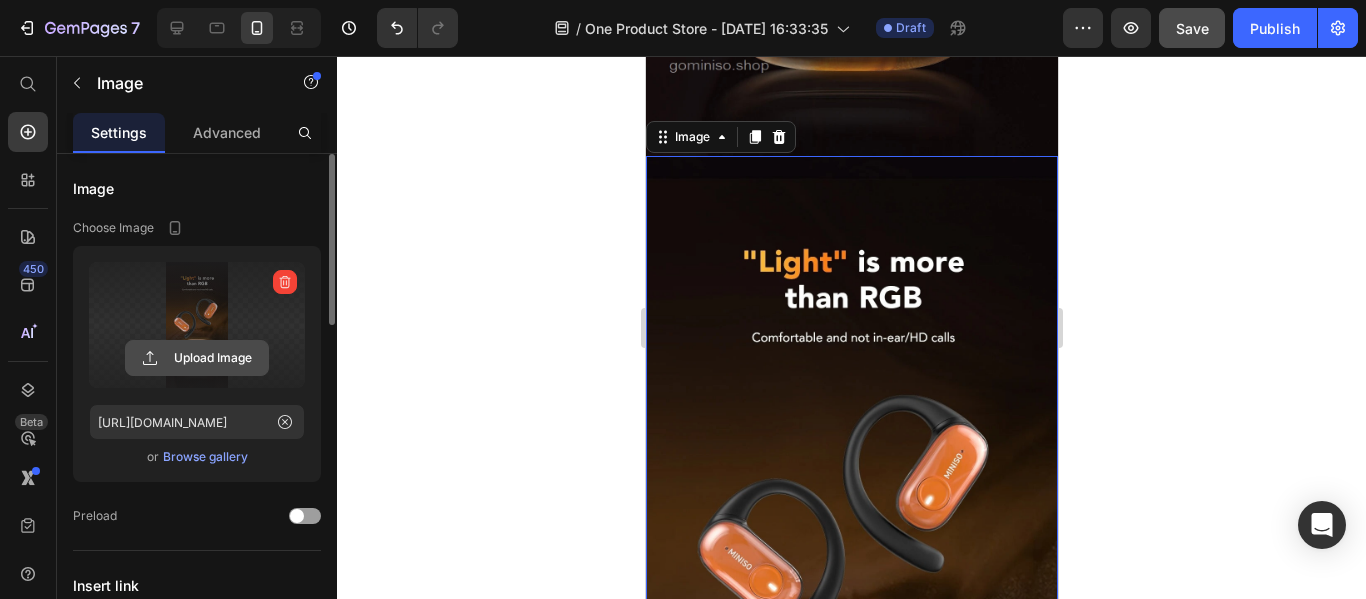 click 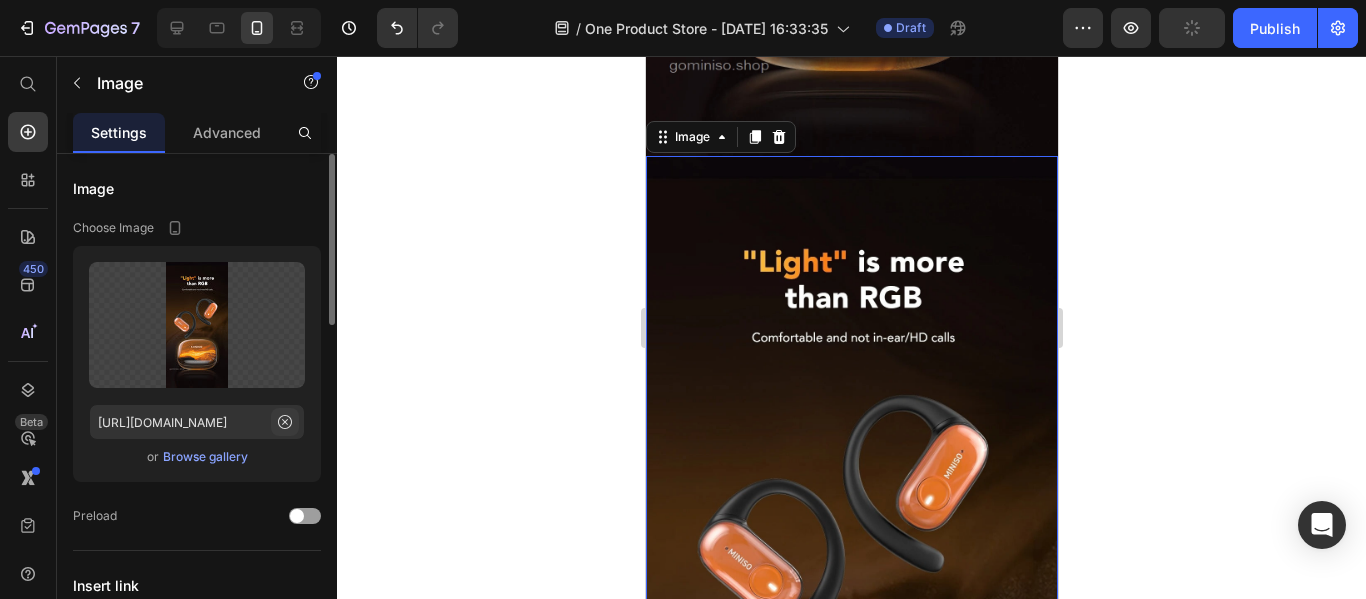 click 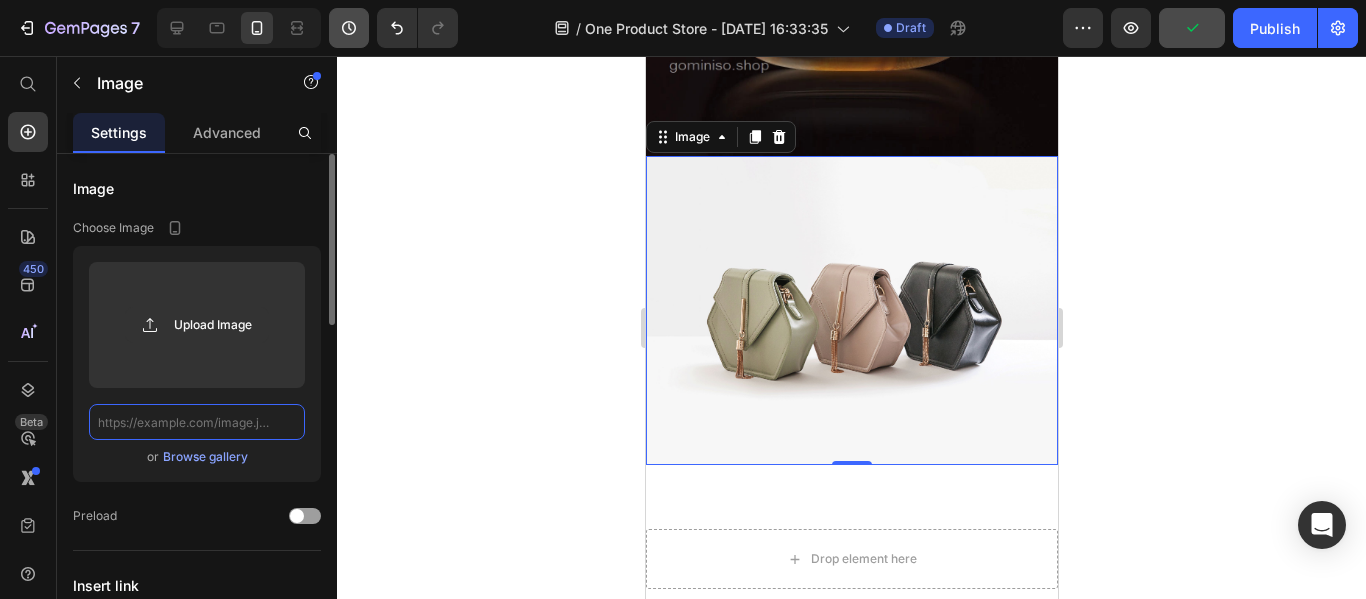 scroll, scrollTop: 0, scrollLeft: 0, axis: both 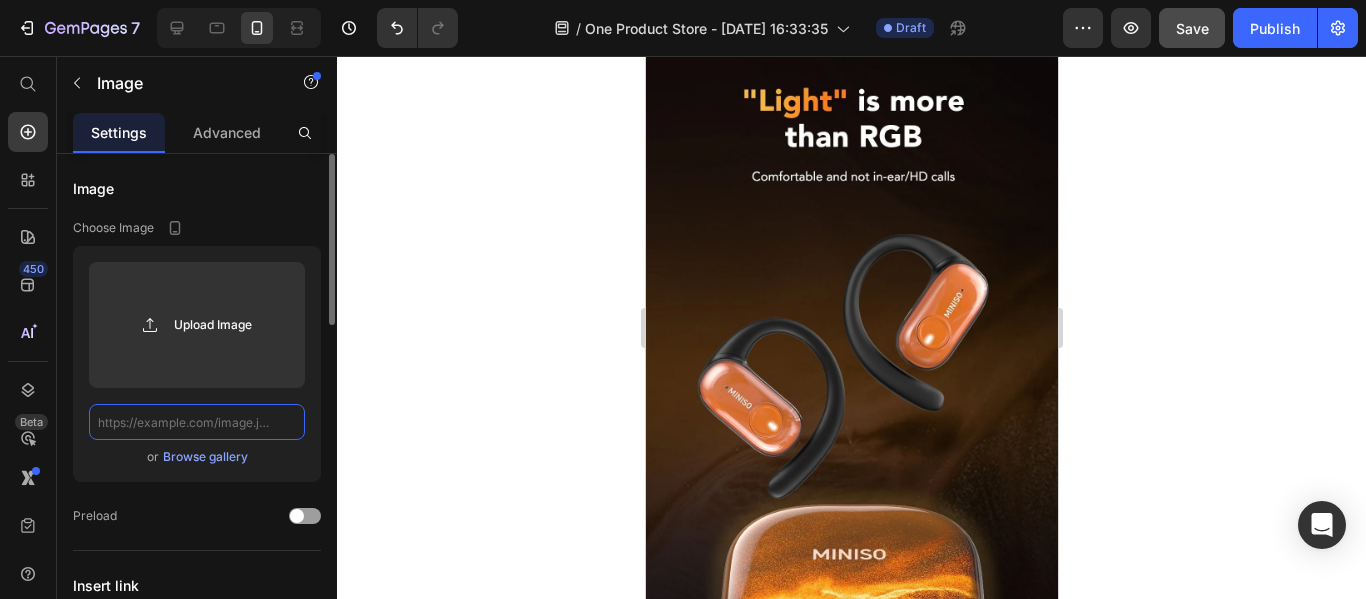 click 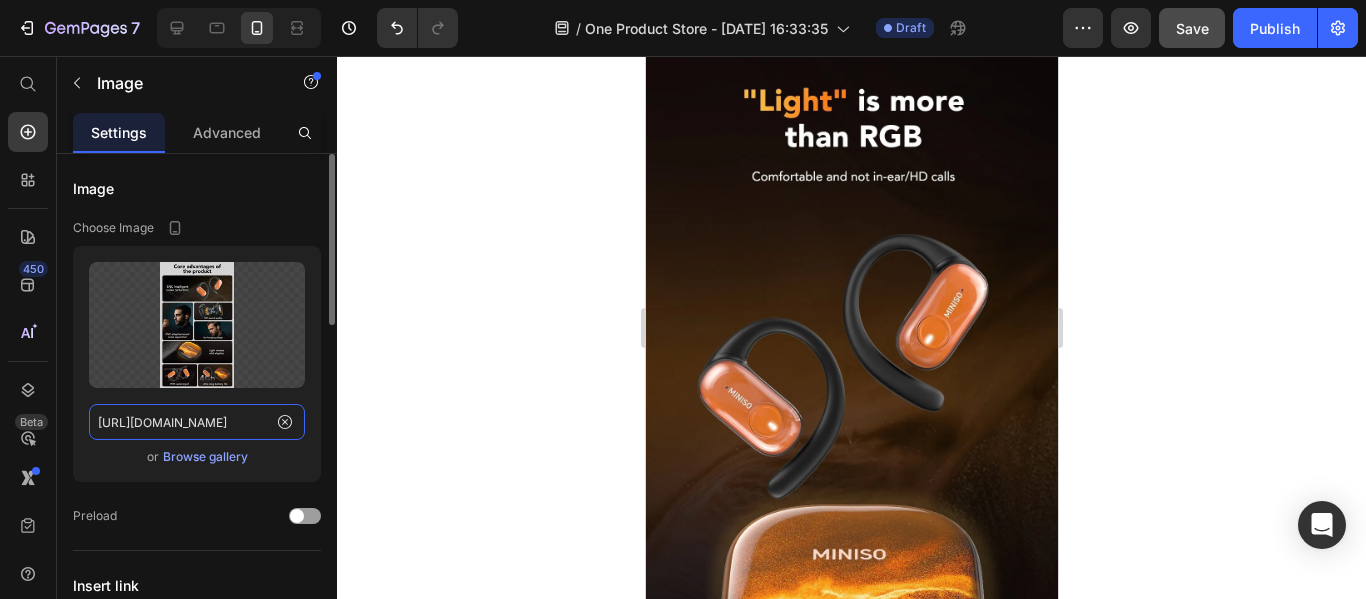 scroll, scrollTop: 0, scrollLeft: 254, axis: horizontal 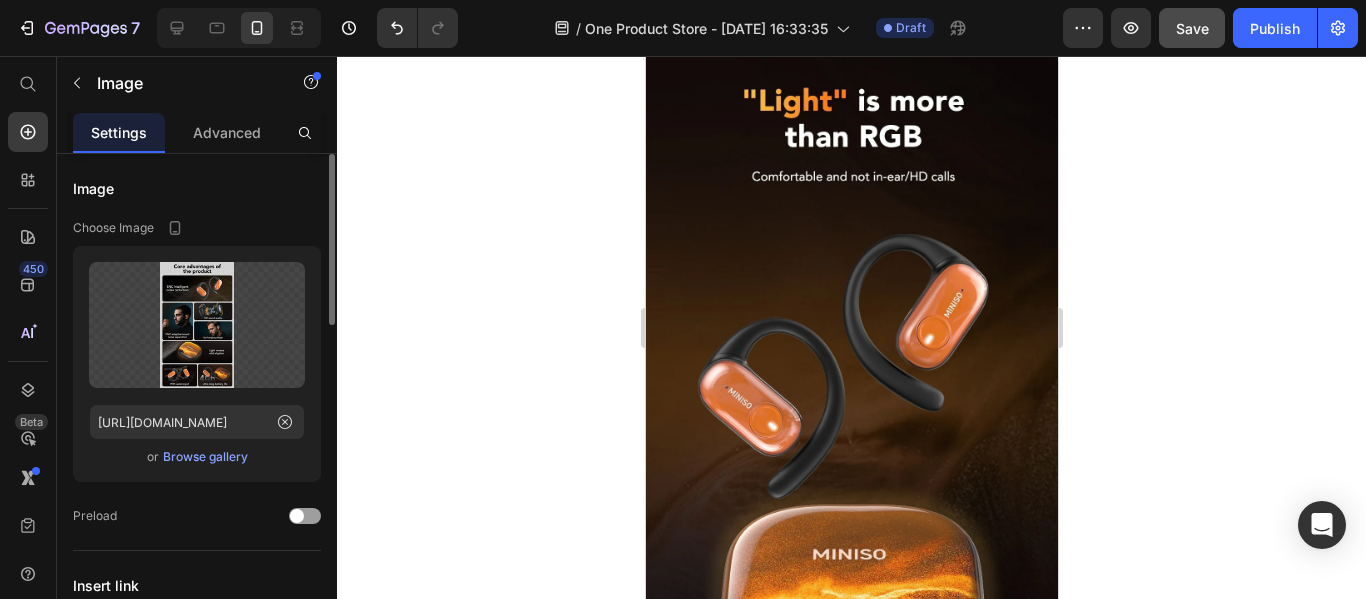 click on "Choose Image" at bounding box center [197, 228] 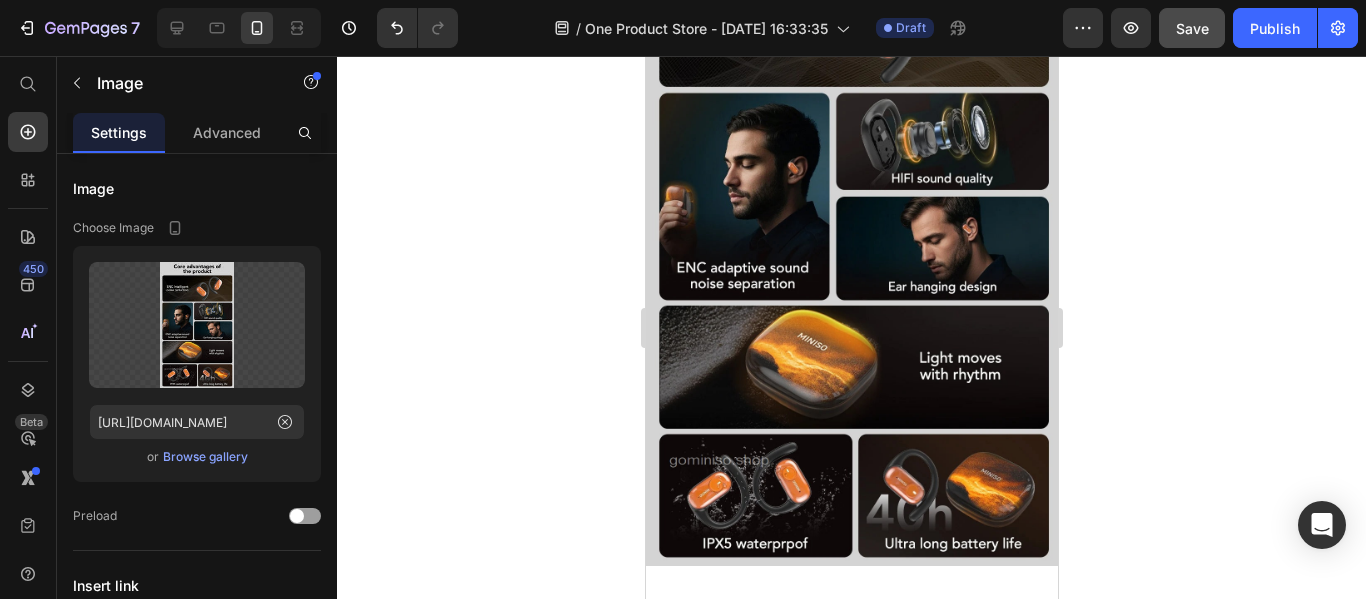 scroll, scrollTop: 2500, scrollLeft: 0, axis: vertical 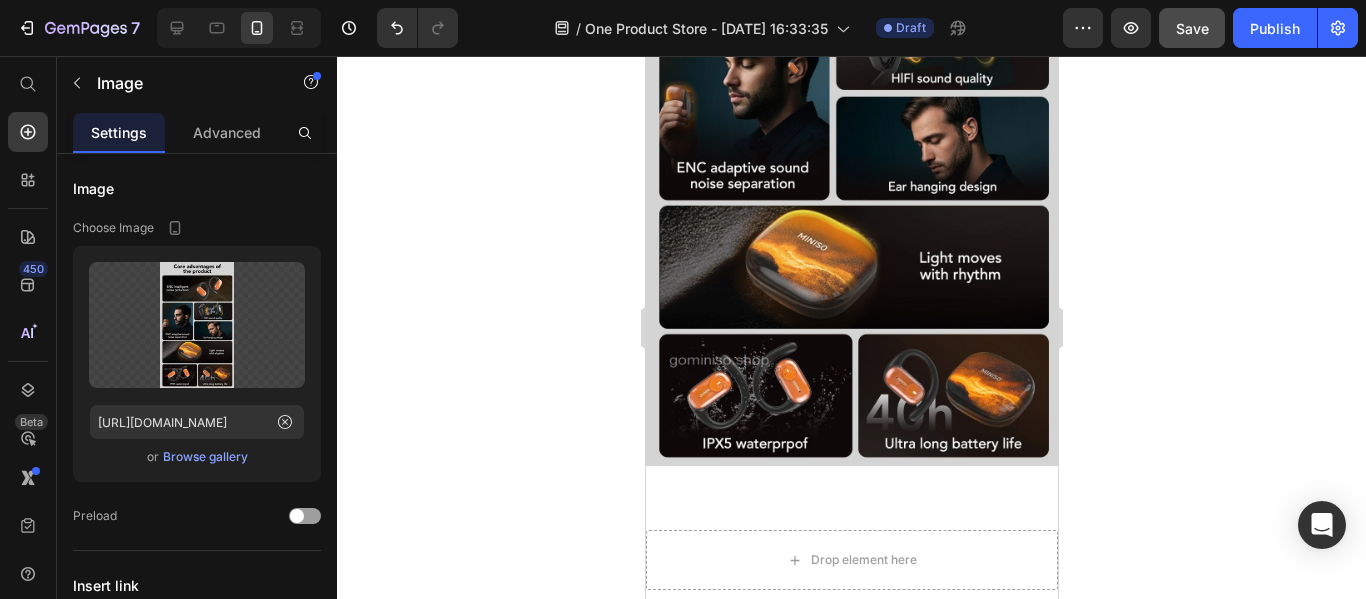 click at bounding box center (851, 117) 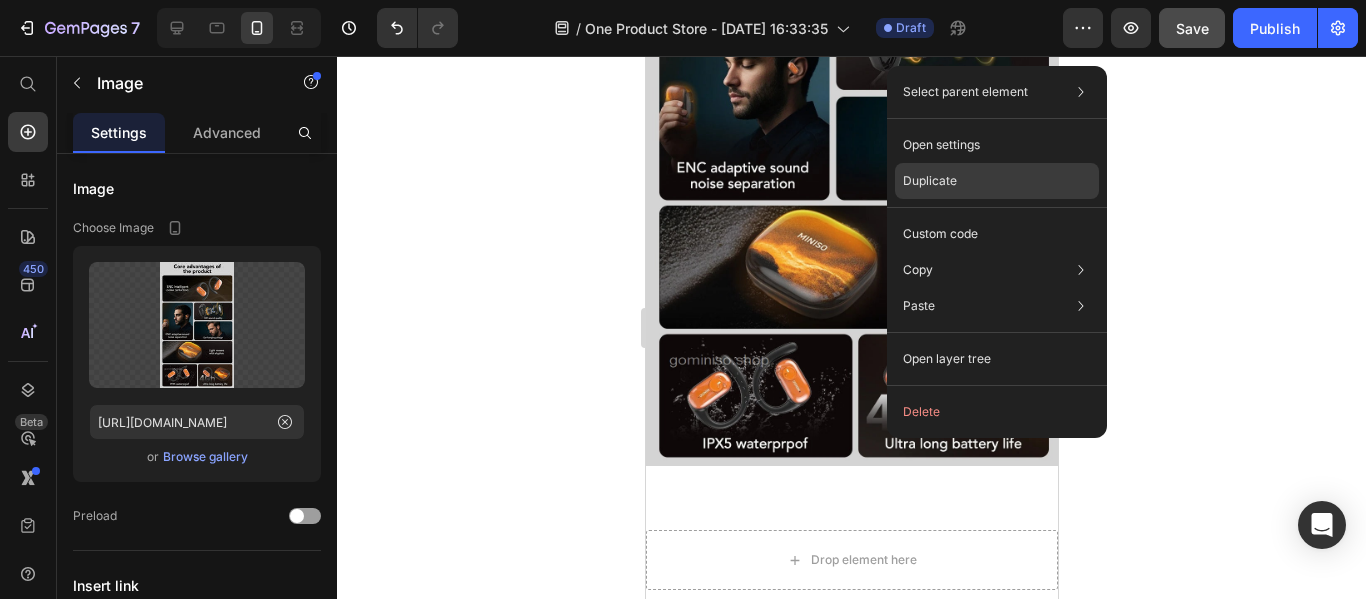 click on "Duplicate" 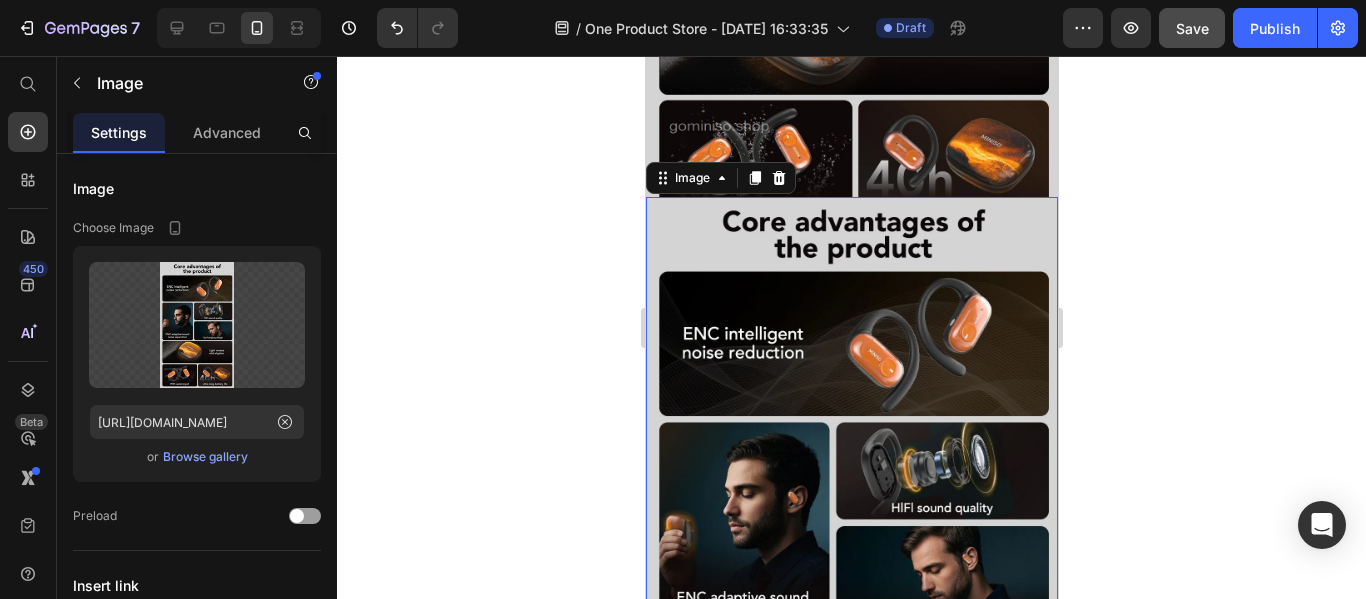 scroll, scrollTop: 2750, scrollLeft: 0, axis: vertical 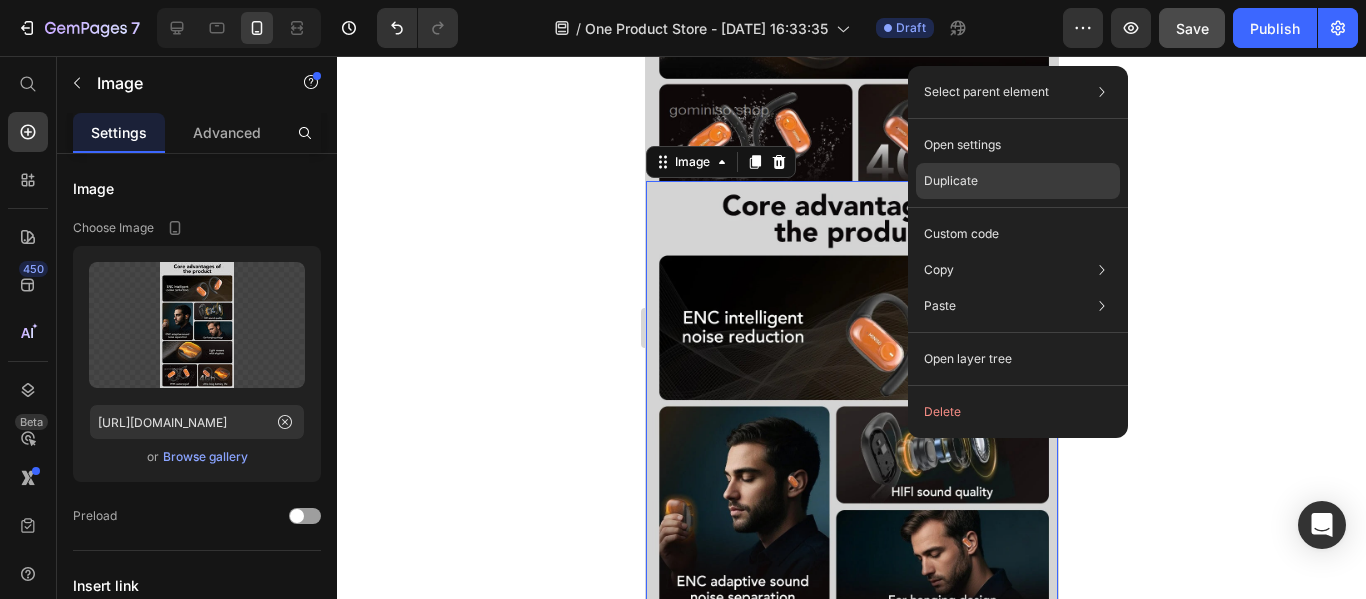 click on "Duplicate" 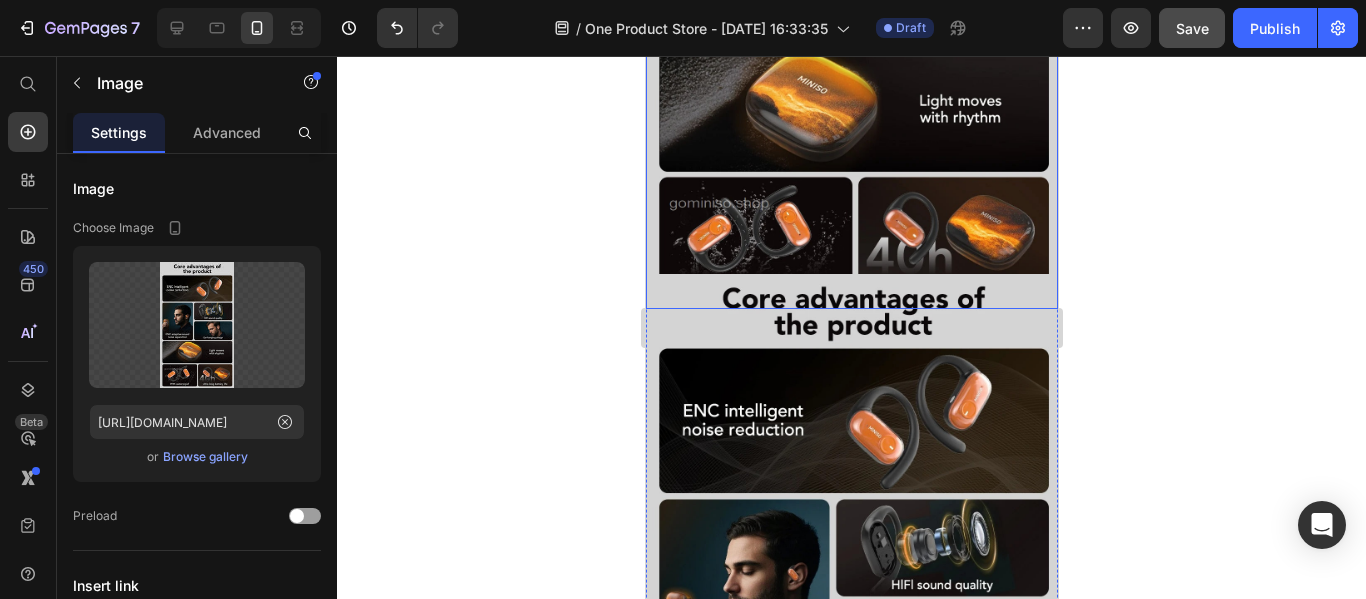 scroll, scrollTop: 2778, scrollLeft: 0, axis: vertical 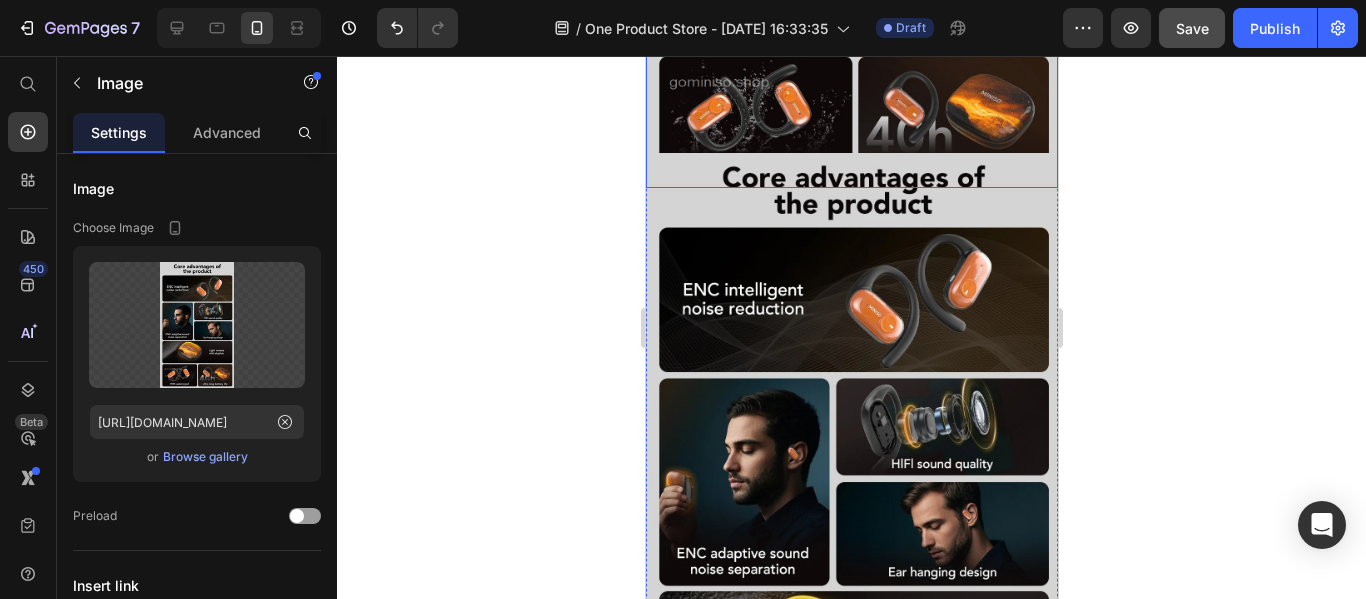 click at bounding box center [851, 502] 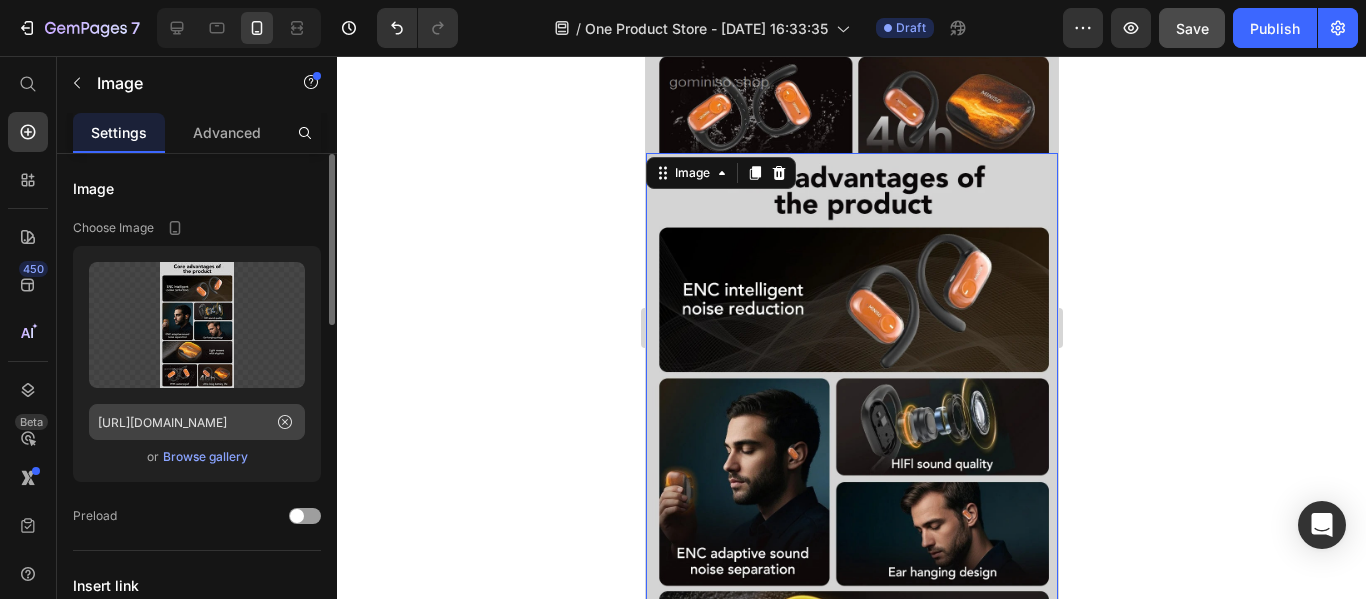 drag, startPoint x: 285, startPoint y: 416, endPoint x: 240, endPoint y: 421, distance: 45.276924 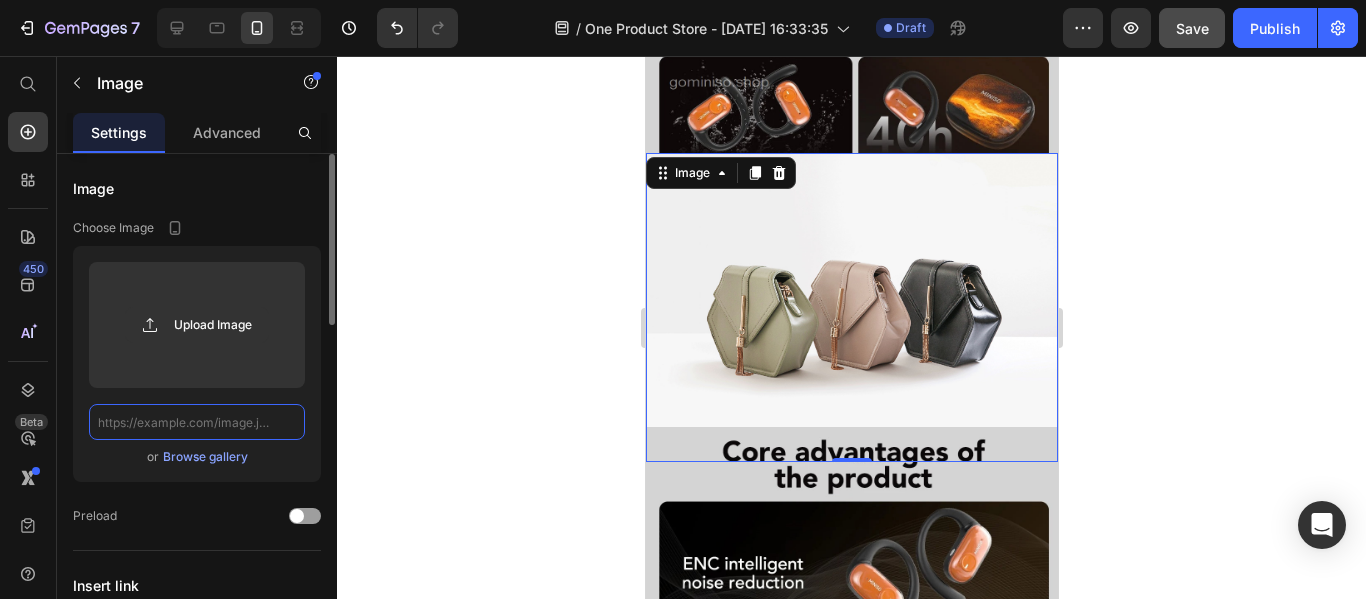 scroll, scrollTop: 0, scrollLeft: 0, axis: both 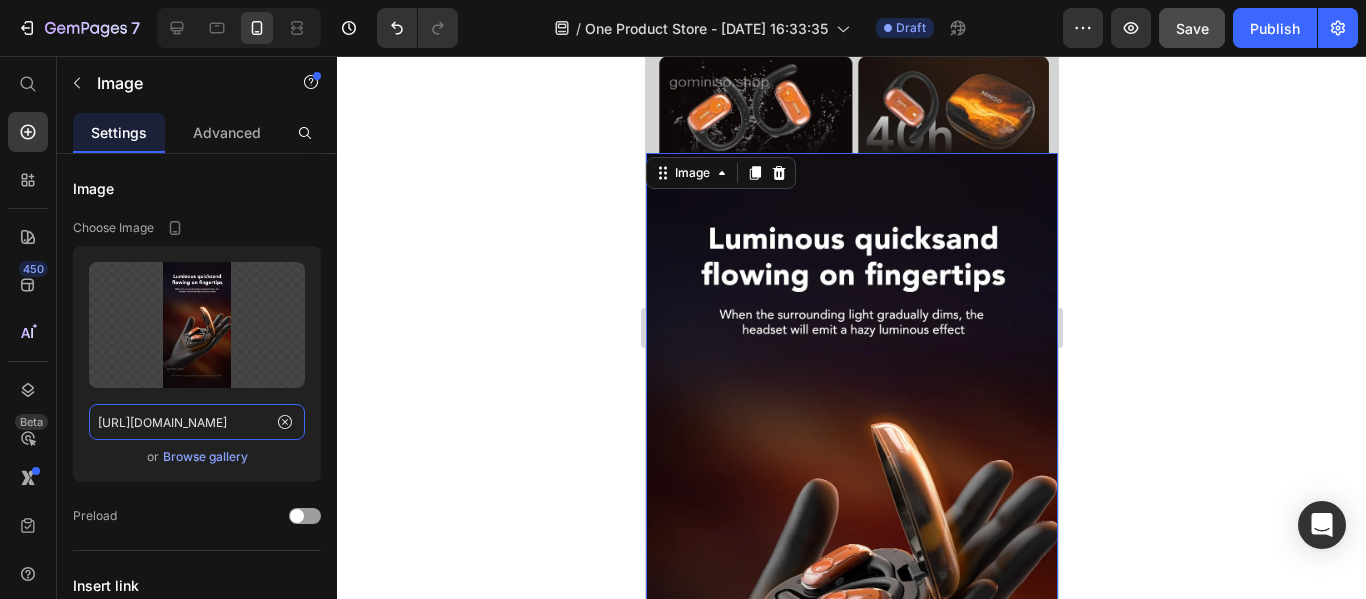 type on "[URL][DOMAIN_NAME]" 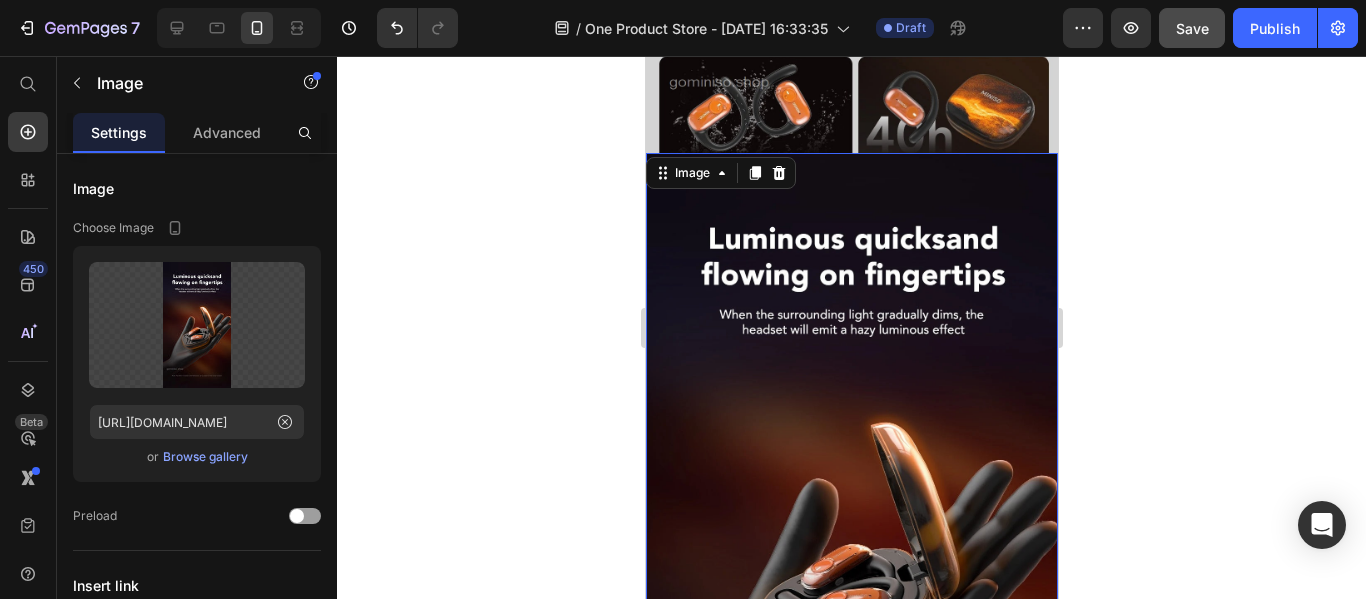 scroll, scrollTop: 0, scrollLeft: 0, axis: both 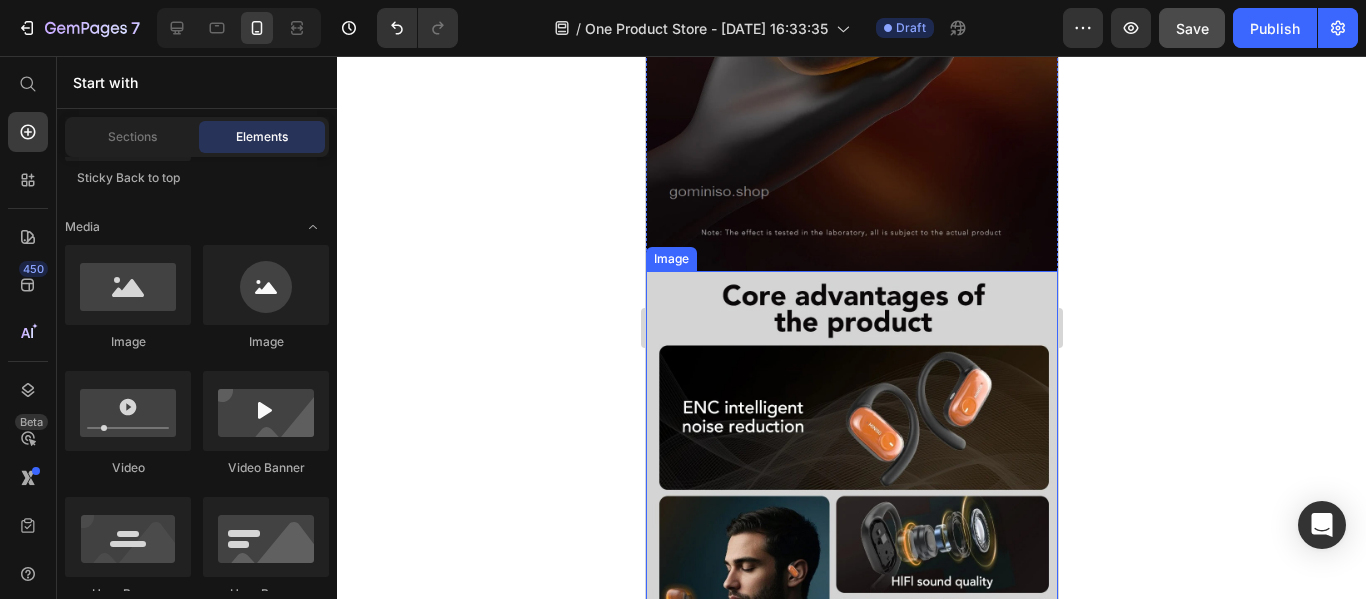 click at bounding box center (851, 620) 